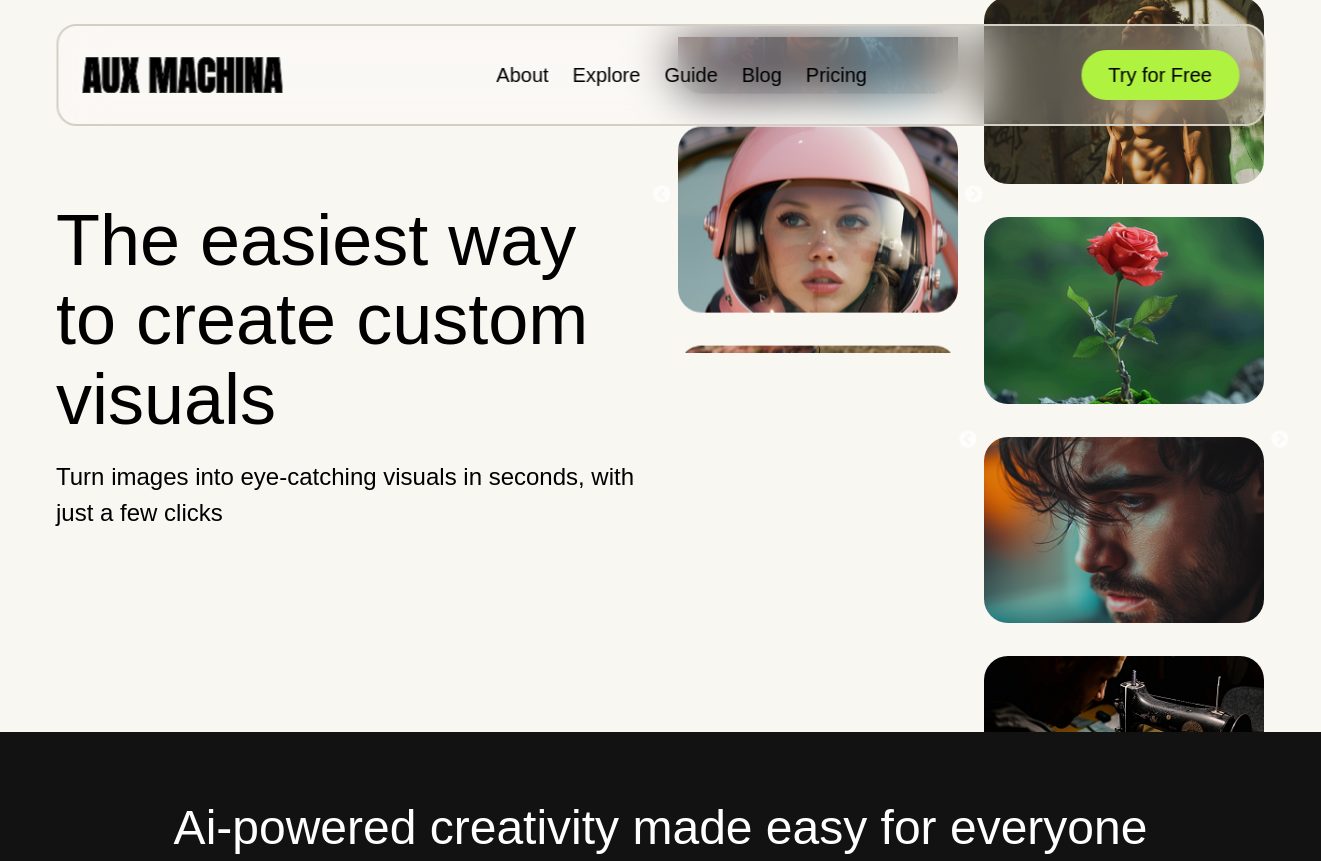 scroll, scrollTop: 0, scrollLeft: 0, axis: both 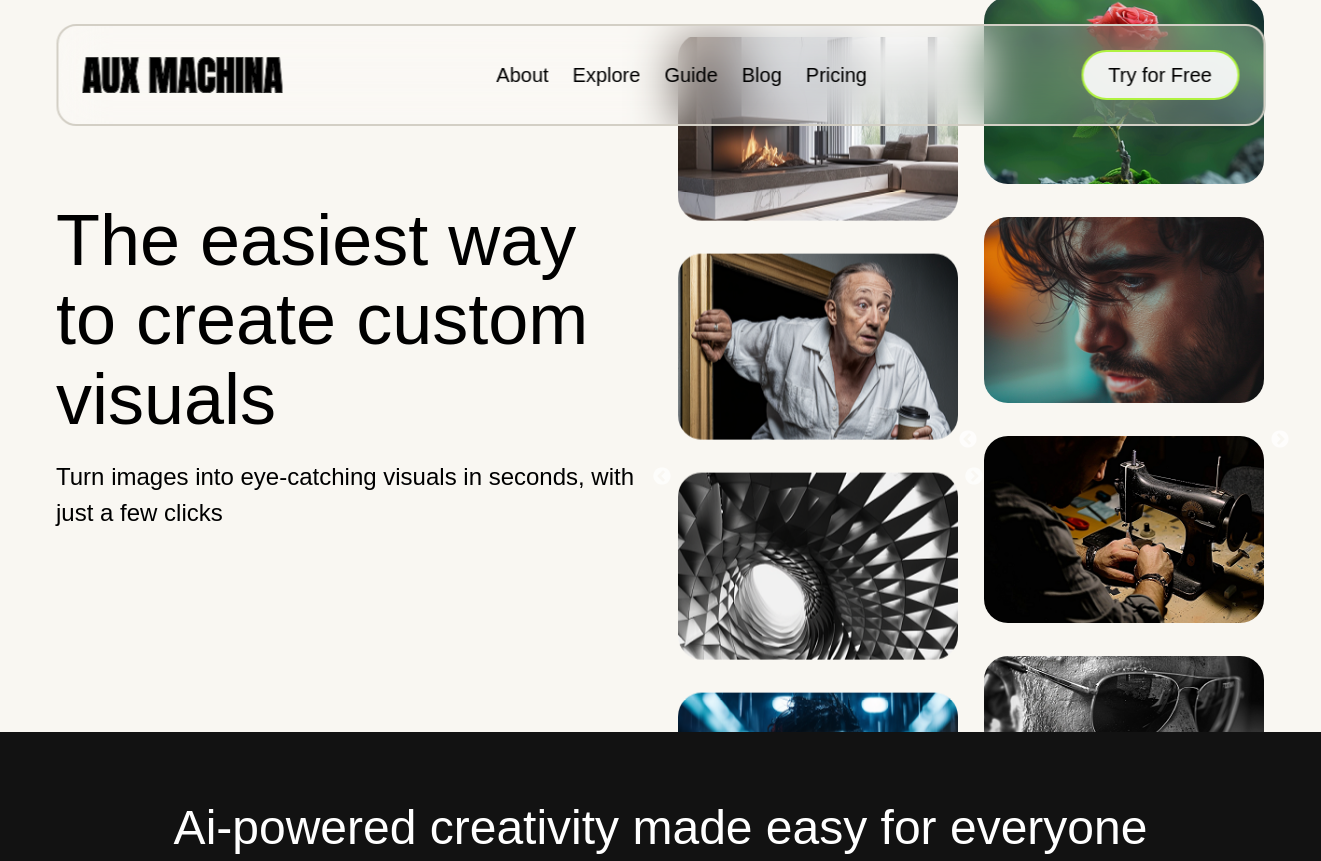 click on "Try for Free" at bounding box center (1160, 75) 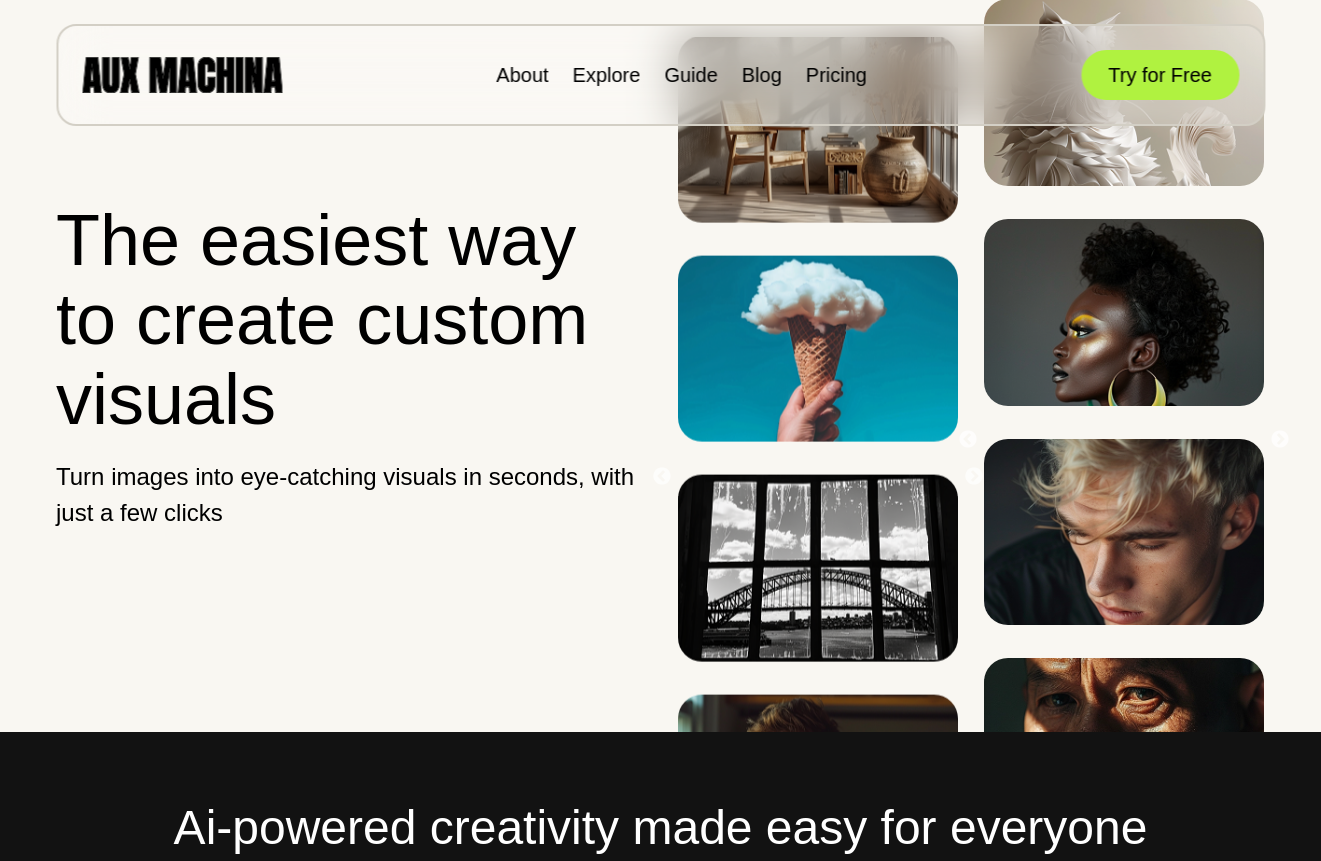 scroll, scrollTop: 0, scrollLeft: 0, axis: both 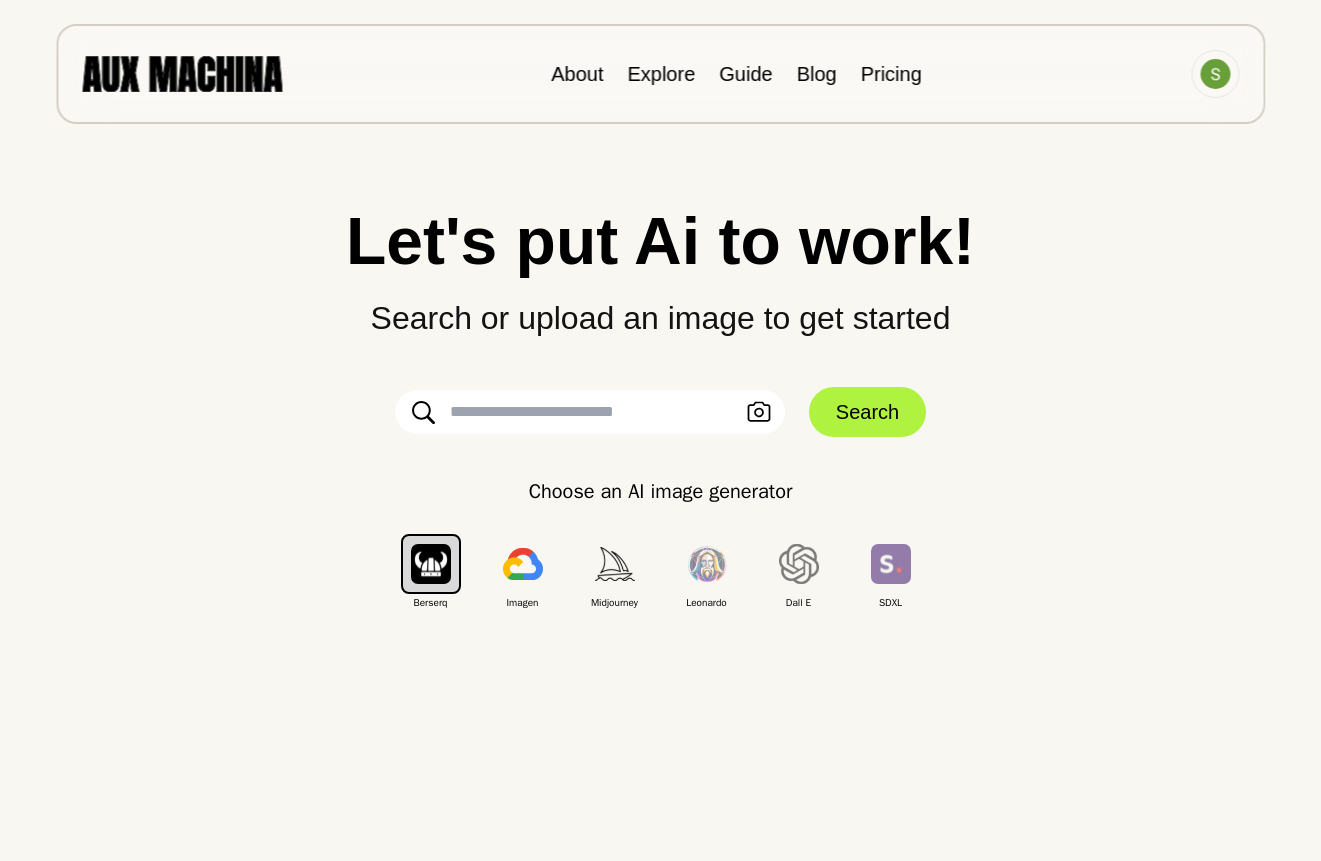 click on "Search or upload an image to get started" at bounding box center [660, 308] 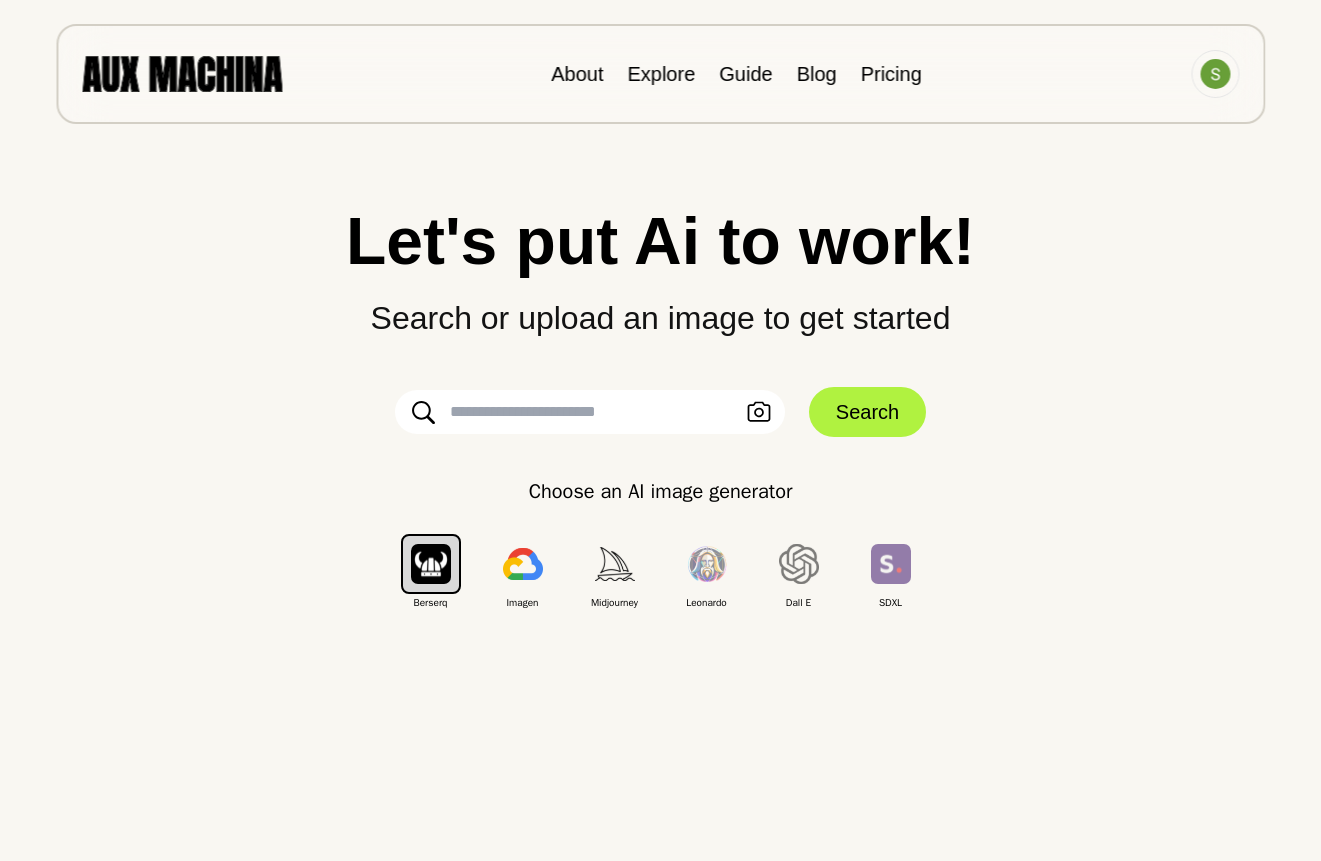 click on "Let's put Ai to work! Search or upload an image to get started Upload an Image Search Choose an AI image generator Berserq Imagen Midjourney Leonardo Dall E SDXL" at bounding box center (660, 409) 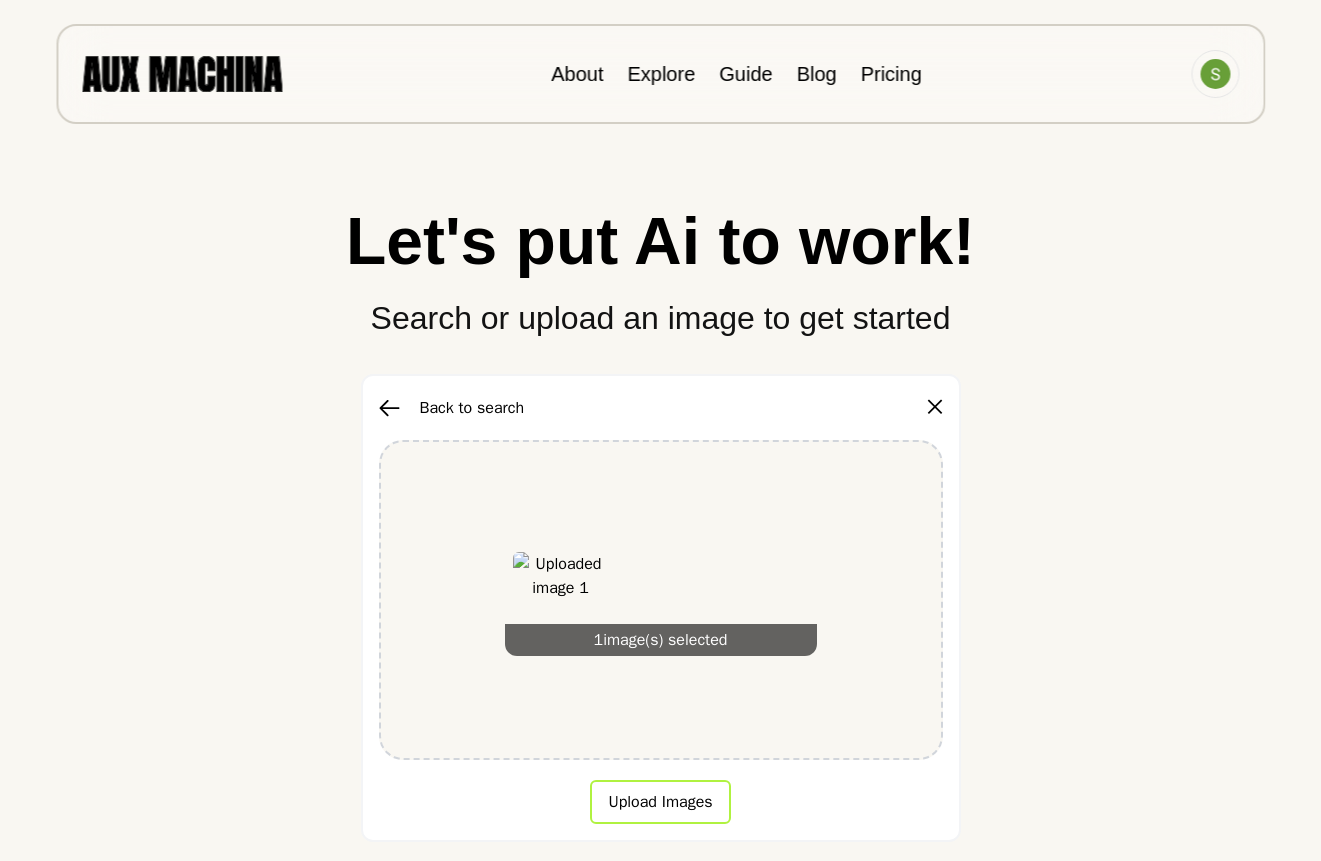 click on "Upload Images" at bounding box center (660, 802) 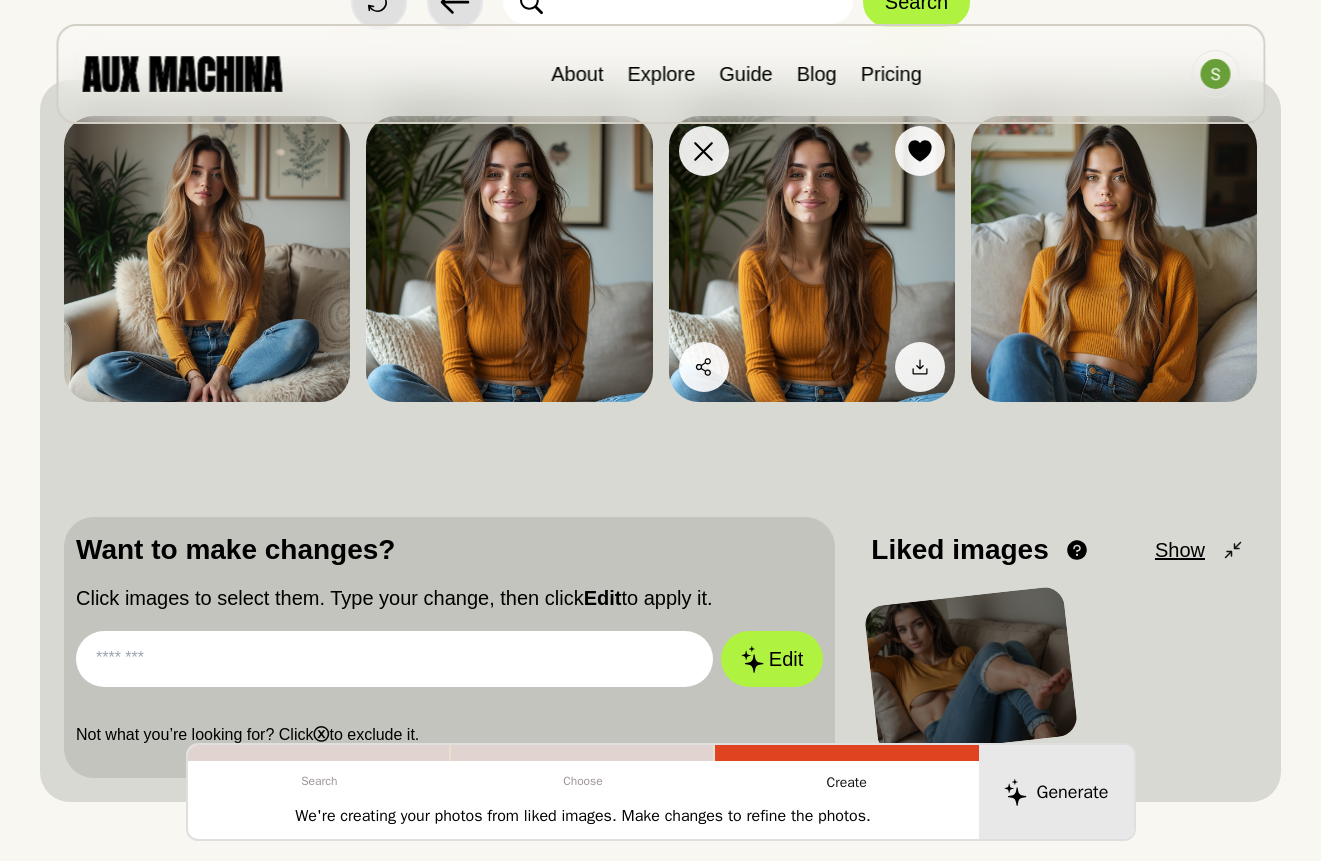 scroll, scrollTop: 200, scrollLeft: 0, axis: vertical 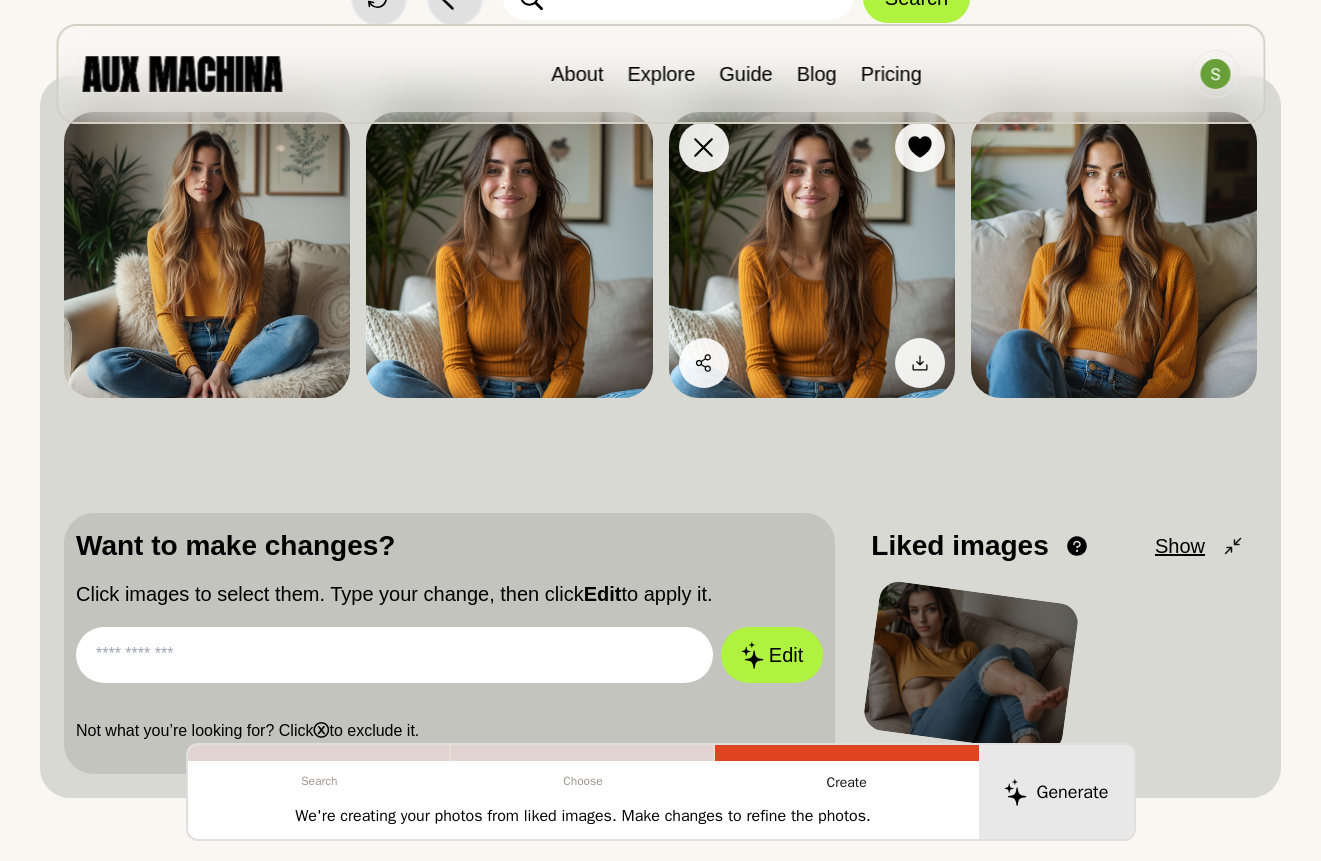 click at bounding box center [812, 255] 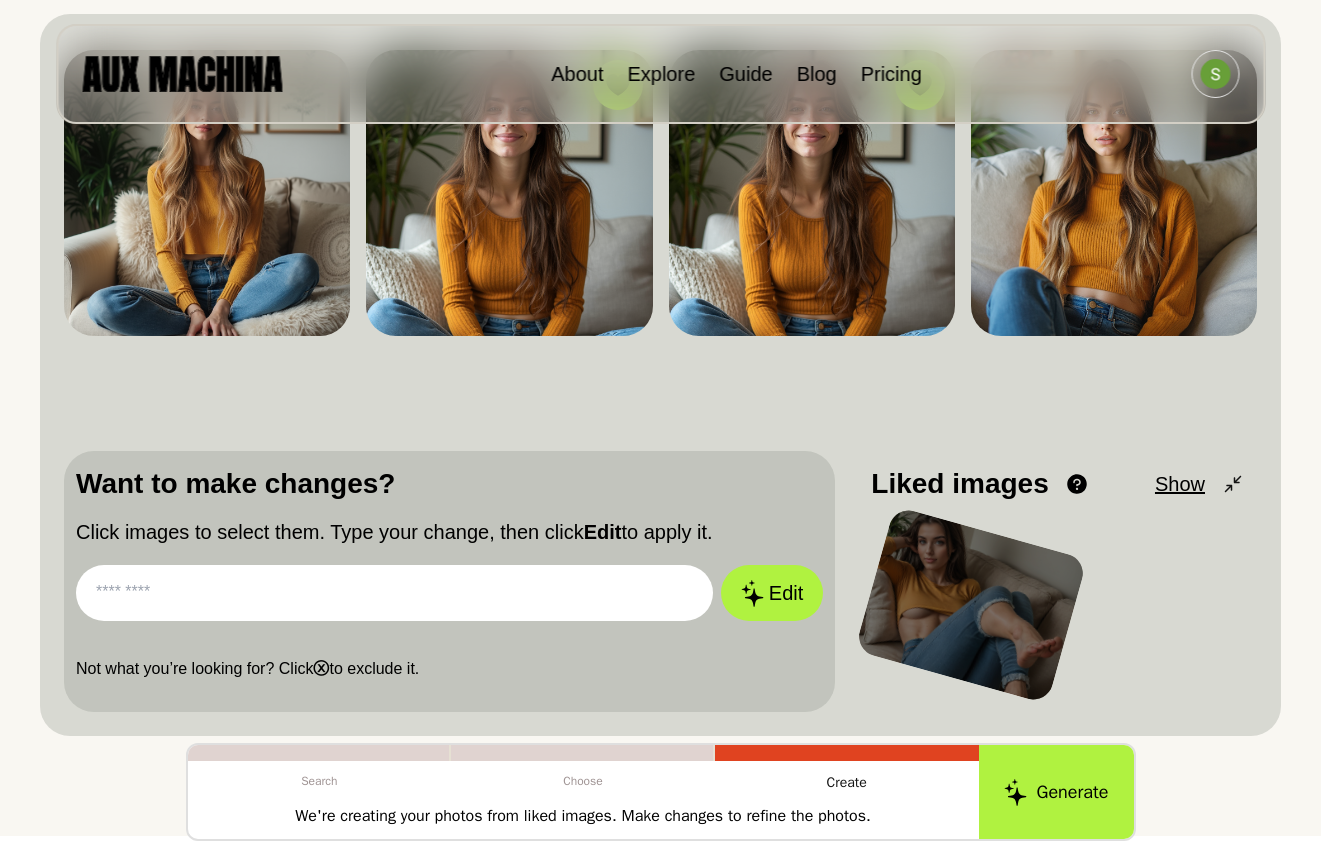 scroll, scrollTop: 300, scrollLeft: 0, axis: vertical 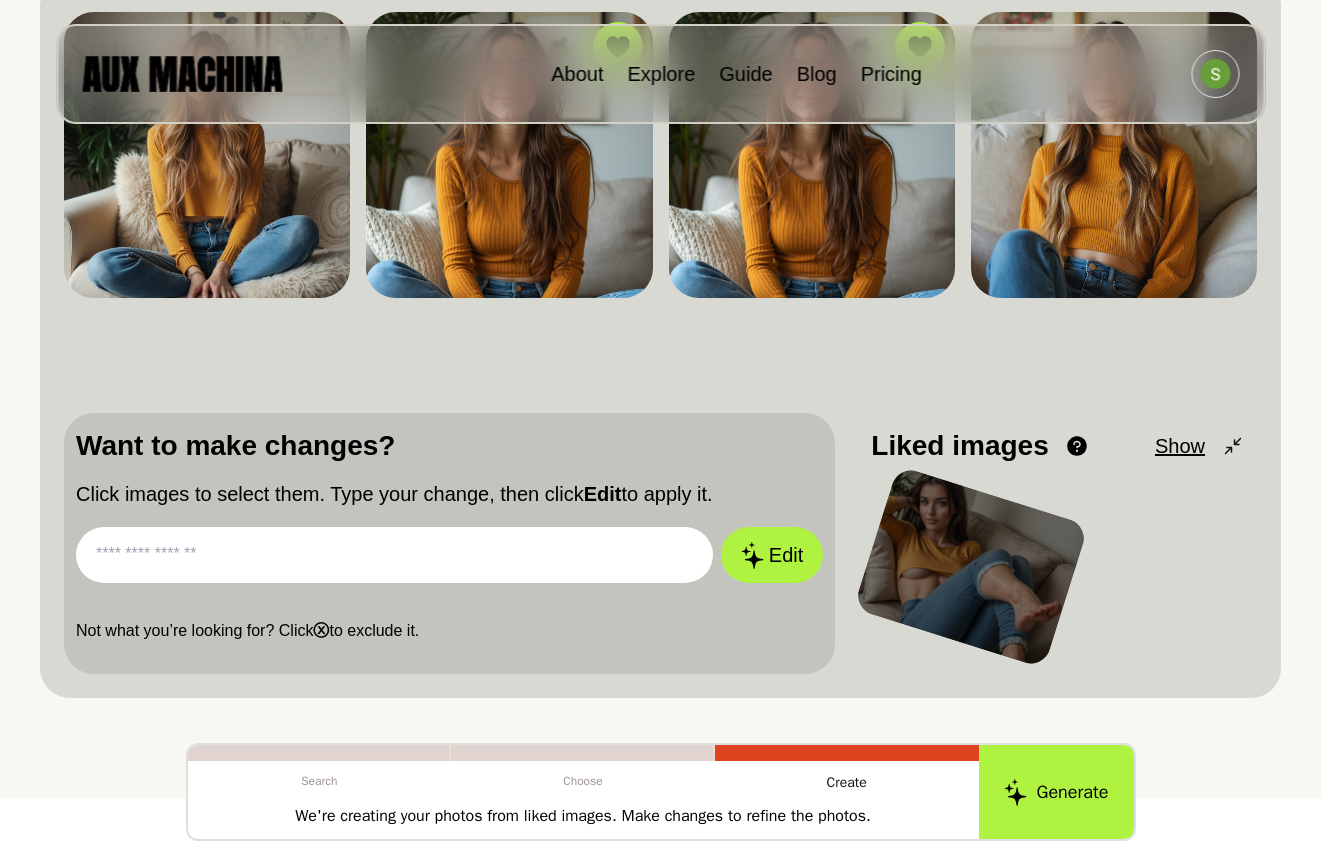 click at bounding box center (394, 555) 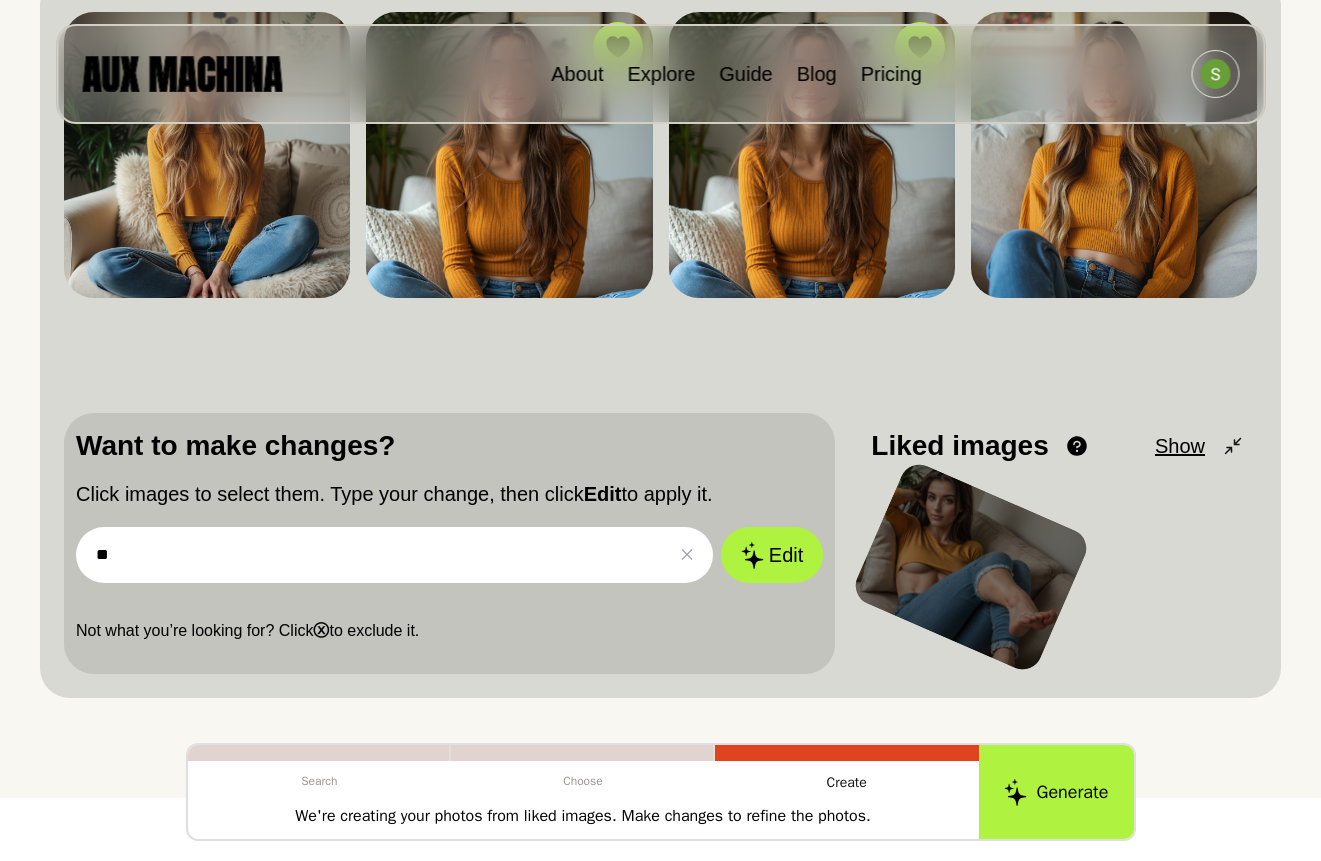 type on "*" 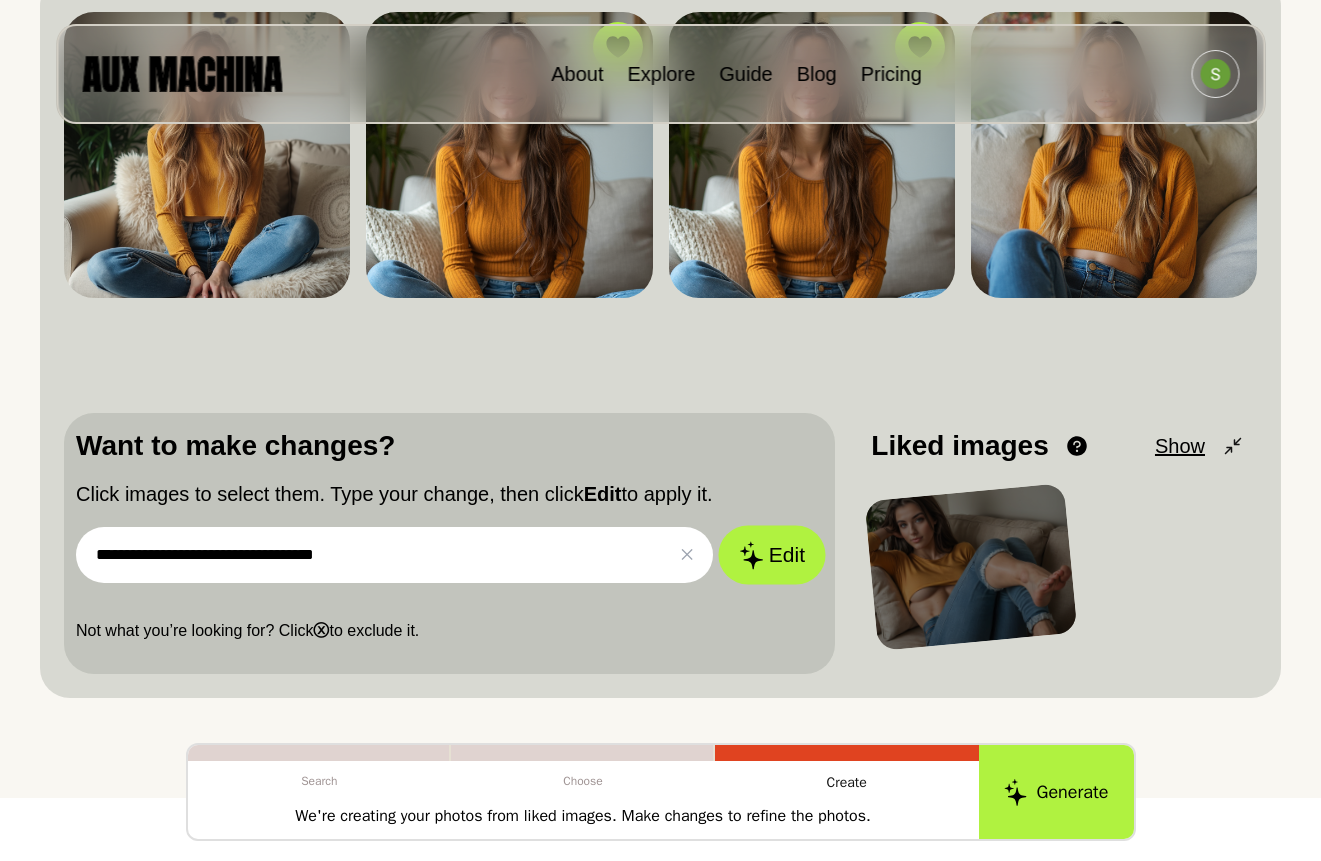 click on "Edit" at bounding box center [772, 555] 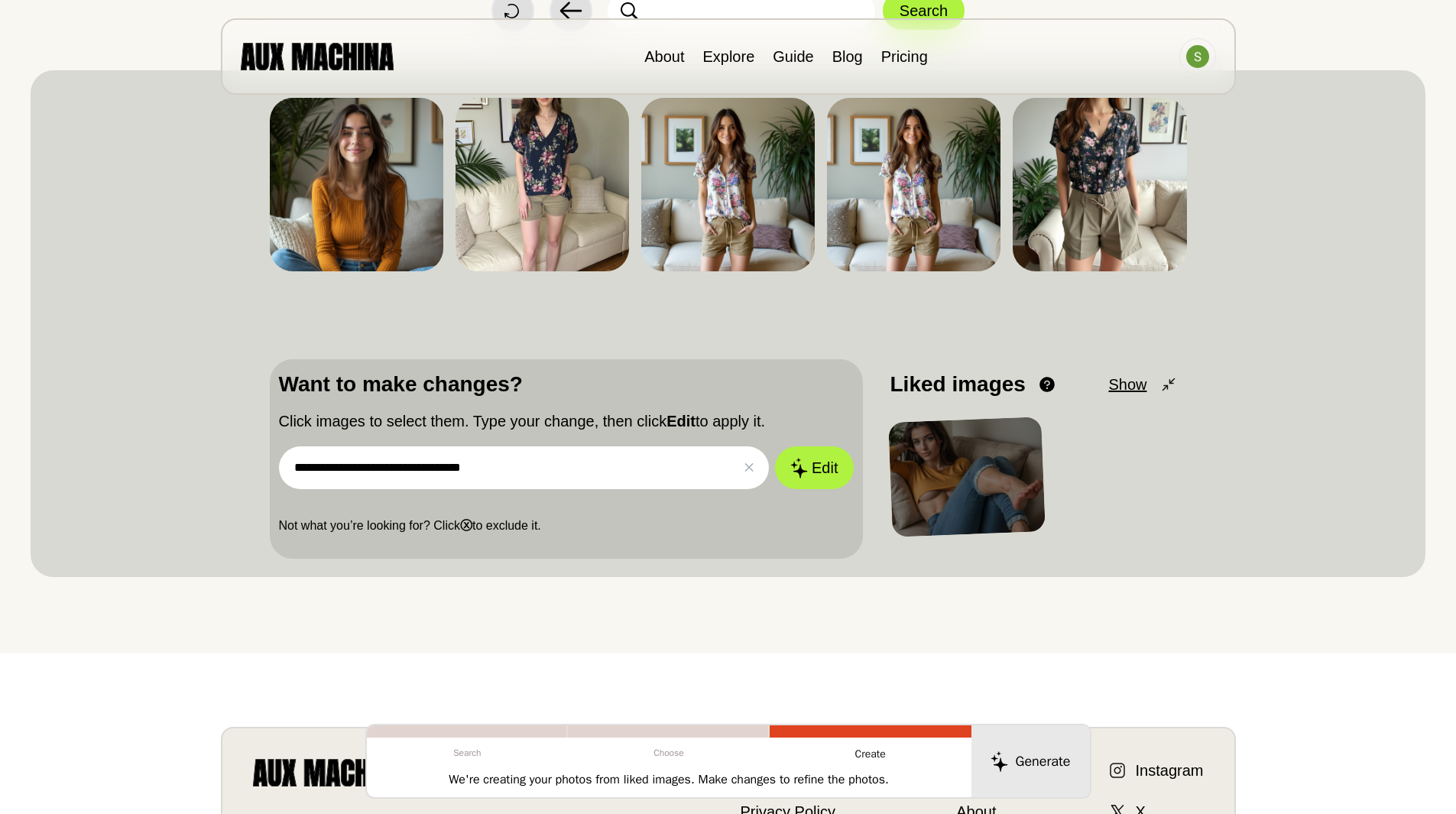 scroll, scrollTop: 153, scrollLeft: 0, axis: vertical 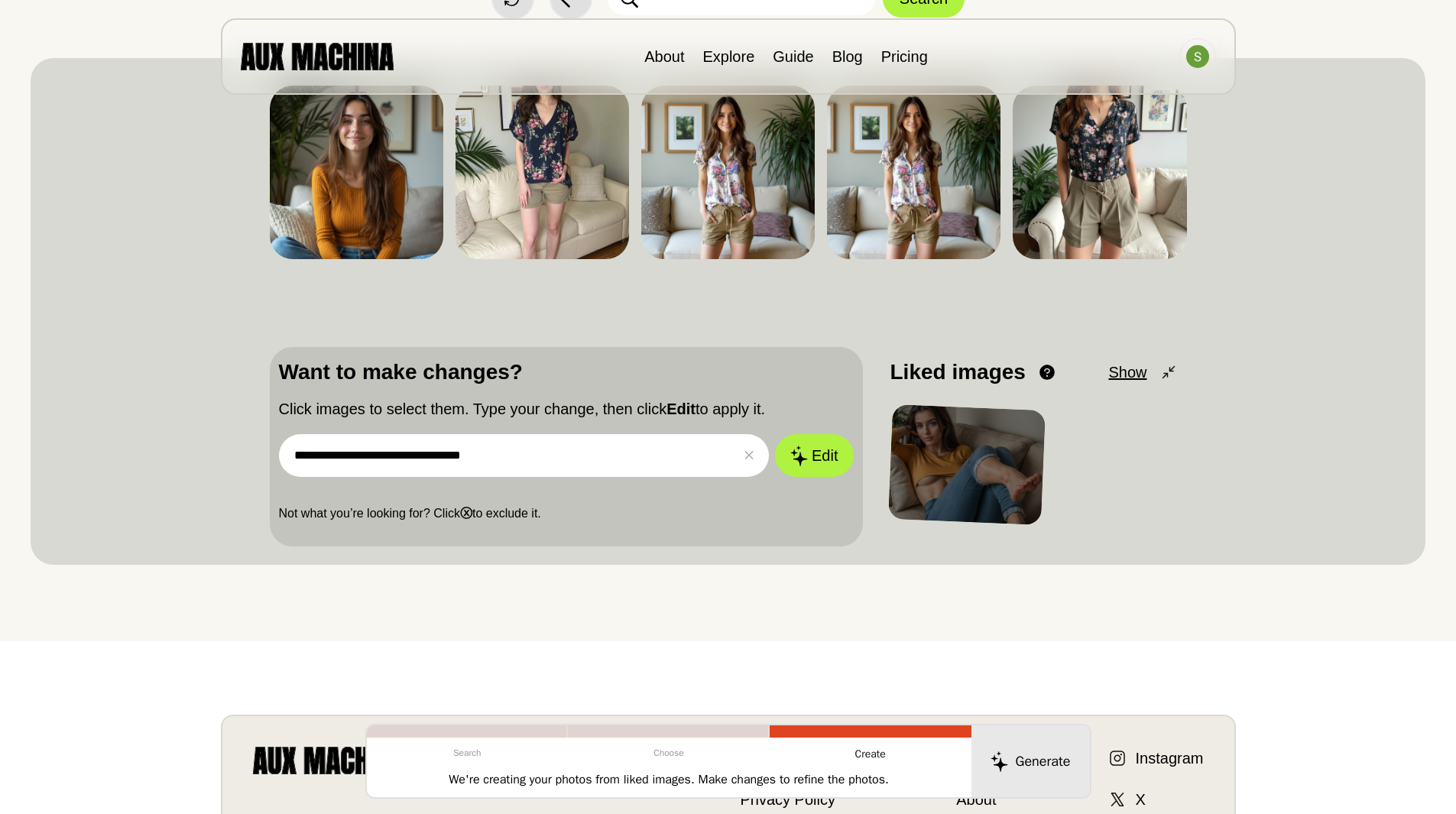 click on "**********" at bounding box center (524, 456) 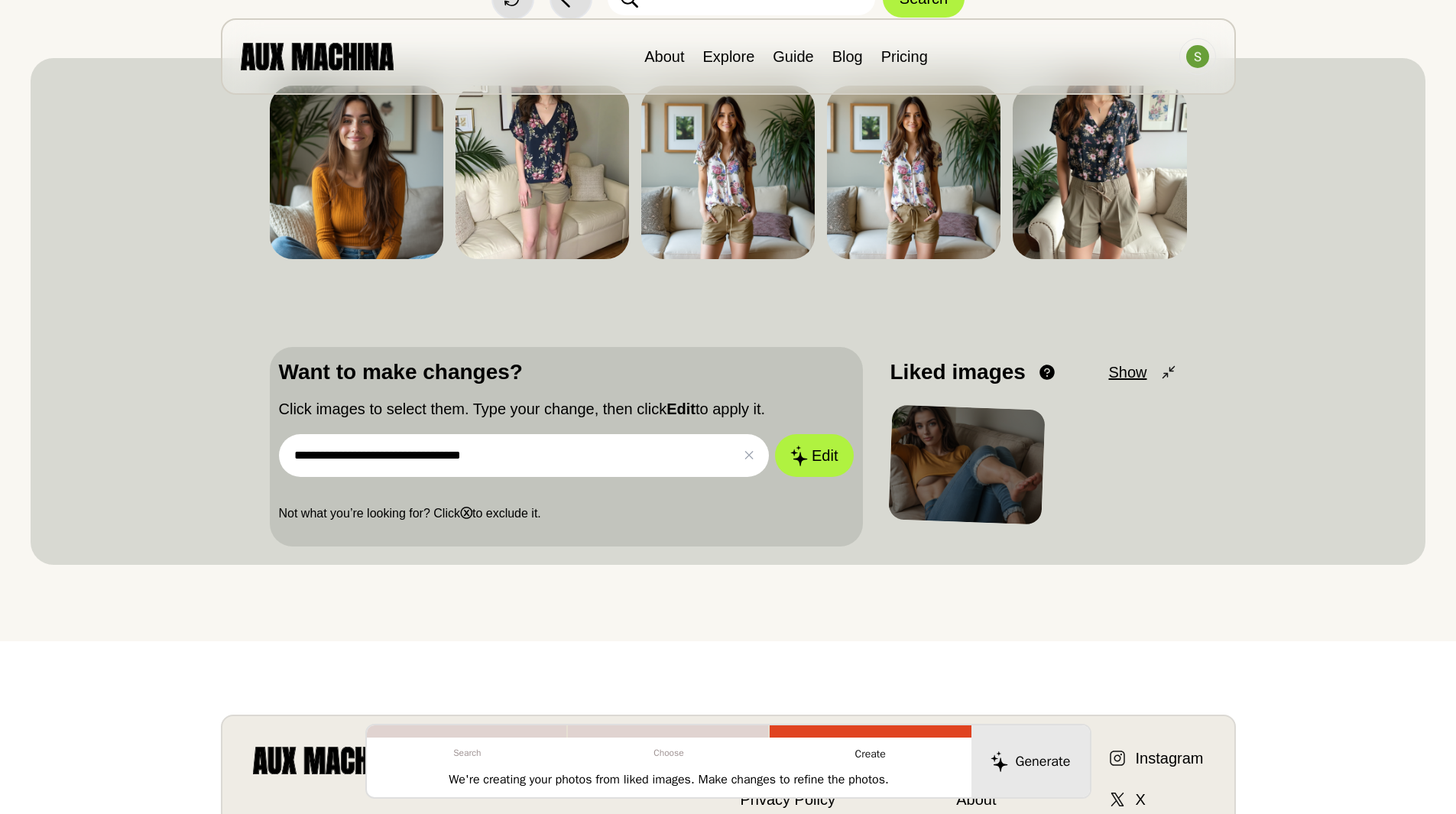 click on "**********" at bounding box center (524, 456) 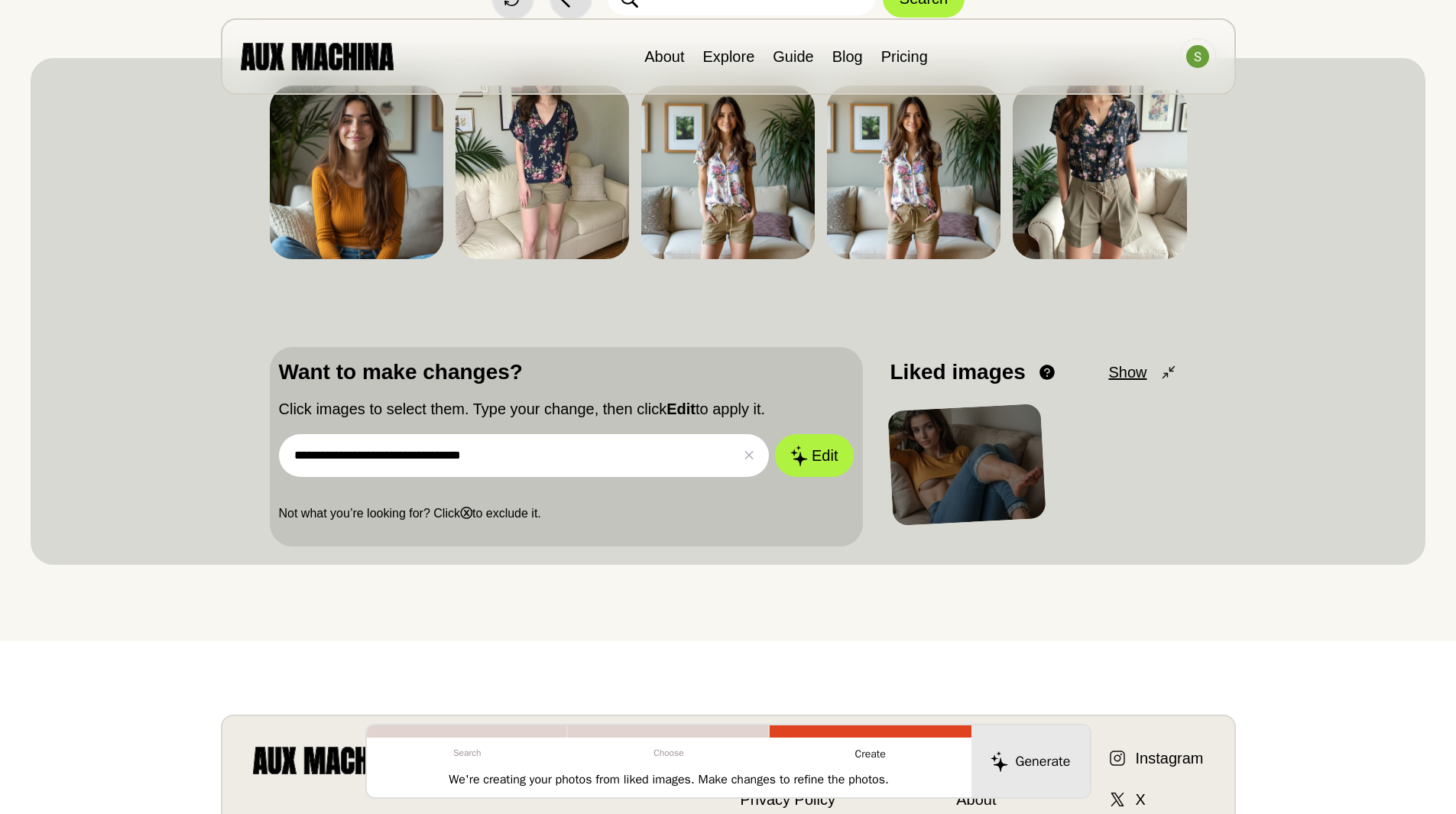 click on "**********" at bounding box center (524, 456) 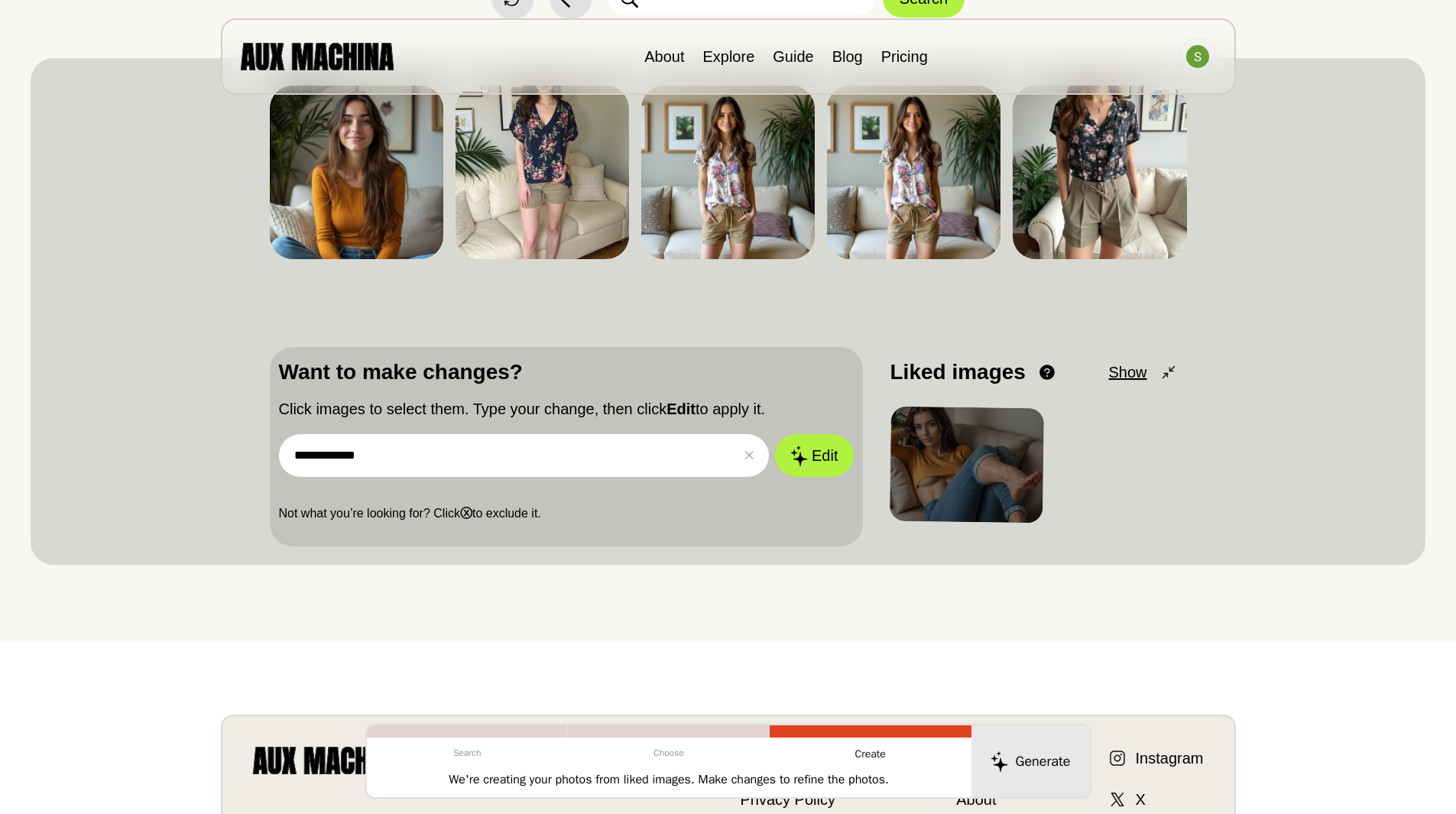 click on "**********" at bounding box center [524, 456] 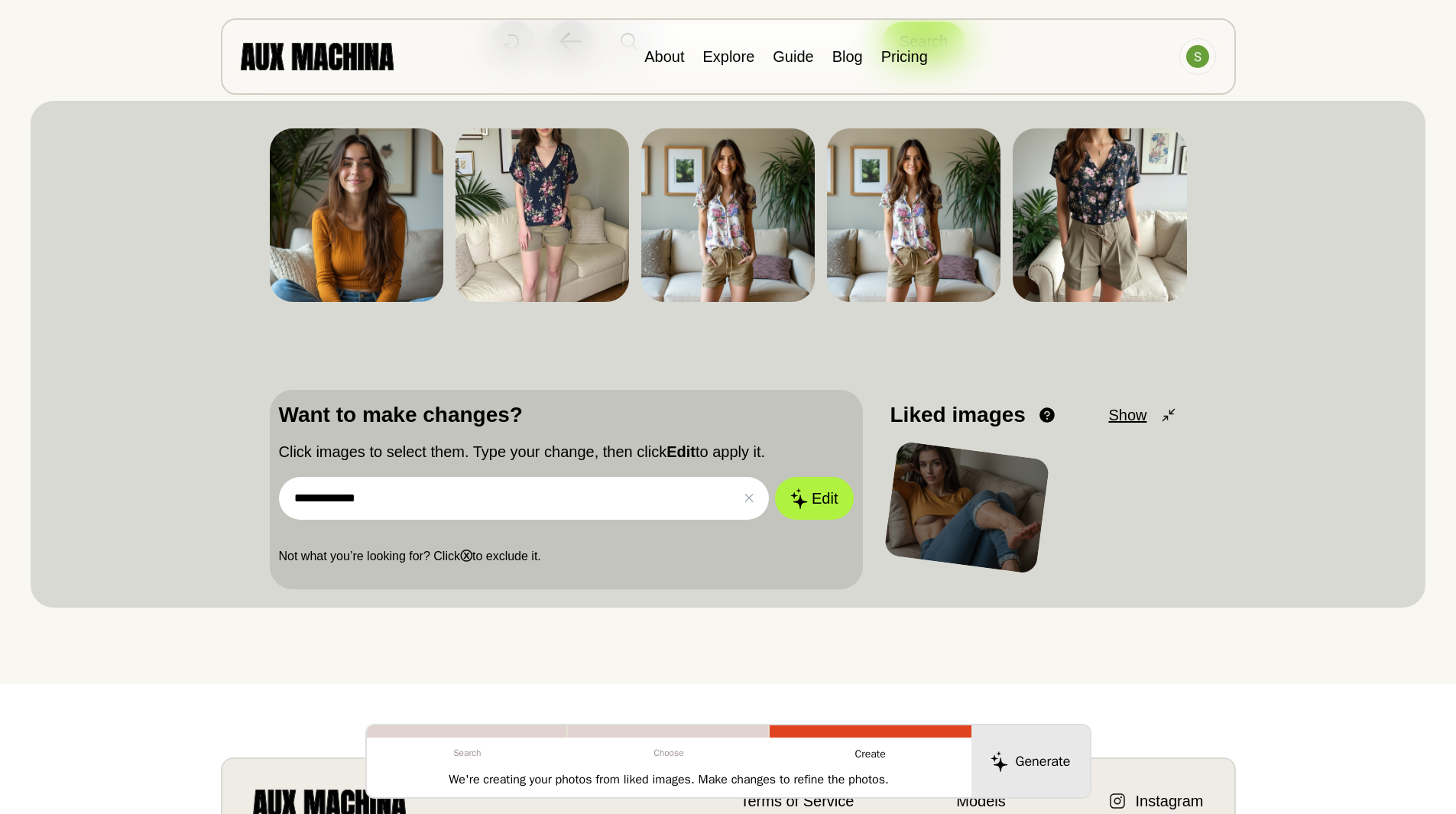 scroll, scrollTop: 76, scrollLeft: 0, axis: vertical 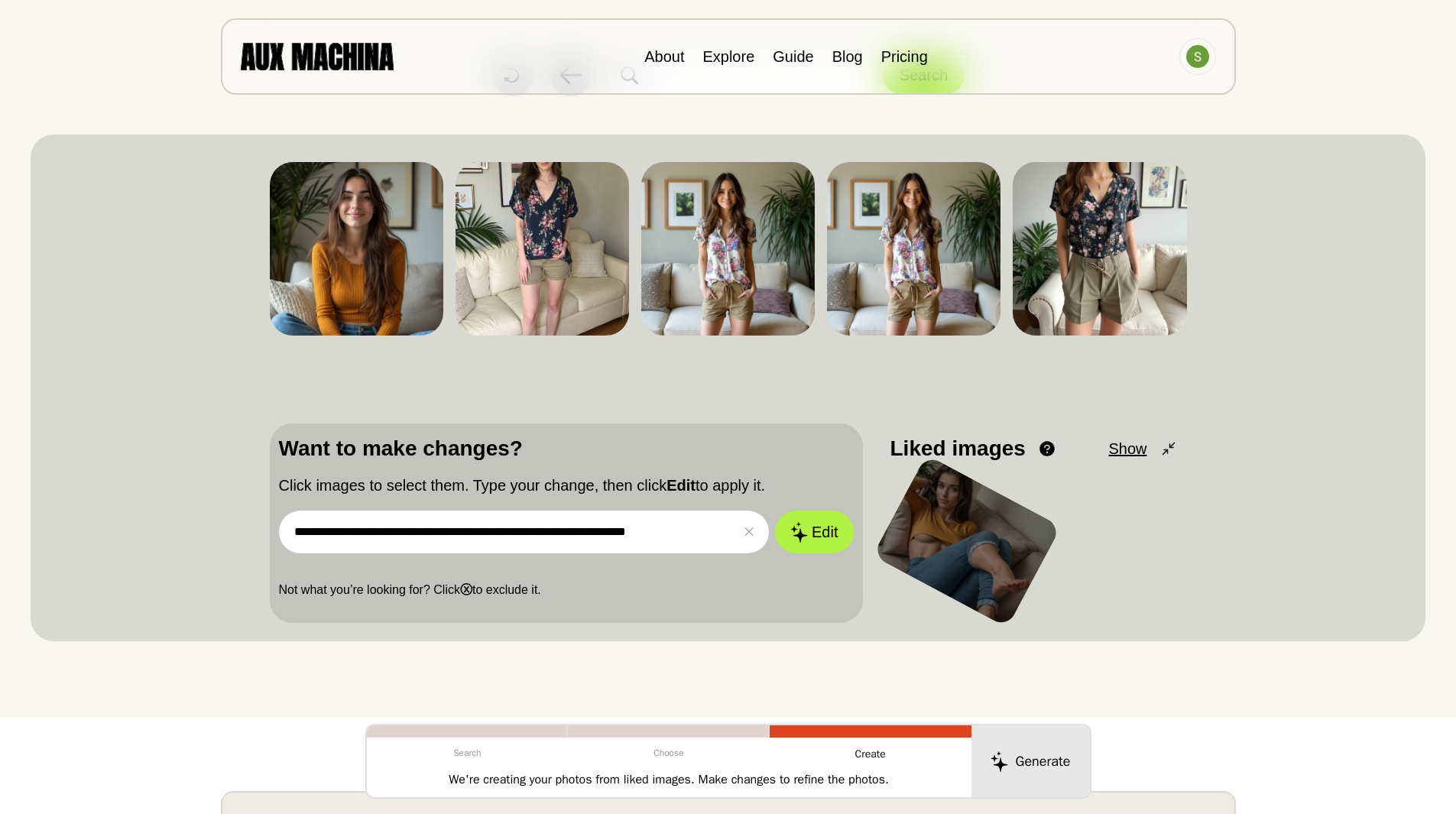 click on "Edit" at bounding box center (814, 532) 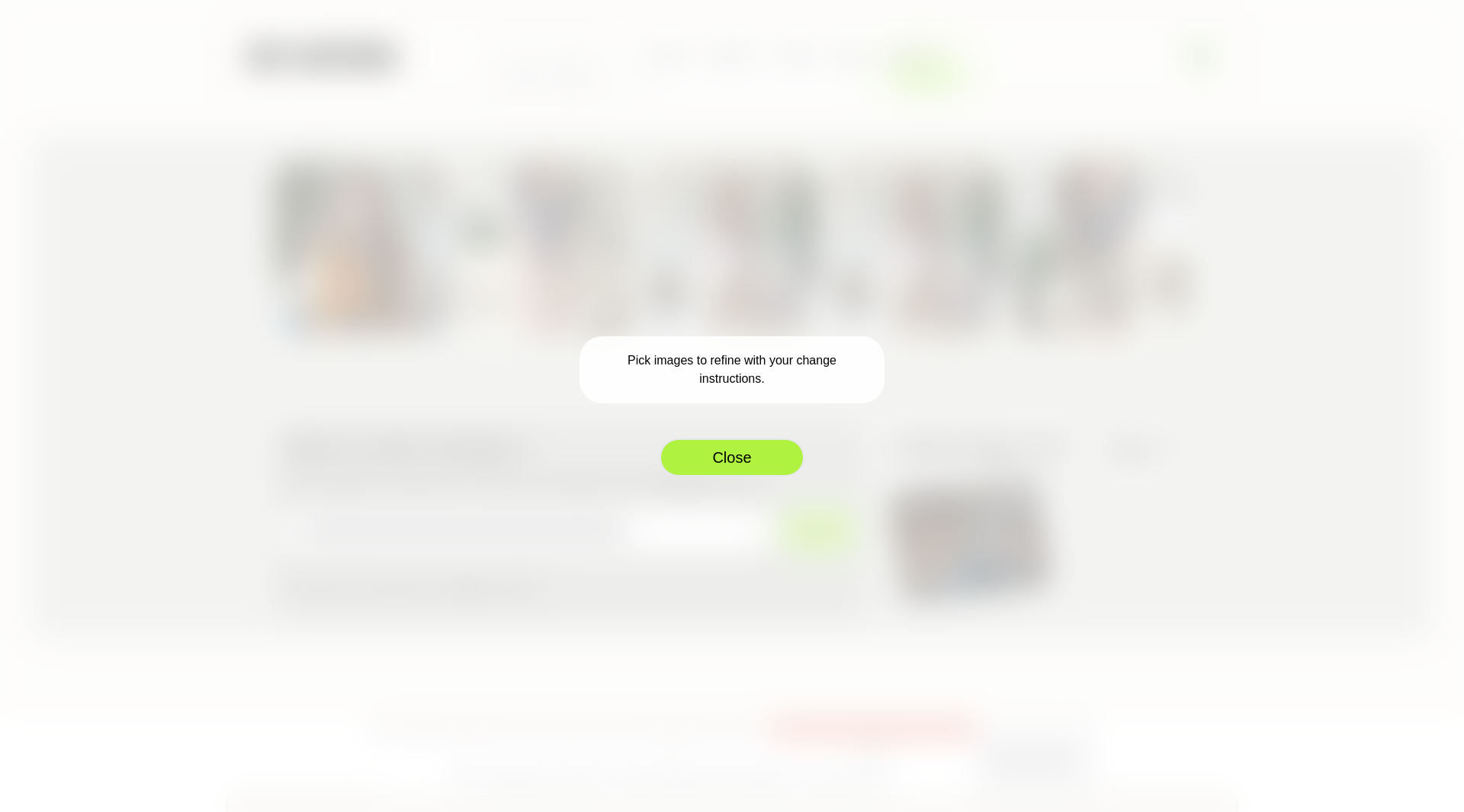 click on "Close" at bounding box center (732, 457) 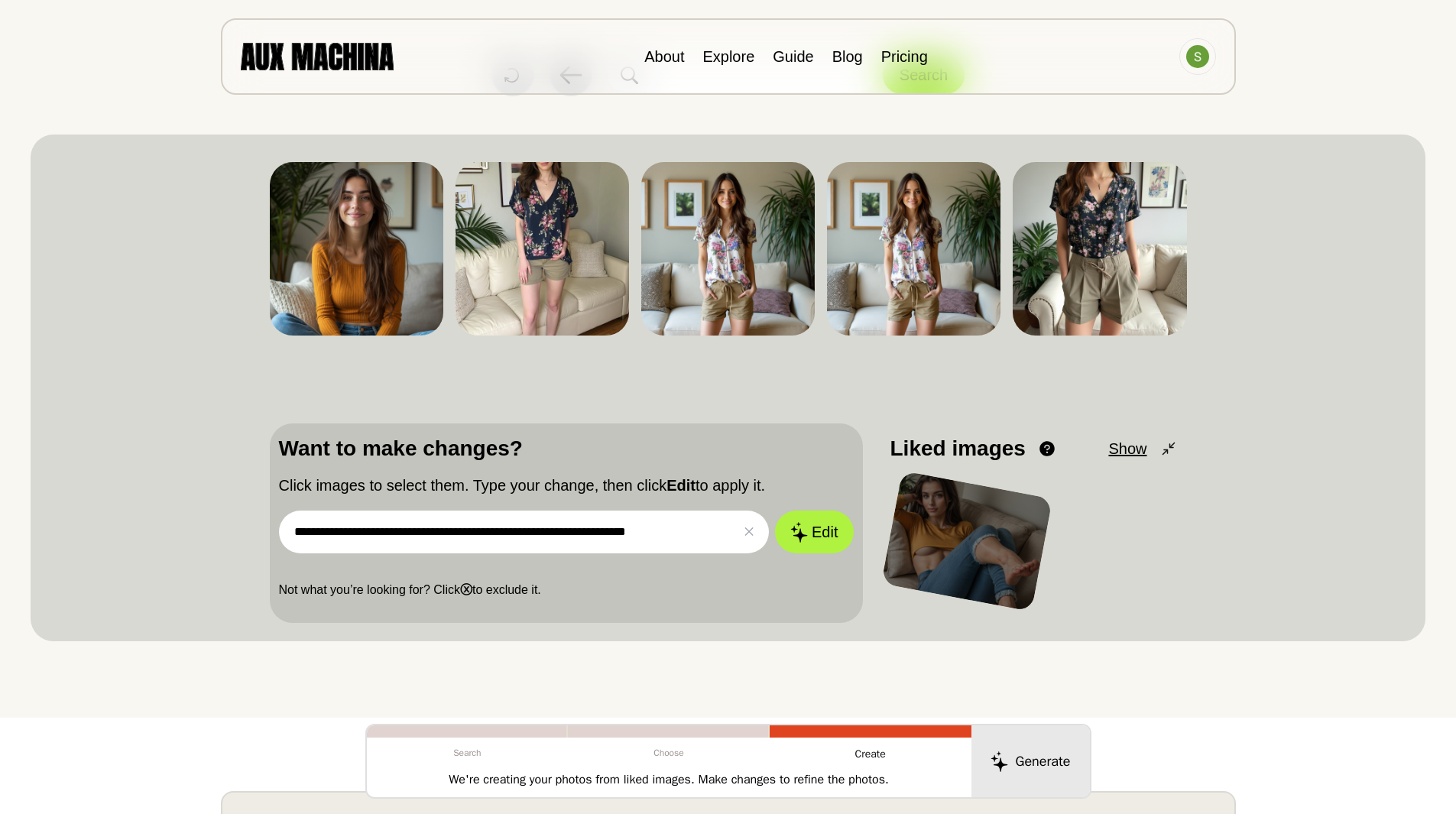 scroll, scrollTop: 0, scrollLeft: 0, axis: both 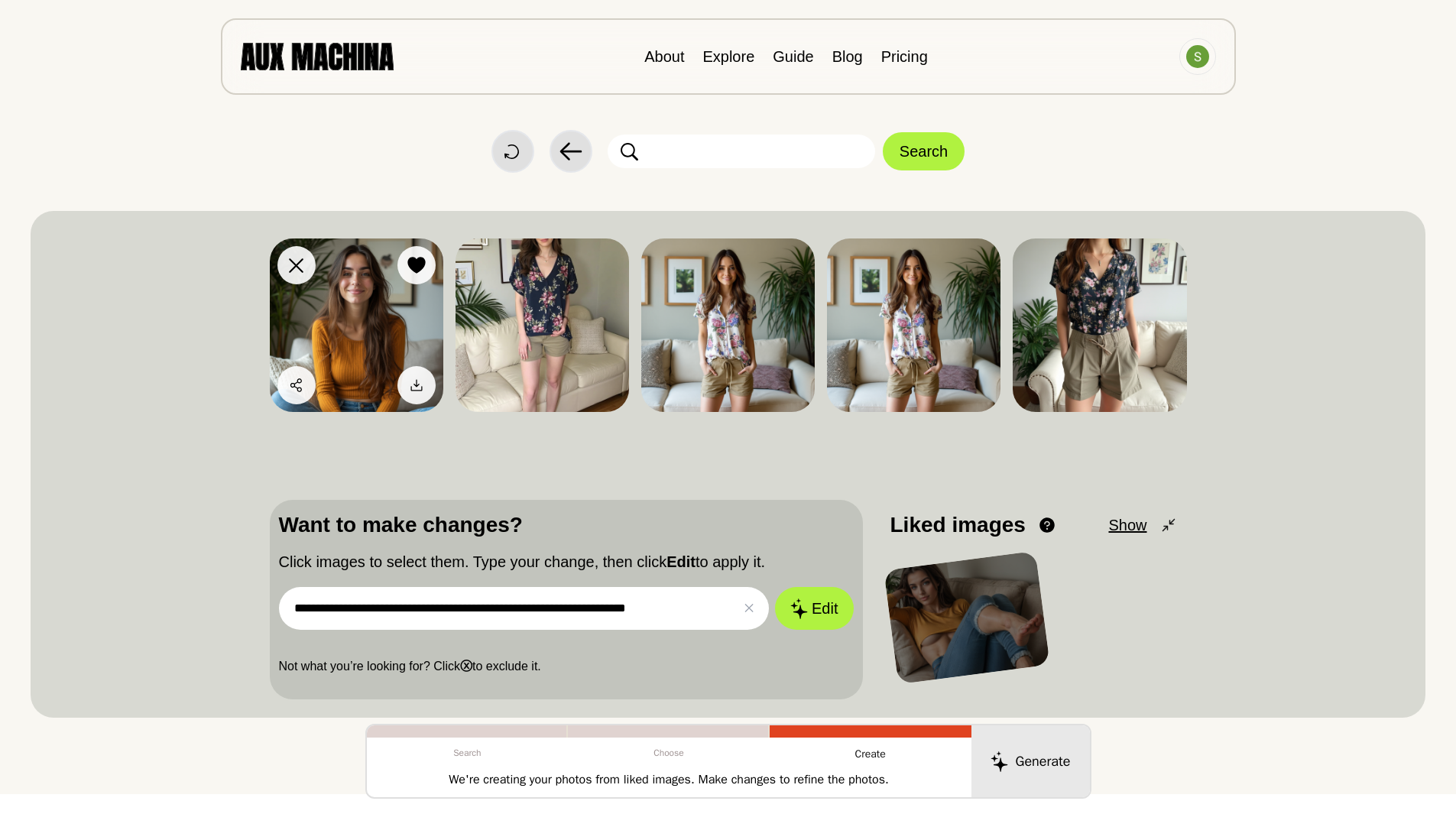 click at bounding box center (356, 325) 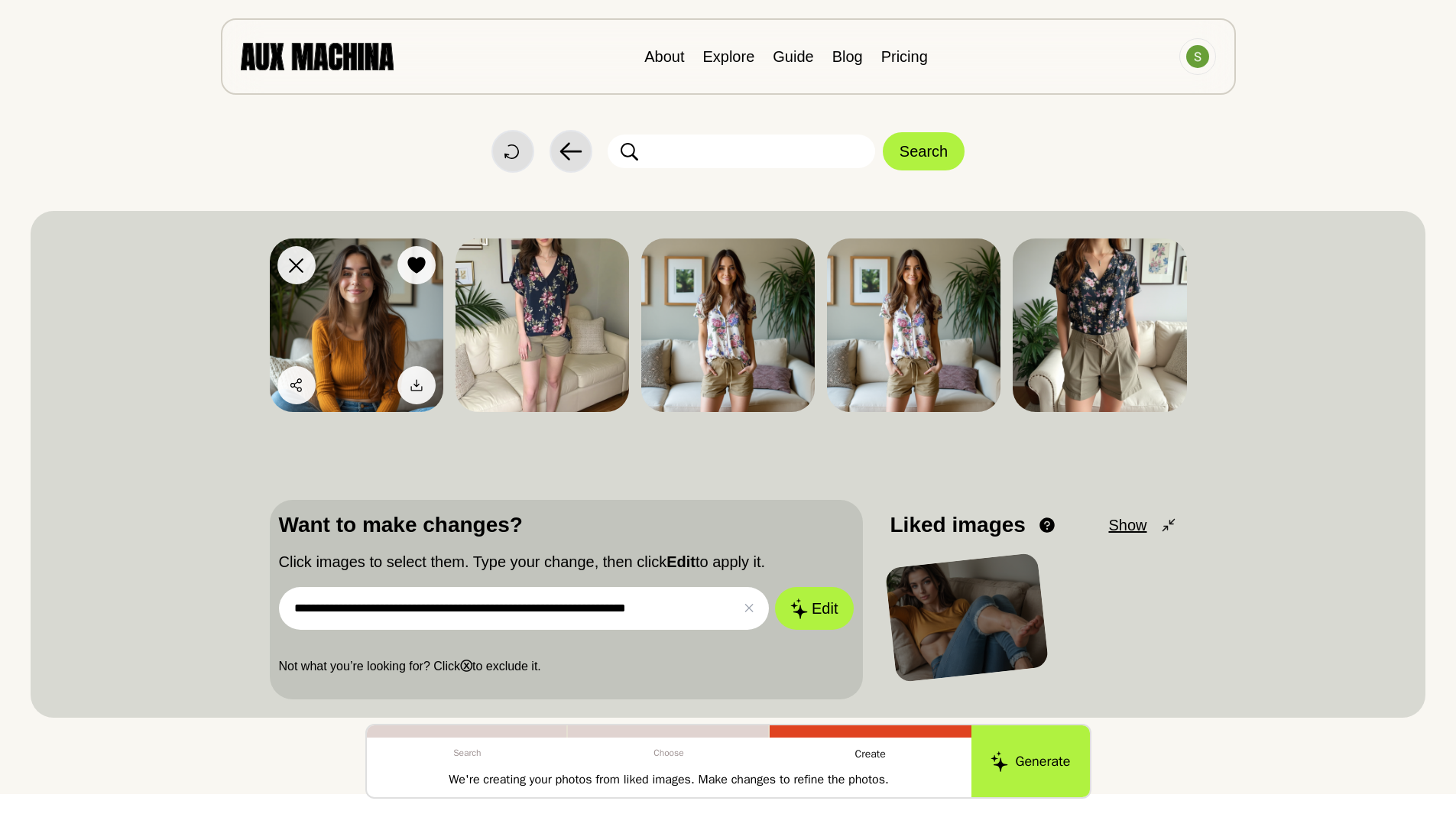 click at bounding box center [356, 325] 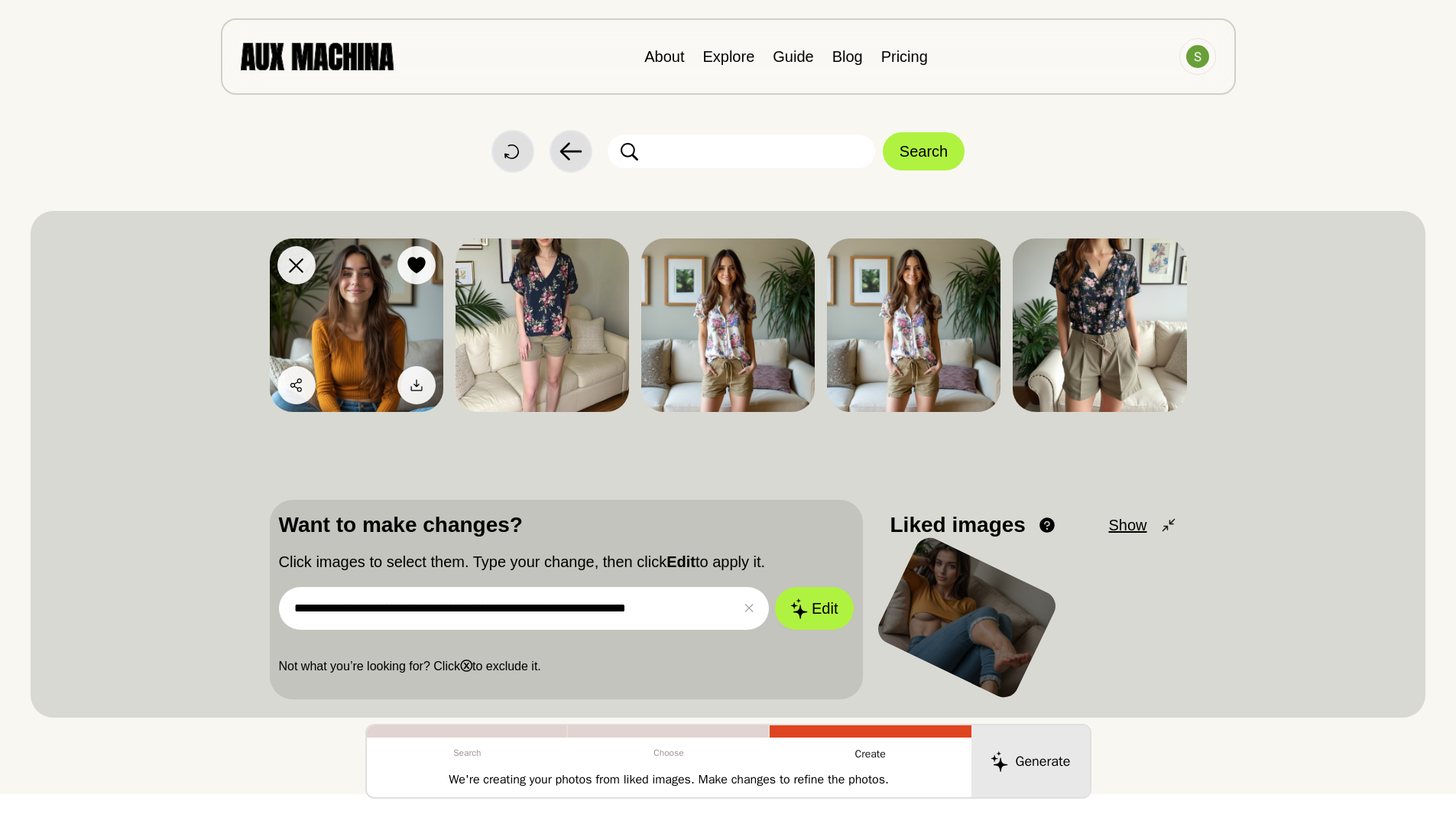 click 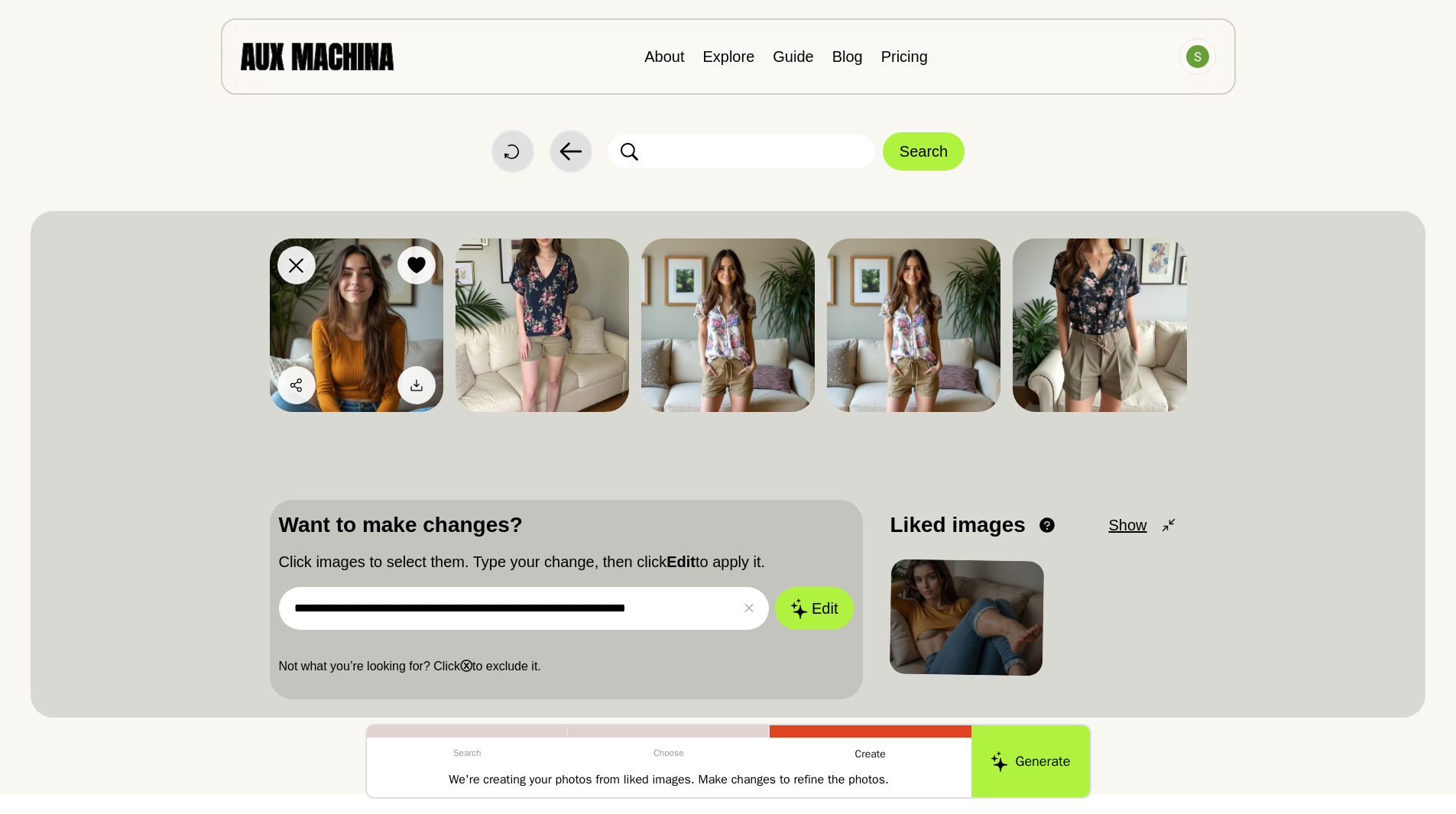 click at bounding box center [356, 325] 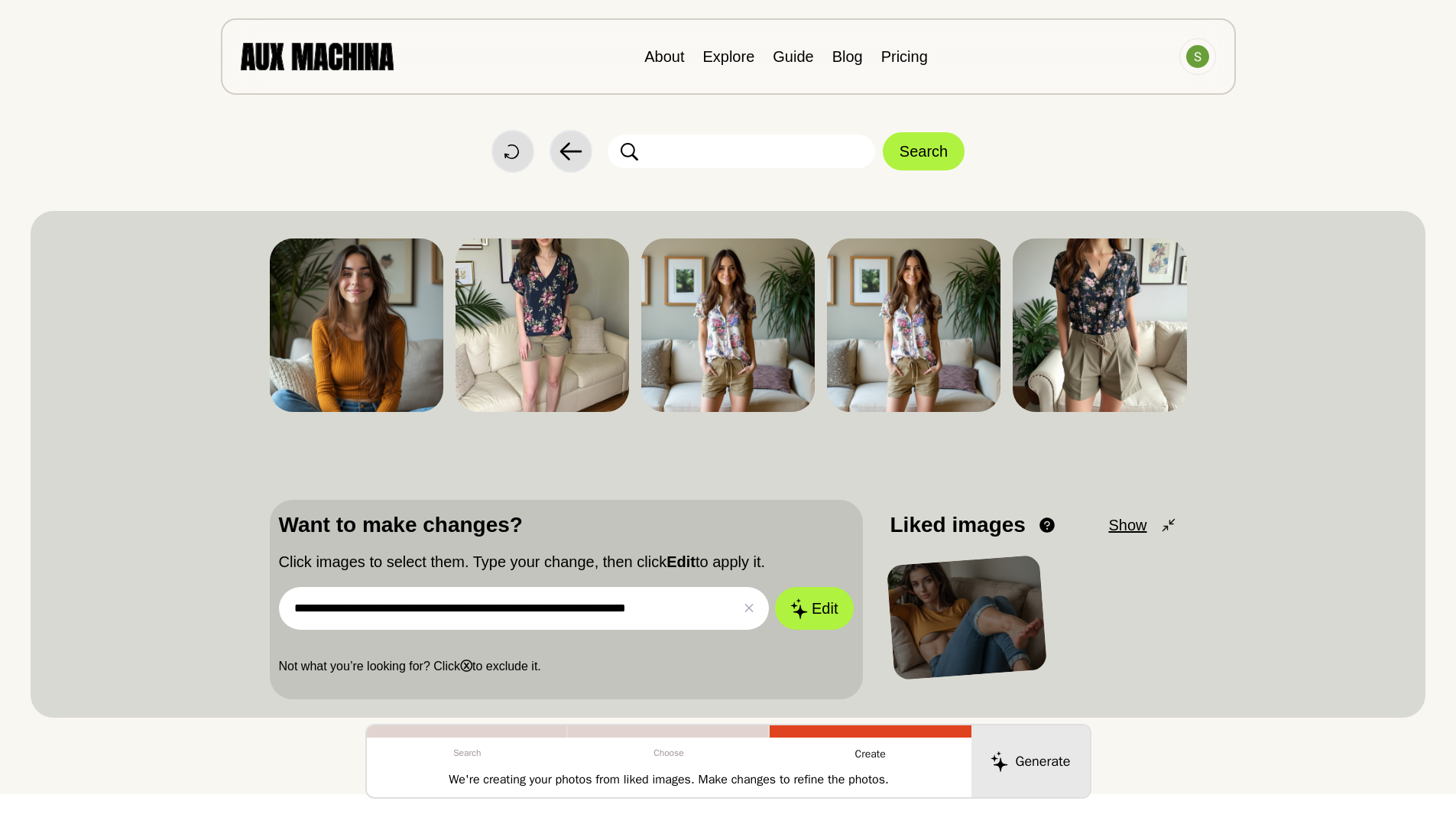 drag, startPoint x: 802, startPoint y: 608, endPoint x: 804, endPoint y: 562, distance: 46.043458 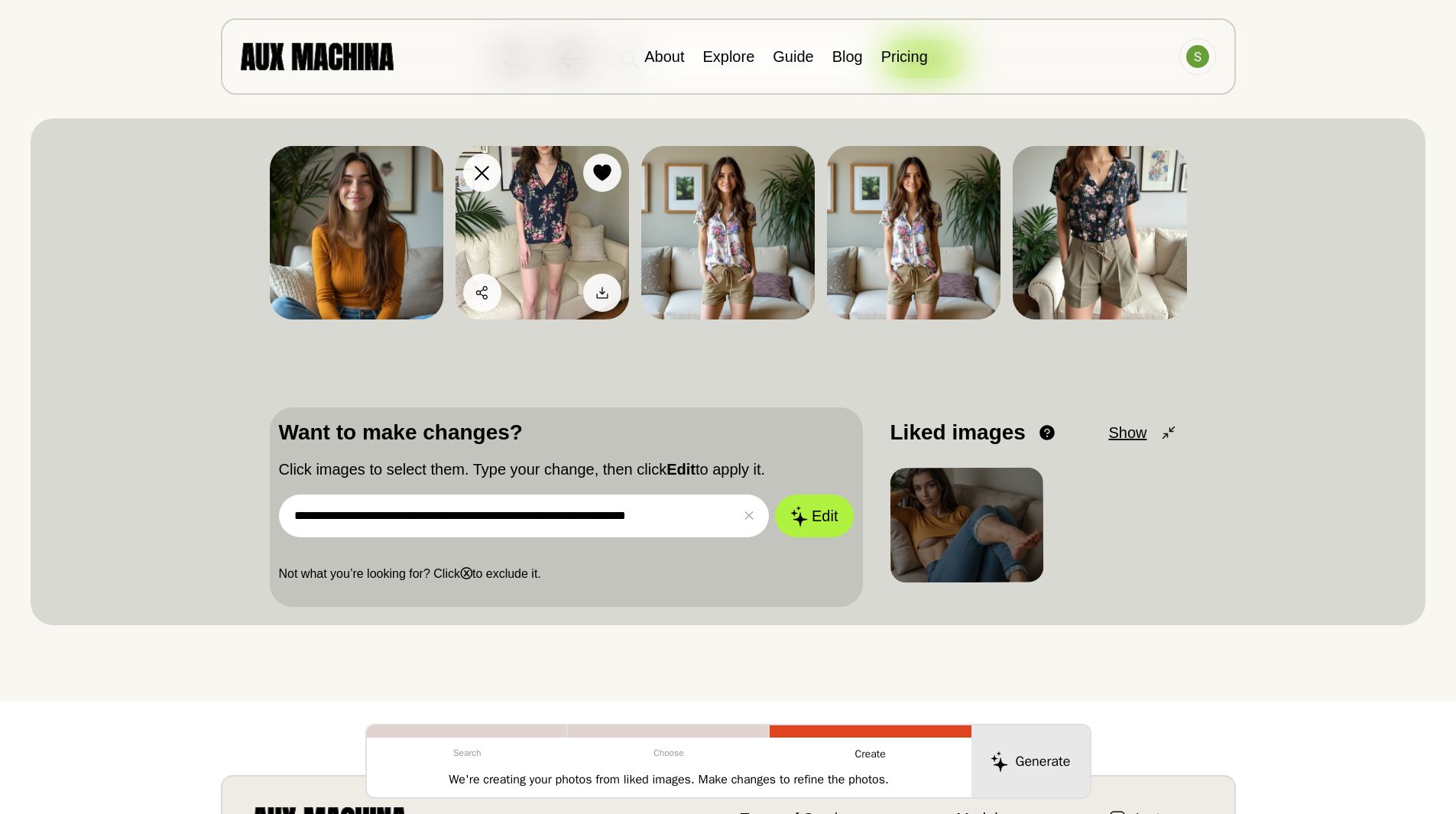 scroll, scrollTop: 0, scrollLeft: 0, axis: both 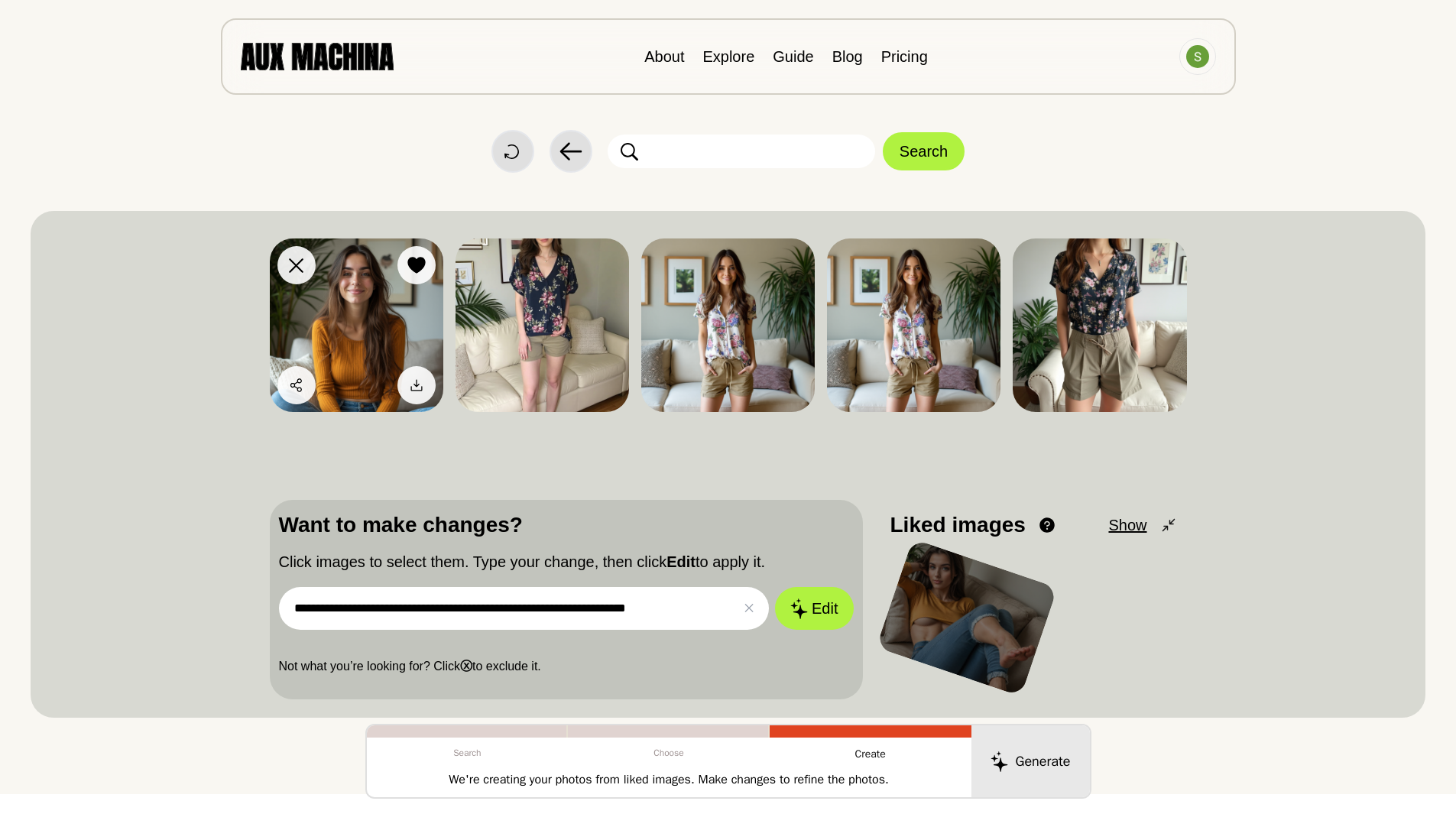 click 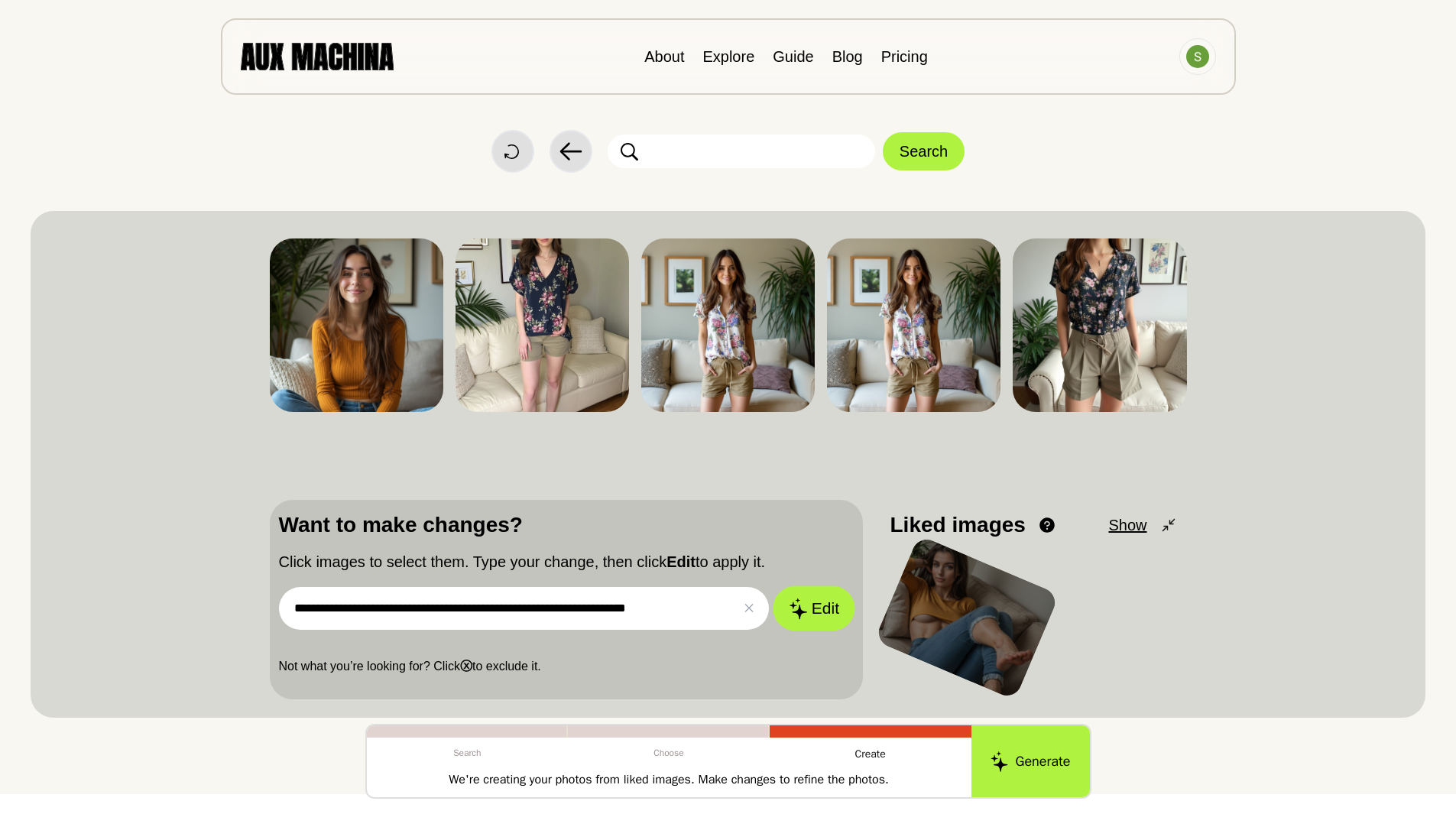 click on "Edit" at bounding box center (814, 608) 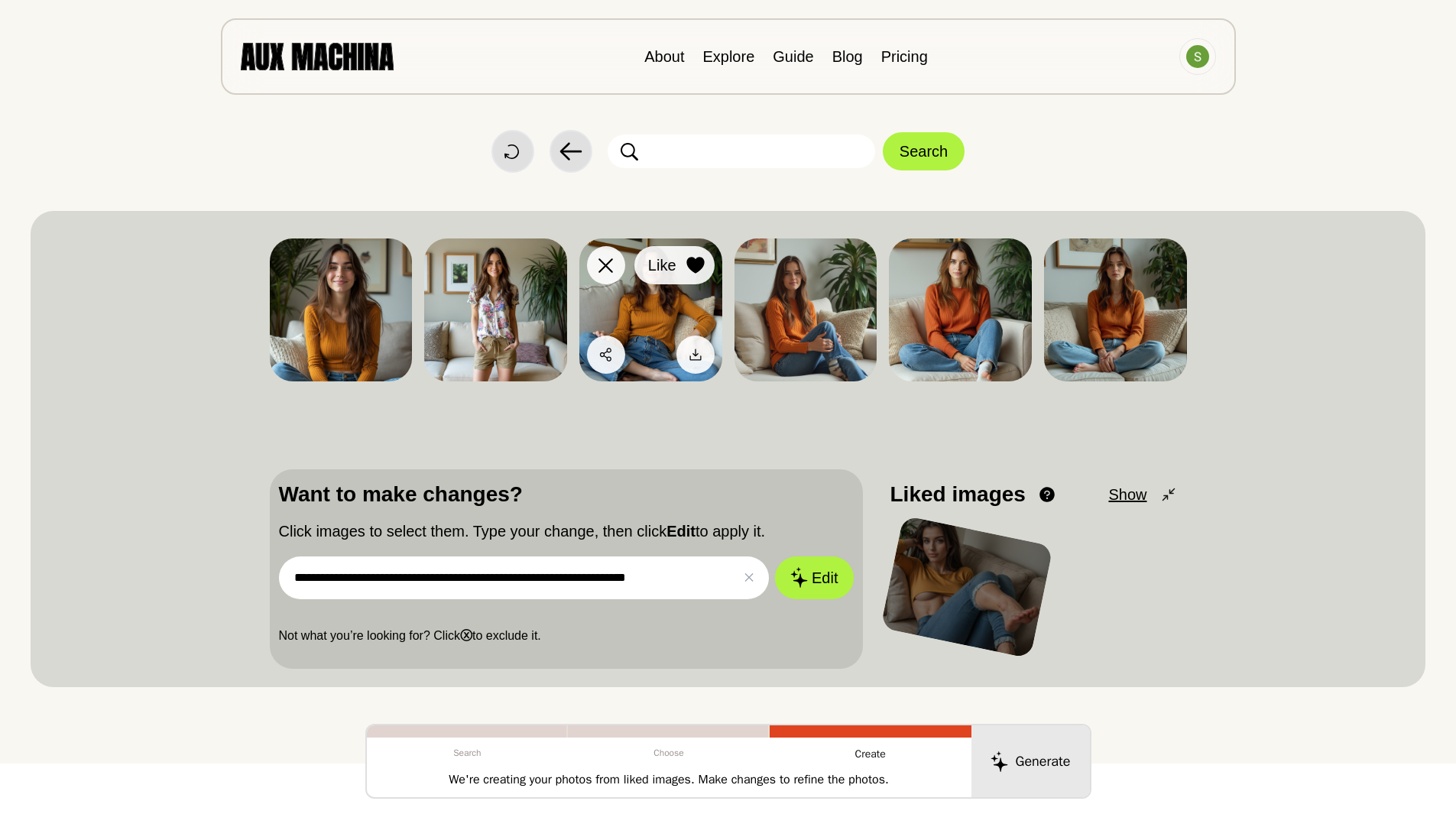 click 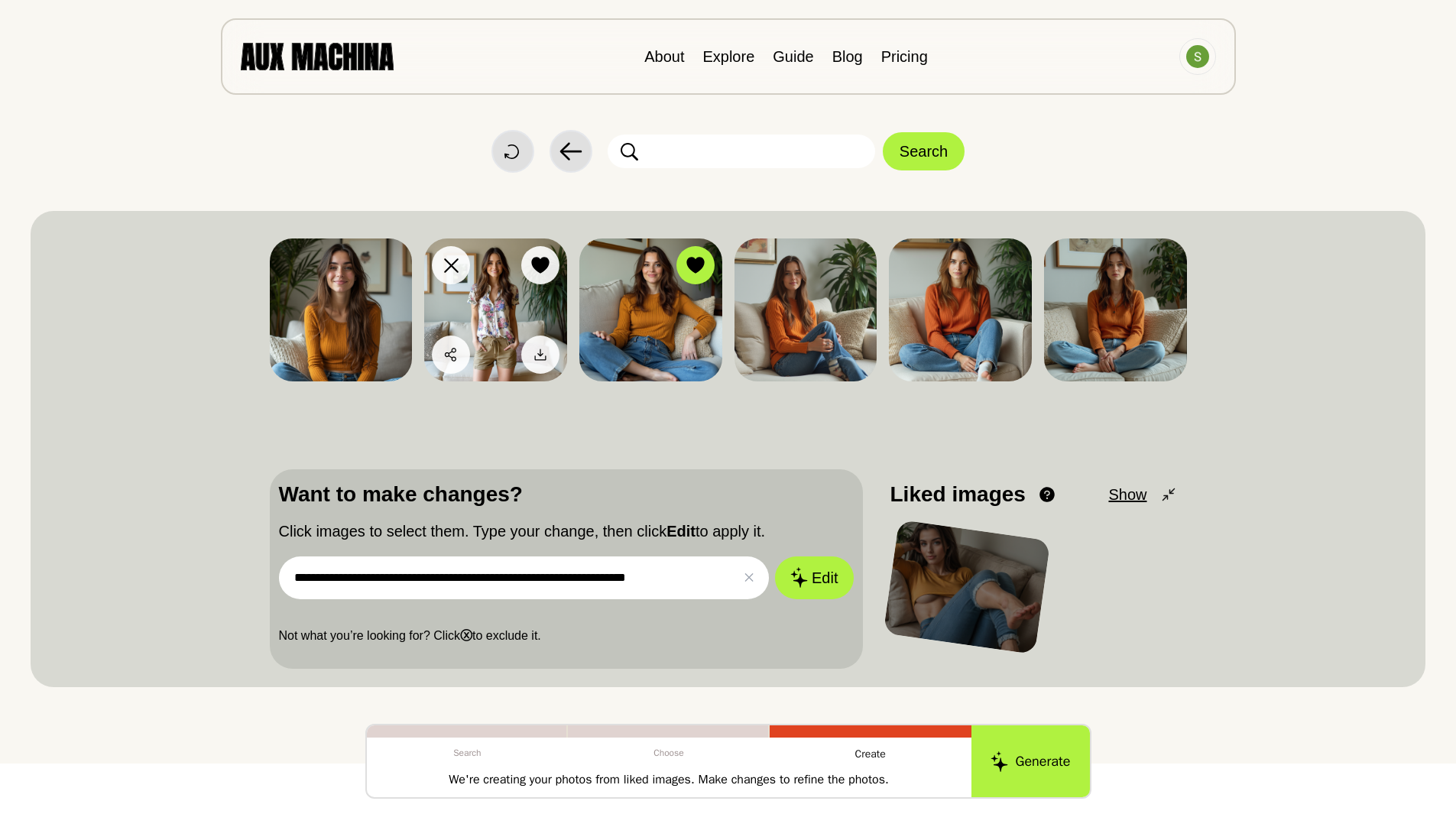 click 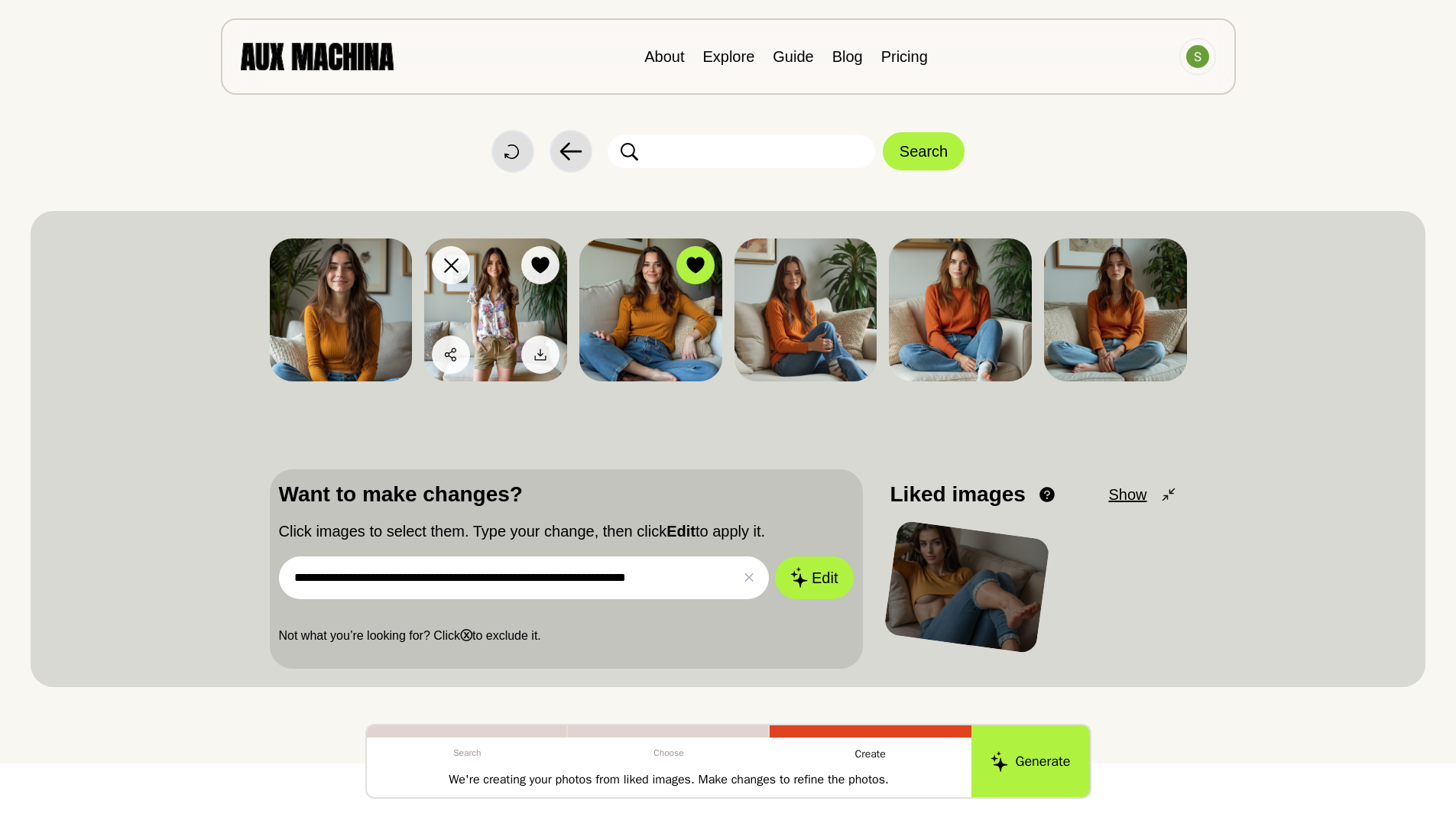 click 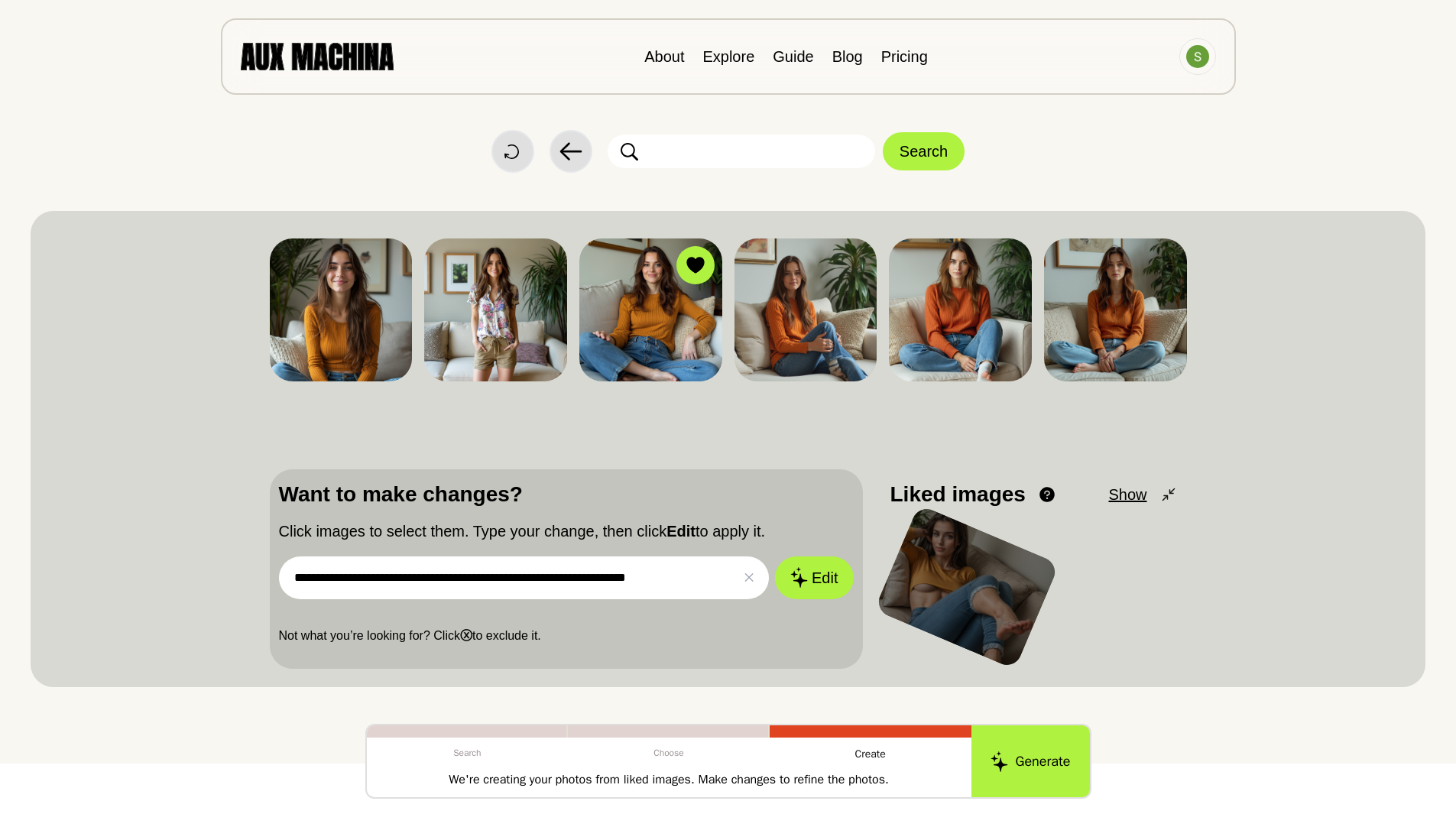 drag, startPoint x: 376, startPoint y: 577, endPoint x: 938, endPoint y: 562, distance: 562.20014 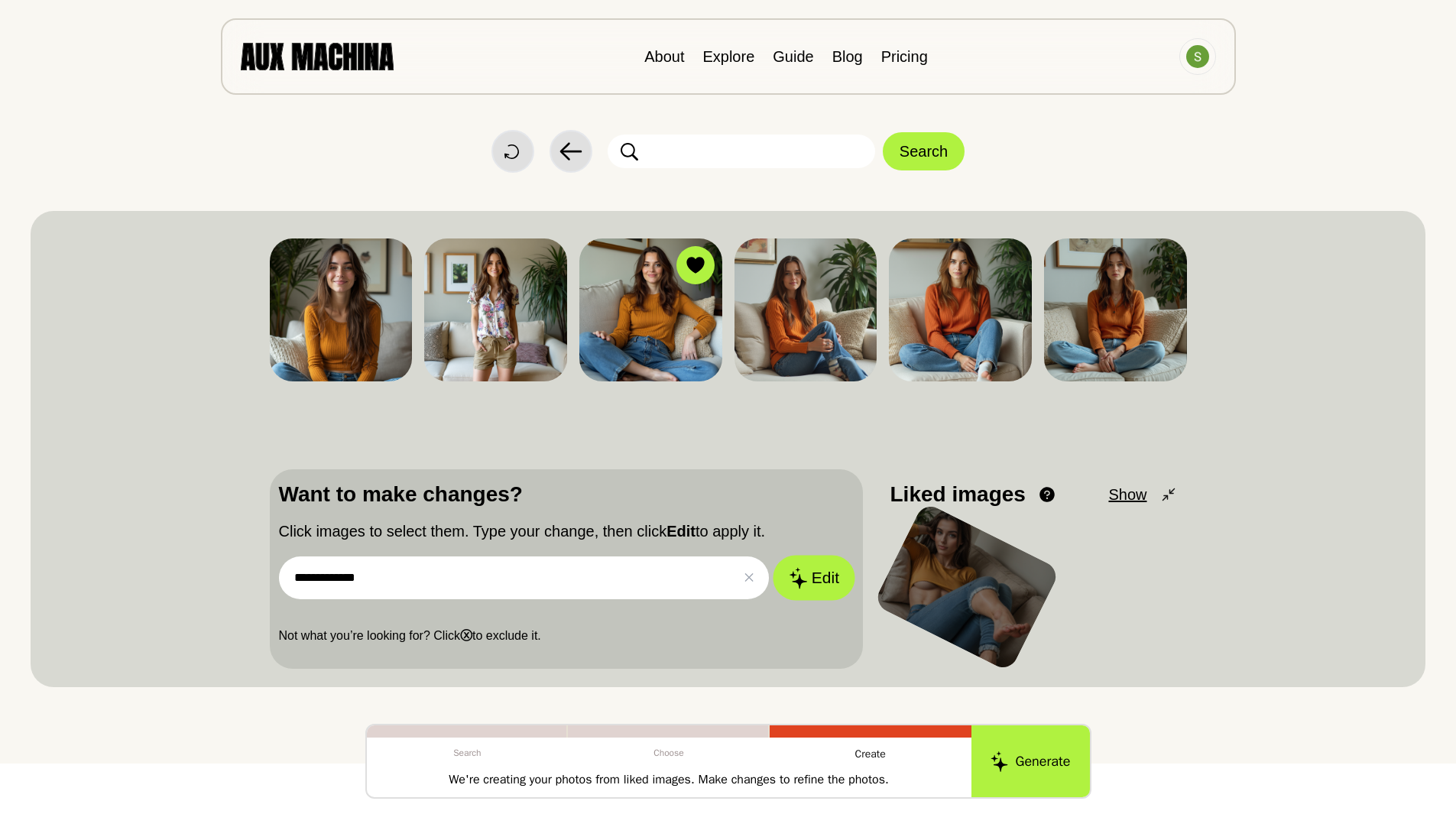 click on "Edit" at bounding box center (814, 577) 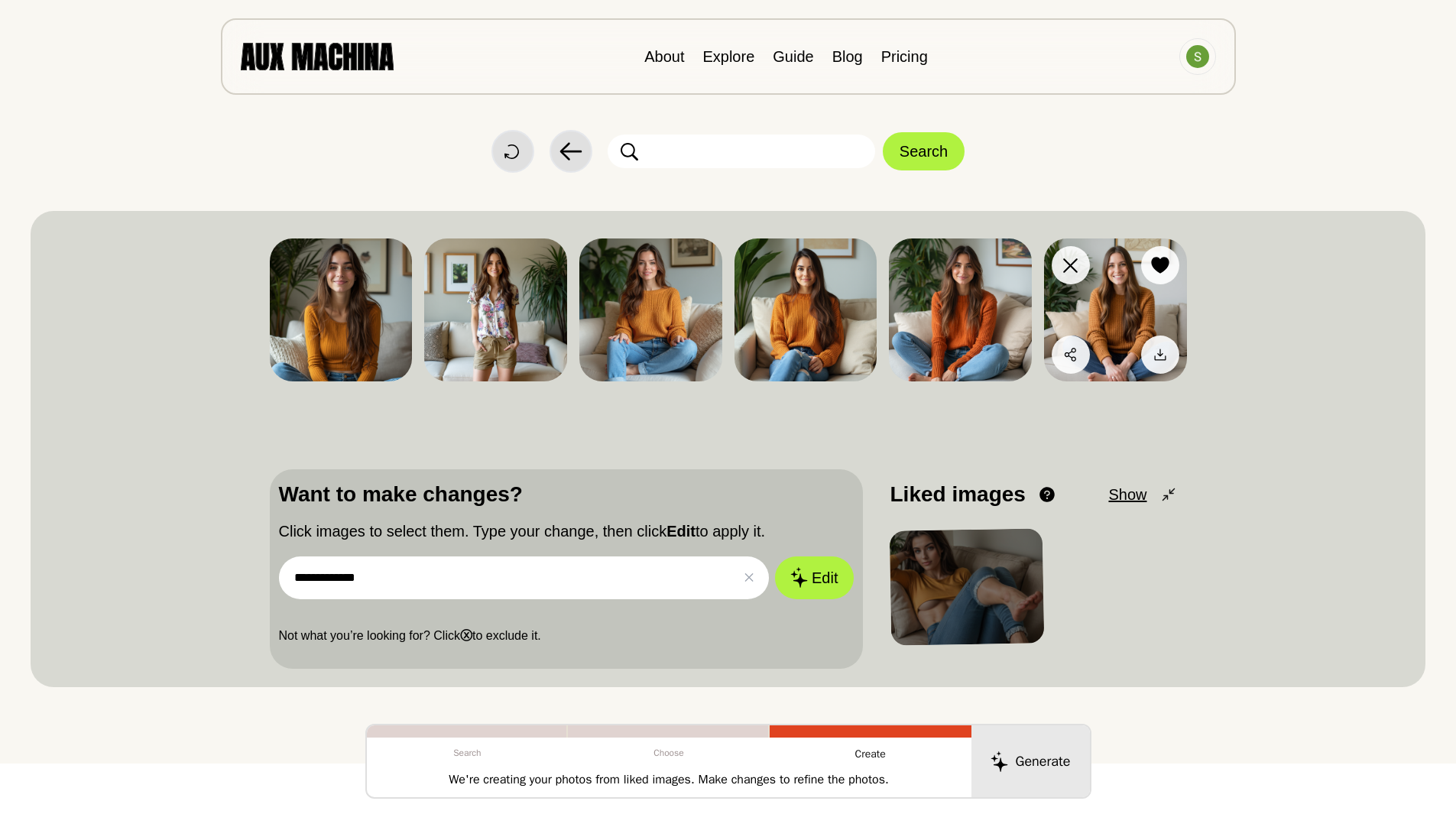 click at bounding box center [1115, 310] 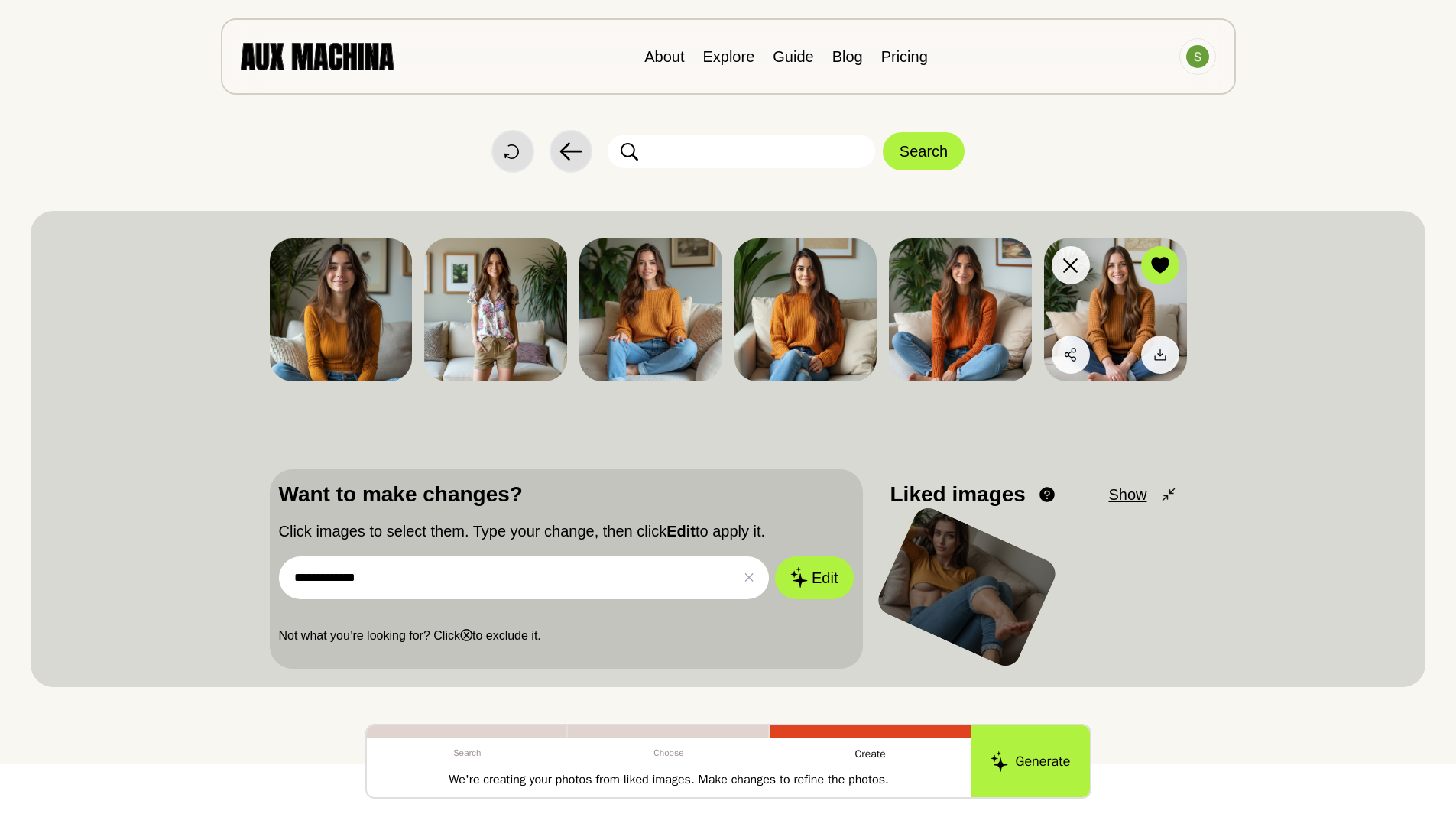 click at bounding box center (1115, 310) 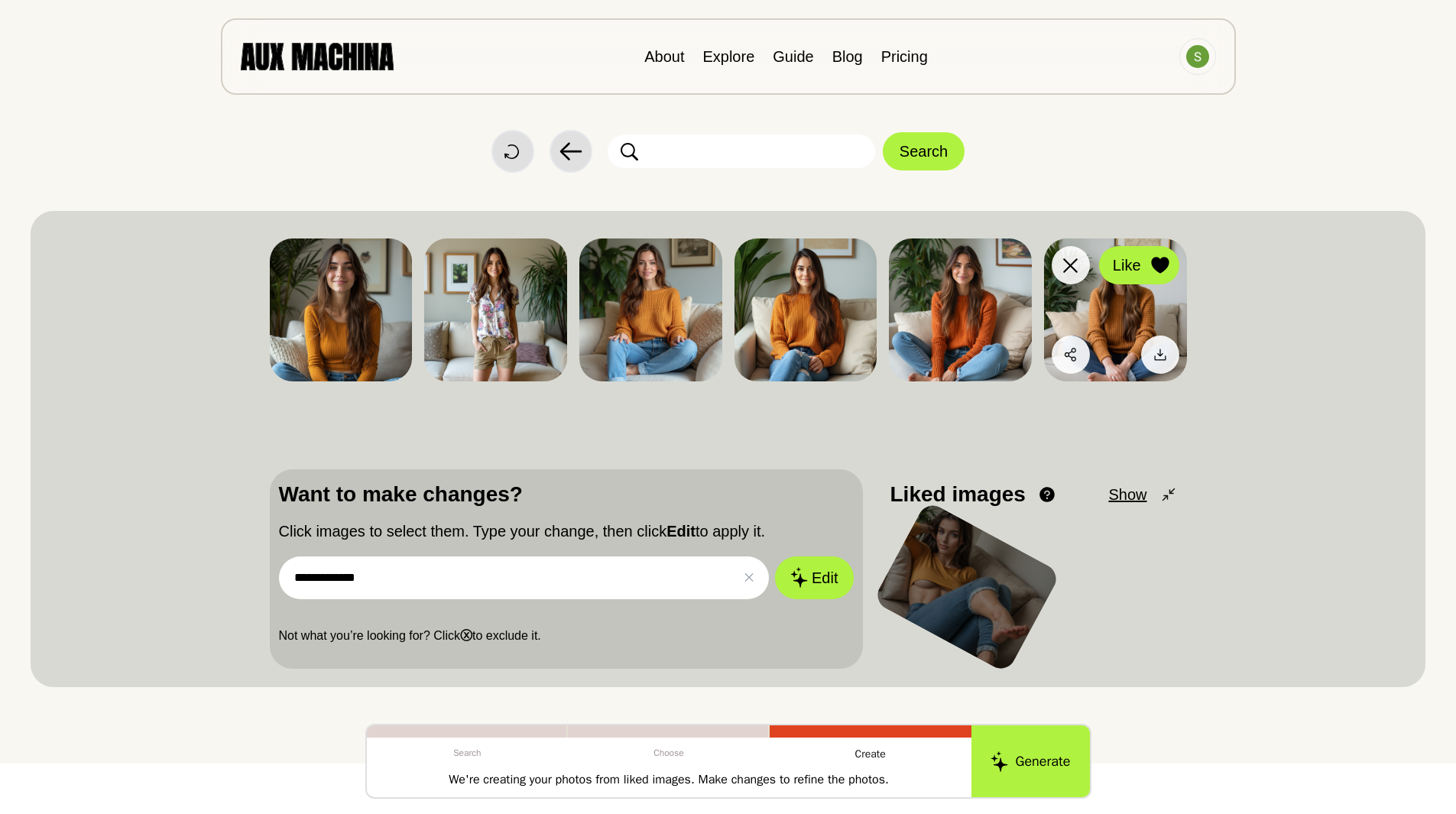click 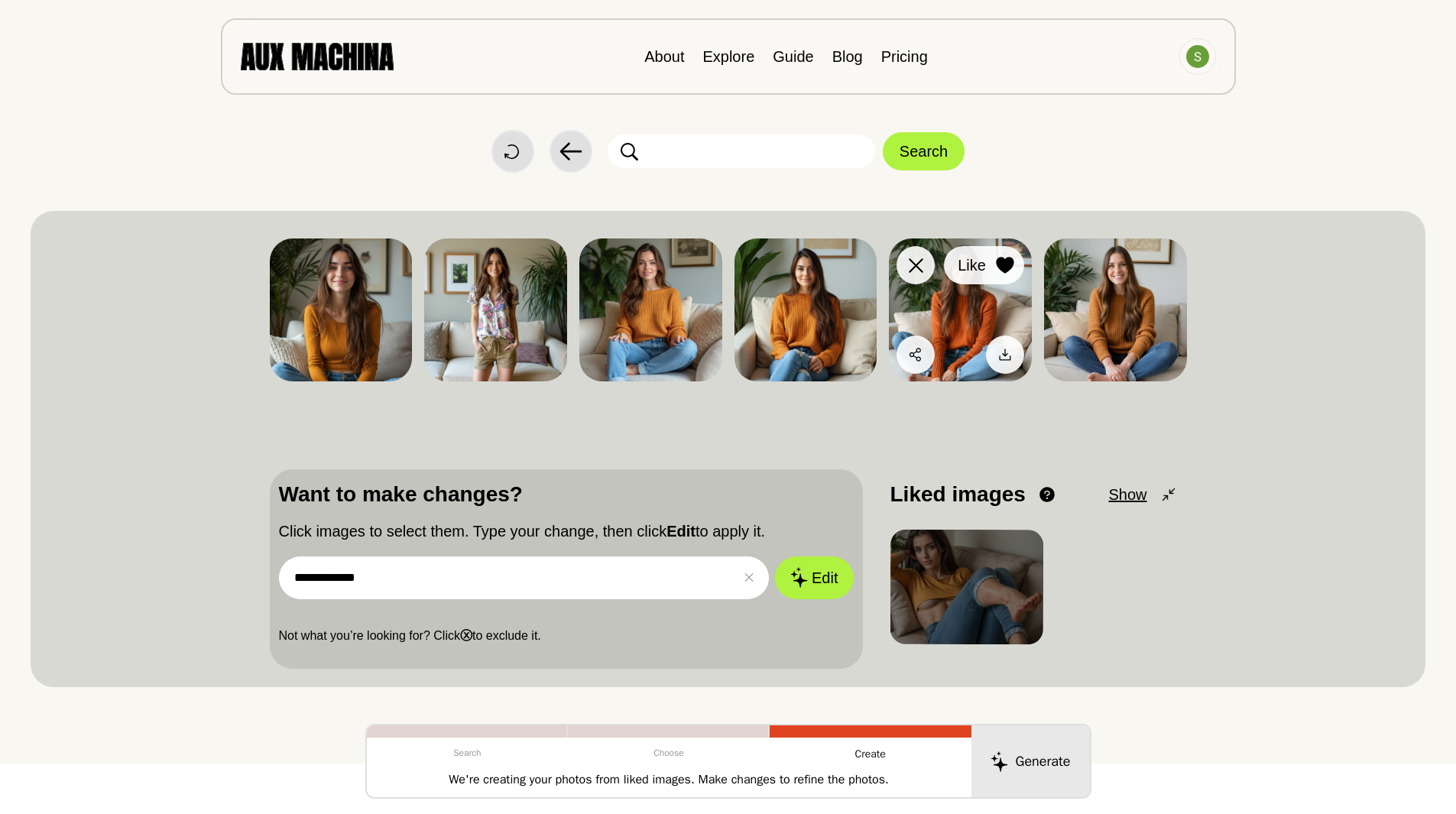 click 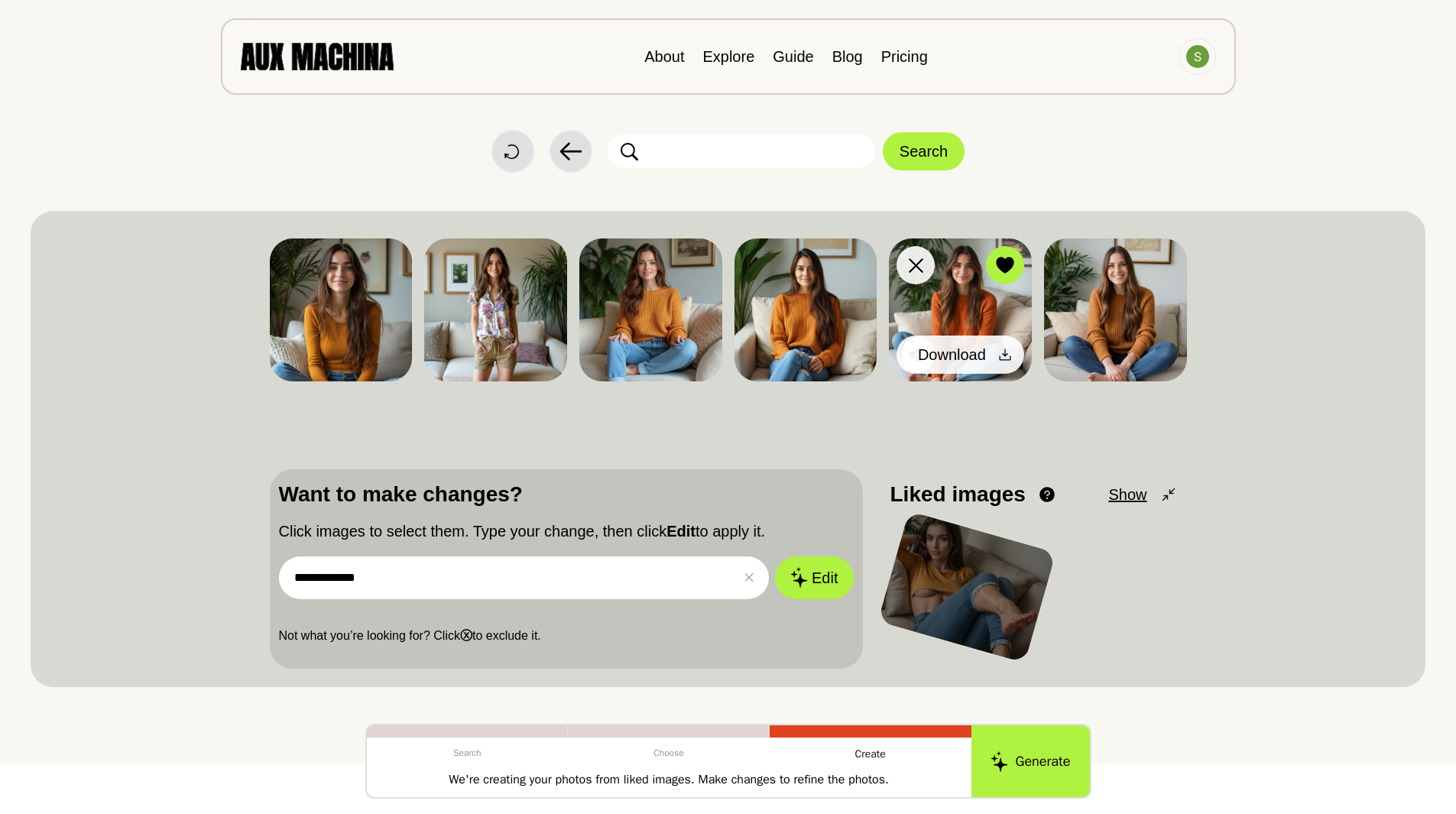click 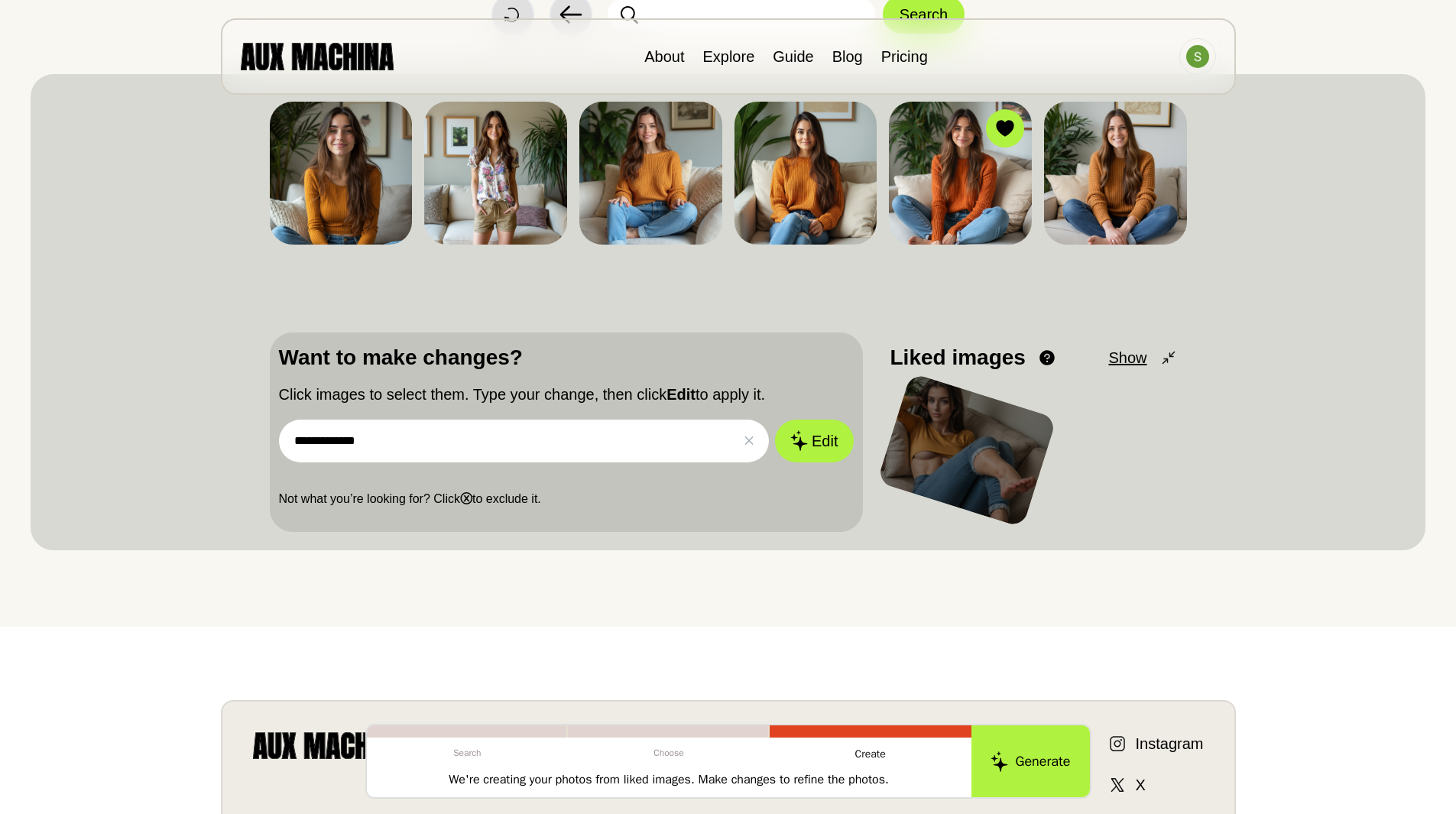scroll, scrollTop: 153, scrollLeft: 0, axis: vertical 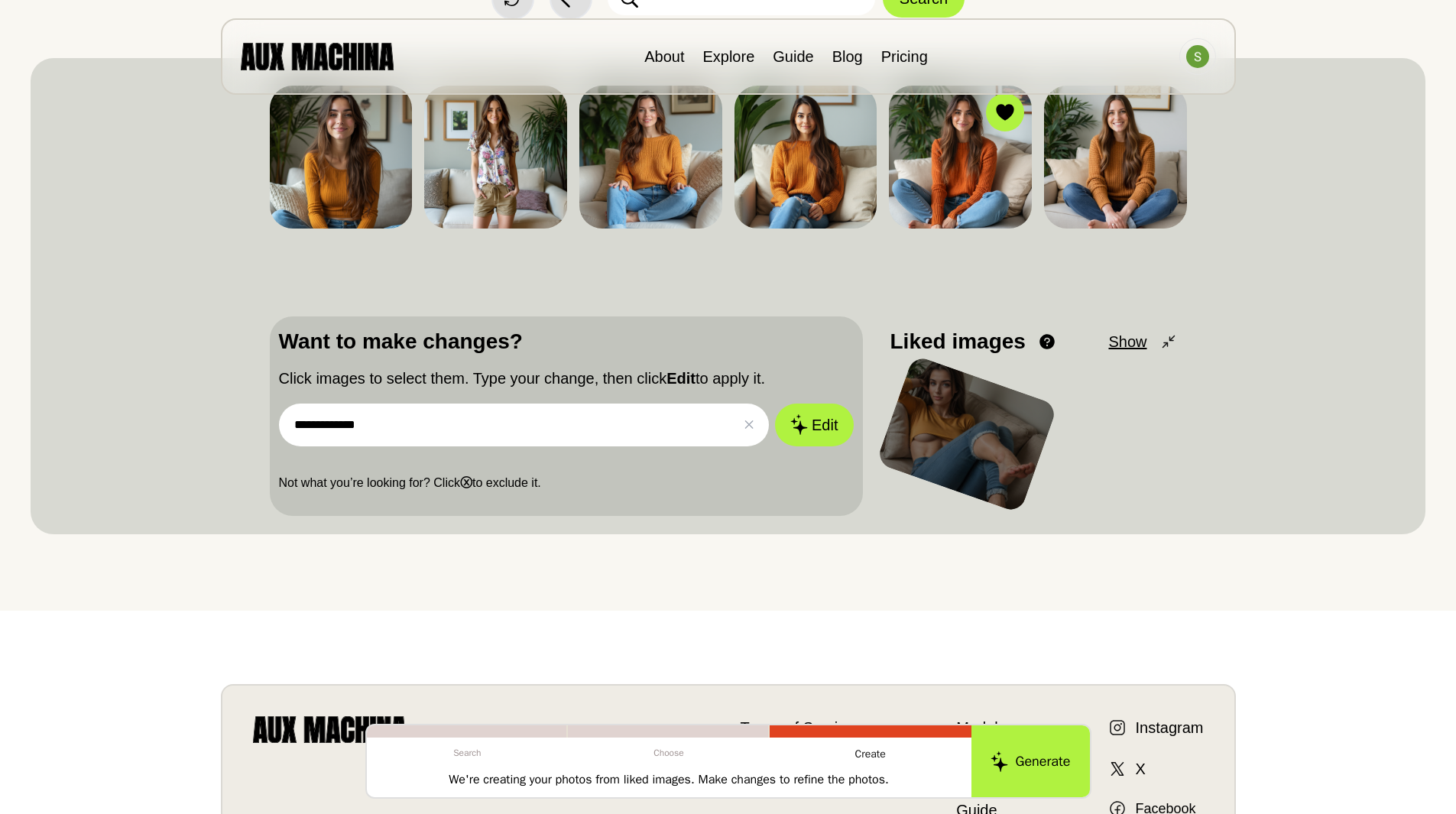 drag, startPoint x: 388, startPoint y: 424, endPoint x: 183, endPoint y: 427, distance: 205.02195 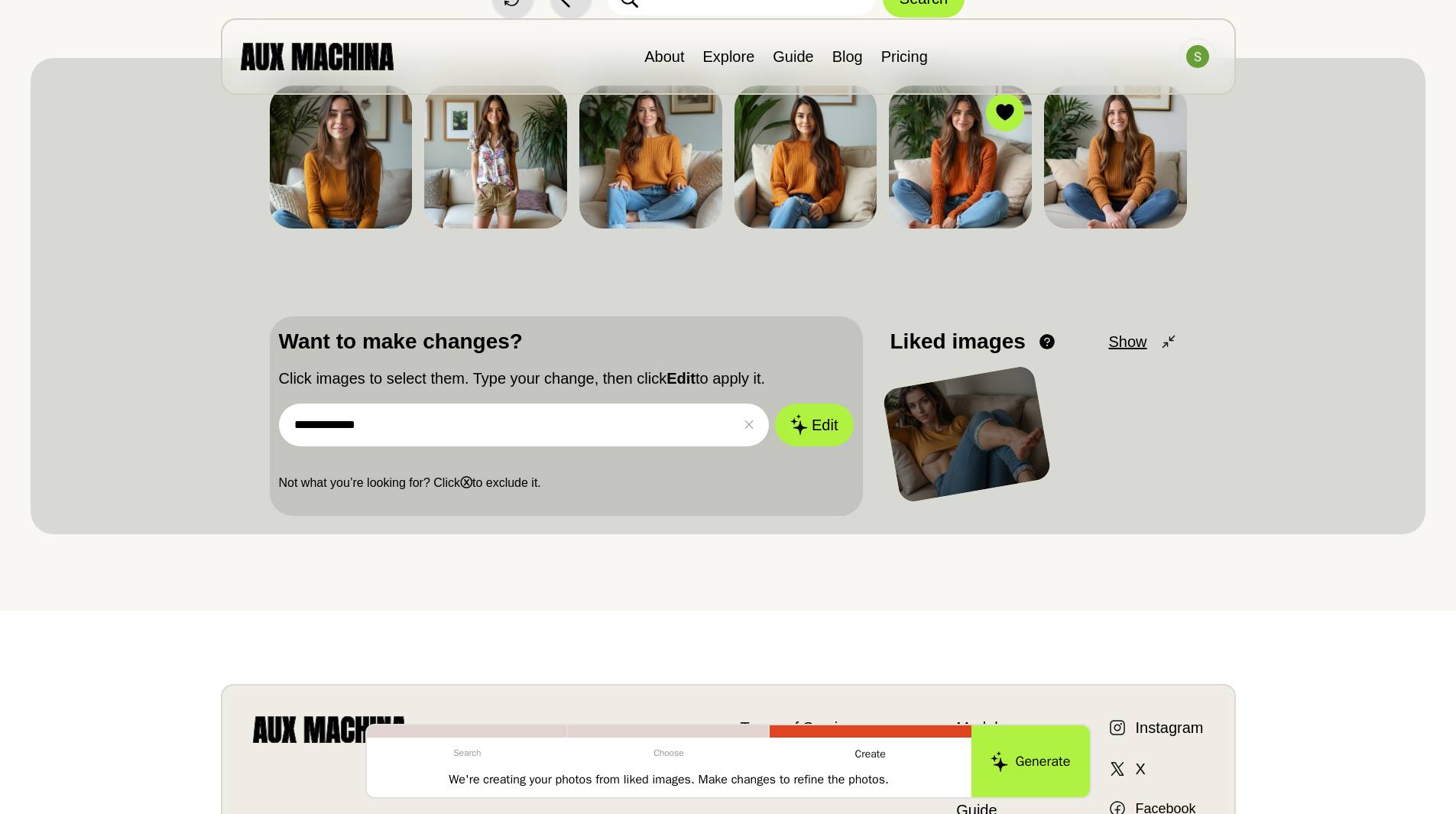 click on "**********" at bounding box center [524, 425] 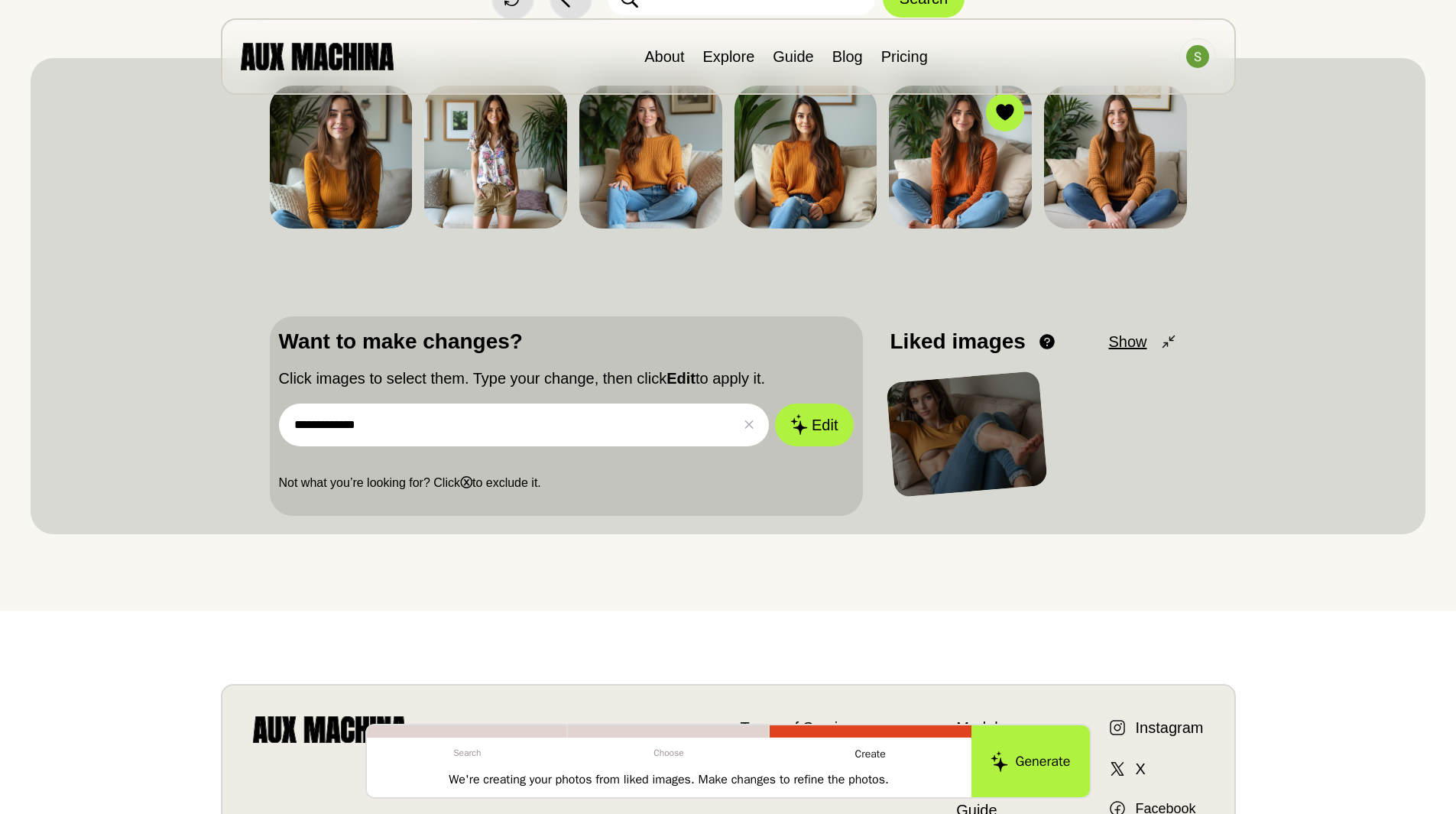 drag, startPoint x: 347, startPoint y: 425, endPoint x: 449, endPoint y: 425, distance: 102 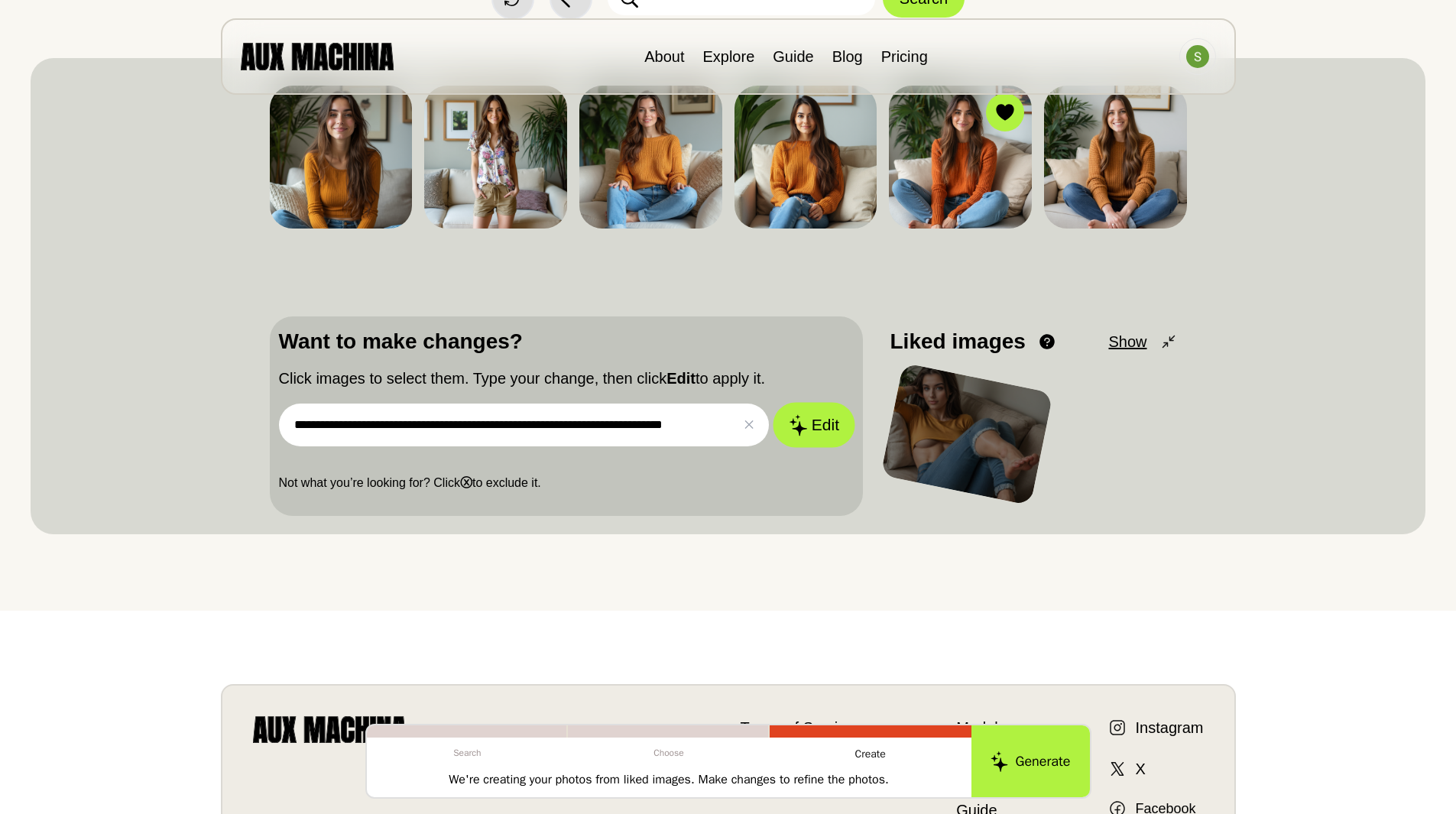type on "**********" 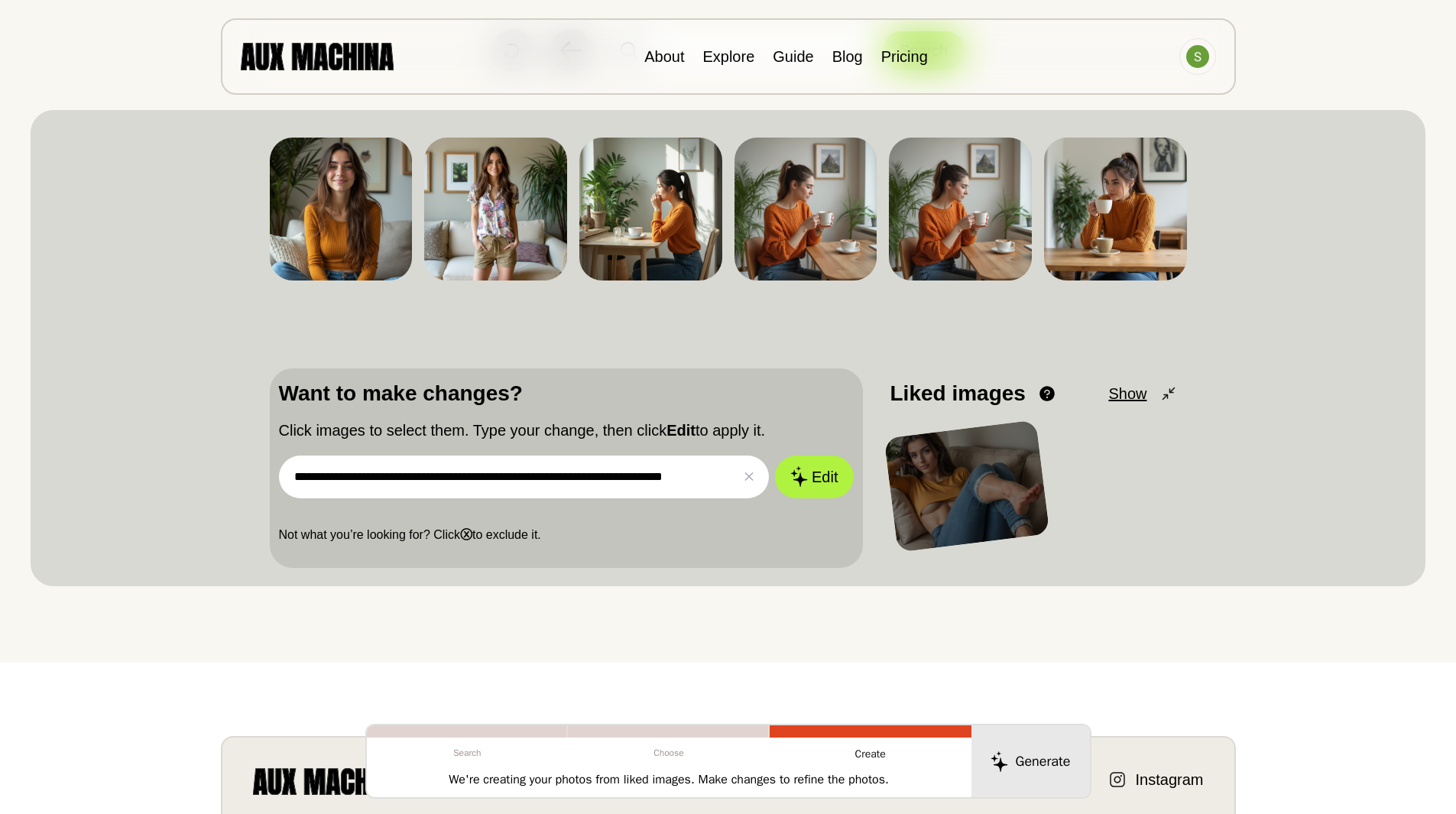 scroll, scrollTop: 76, scrollLeft: 0, axis: vertical 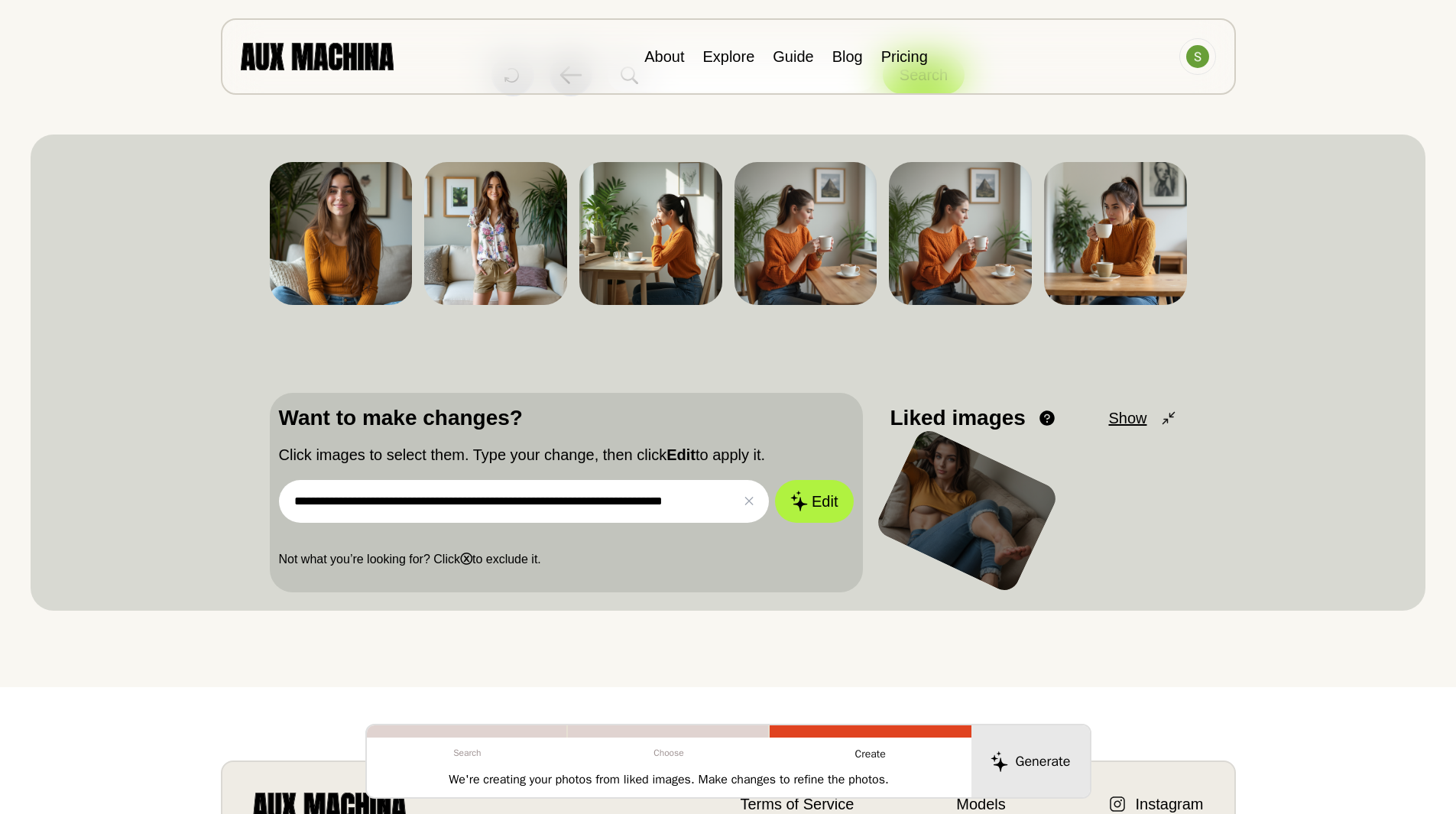 click on "**********" at bounding box center [524, 501] 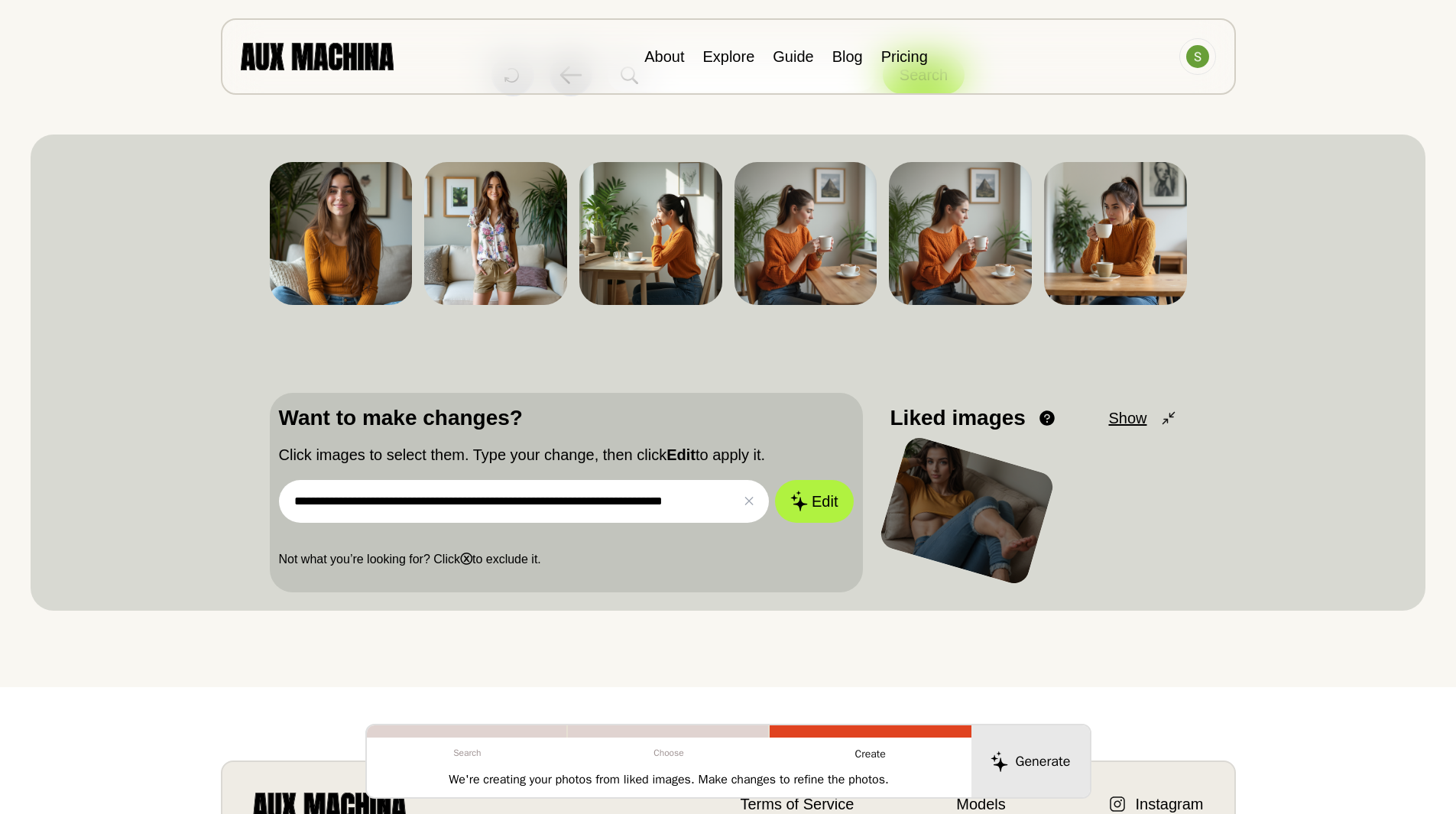 click on "**********" at bounding box center (524, 501) 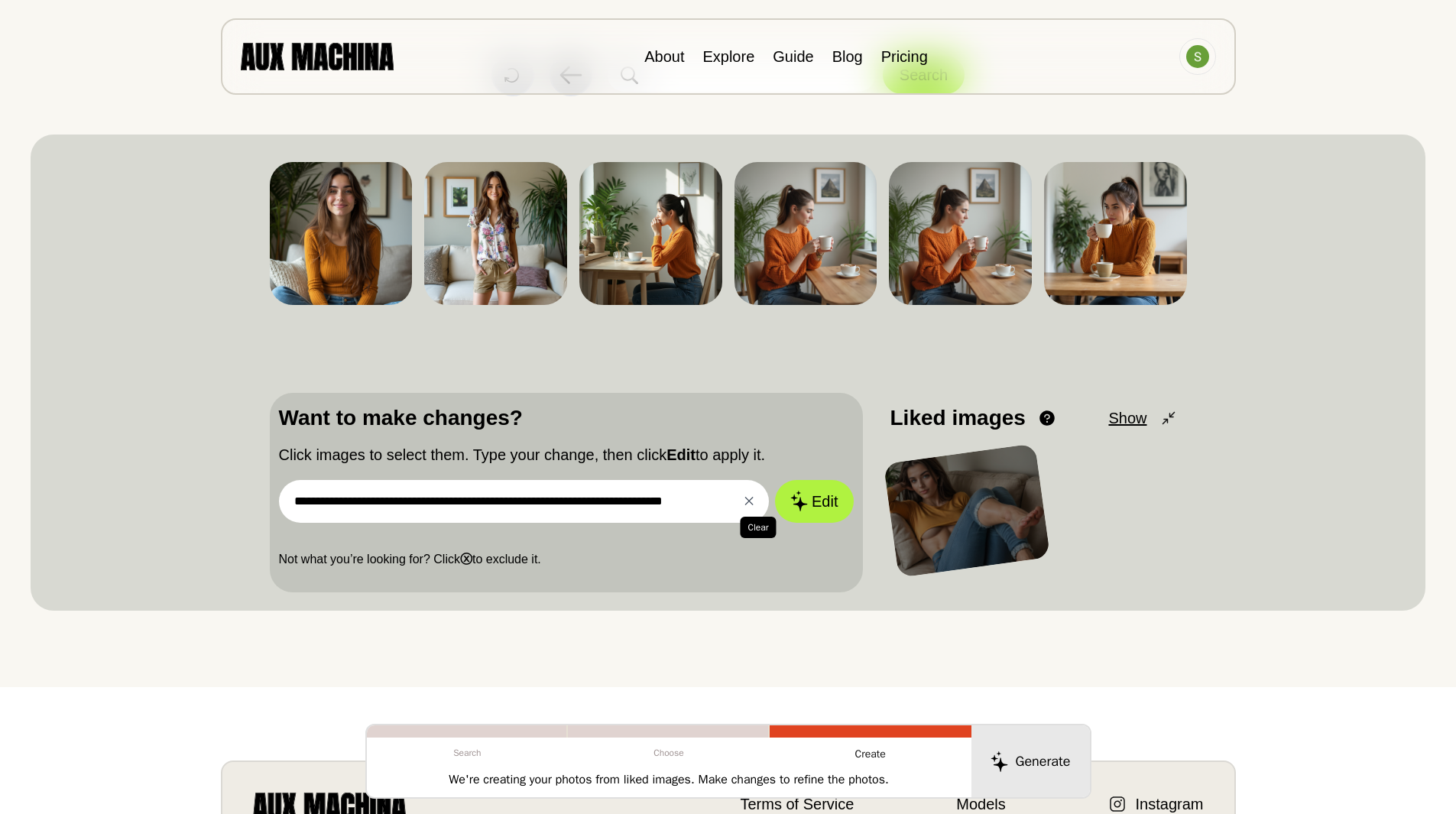click on "✕ Clear" at bounding box center [749, 501] 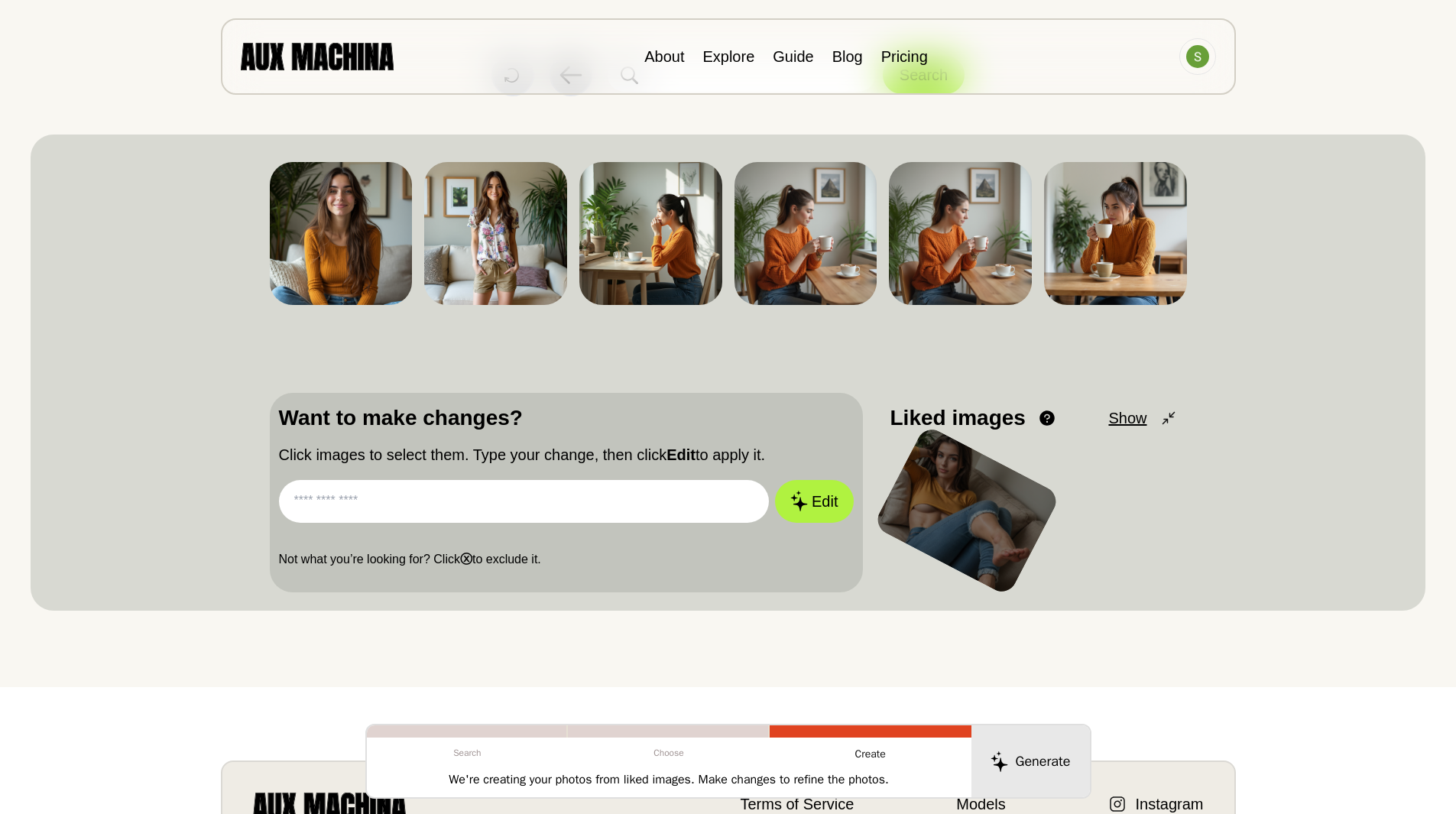 click at bounding box center [524, 501] 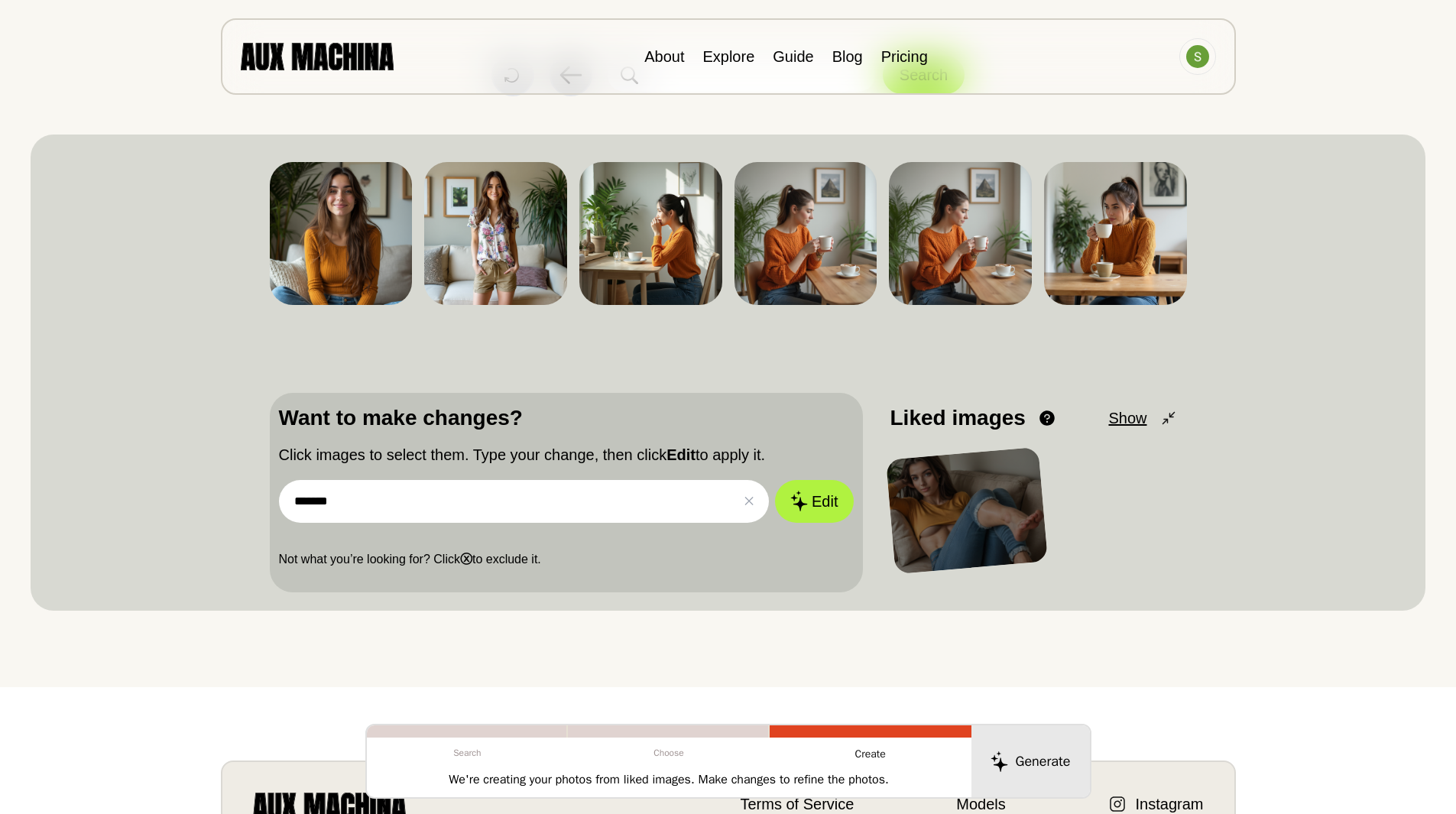 type on "**" 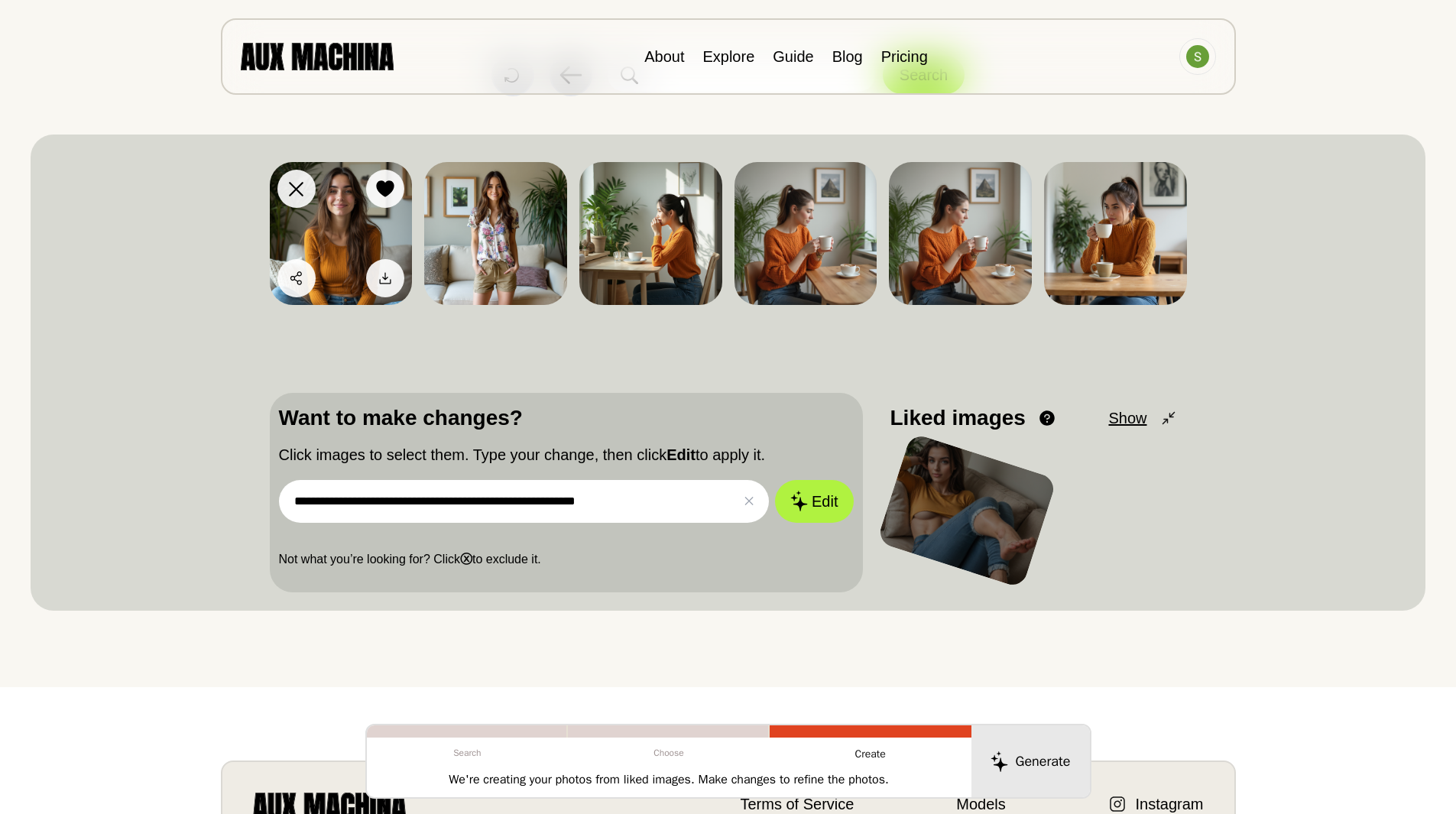 type on "**********" 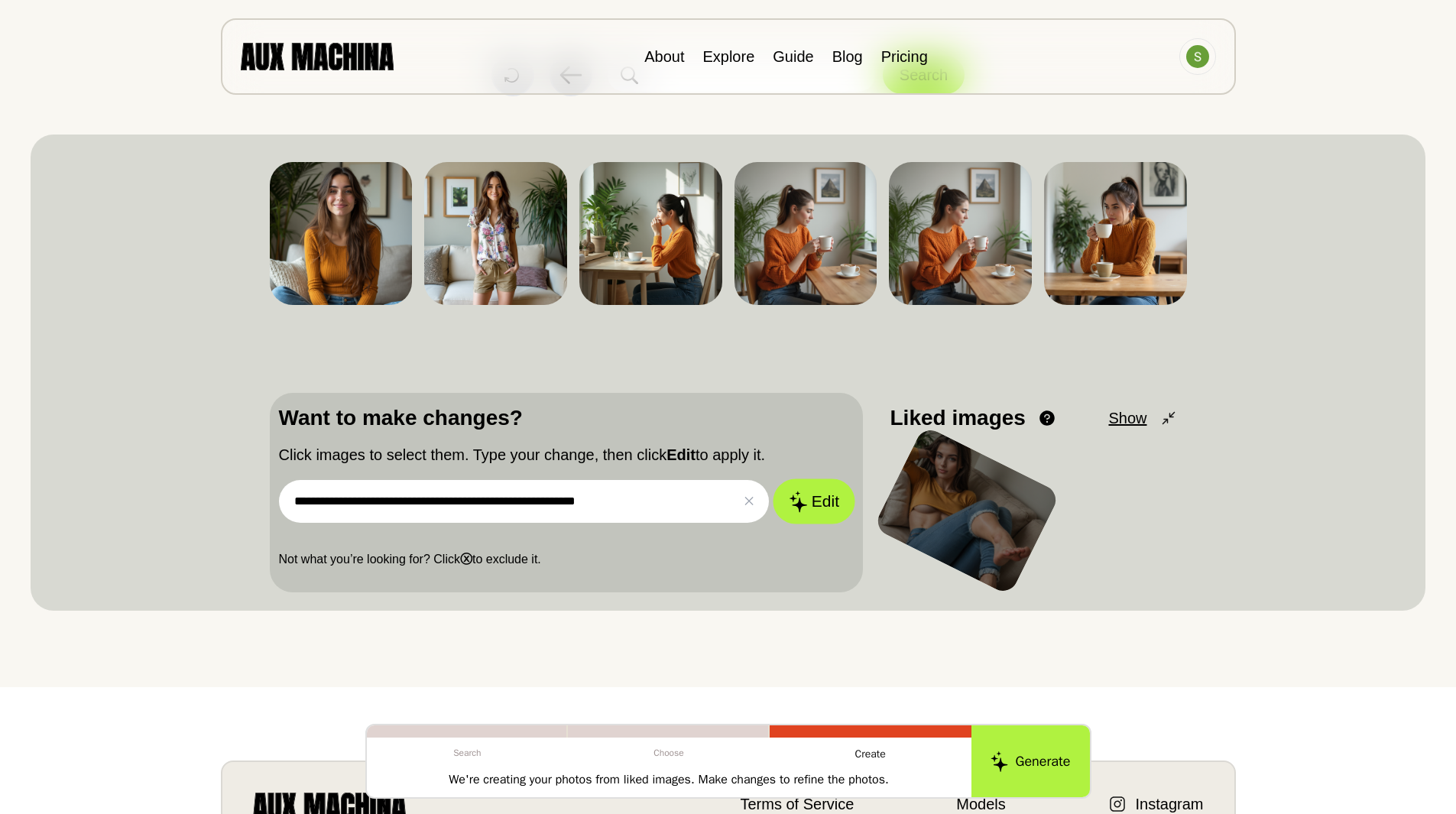 click 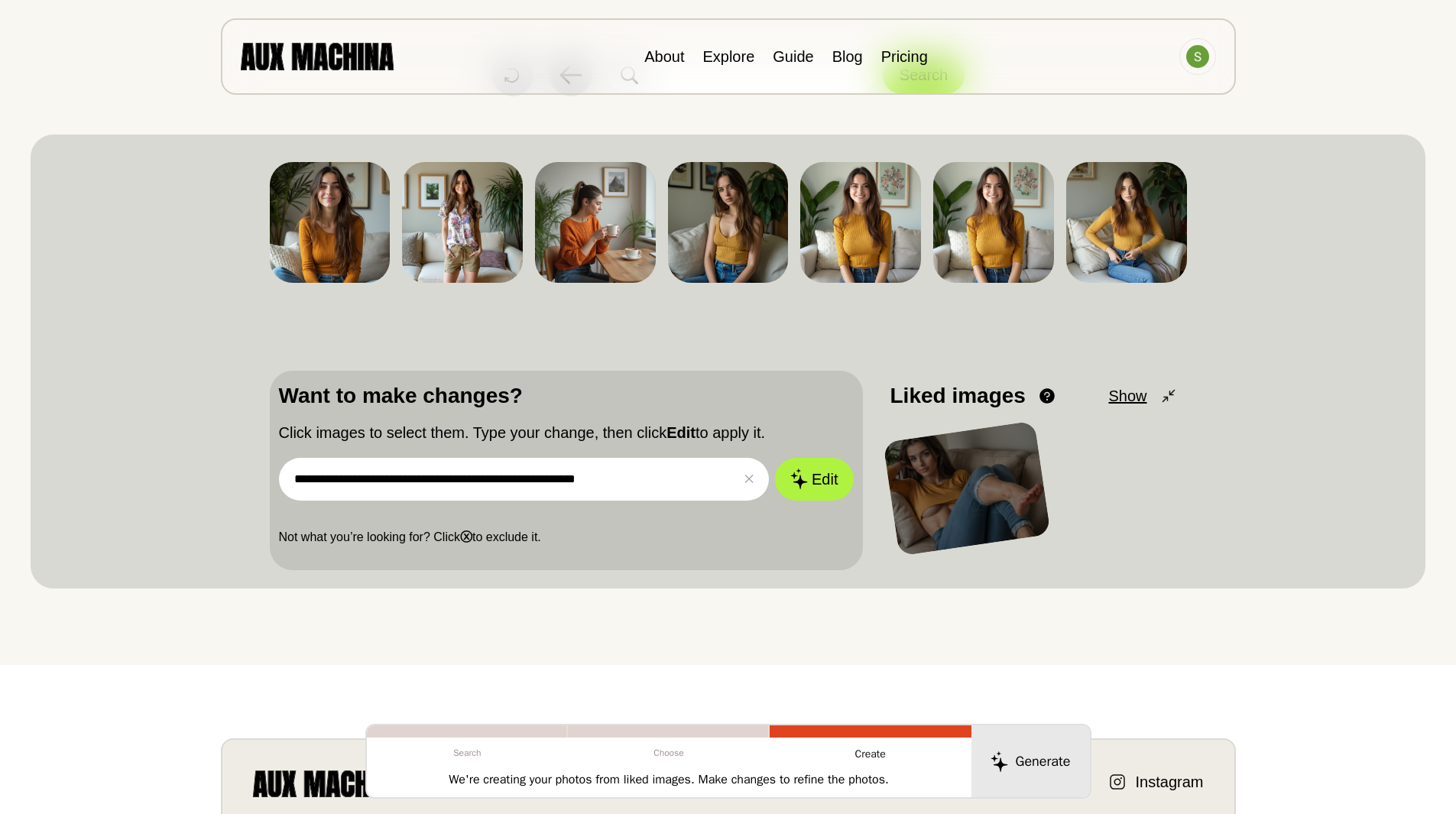 click on "**********" at bounding box center (524, 479) 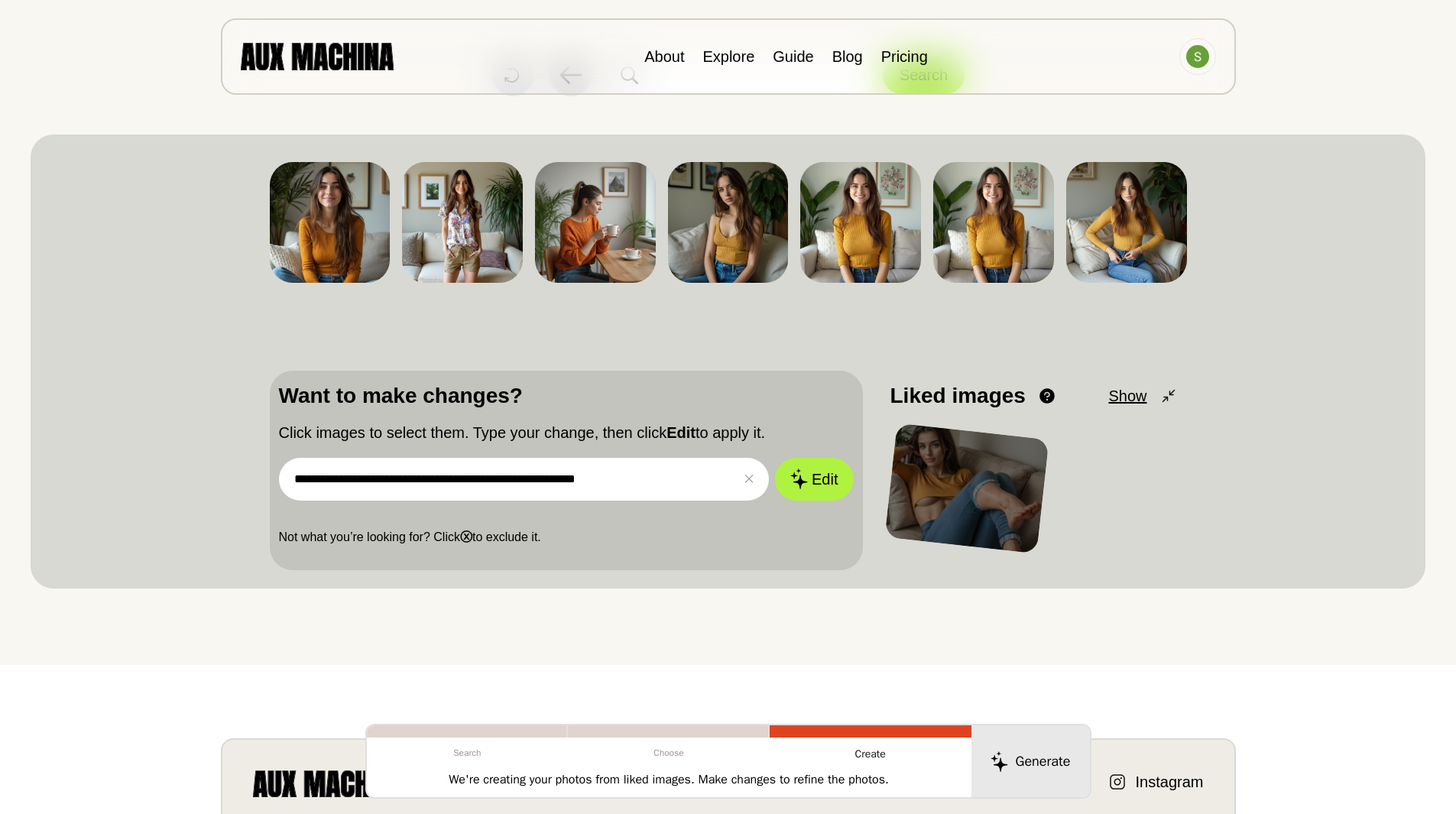 drag, startPoint x: 669, startPoint y: 475, endPoint x: 125, endPoint y: 471, distance: 544.0147 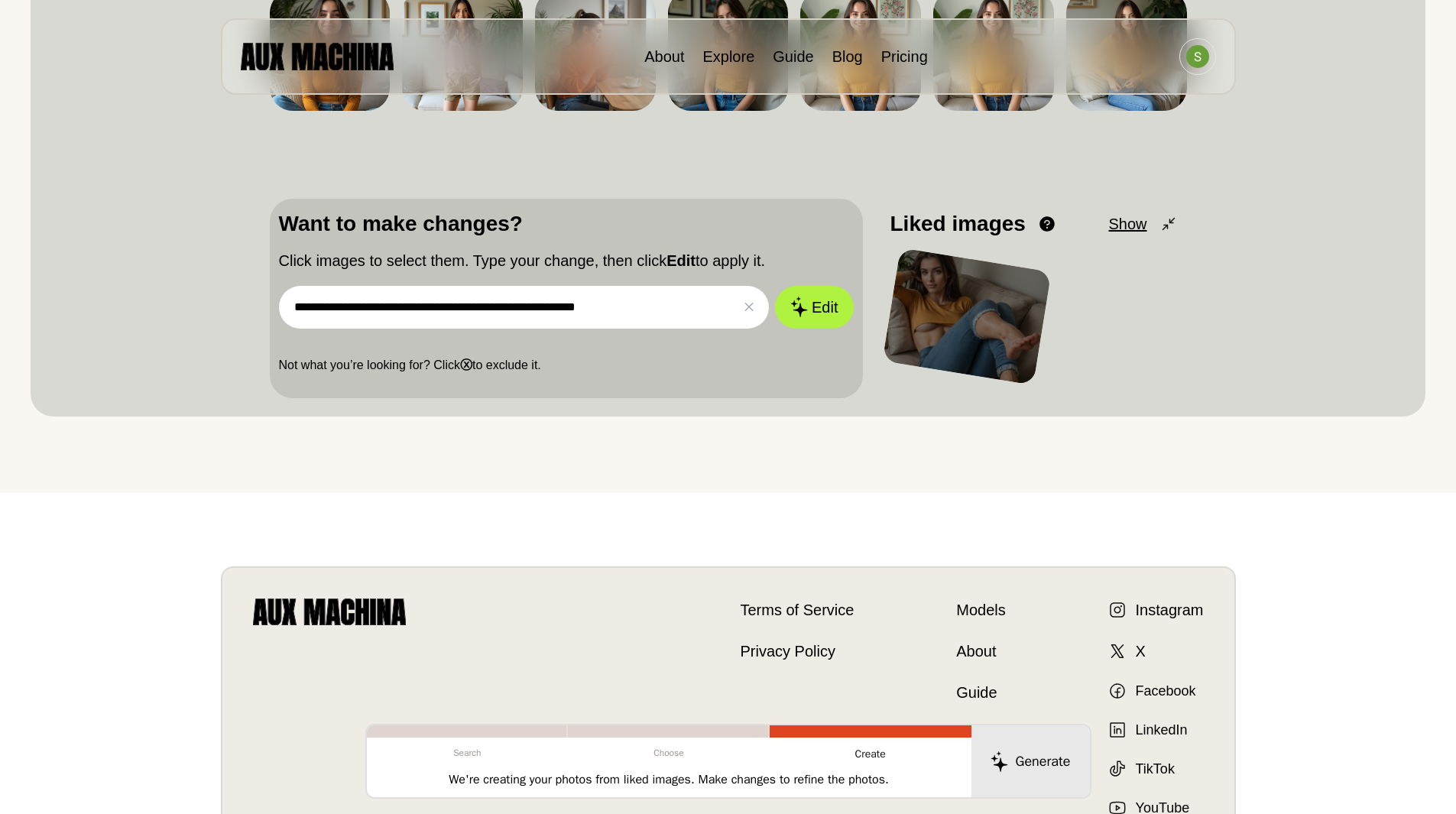 scroll, scrollTop: 0, scrollLeft: 0, axis: both 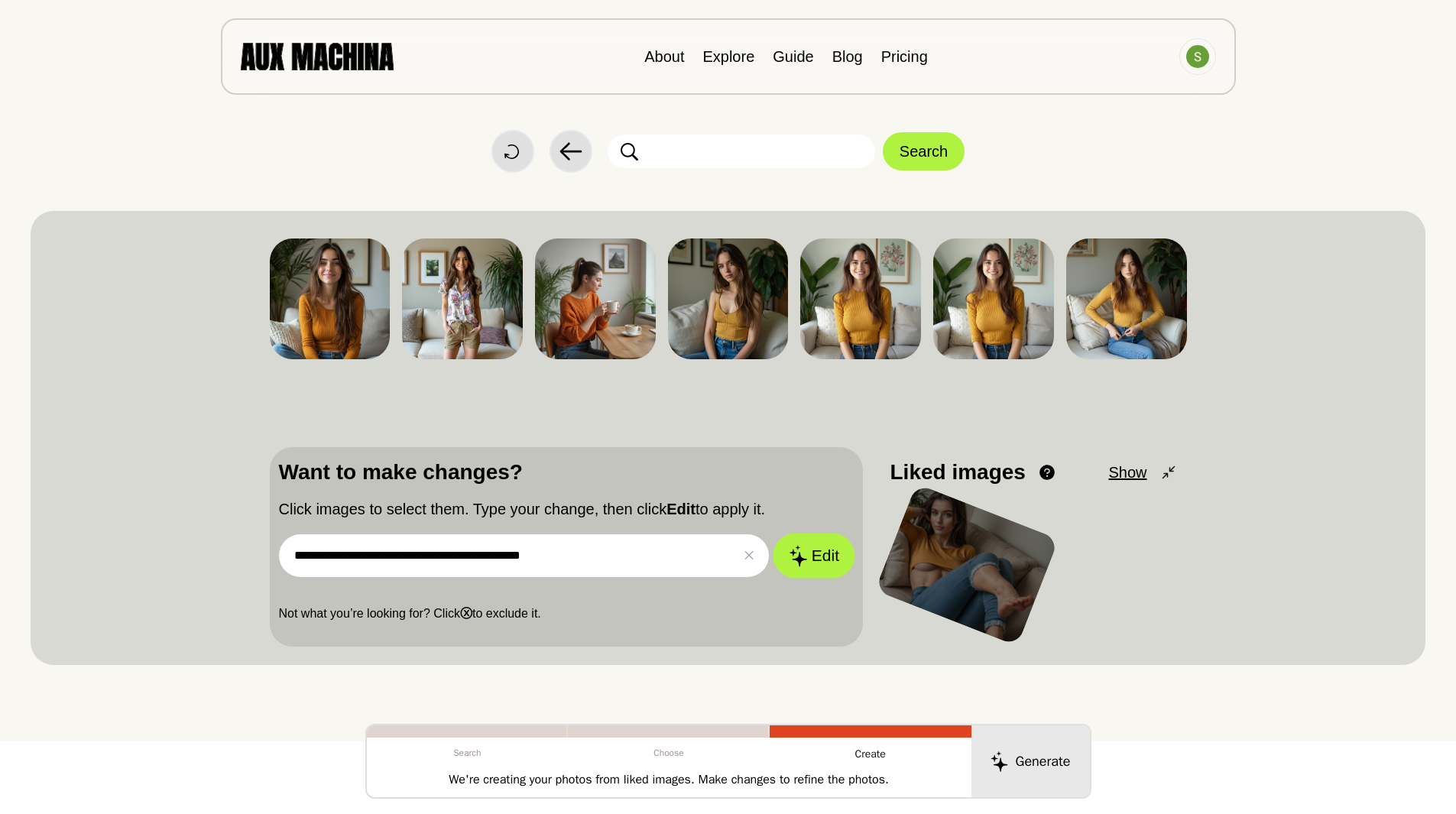 click on "Edit" at bounding box center (814, 555) 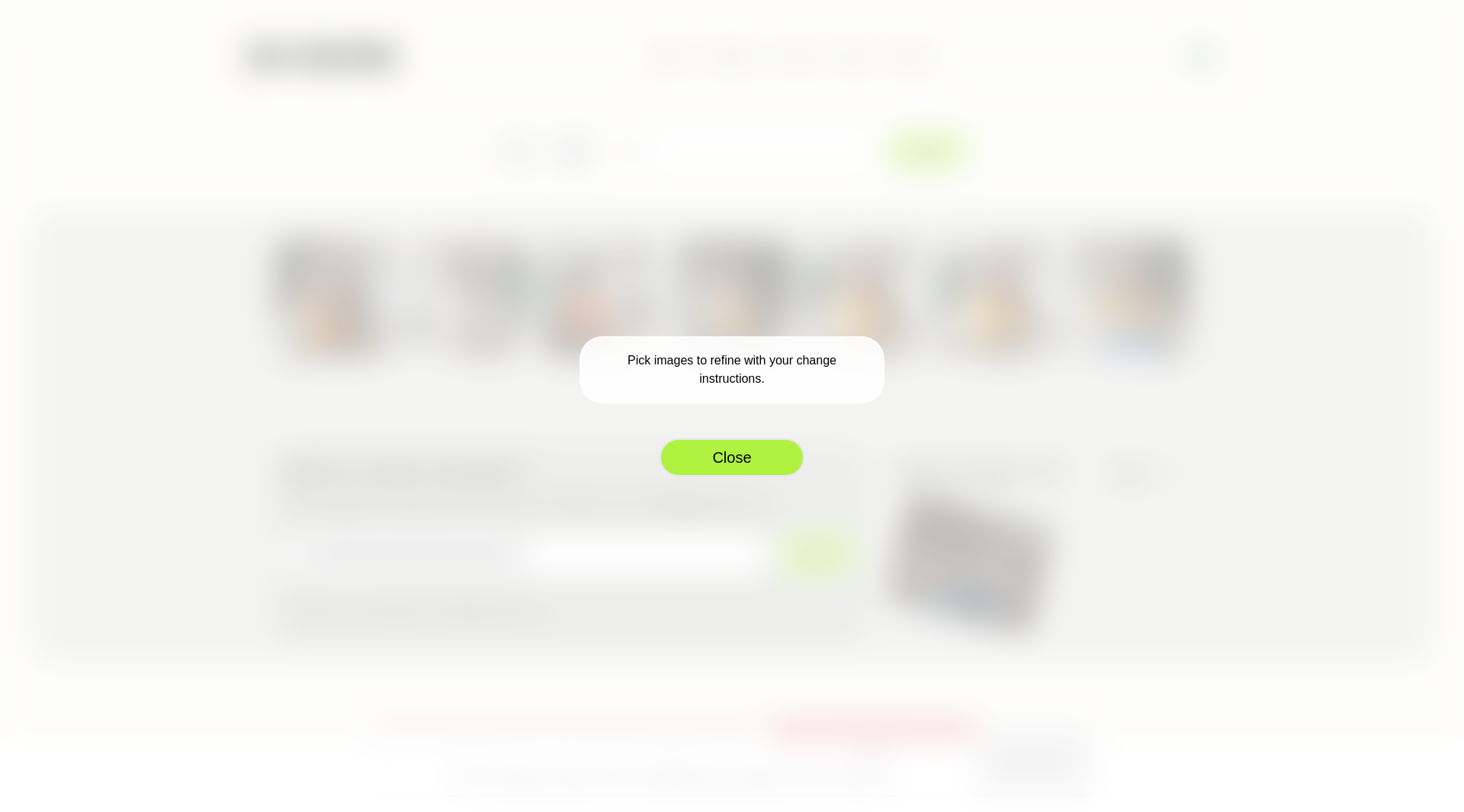 click on "Close" at bounding box center [732, 457] 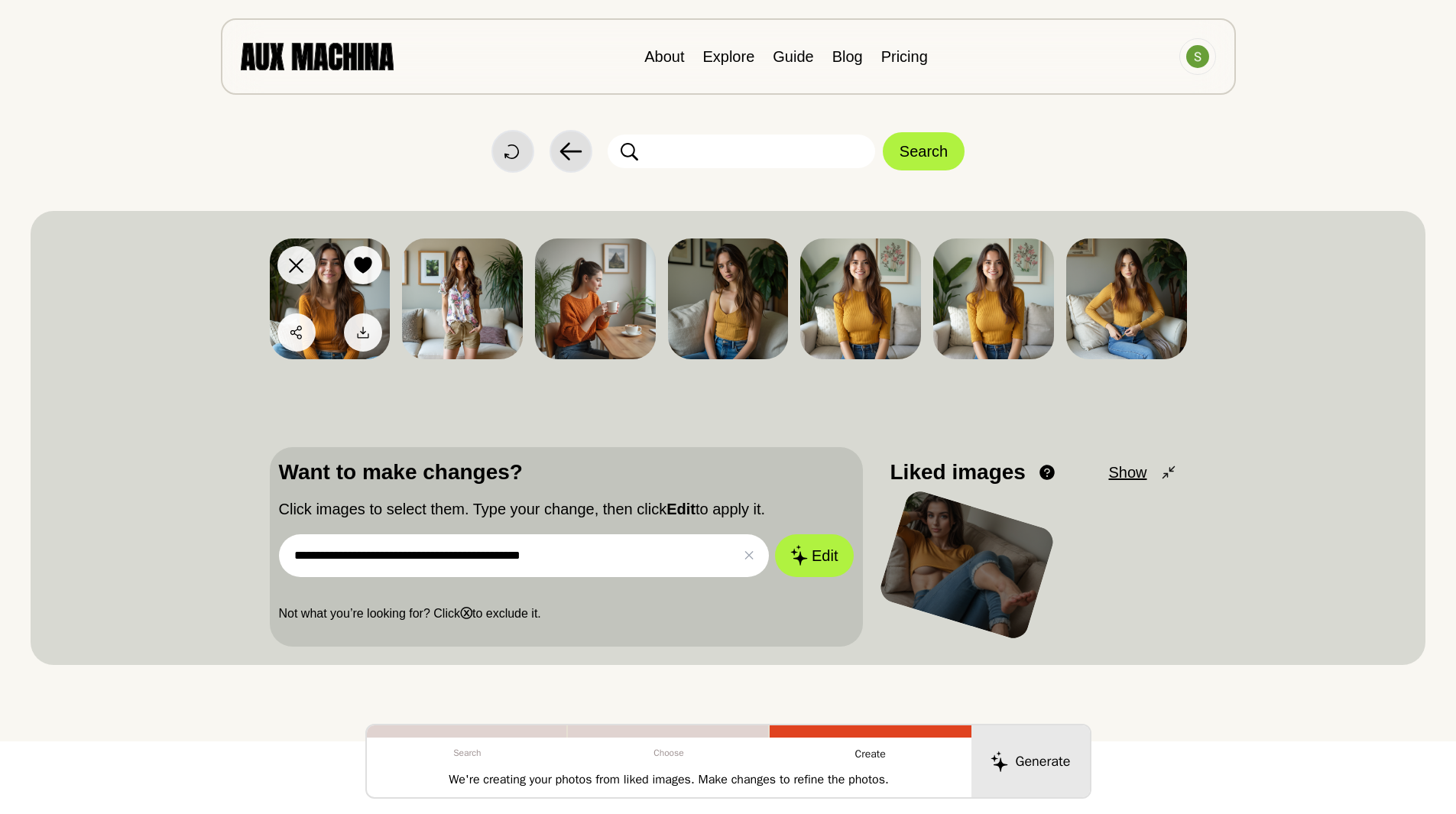 click at bounding box center [363, 265] 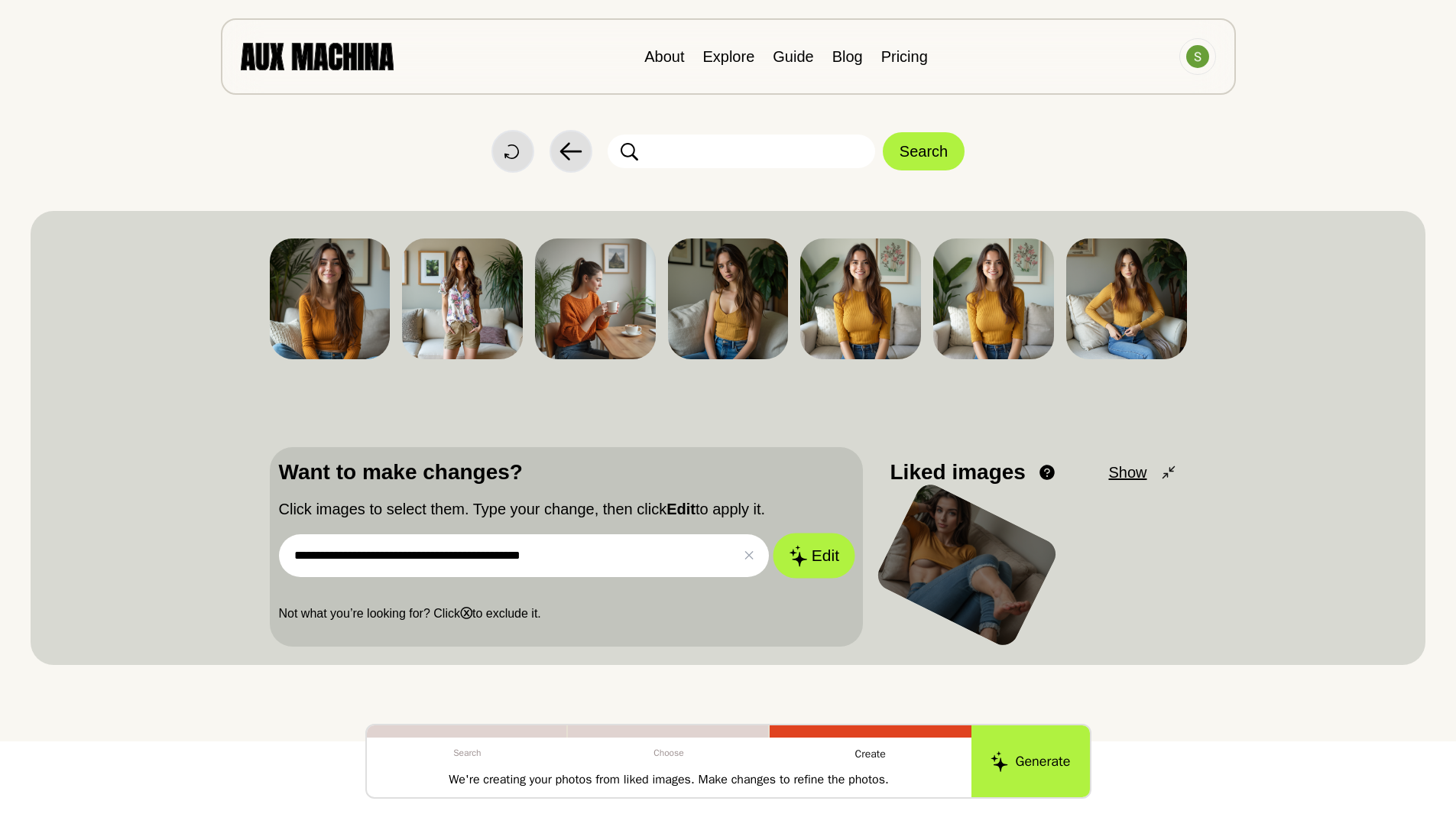 click on "Edit" at bounding box center (814, 555) 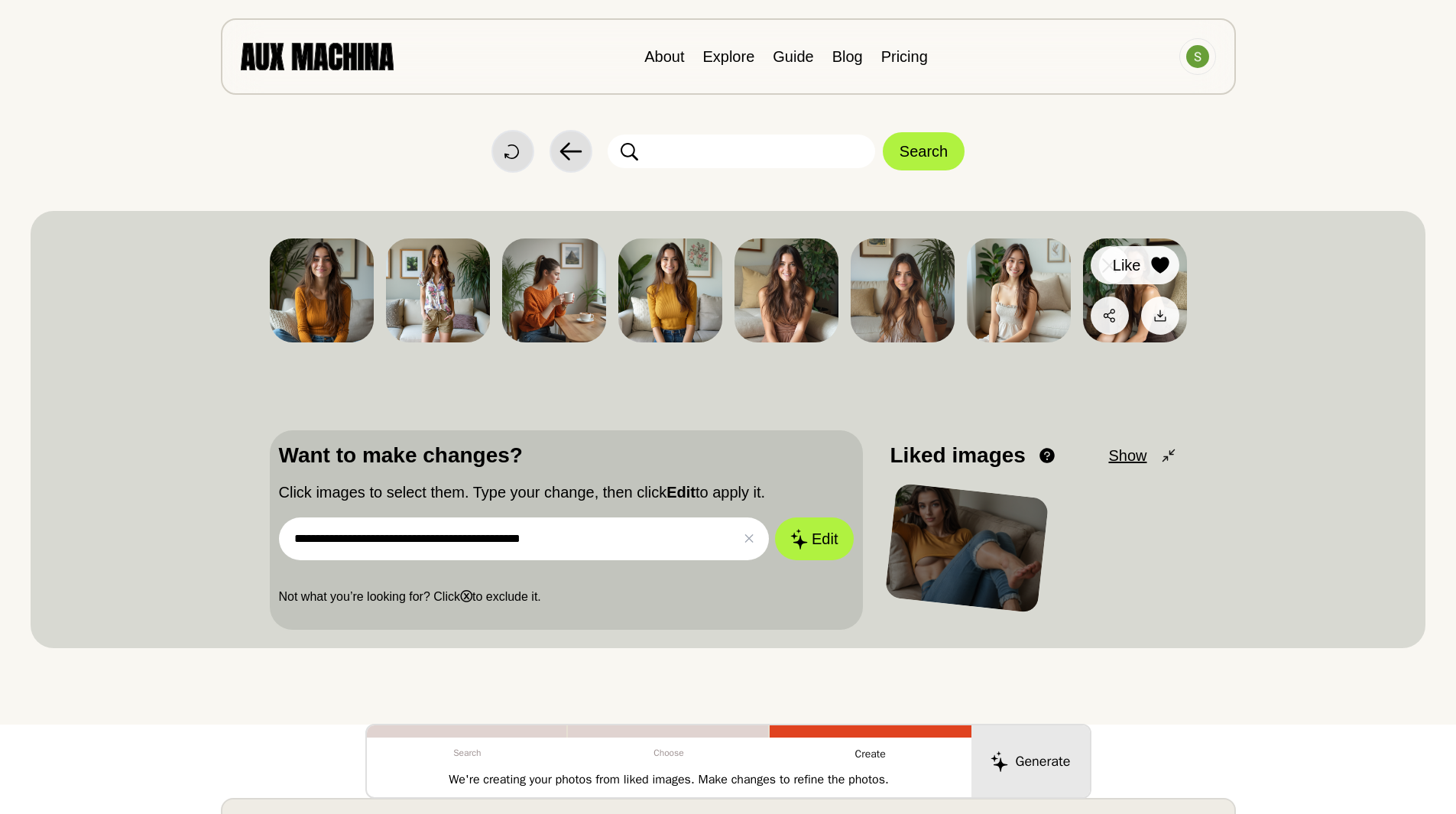 click 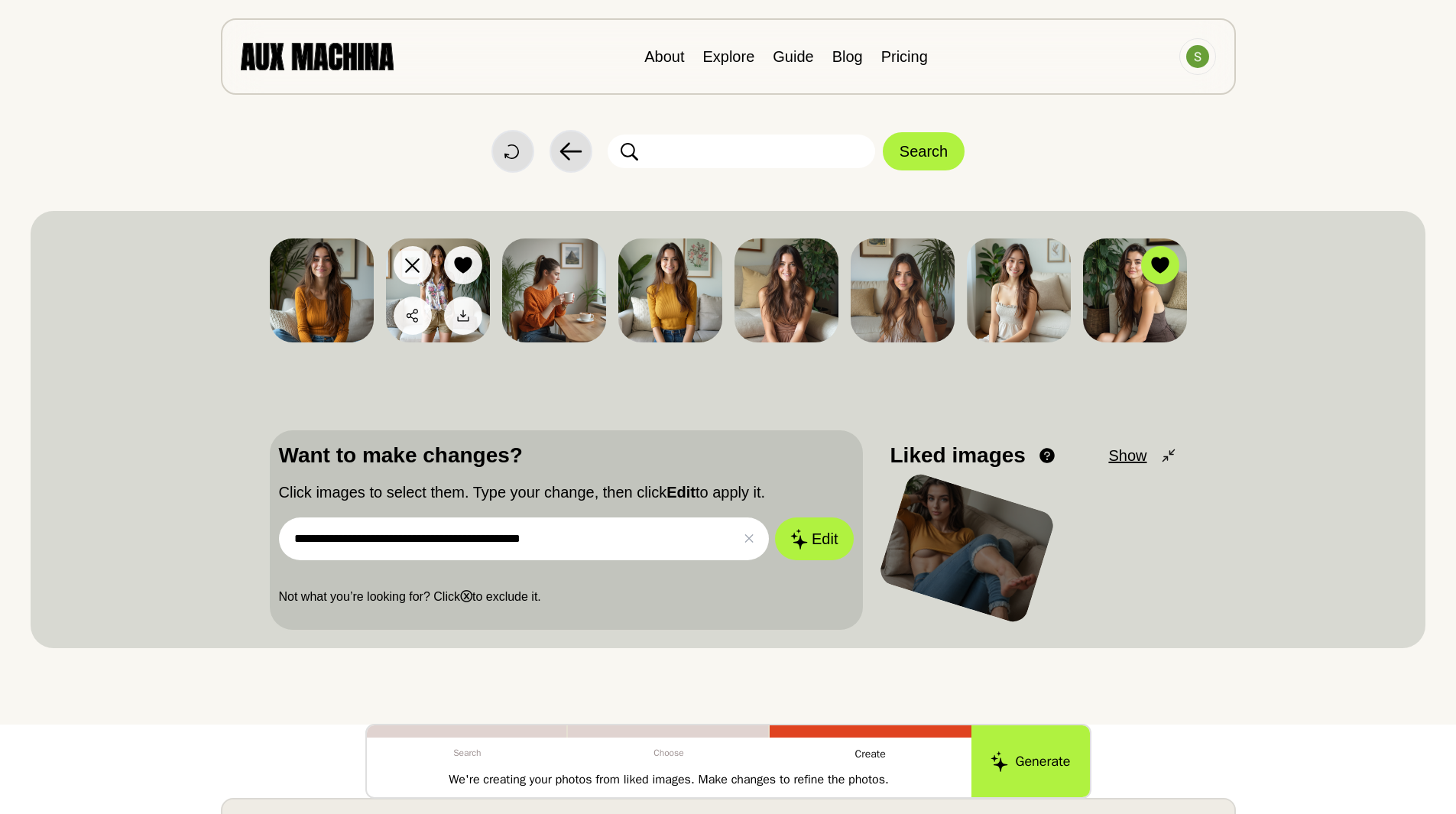 click at bounding box center [463, 265] 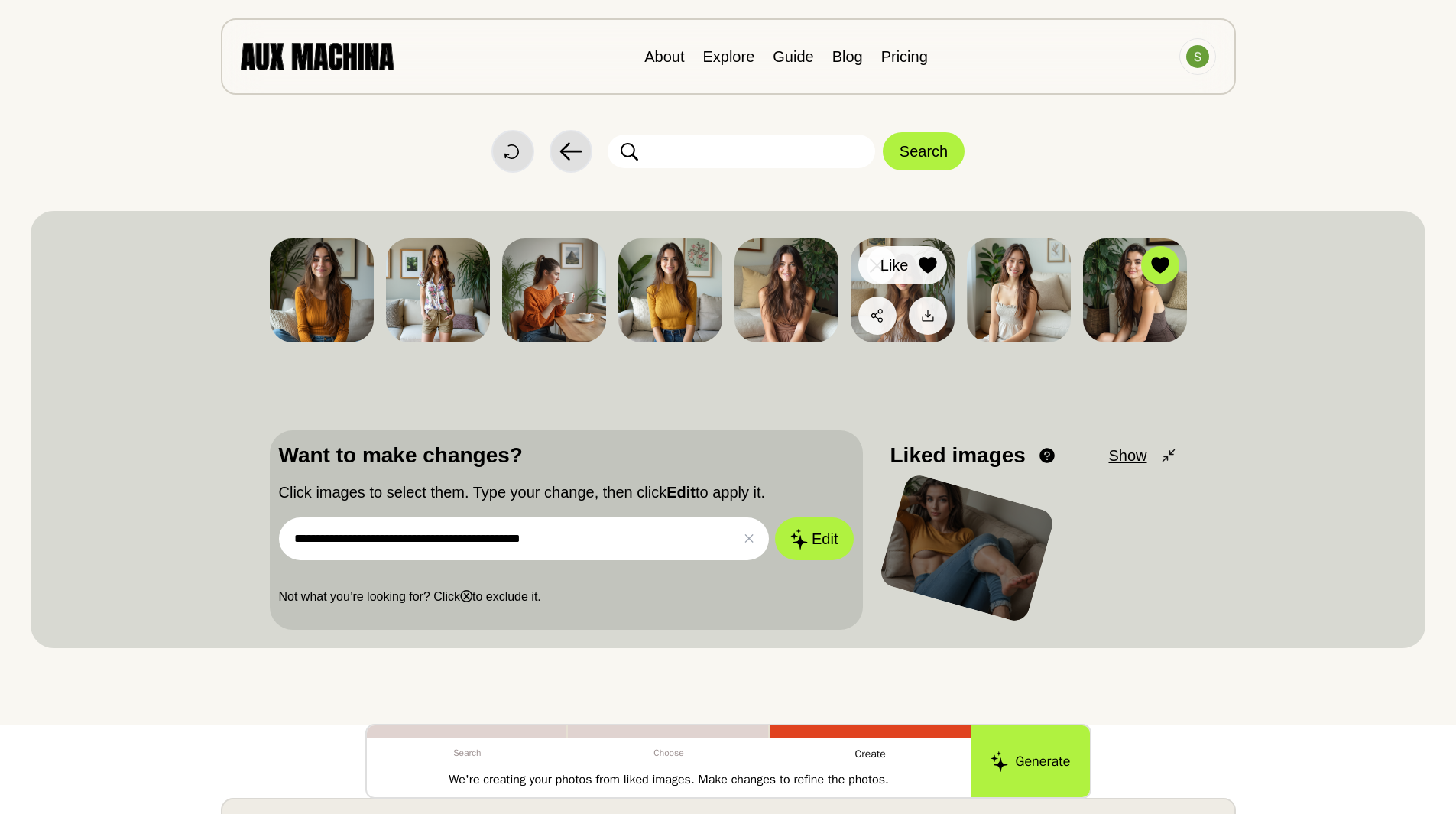 click 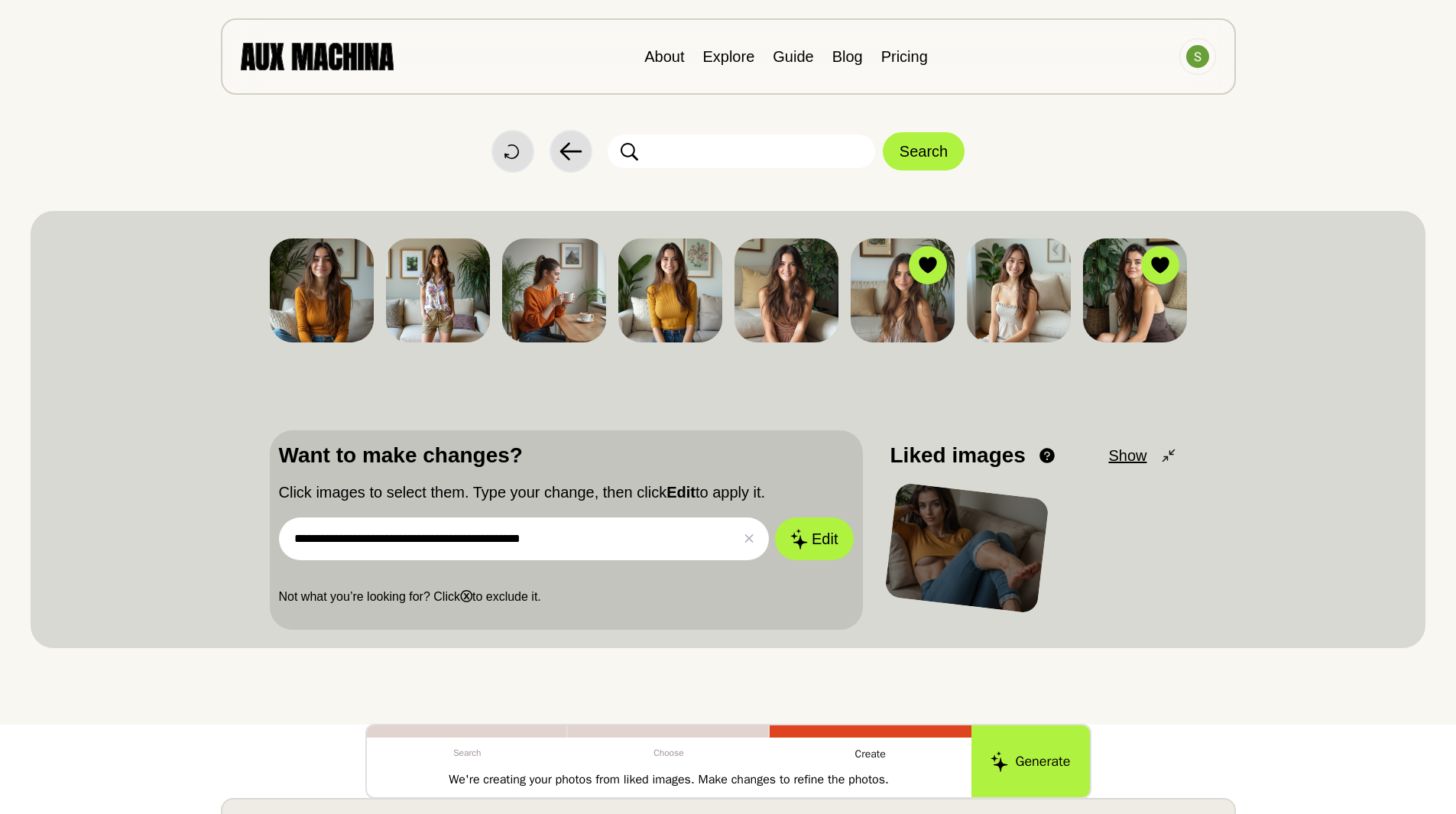 click on "**********" at bounding box center (524, 539) 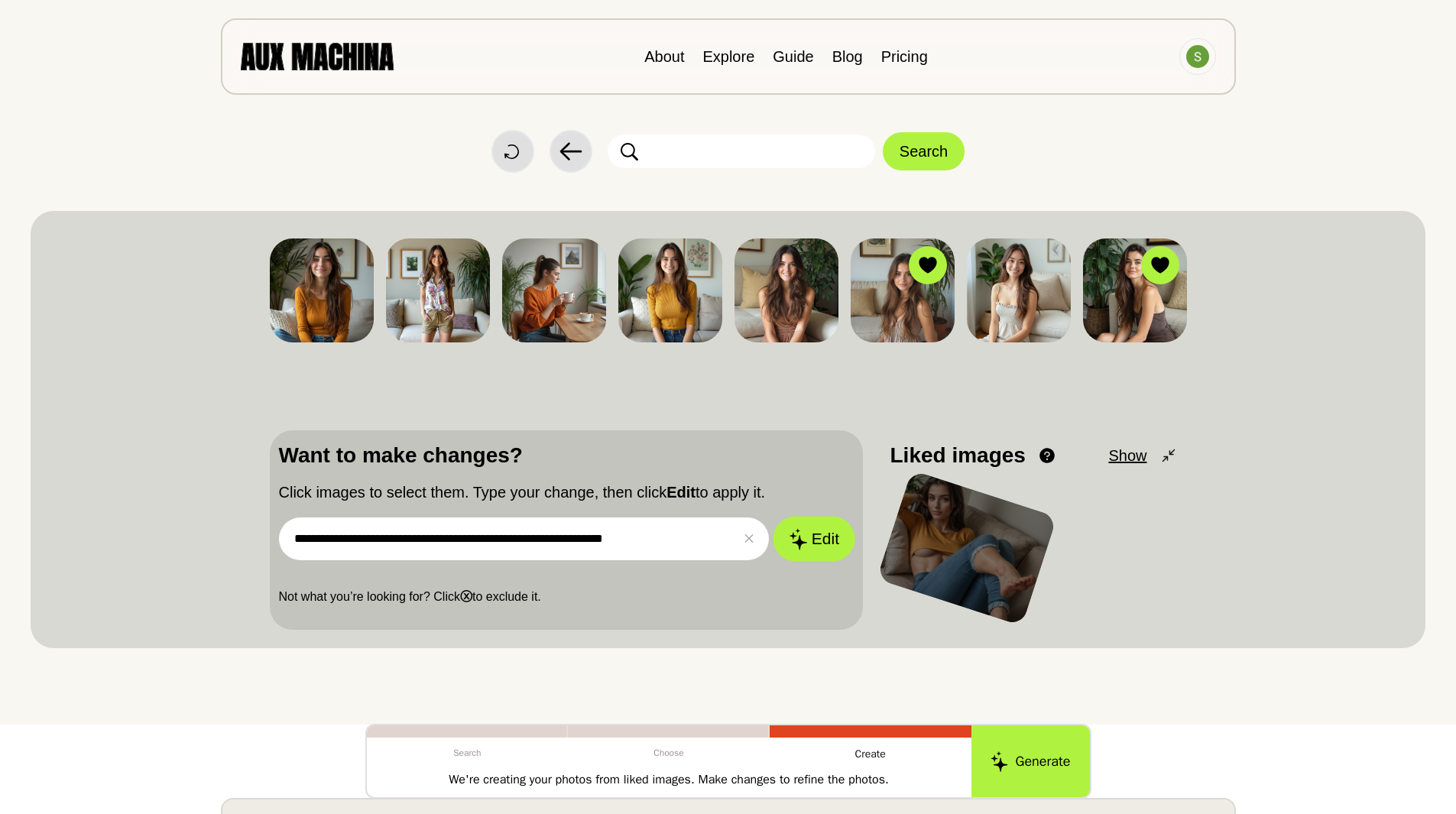 click on "Edit" at bounding box center (814, 539) 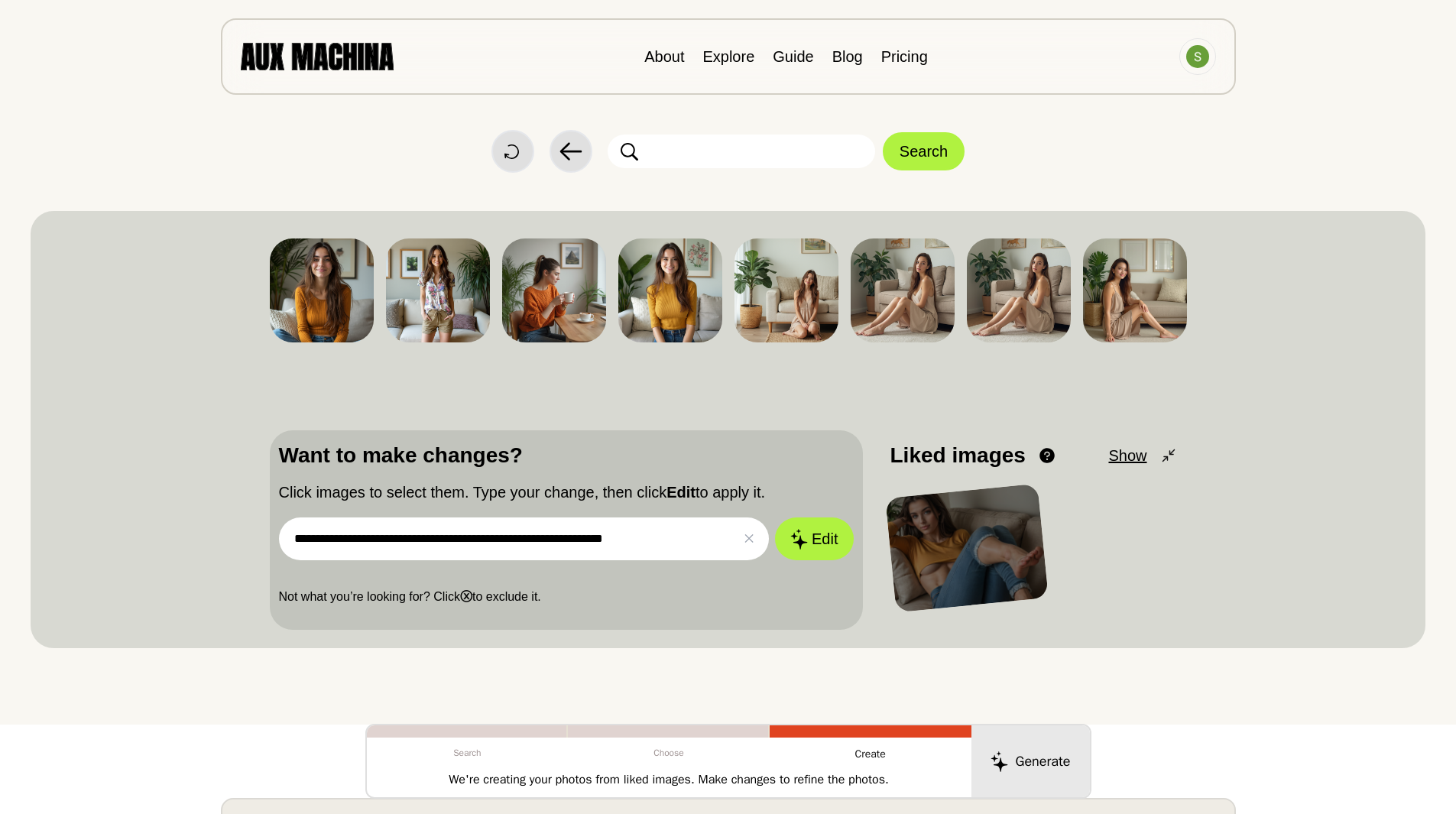 click on "**********" at bounding box center (524, 539) 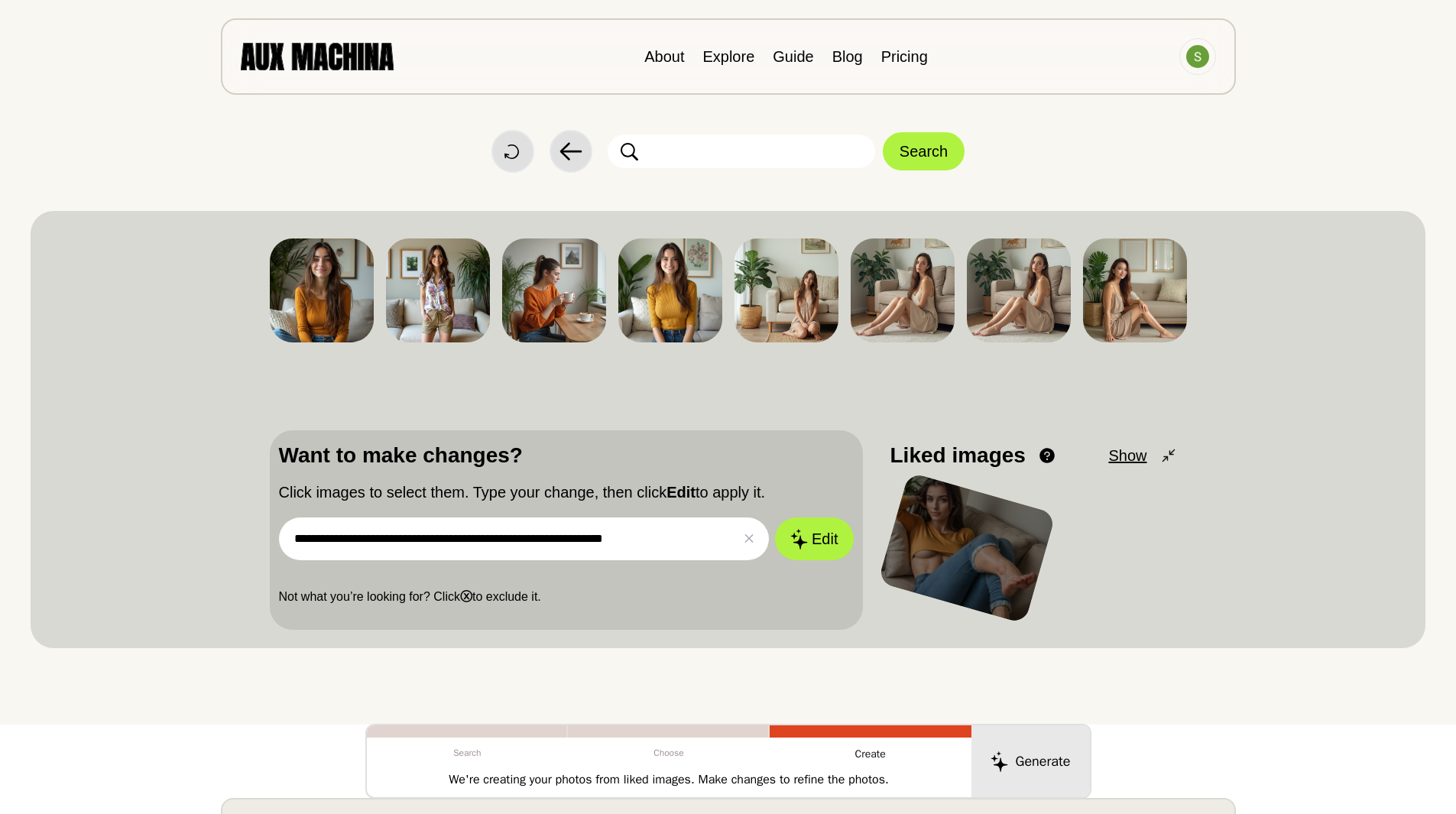 click on "**********" at bounding box center [524, 539] 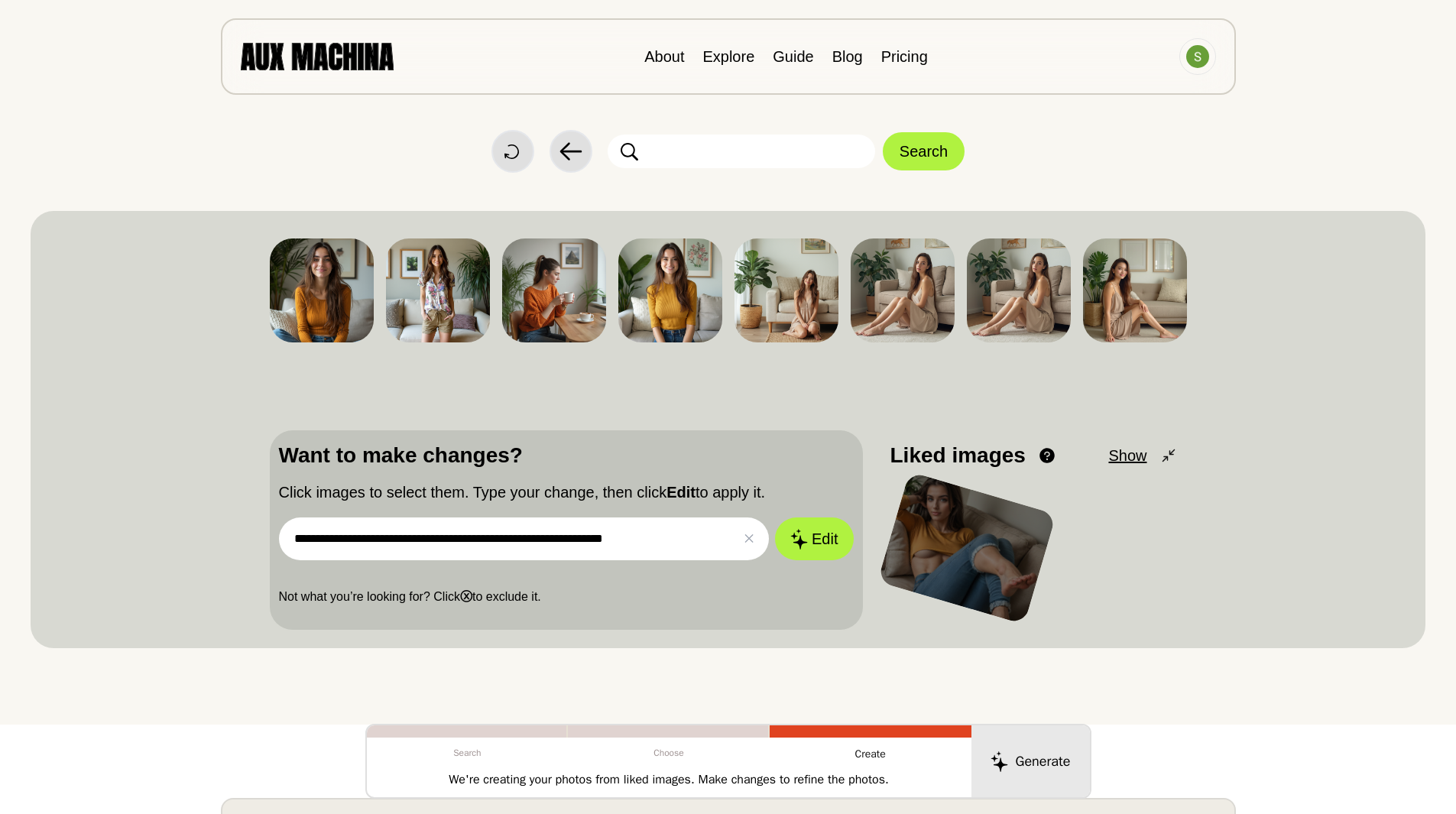 click on "**********" at bounding box center (524, 539) 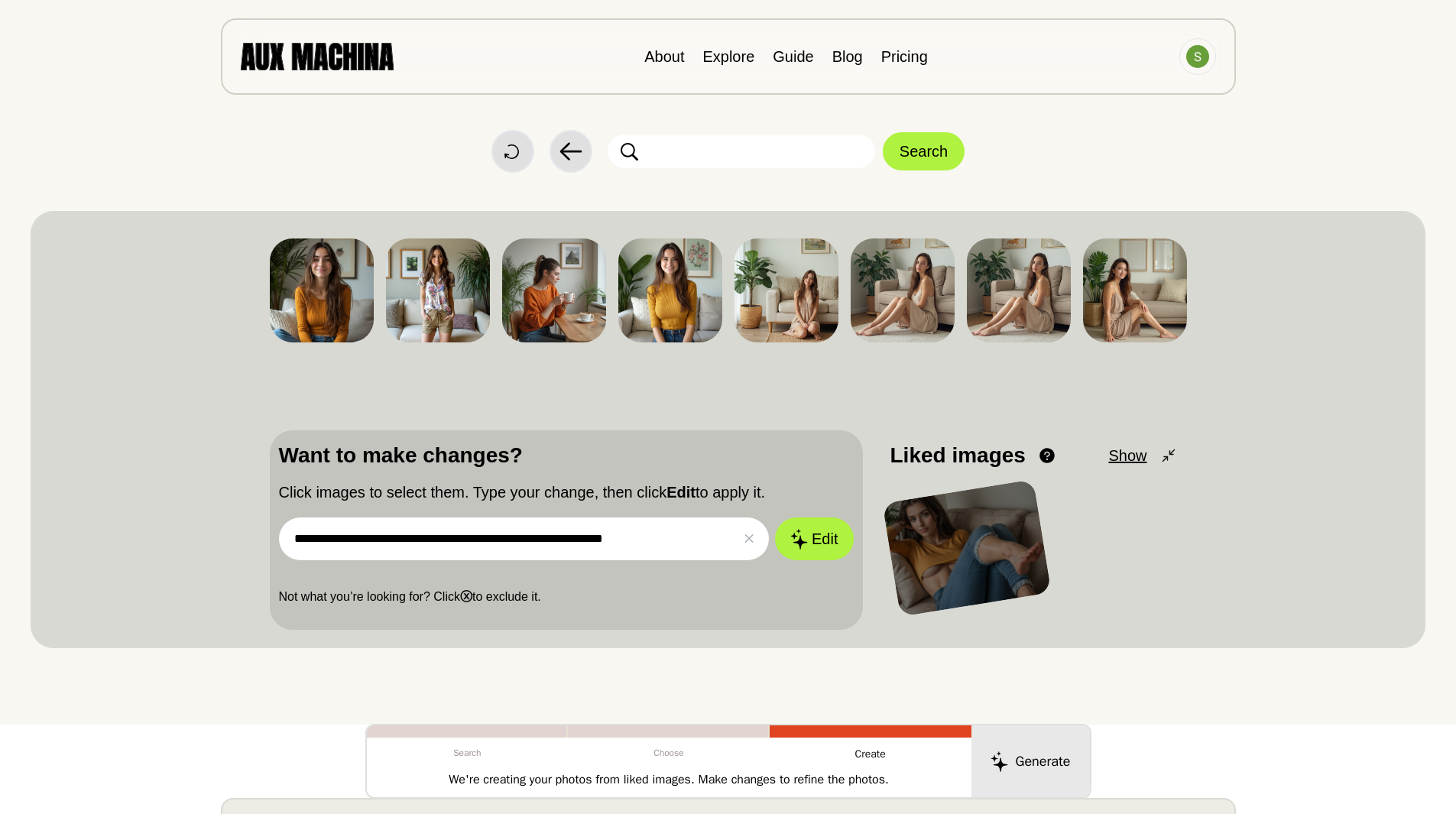 click on "**********" at bounding box center (524, 539) 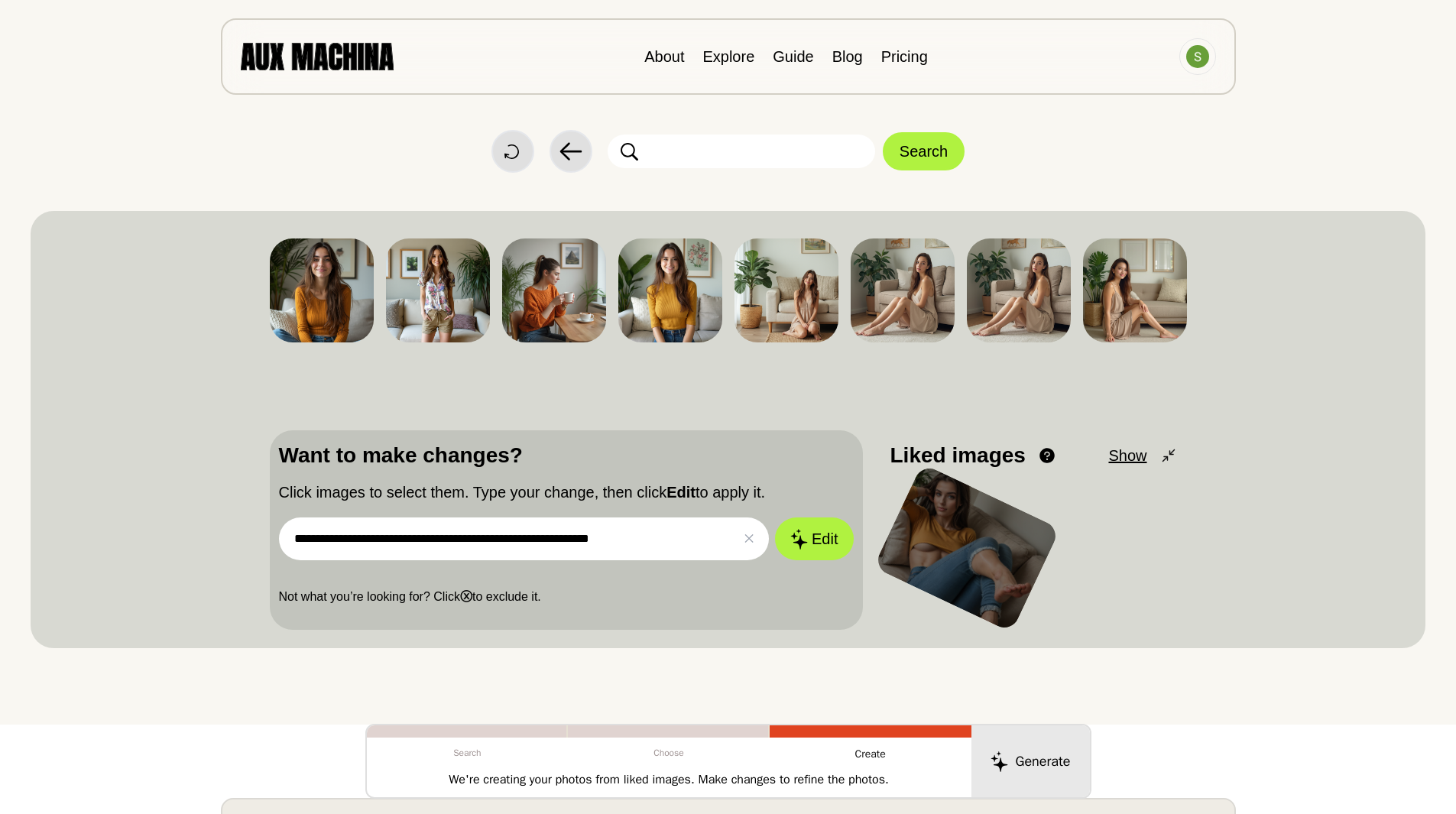 click on "**********" at bounding box center [524, 539] 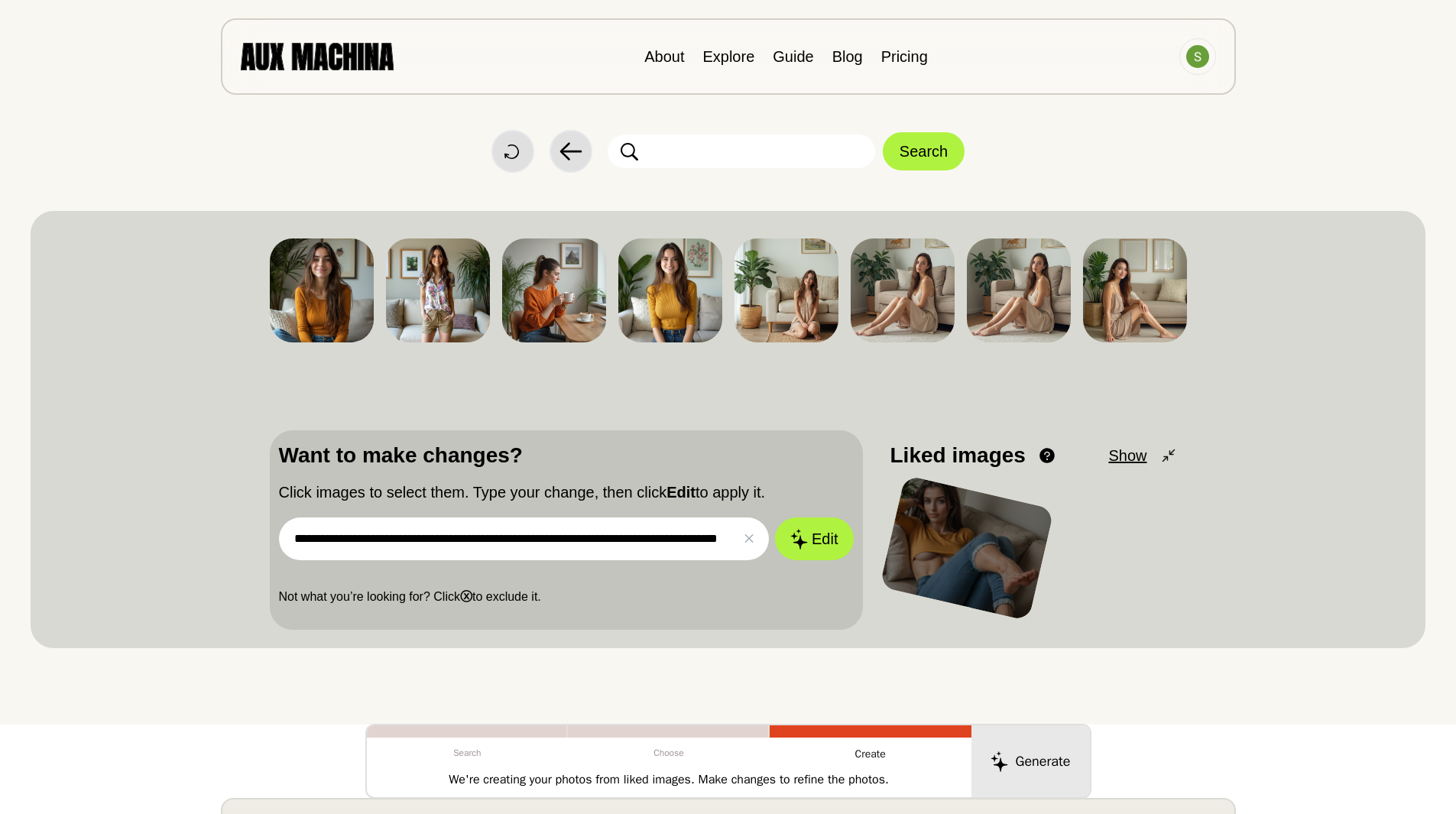 scroll, scrollTop: 0, scrollLeft: 48, axis: horizontal 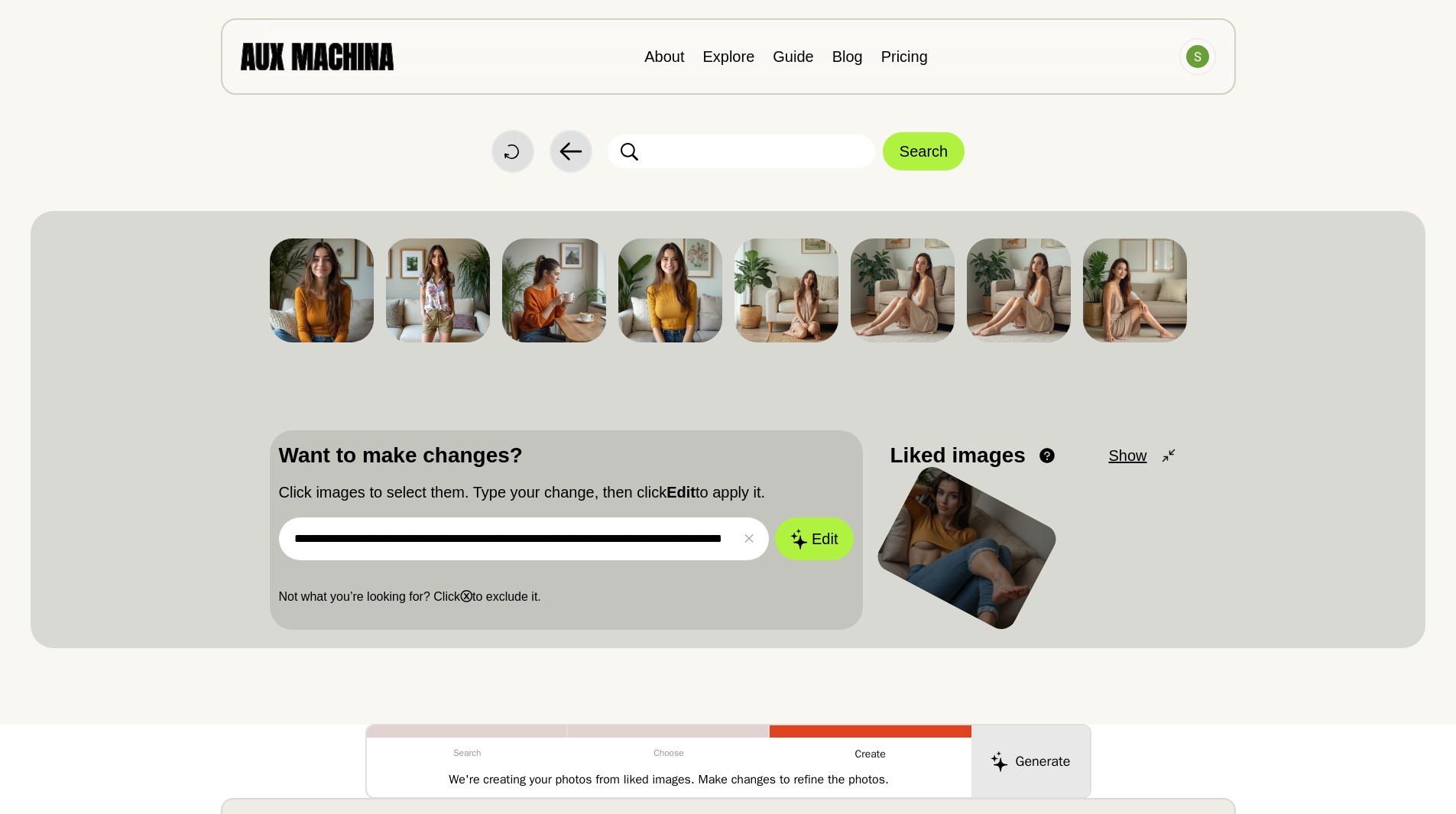 click on "**********" at bounding box center (524, 539) 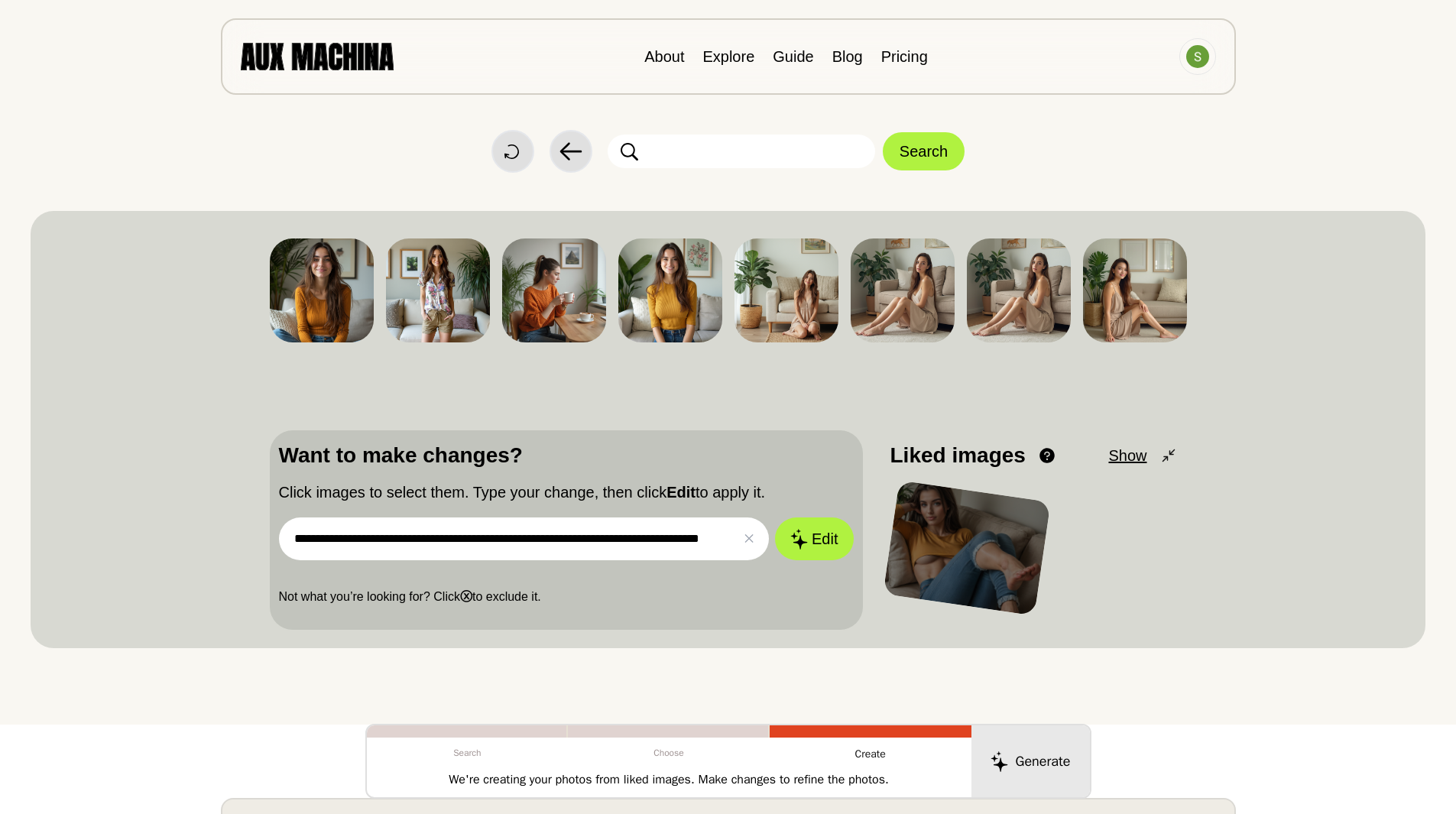 scroll, scrollTop: 0, scrollLeft: 21, axis: horizontal 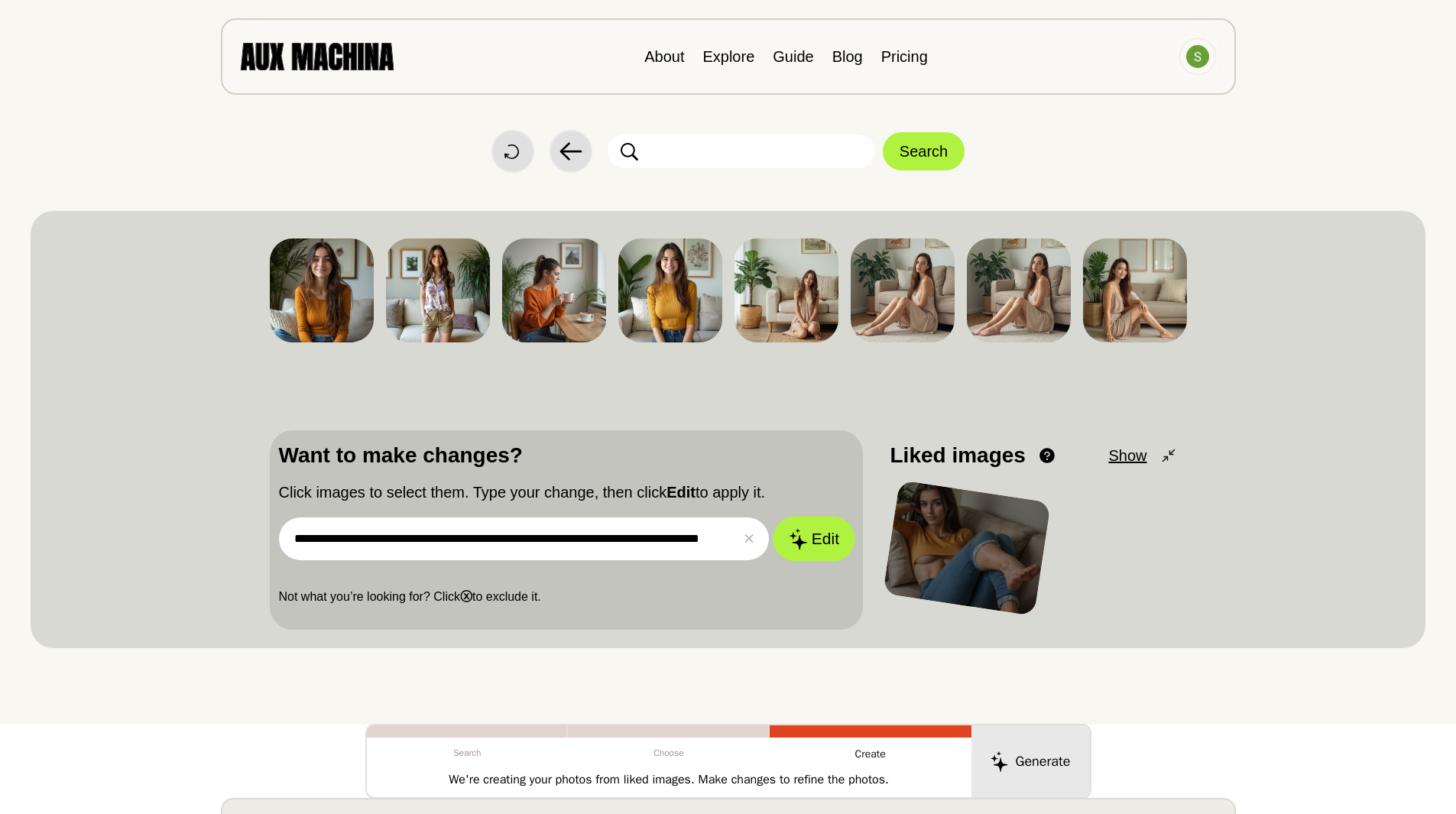 click on "Edit" at bounding box center (814, 539) 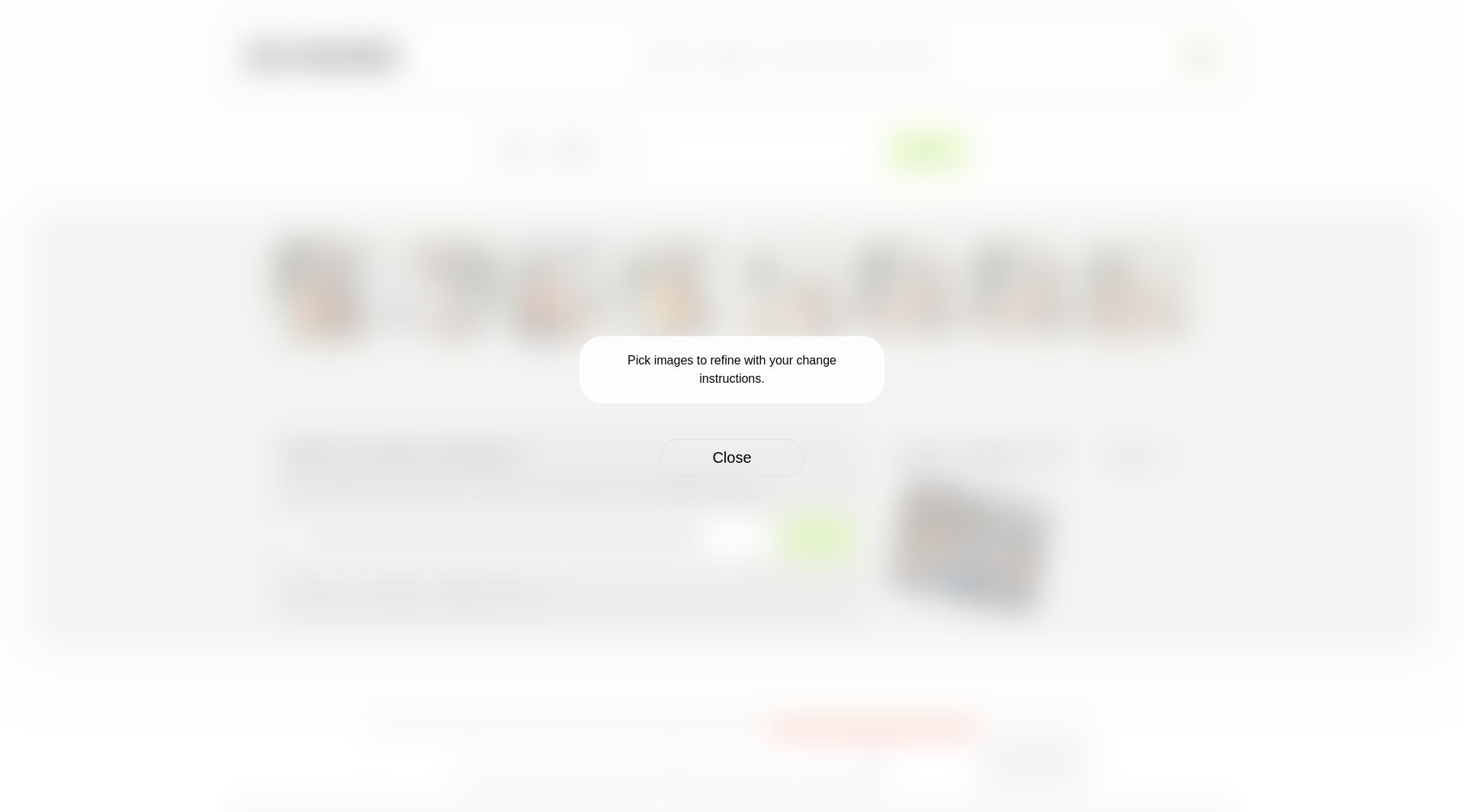 drag, startPoint x: 784, startPoint y: 455, endPoint x: 968, endPoint y: 419, distance: 187.4887 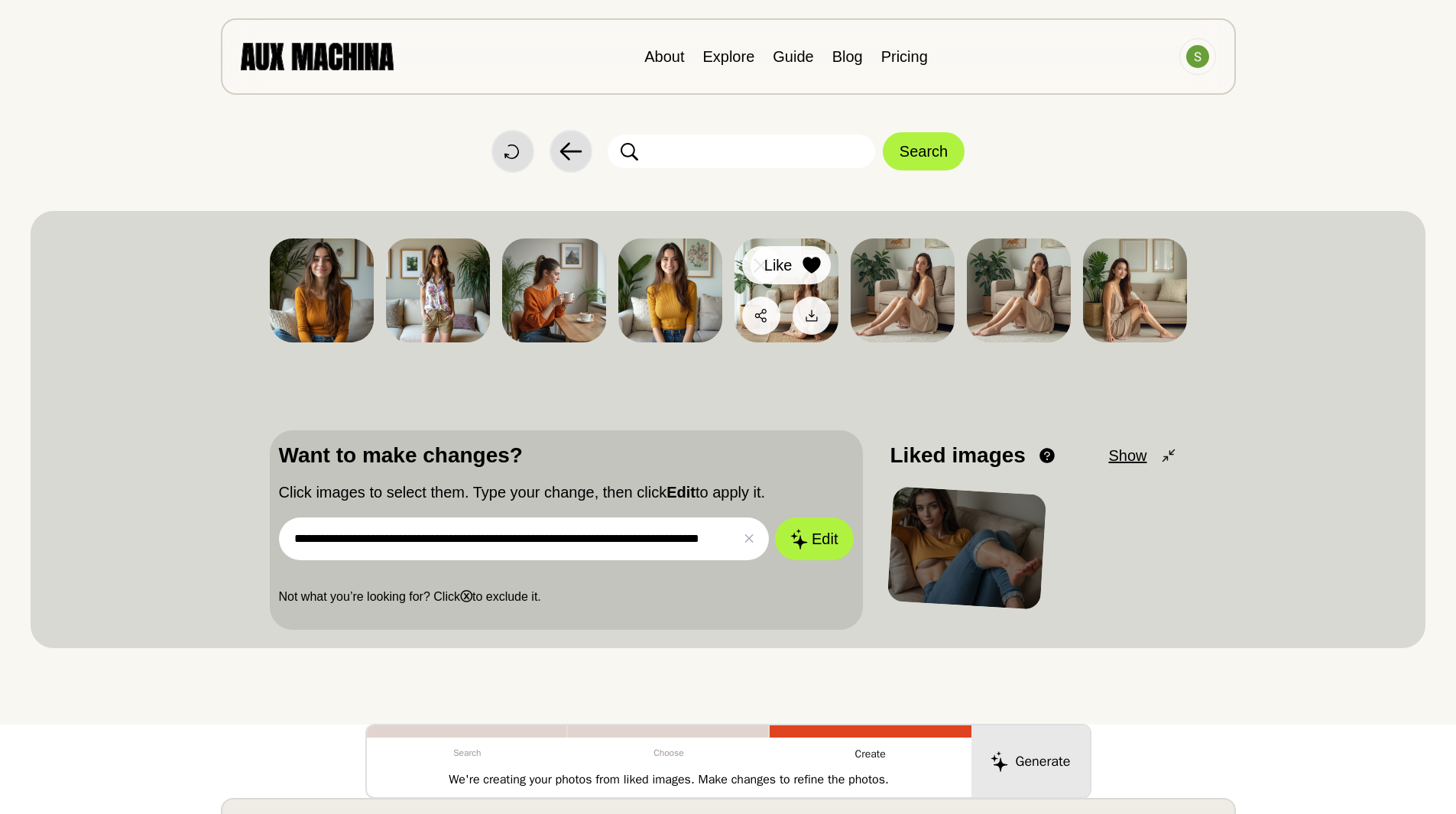 click 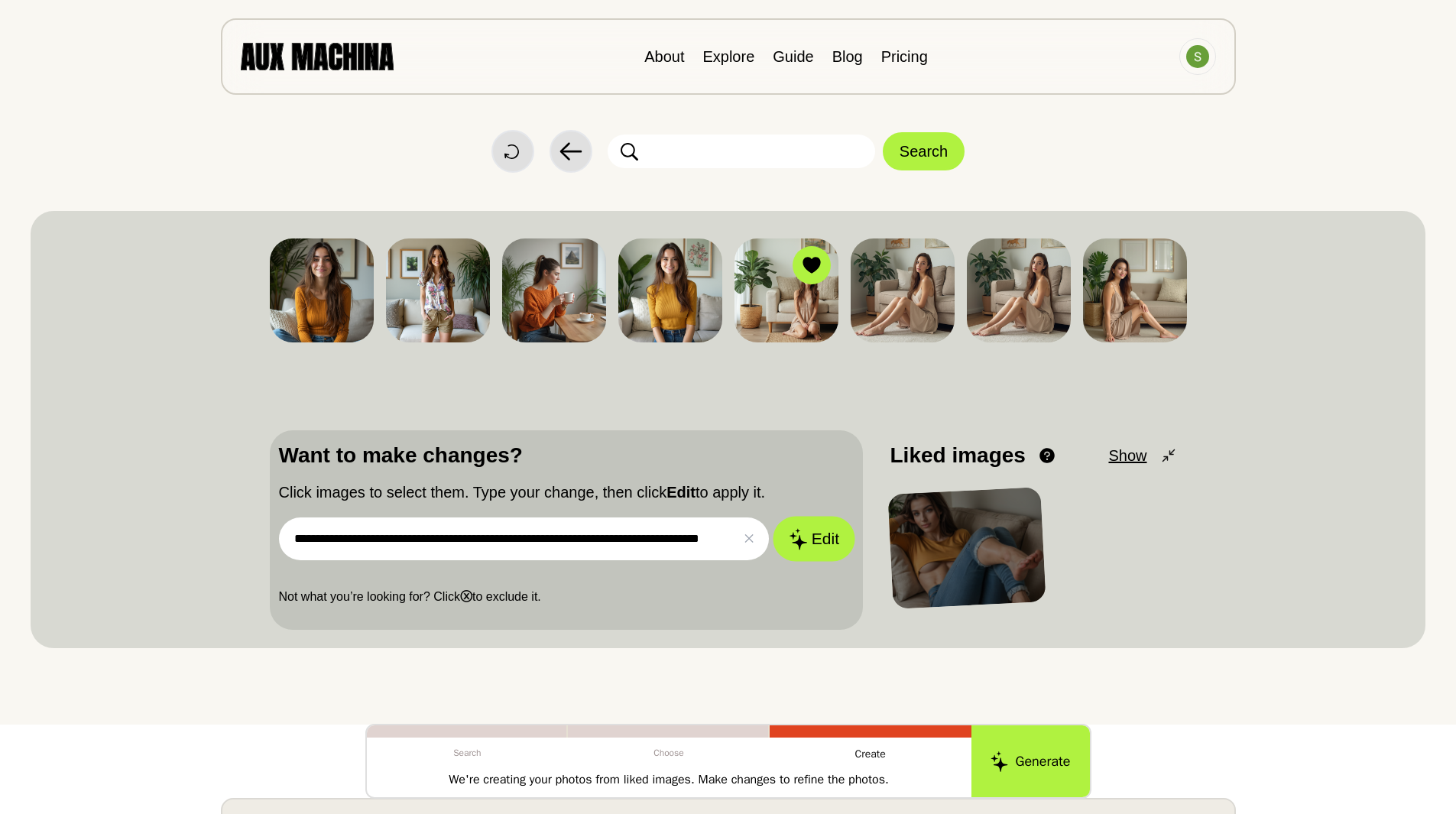 click on "Edit" at bounding box center (814, 539) 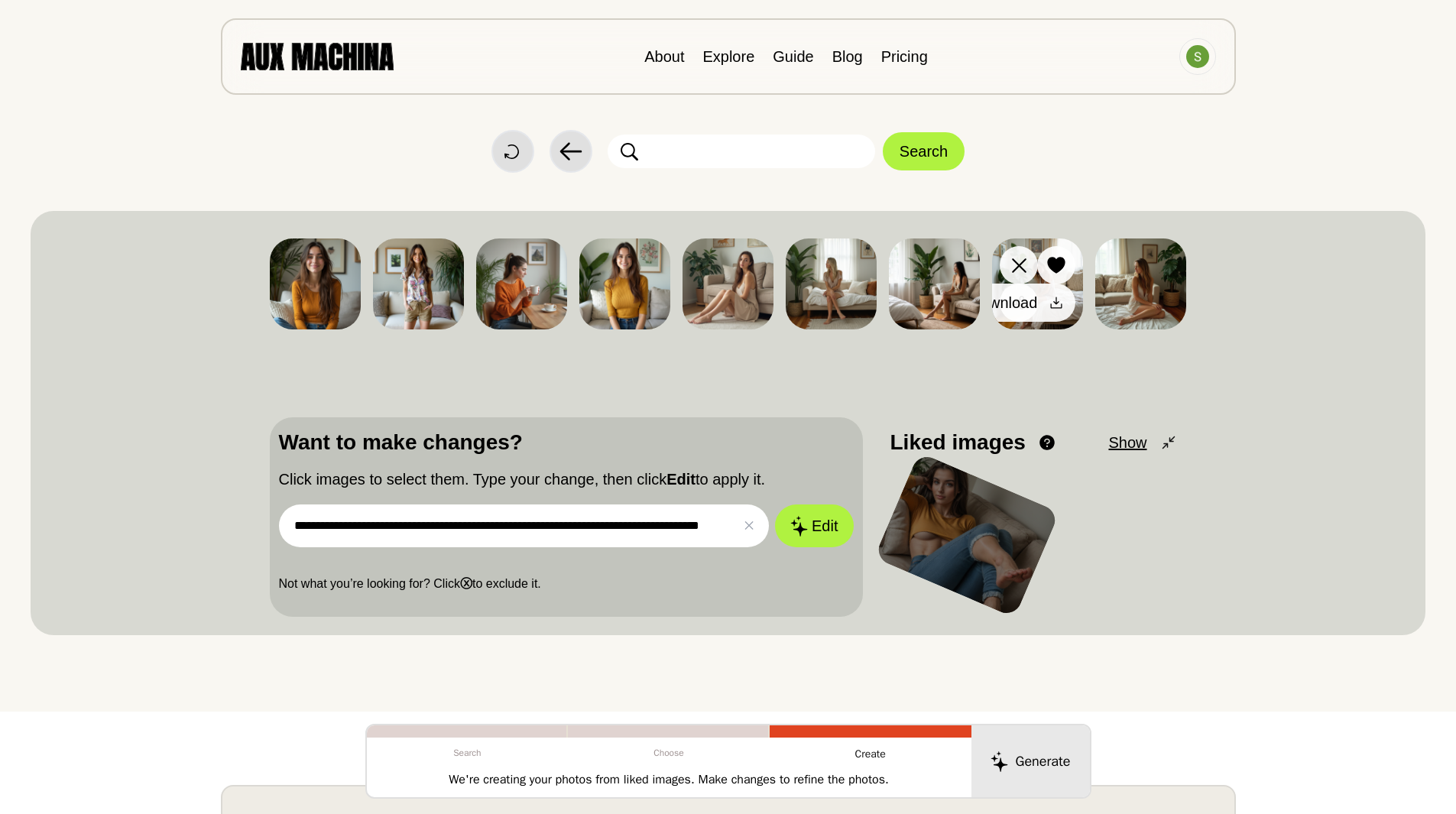 click 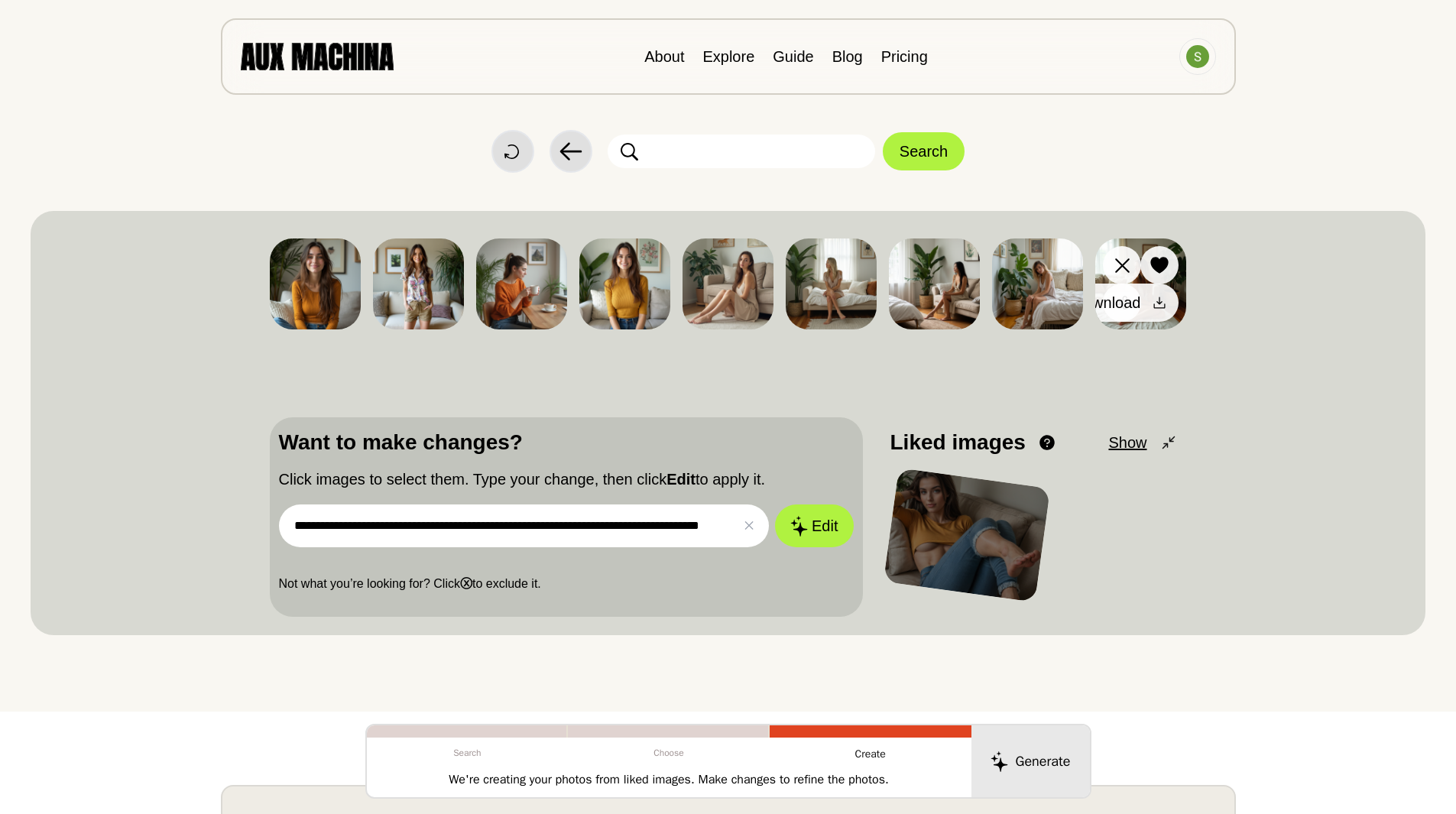 click 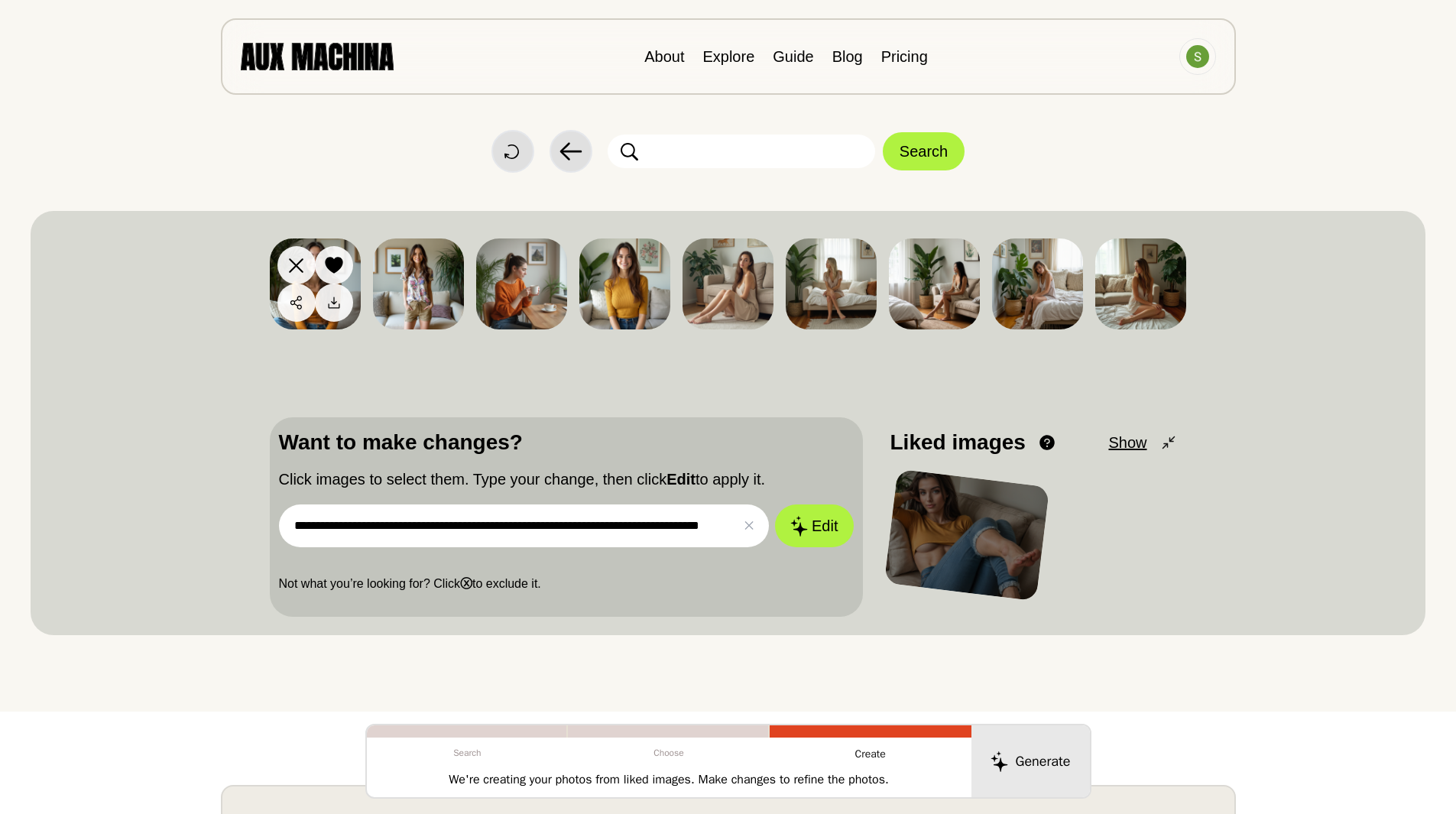 click 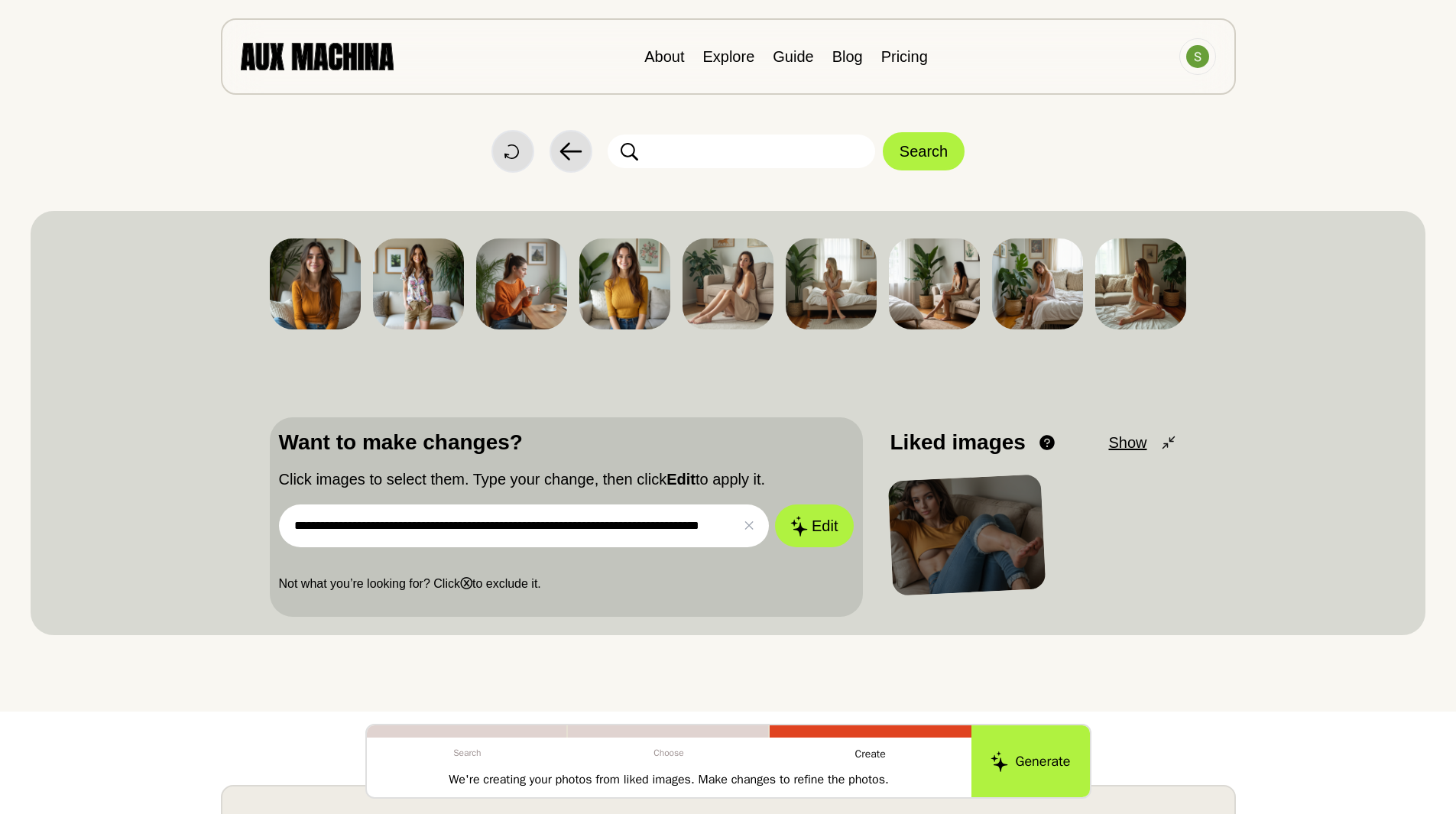 click on "**********" at bounding box center (524, 526) 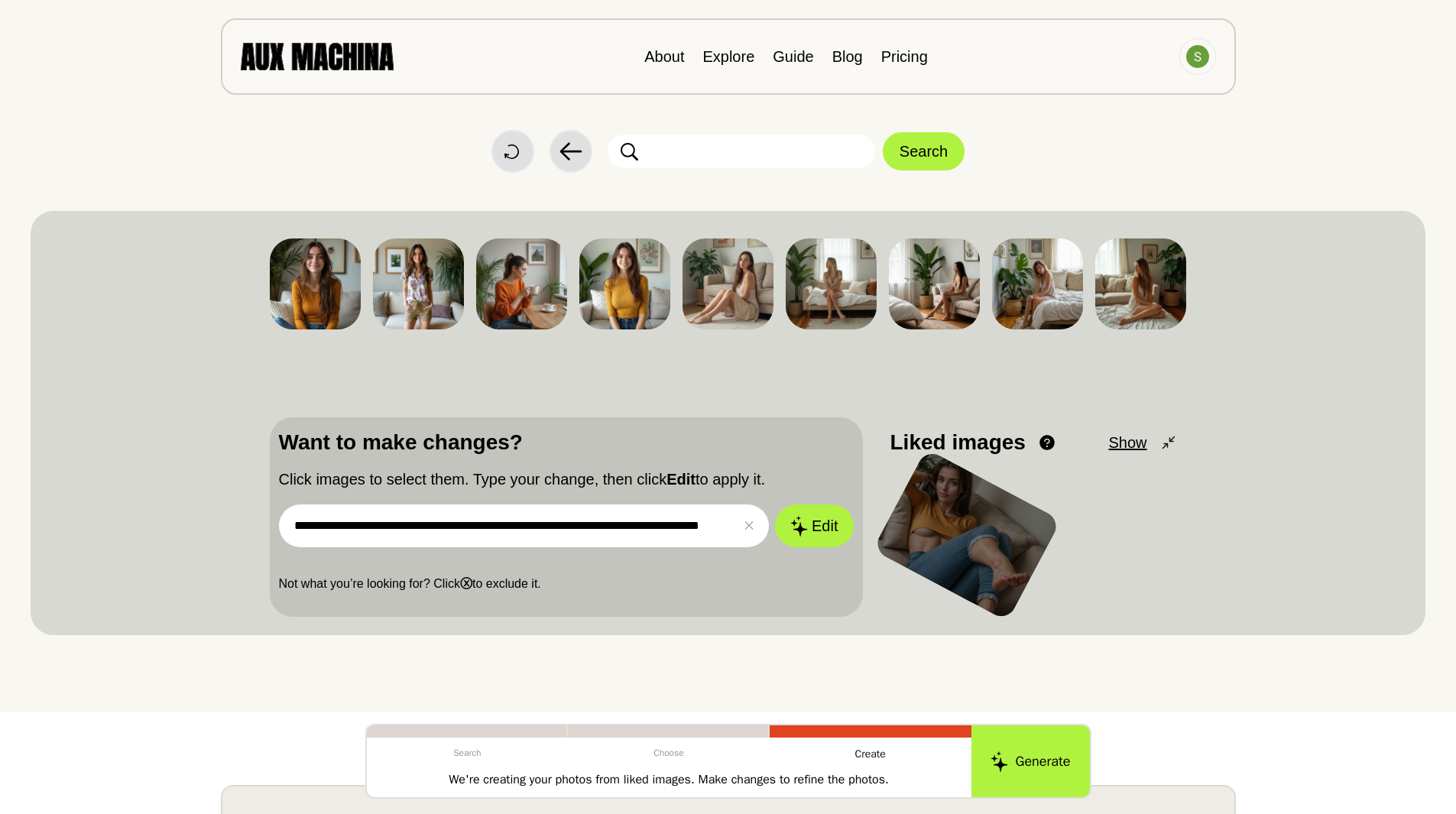 click on "**********" at bounding box center [524, 526] 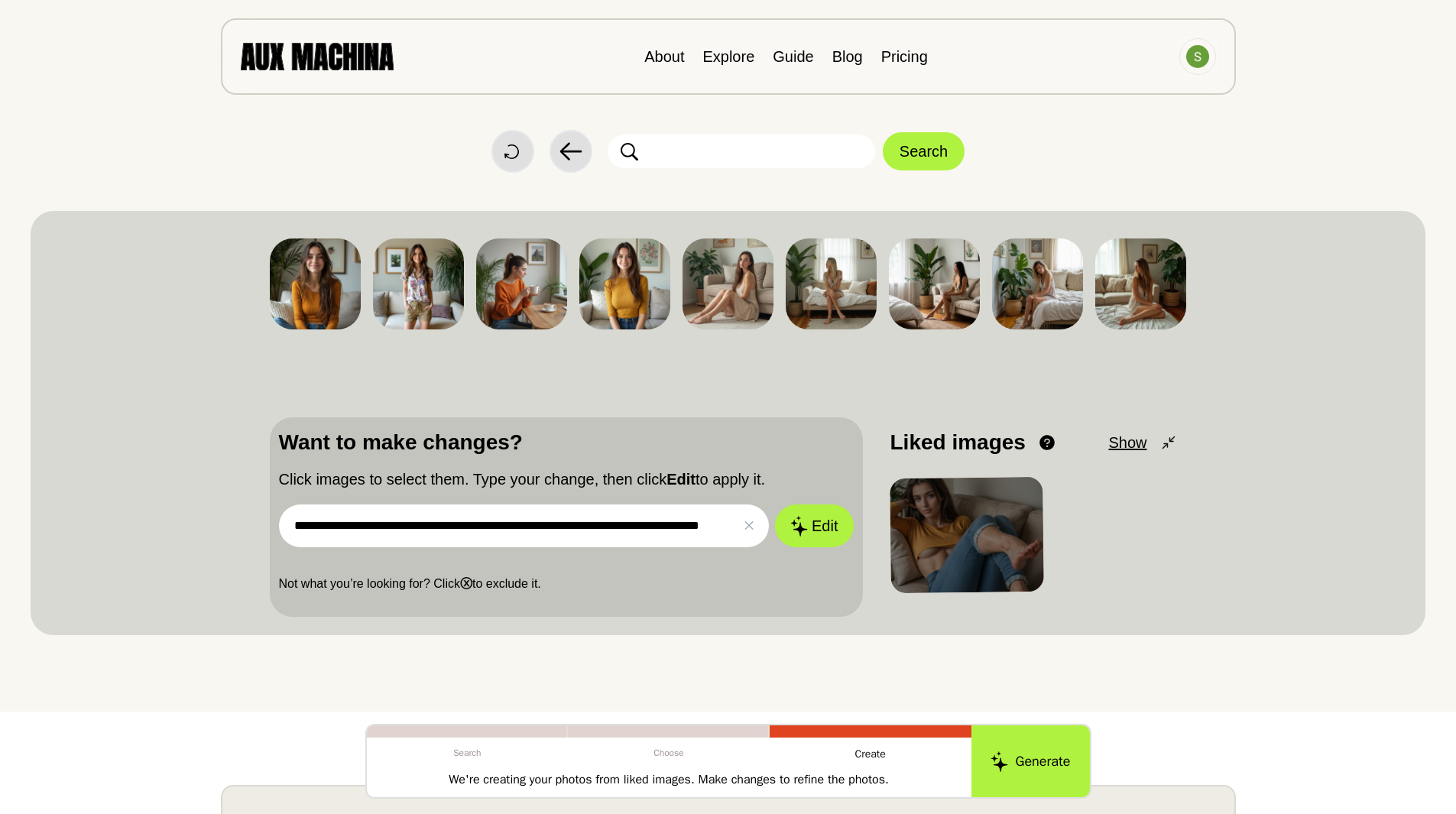 drag, startPoint x: 290, startPoint y: 534, endPoint x: 398, endPoint y: 522, distance: 108.66462 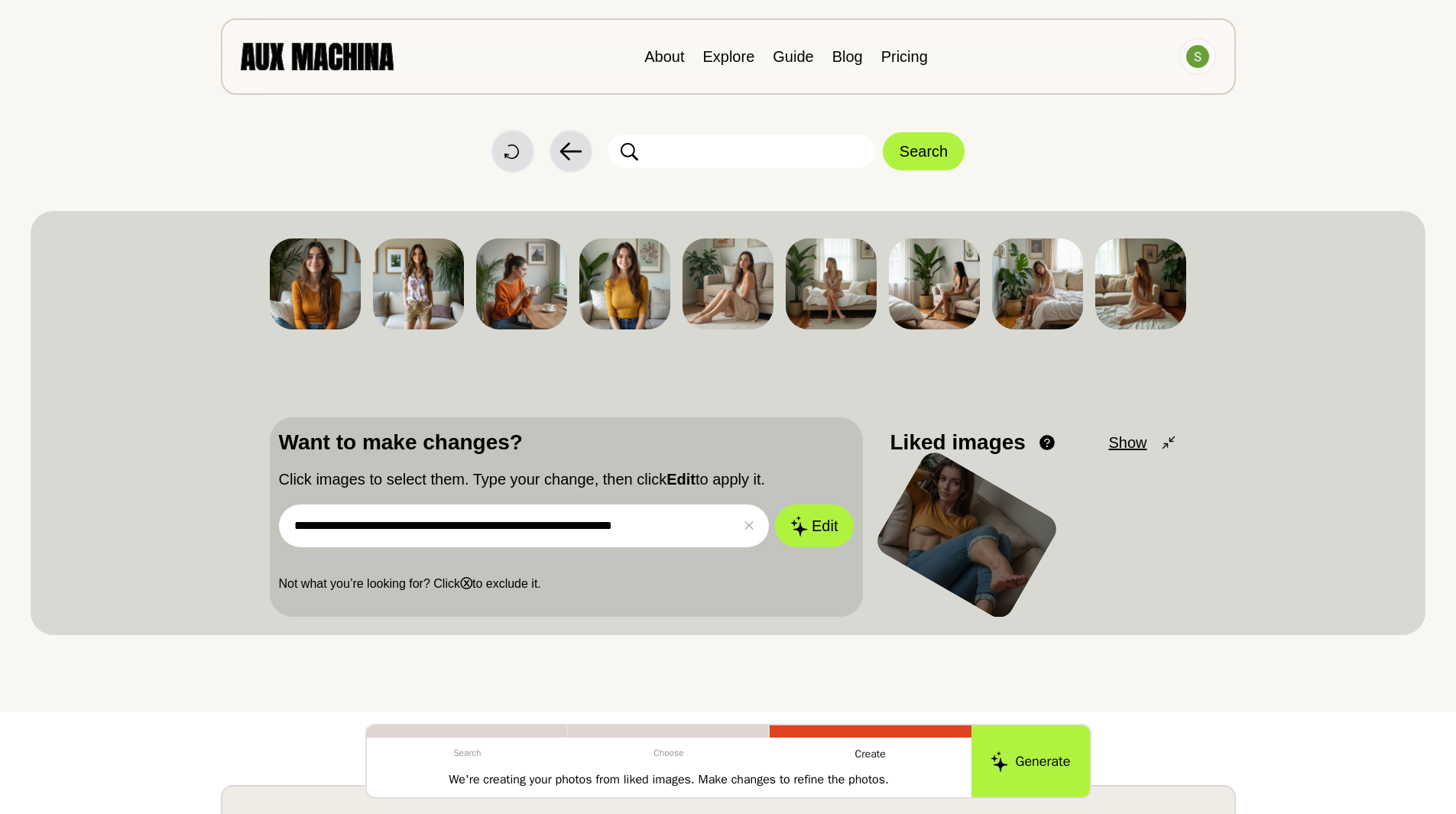 click on "**********" at bounding box center (524, 526) 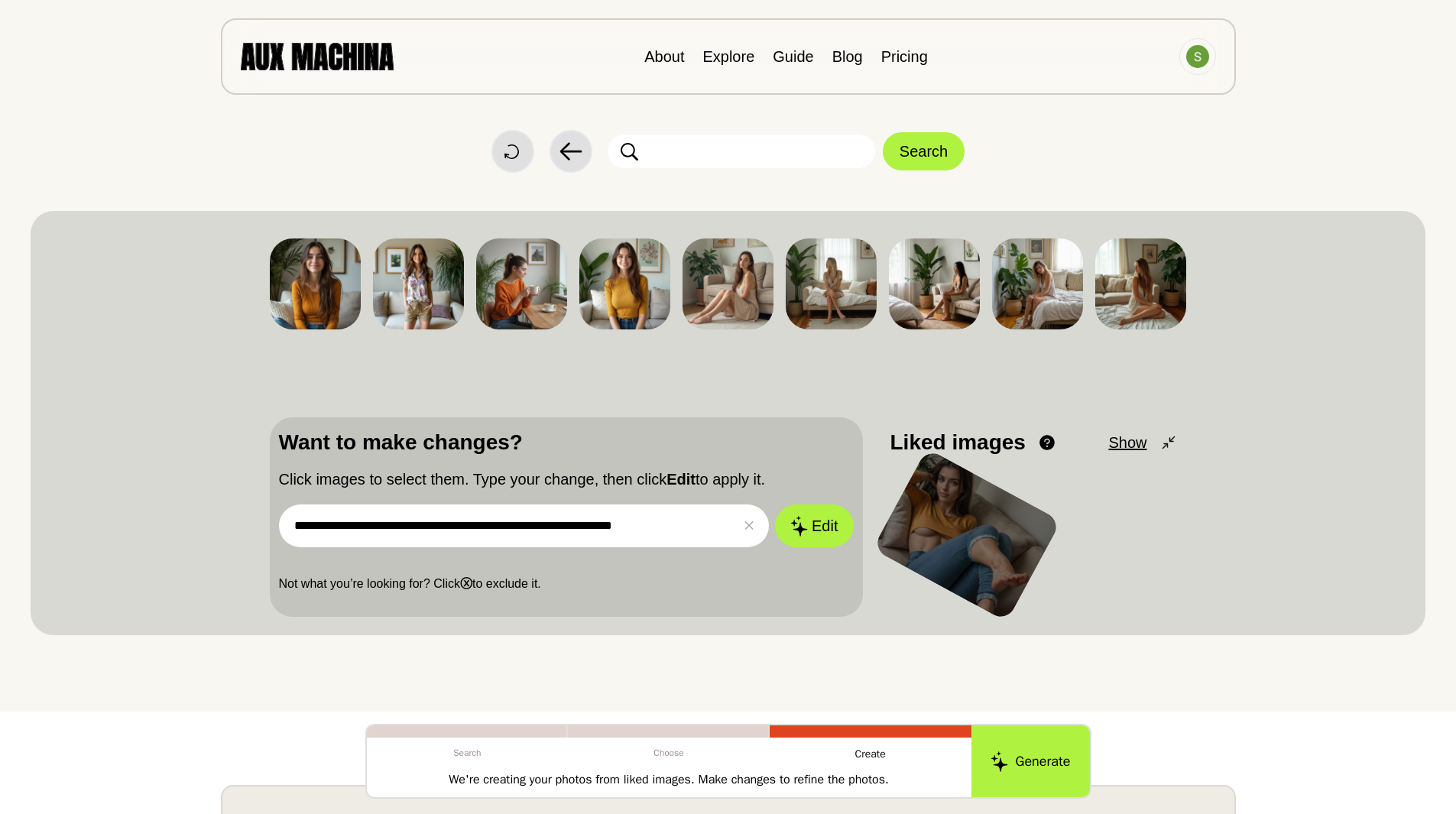 click on "**********" at bounding box center [524, 526] 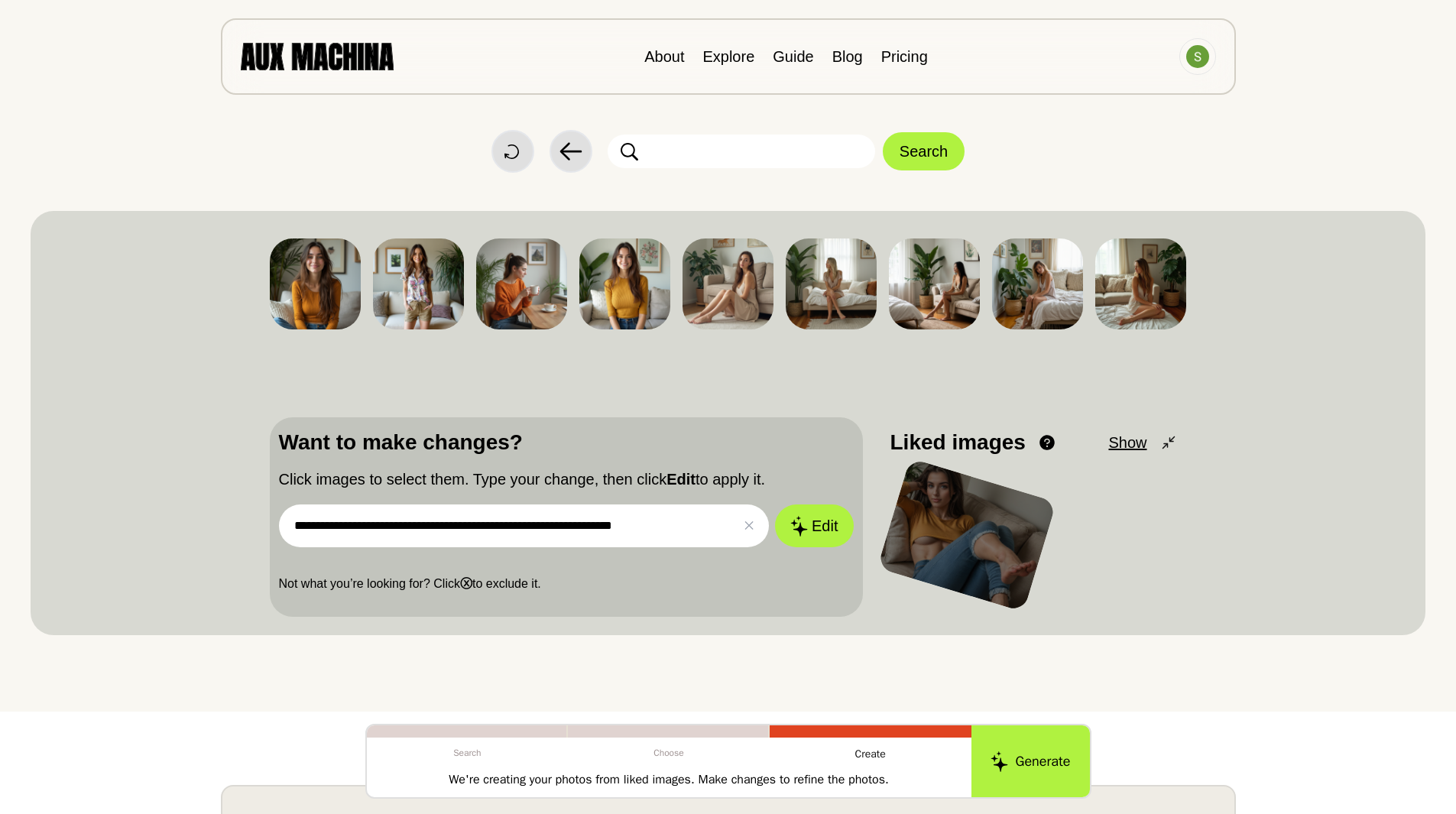click on "**********" at bounding box center (524, 526) 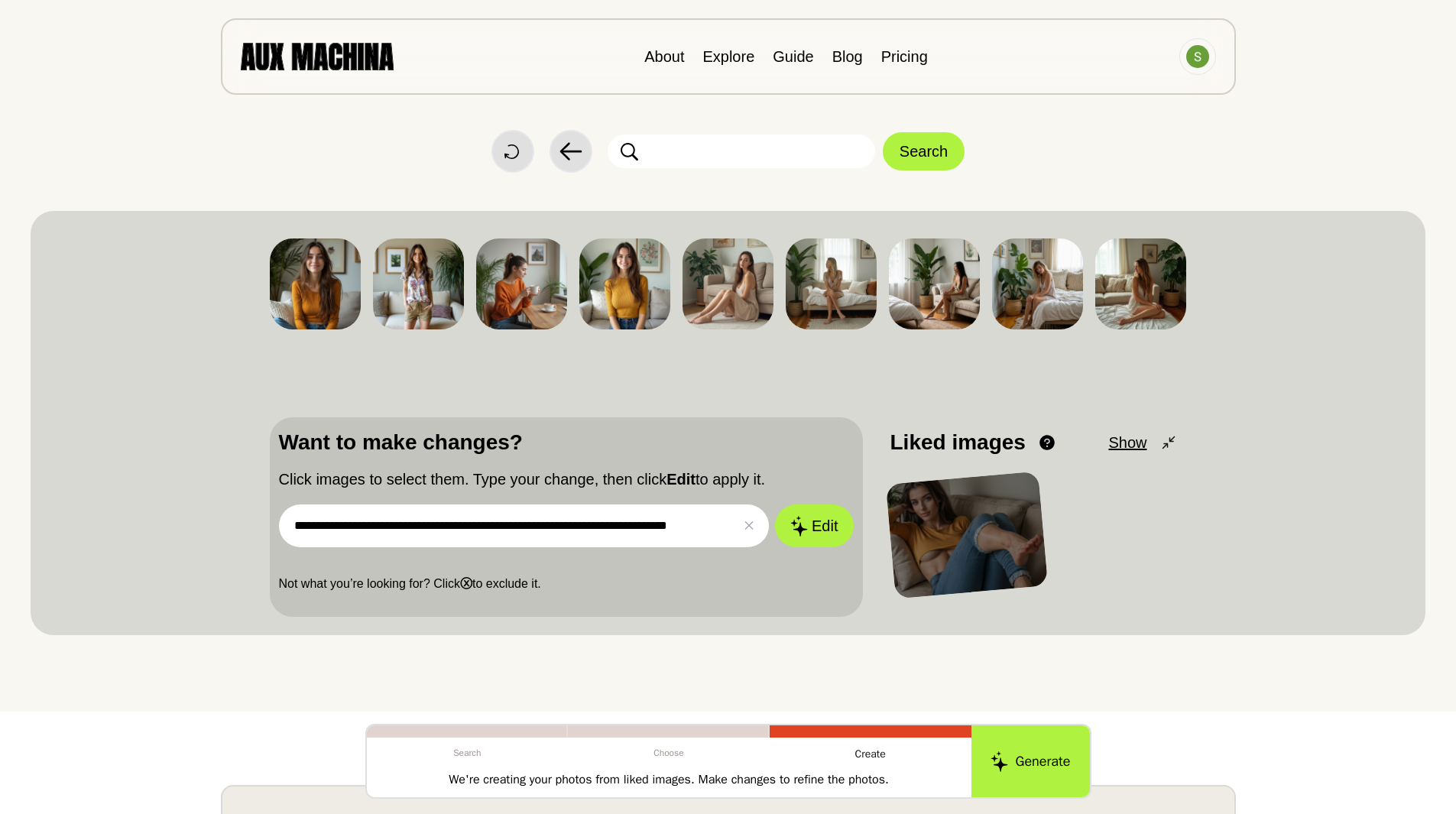 click on "**********" at bounding box center [524, 526] 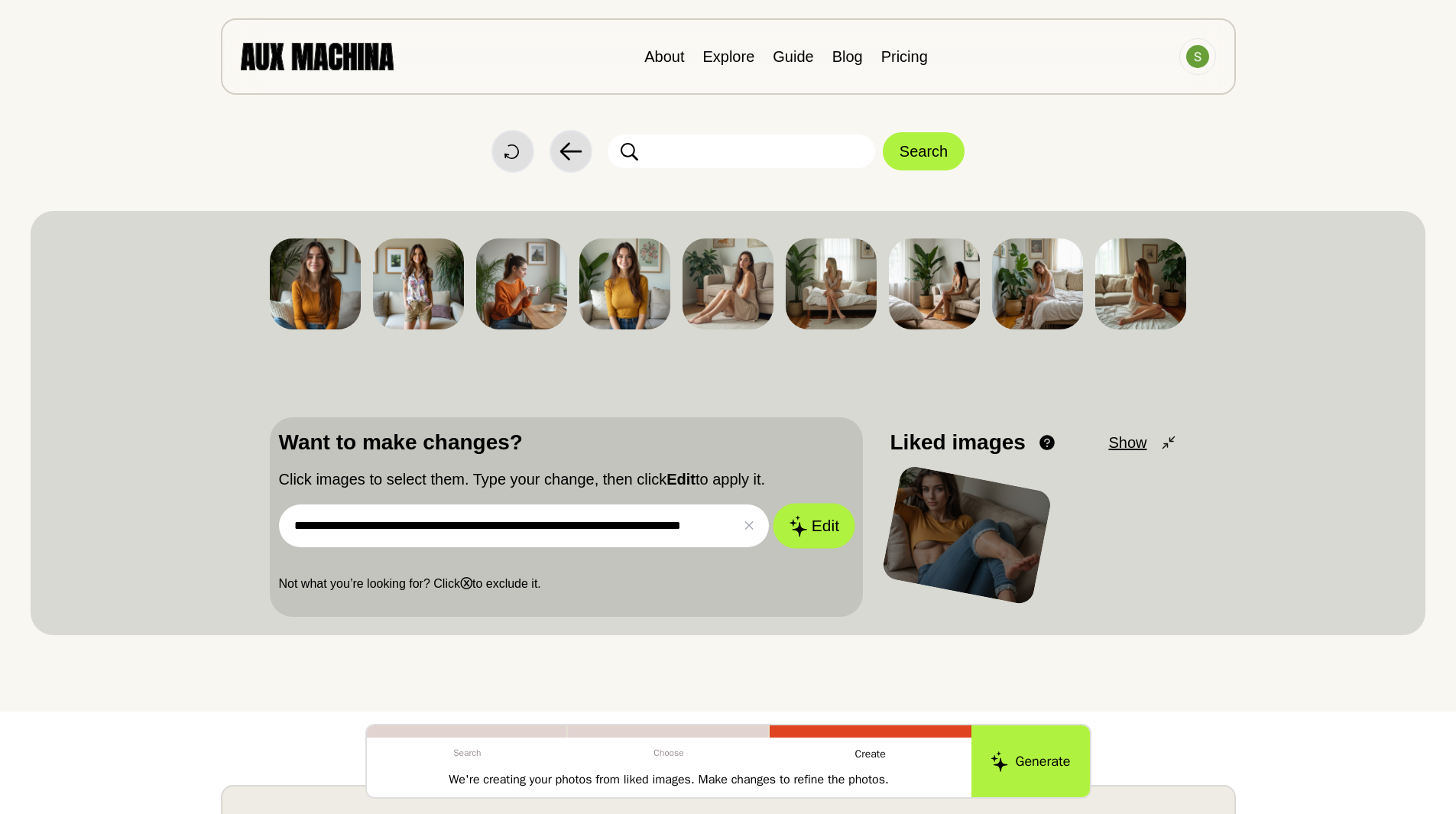 click 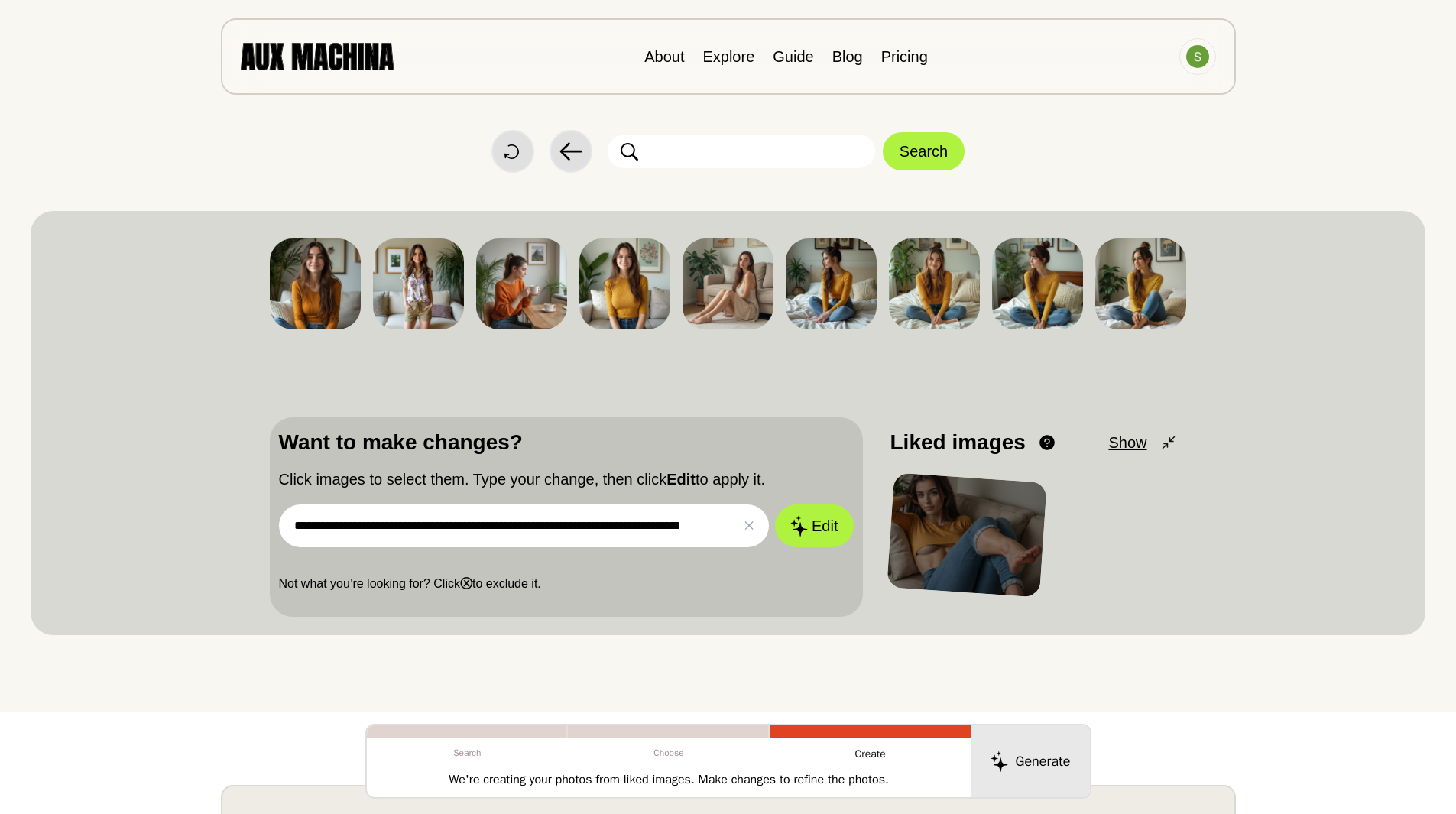 click on "**********" at bounding box center [524, 526] 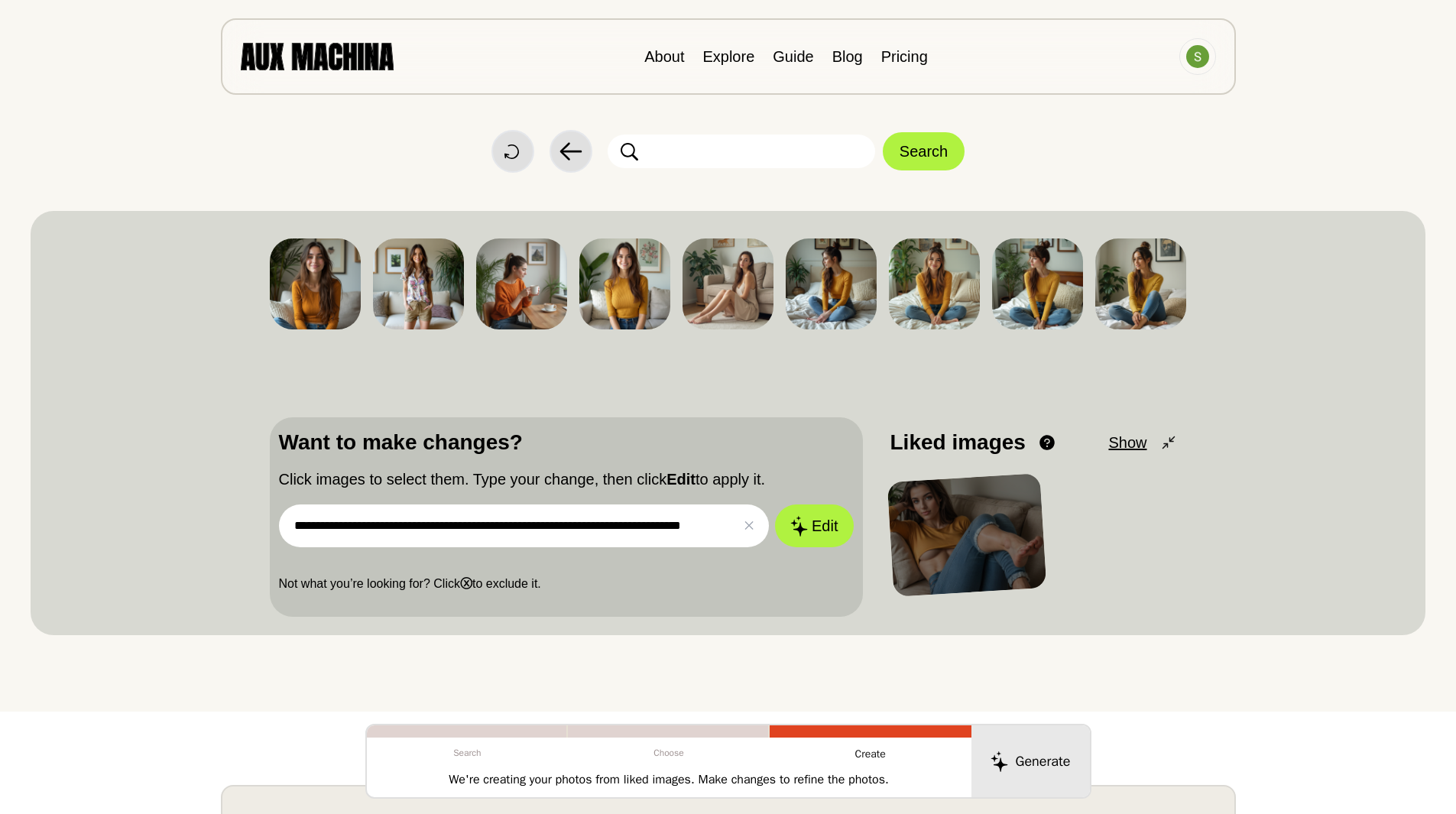 click on "**********" at bounding box center [524, 526] 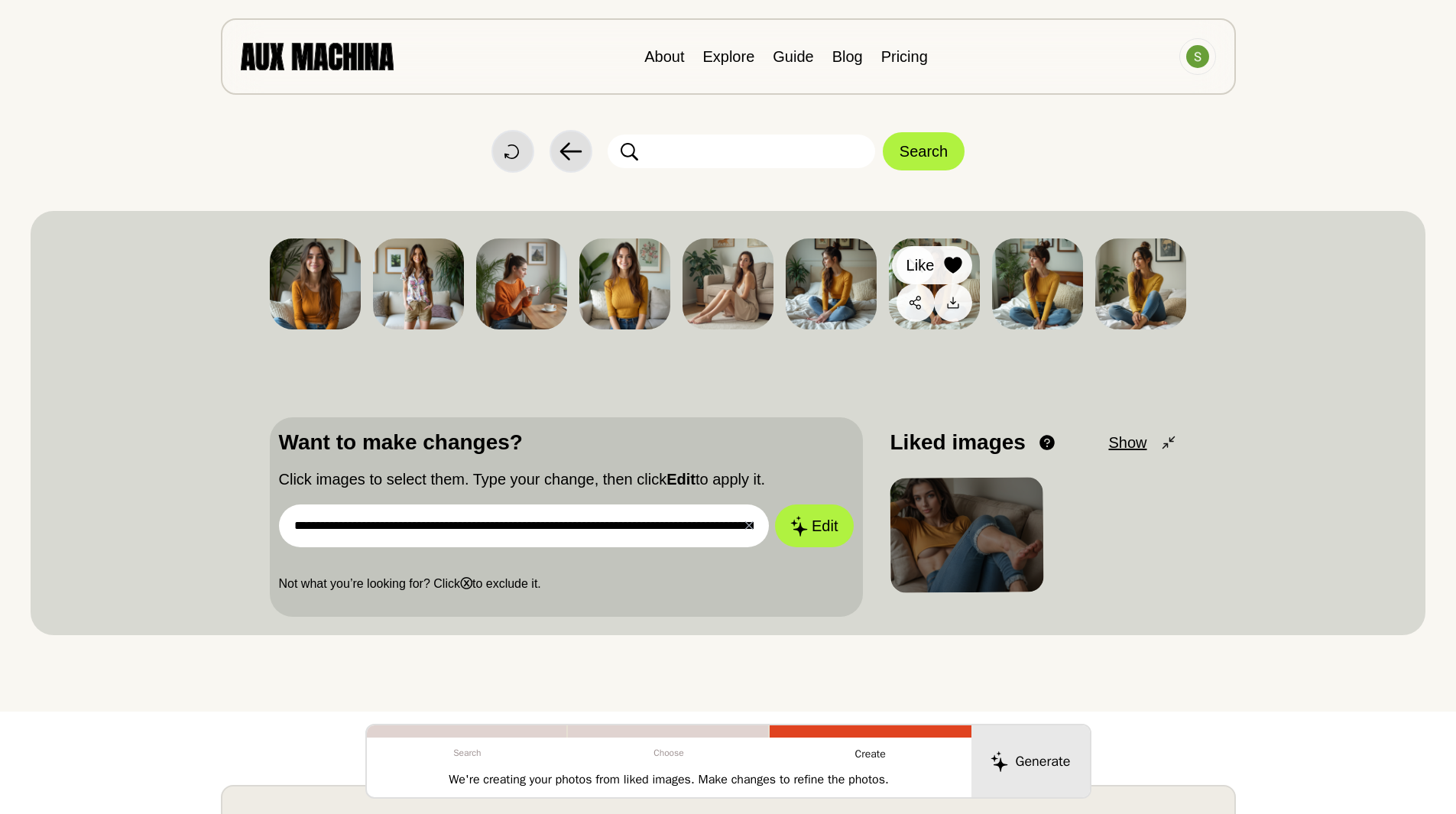 click 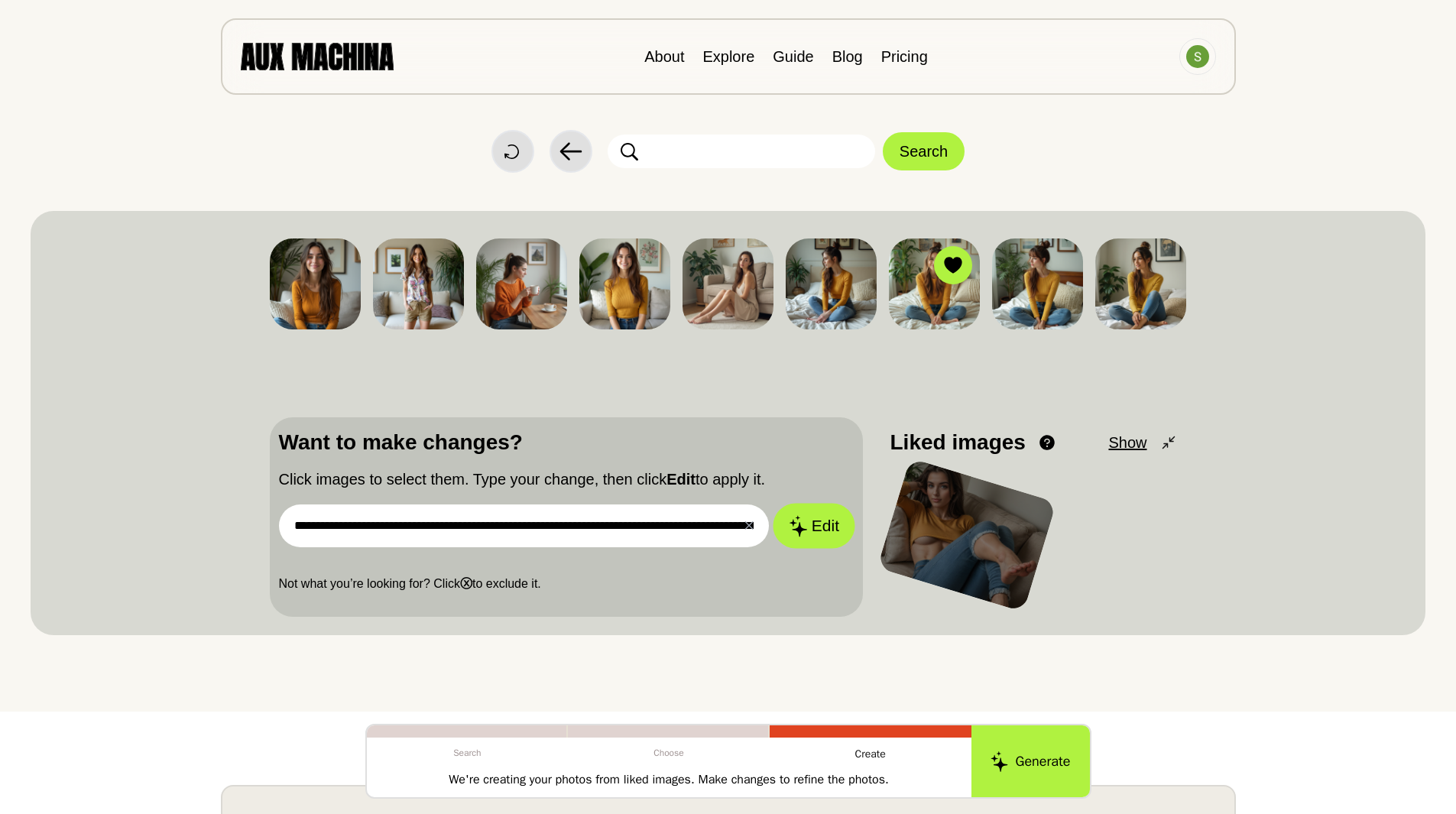 click 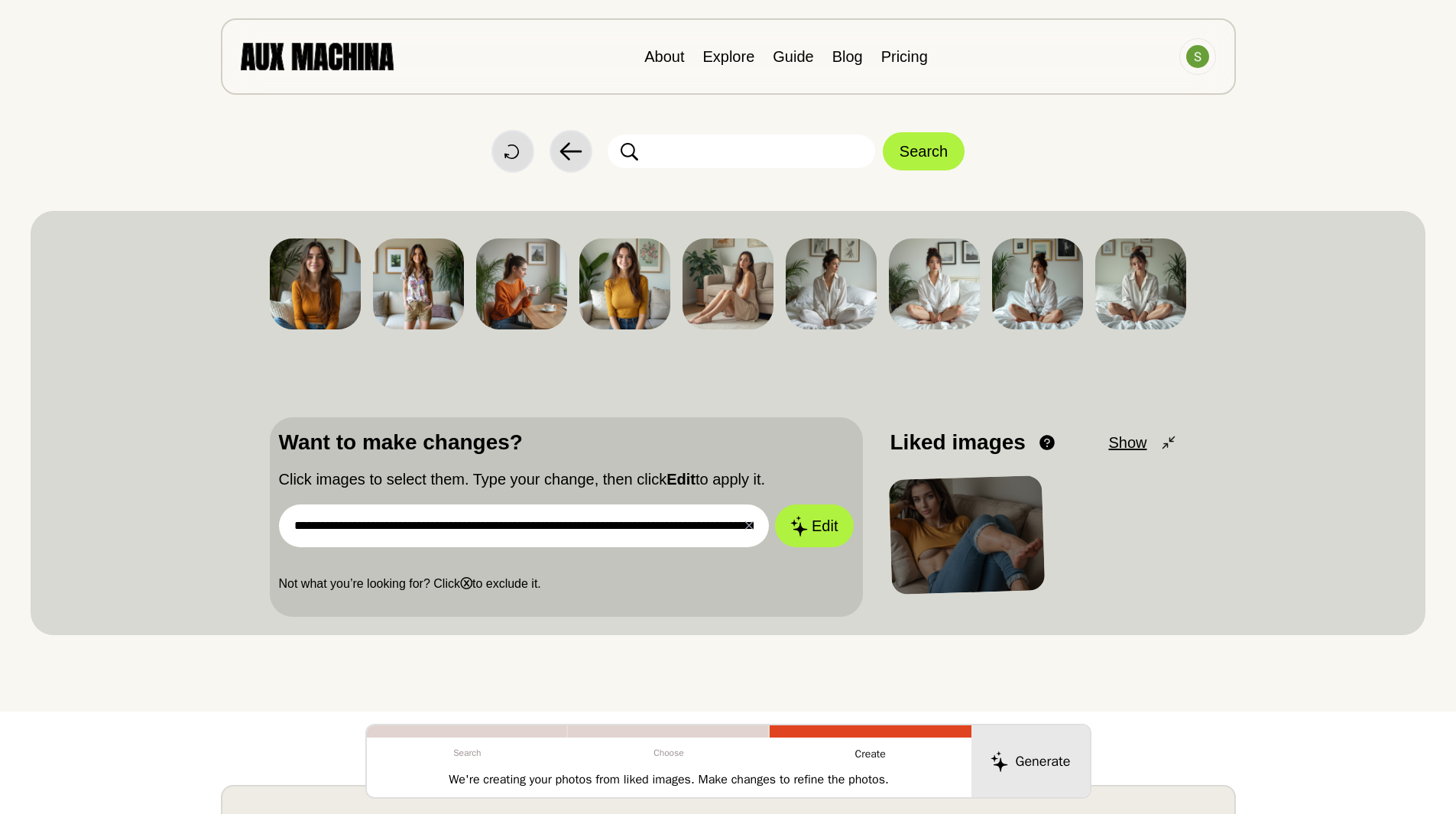 click on "Show" at bounding box center [1127, 443] 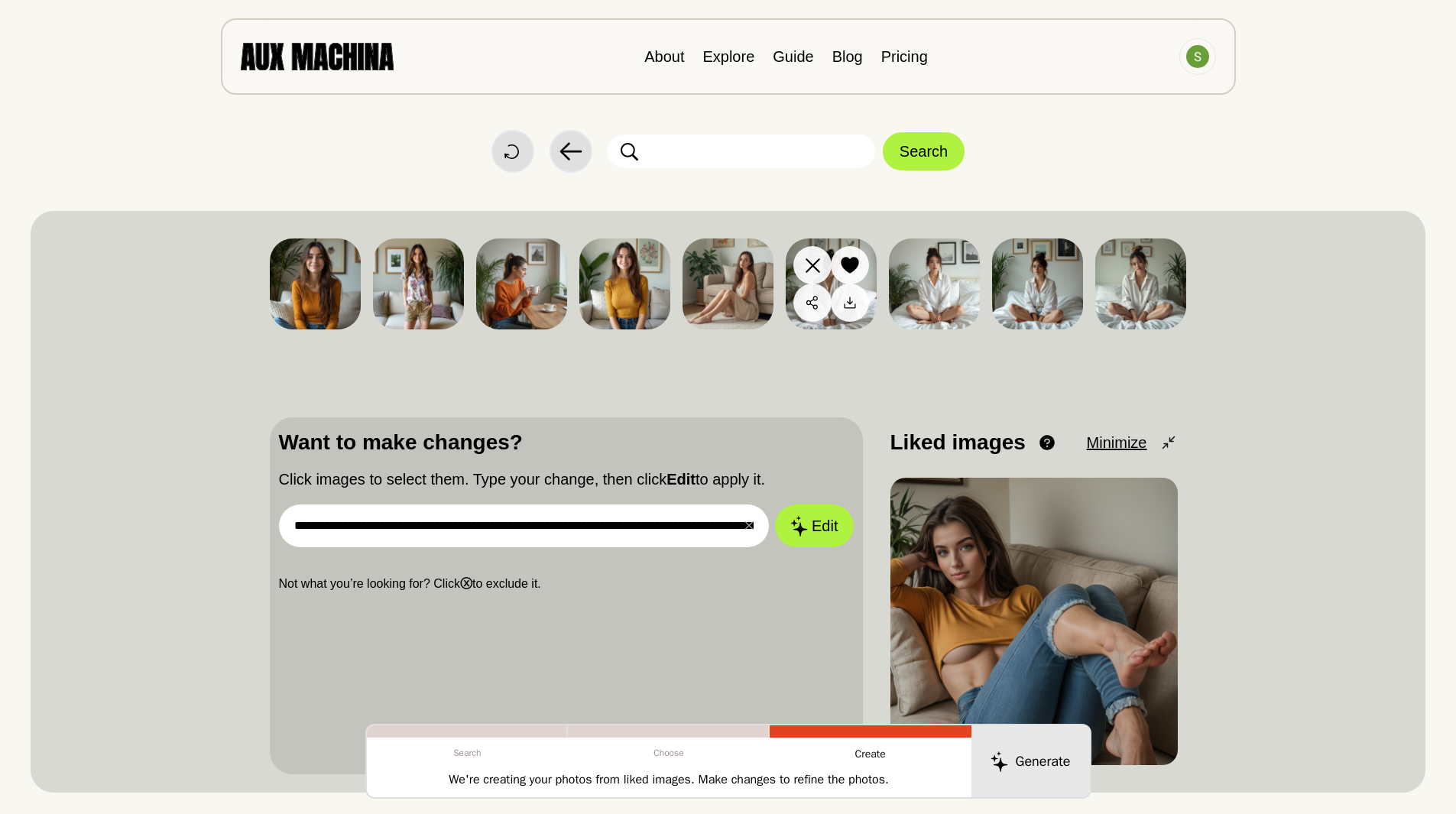 click at bounding box center [831, 284] 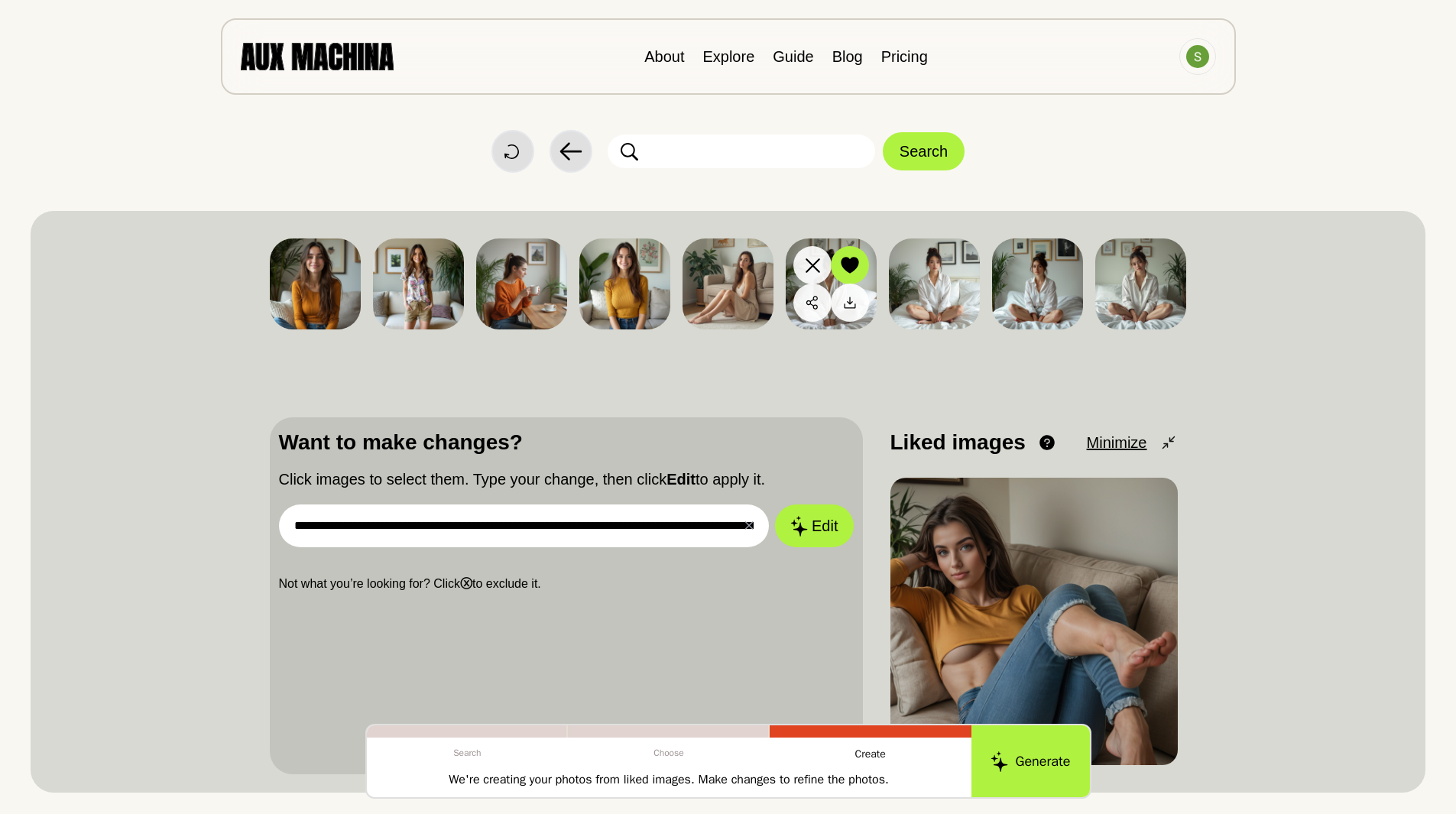 click at bounding box center (831, 284) 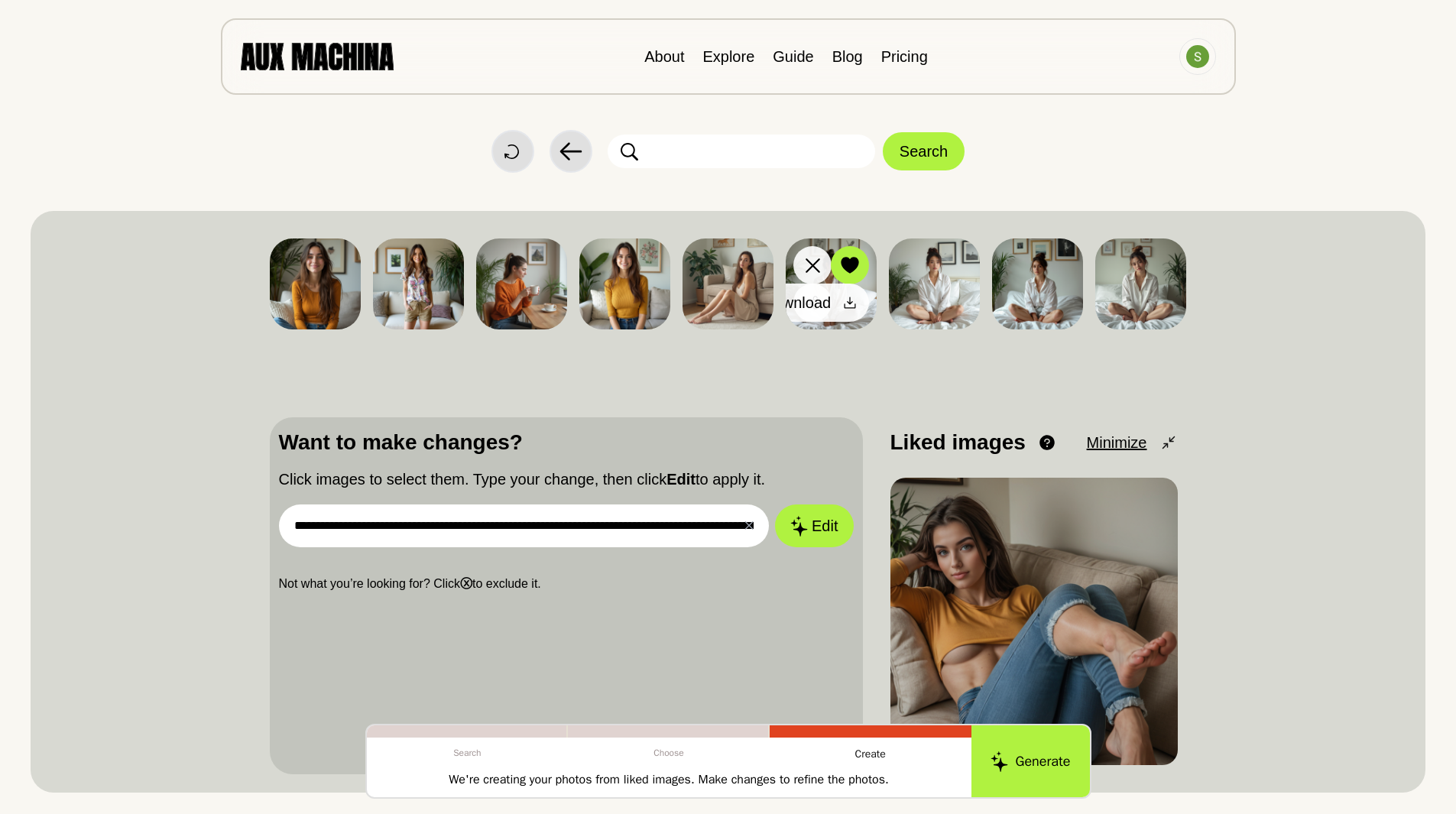 click 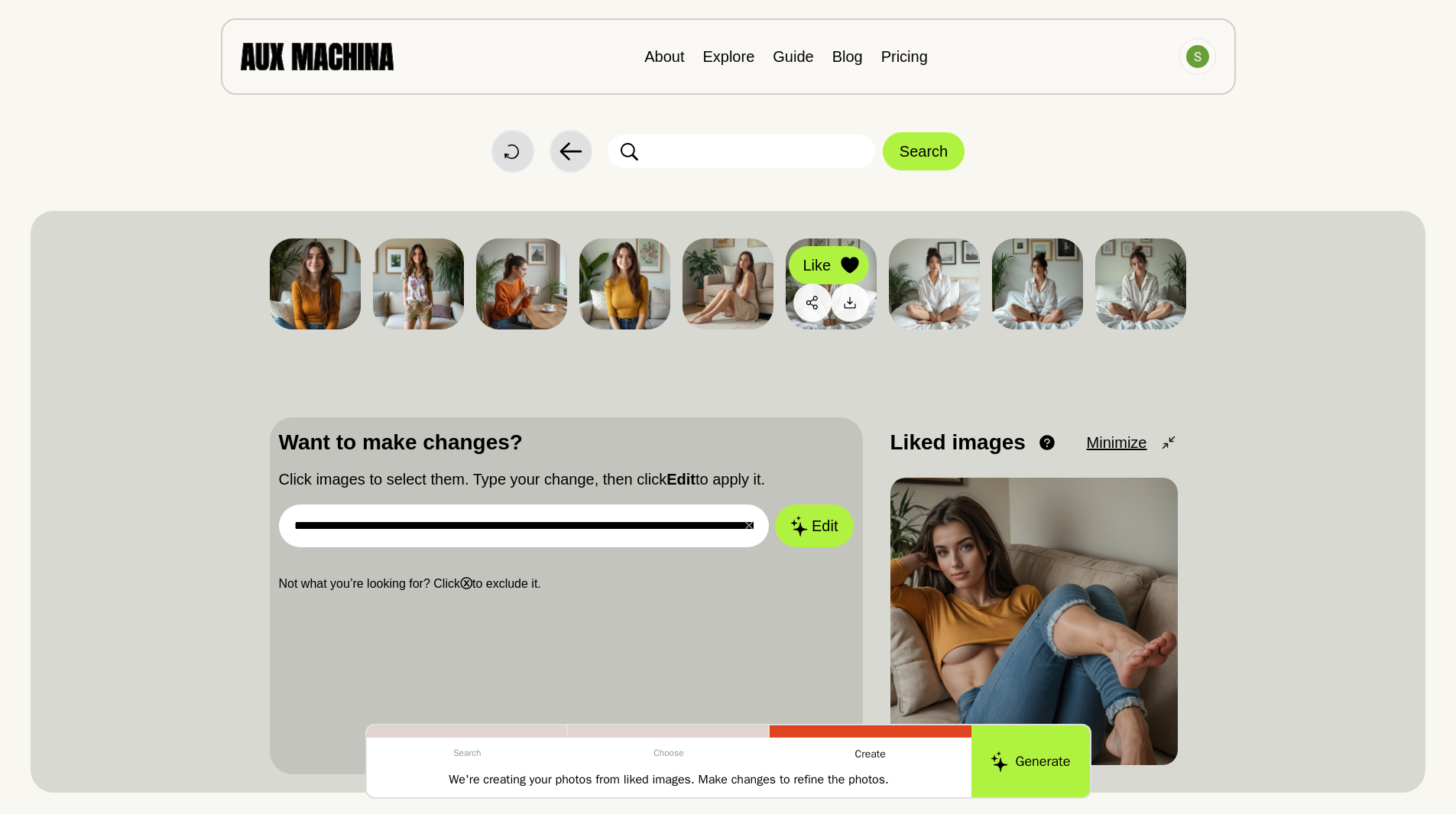 click 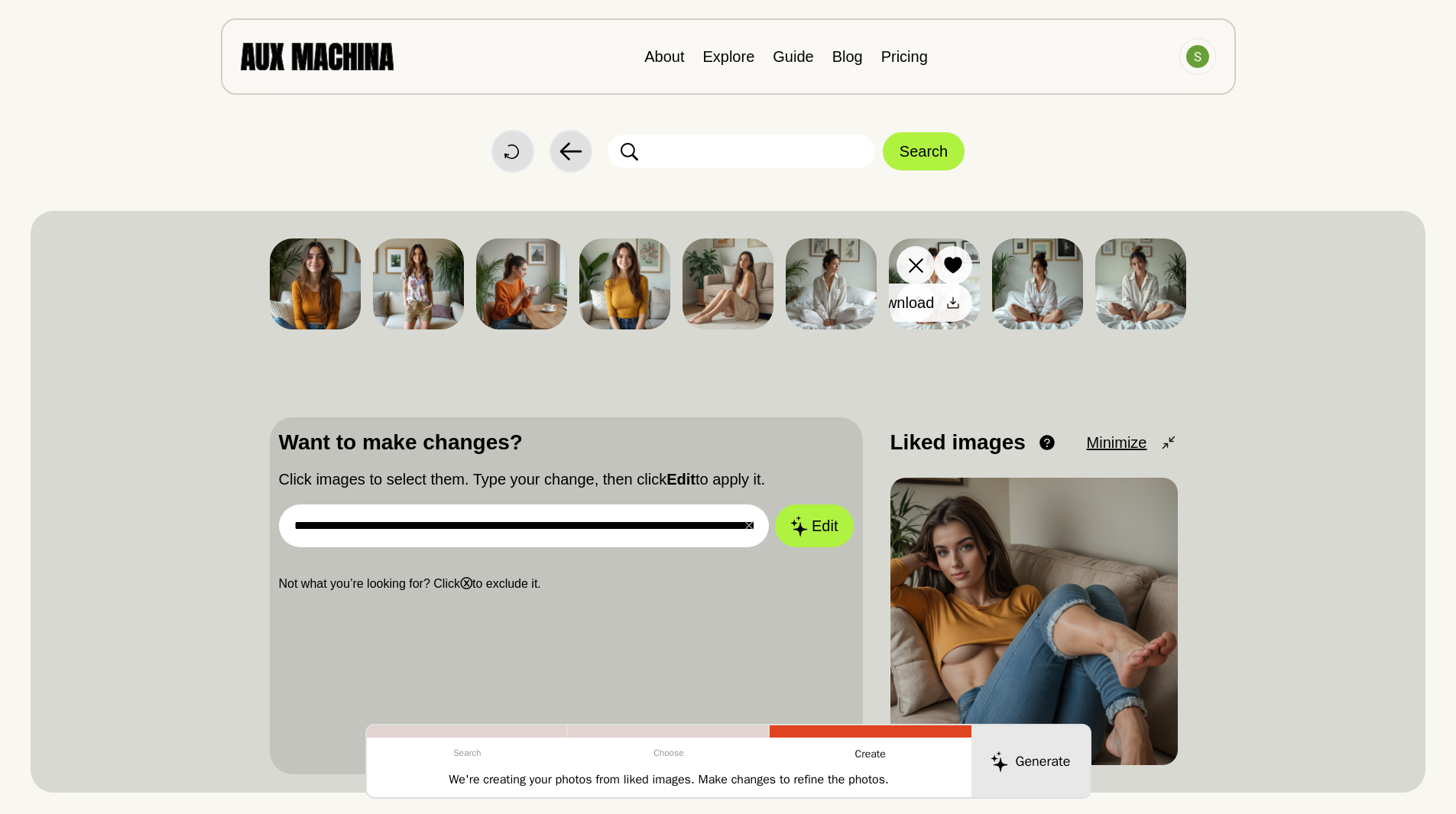 click 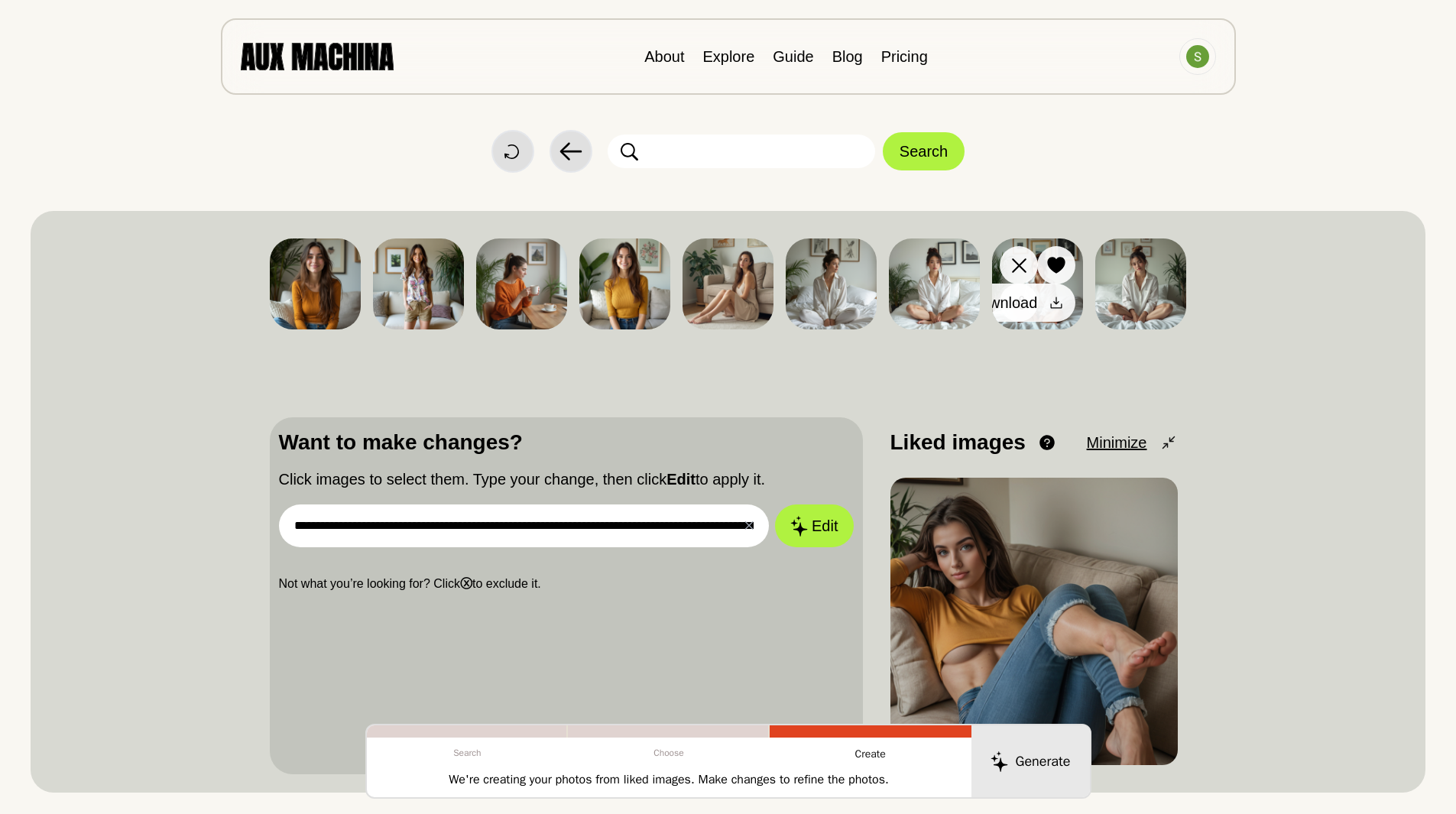 click 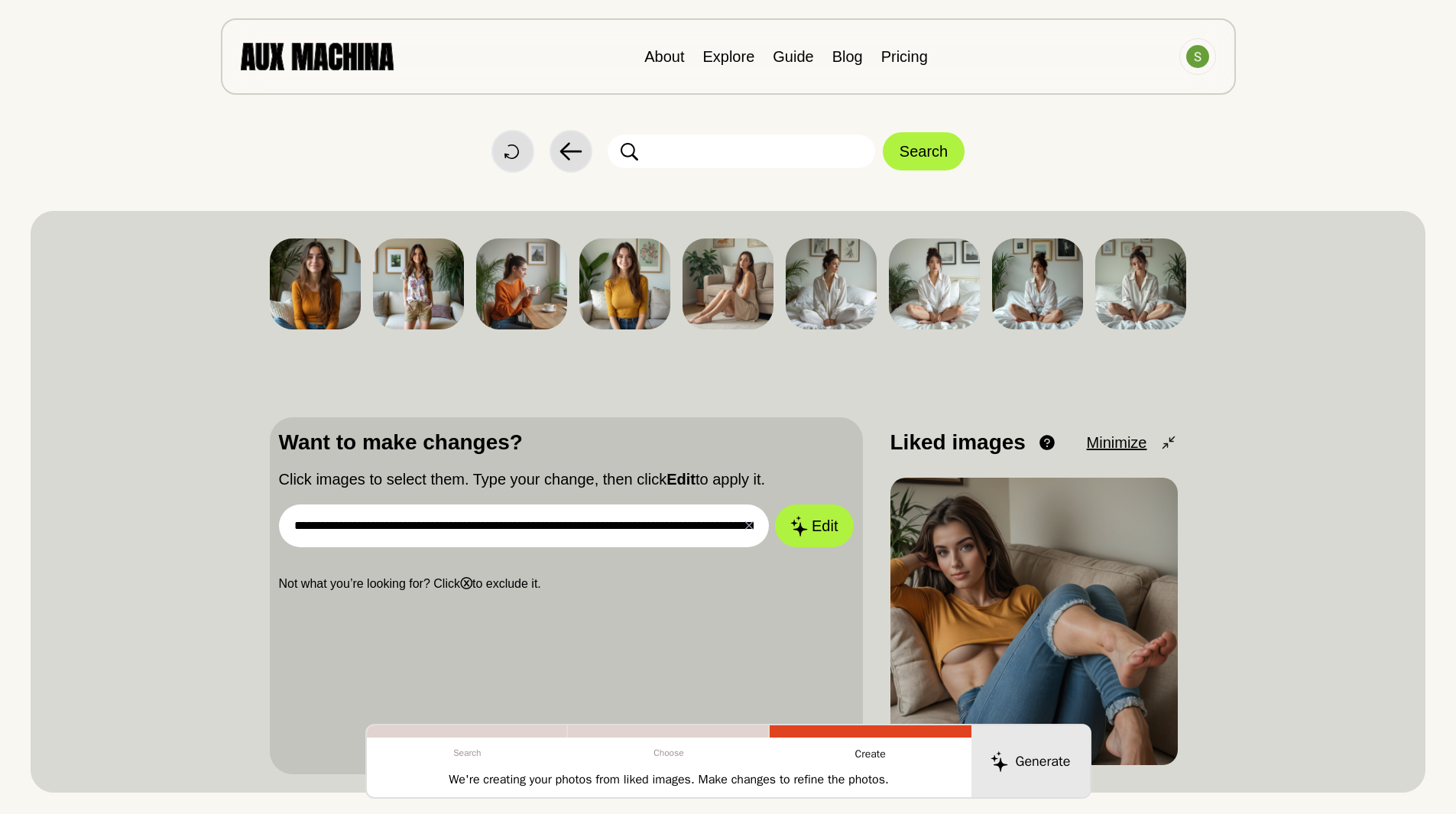 click on "**********" at bounding box center [524, 526] 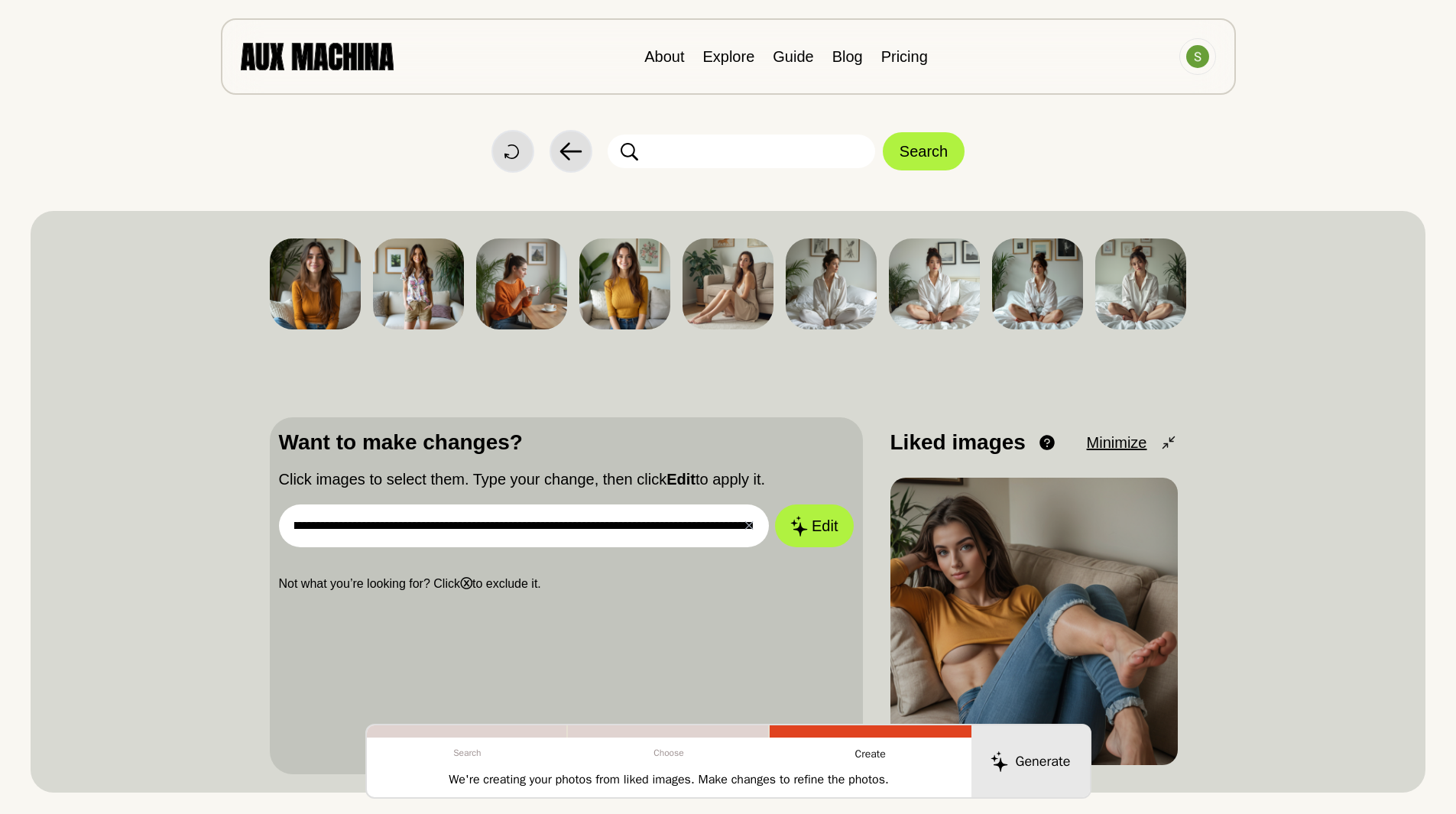 drag, startPoint x: 708, startPoint y: 527, endPoint x: 883, endPoint y: 527, distance: 175 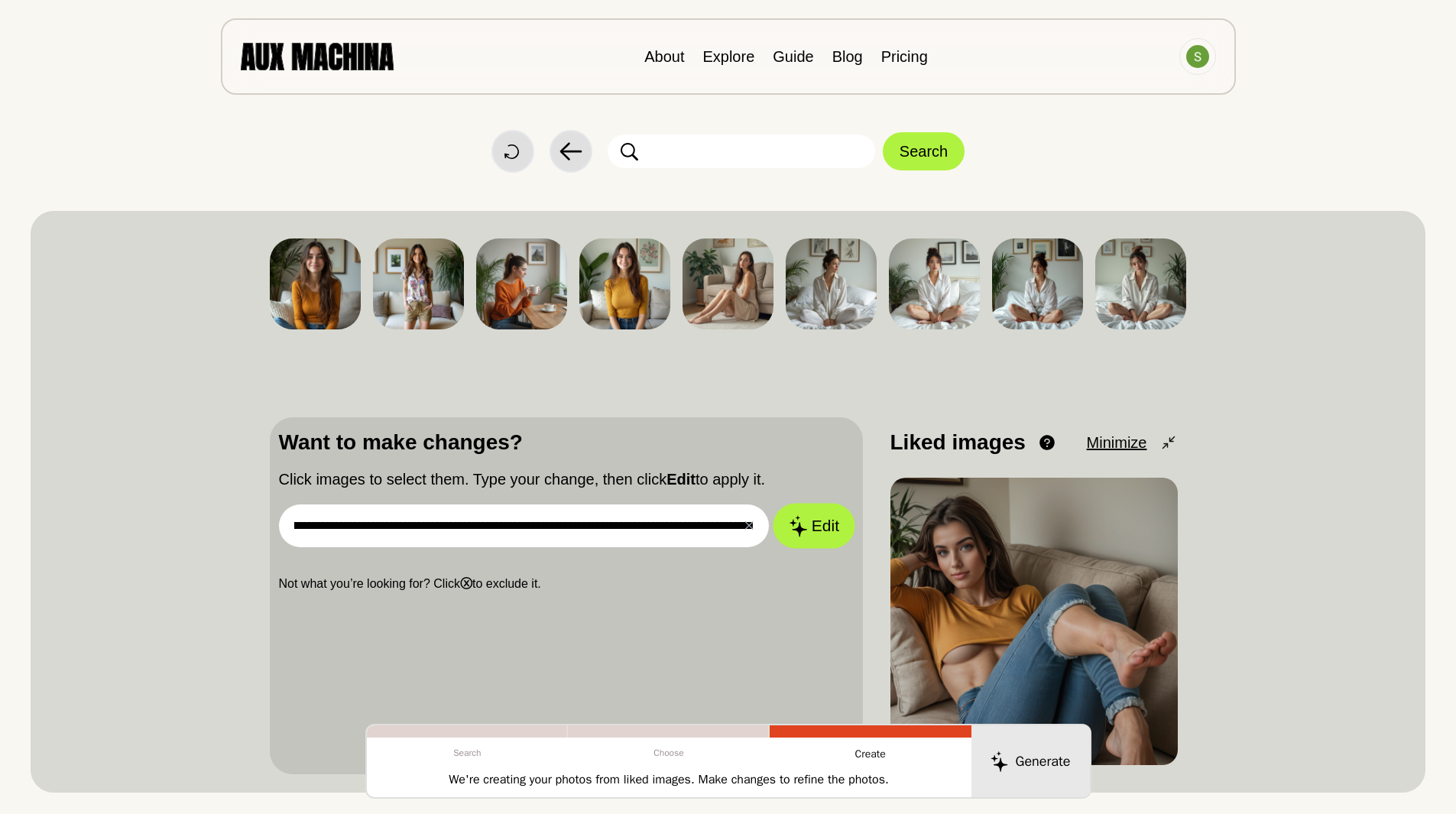 click on "Edit" at bounding box center [814, 526] 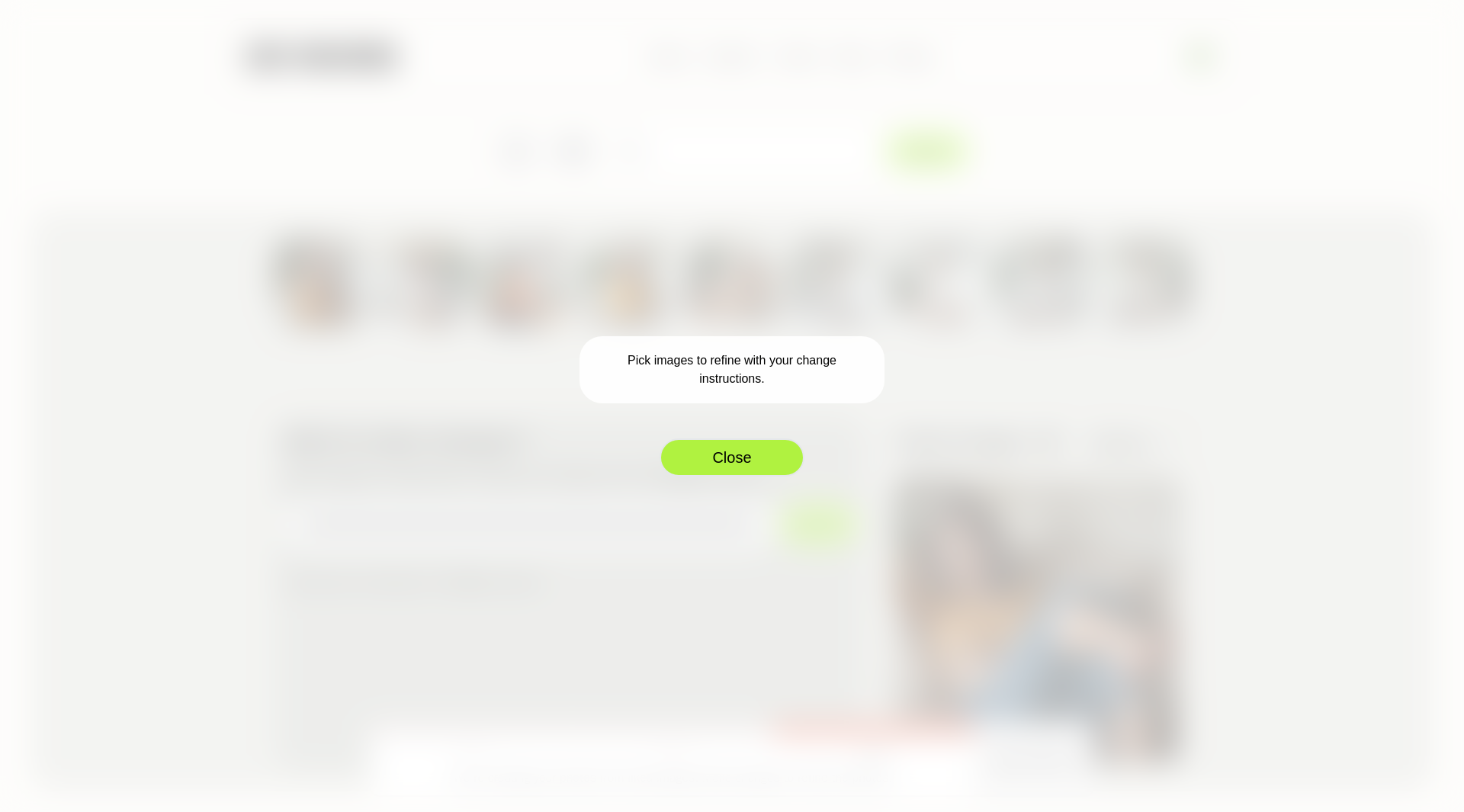 click on "Close" at bounding box center [732, 457] 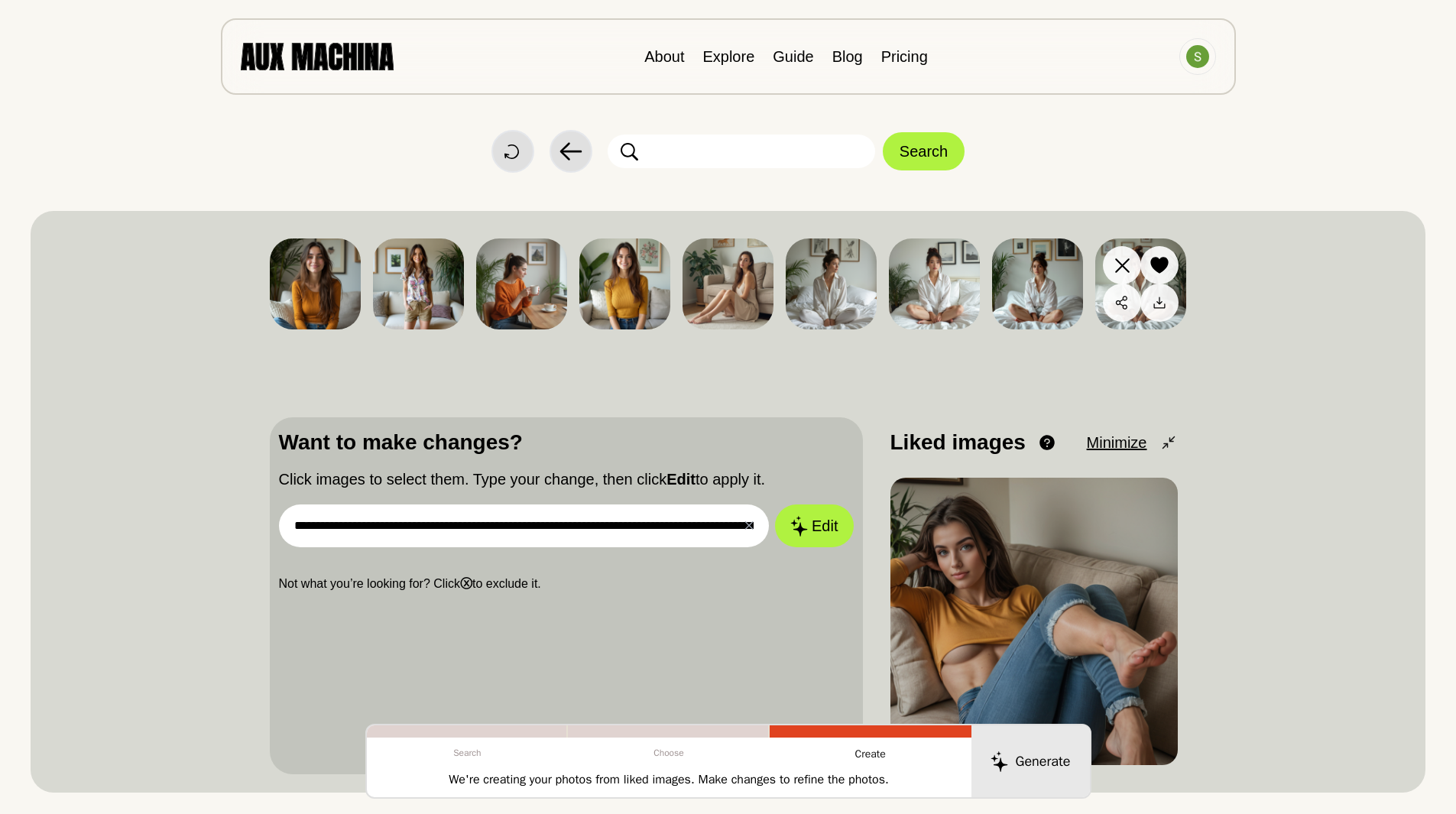click at bounding box center [1140, 284] 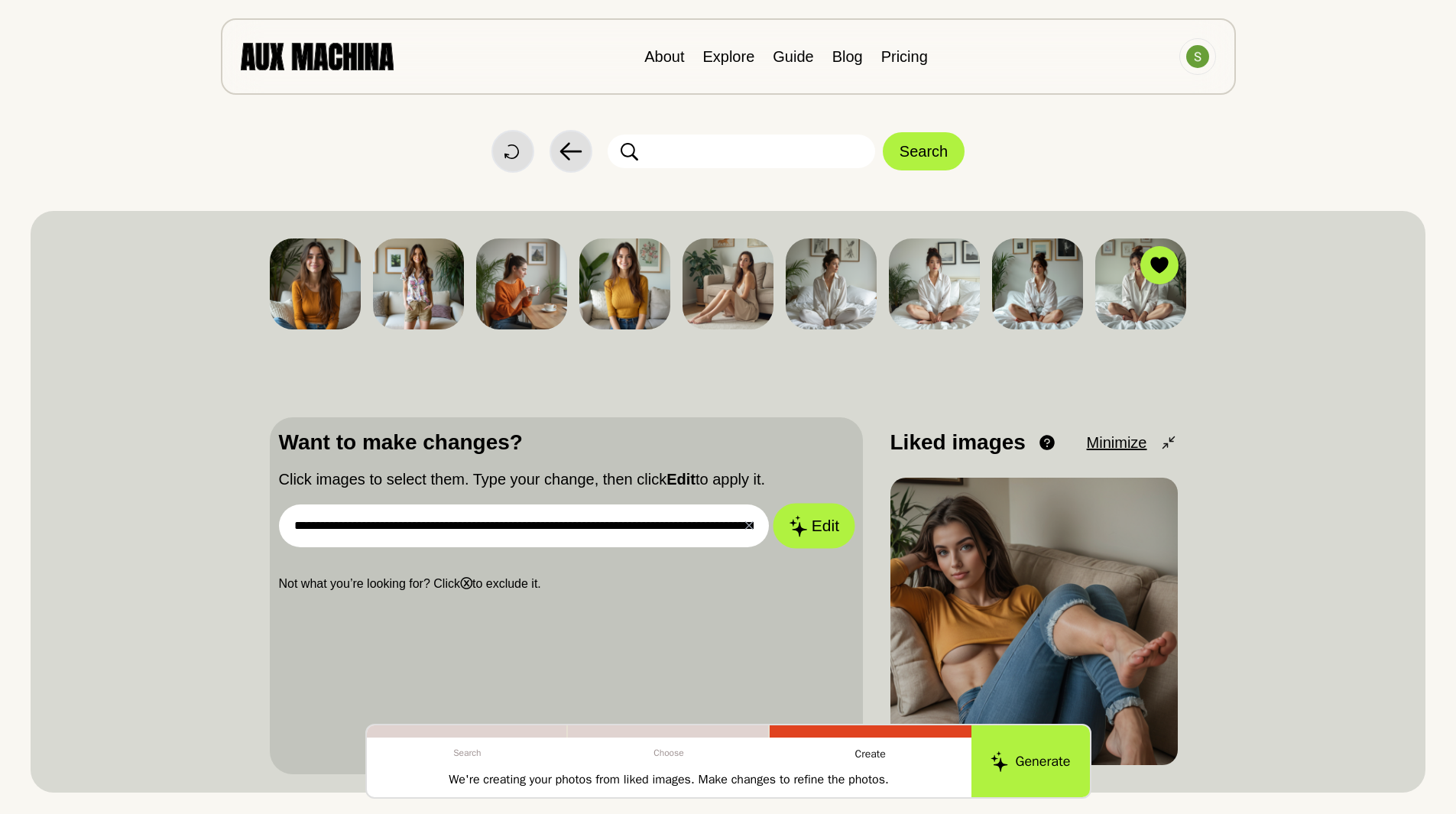 click on "Edit" at bounding box center (814, 526) 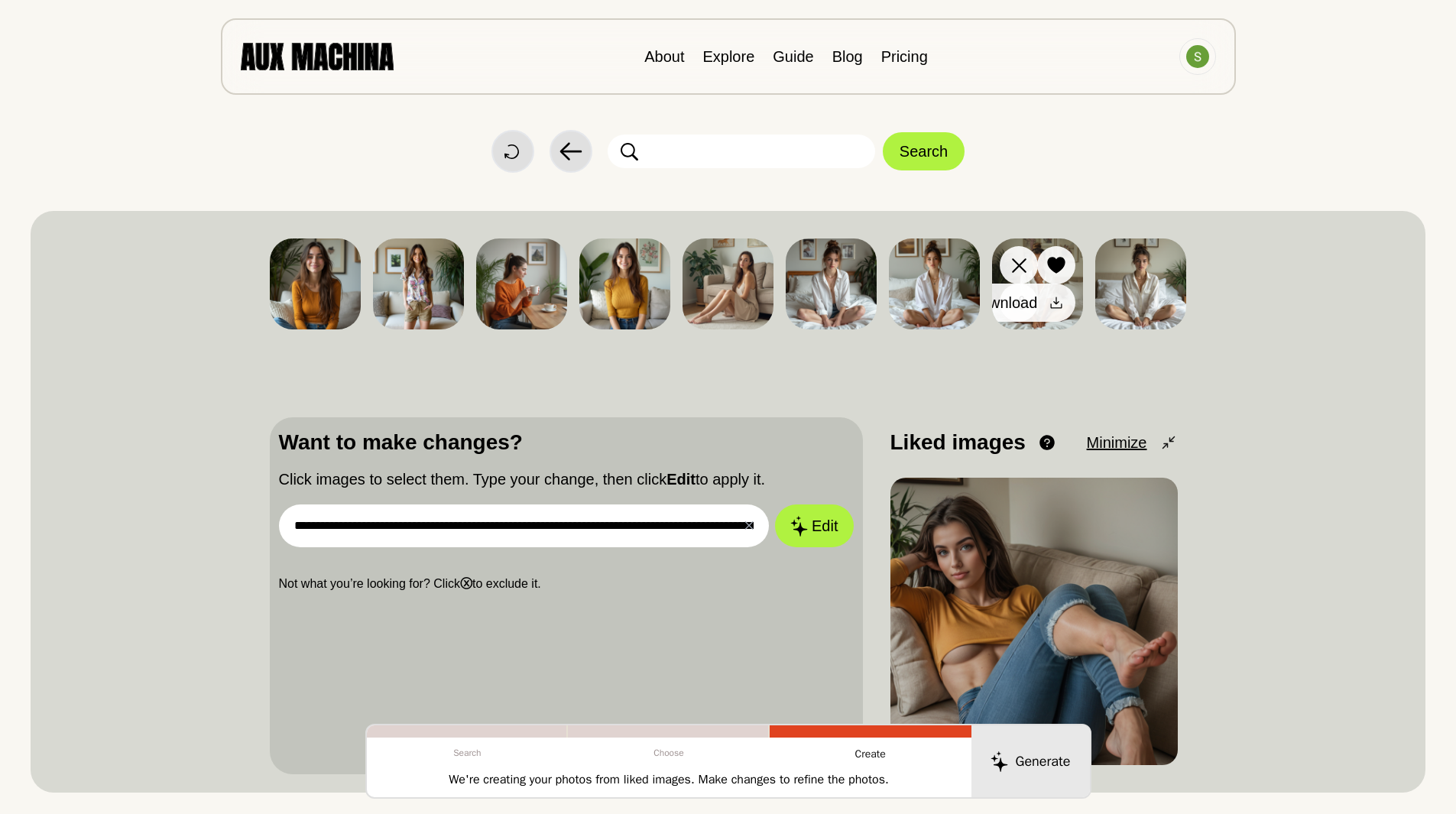 click 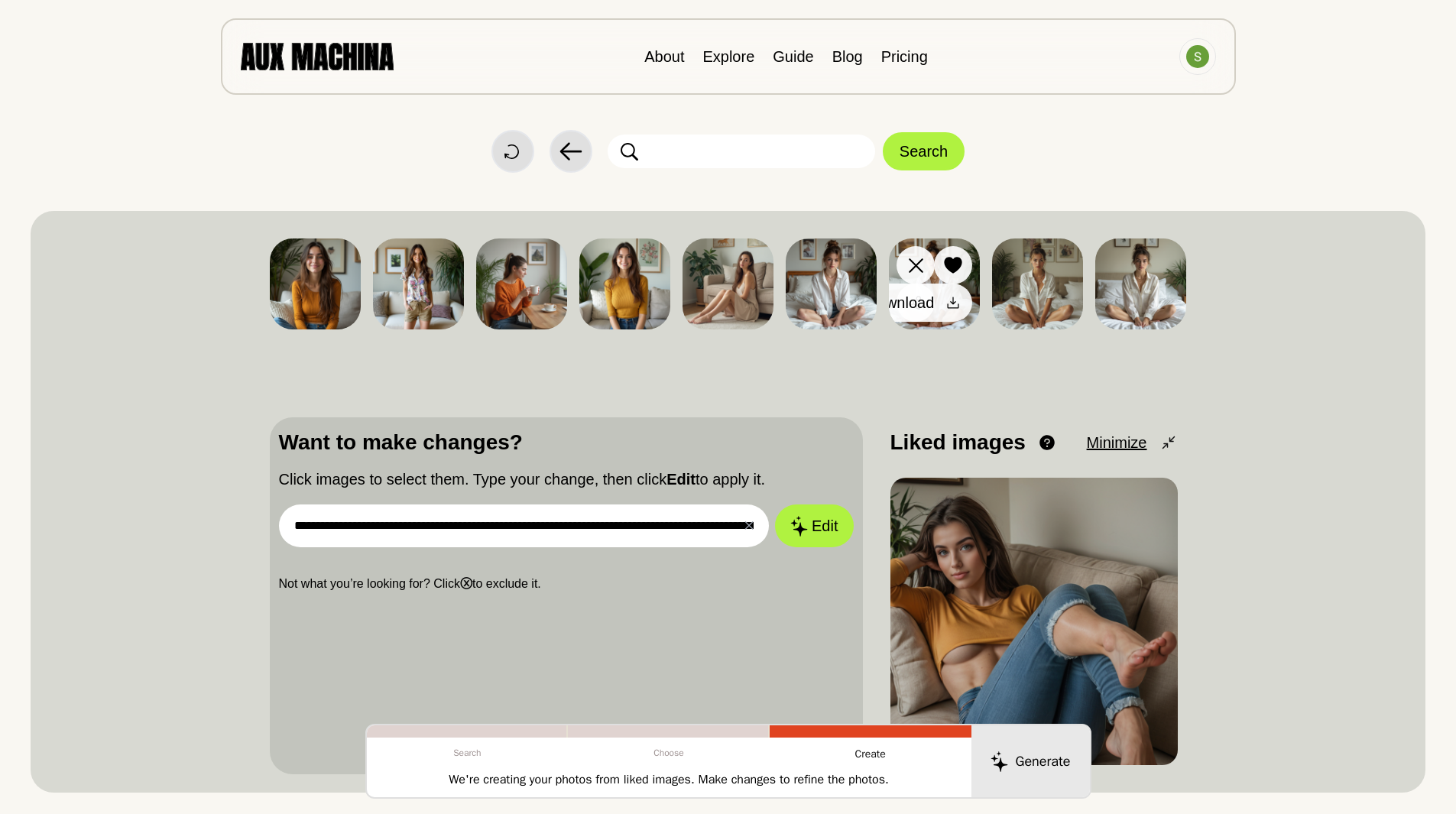 click 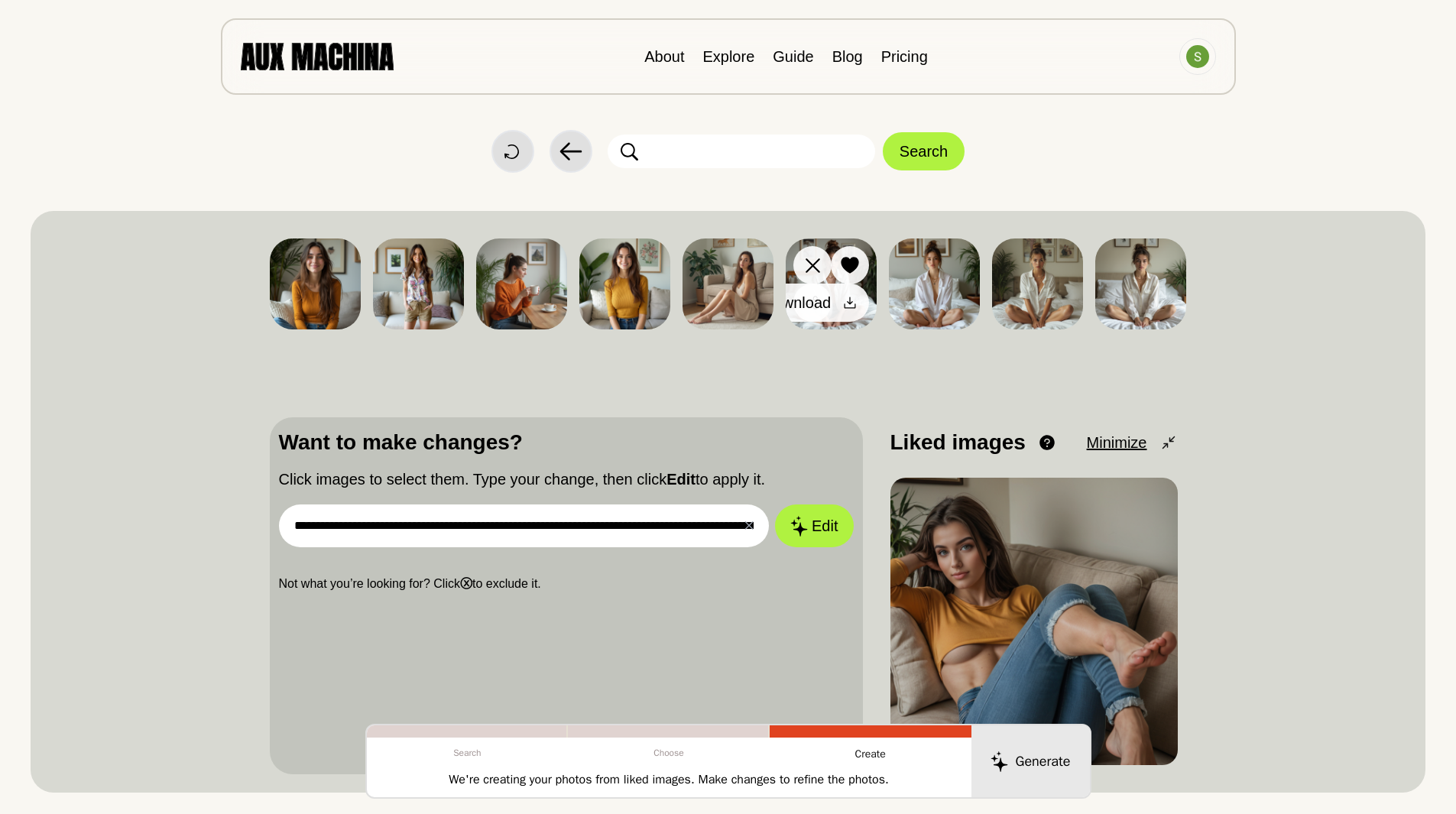 click 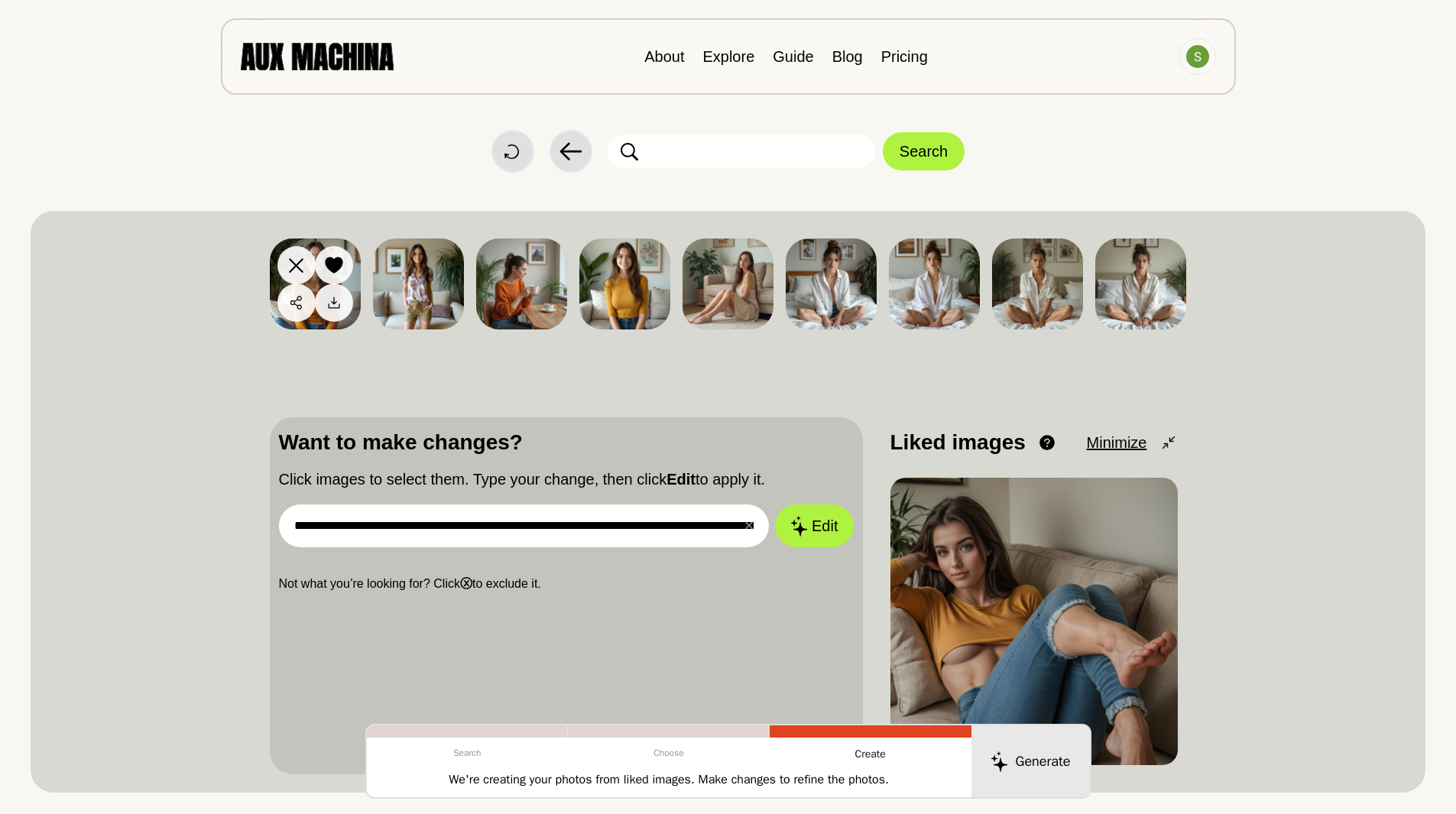 click 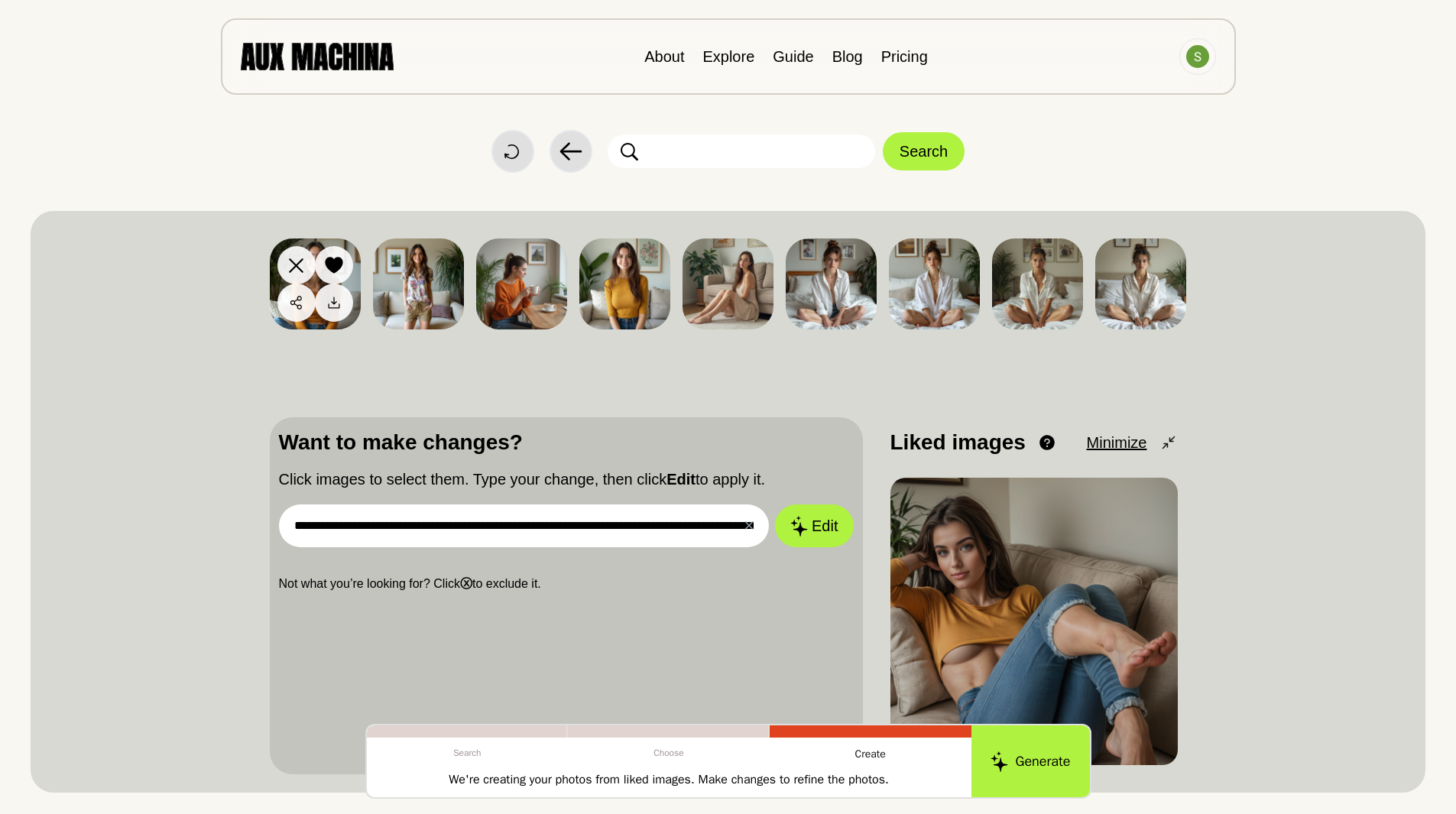 click at bounding box center (315, 284) 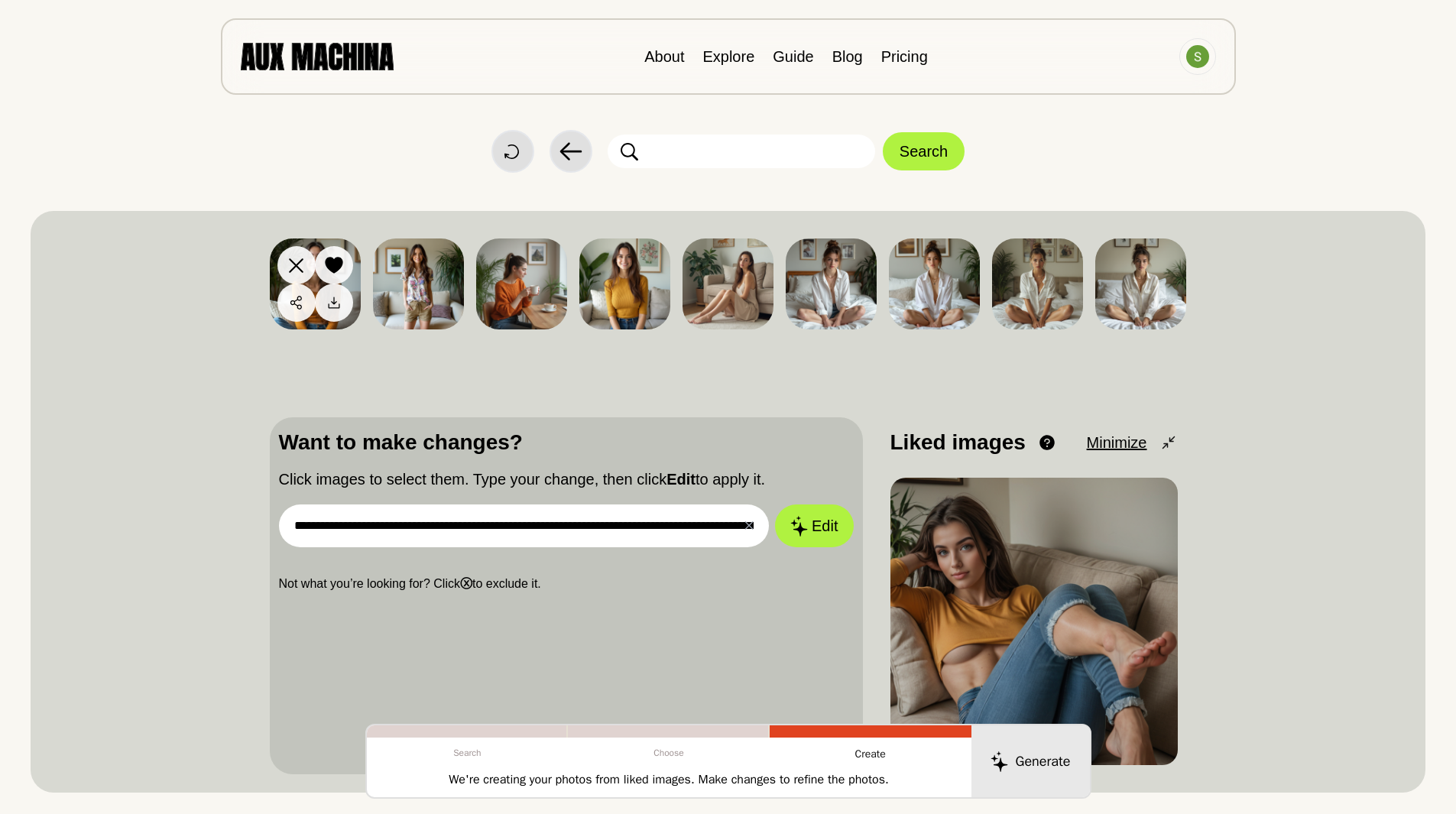 click at bounding box center [315, 284] 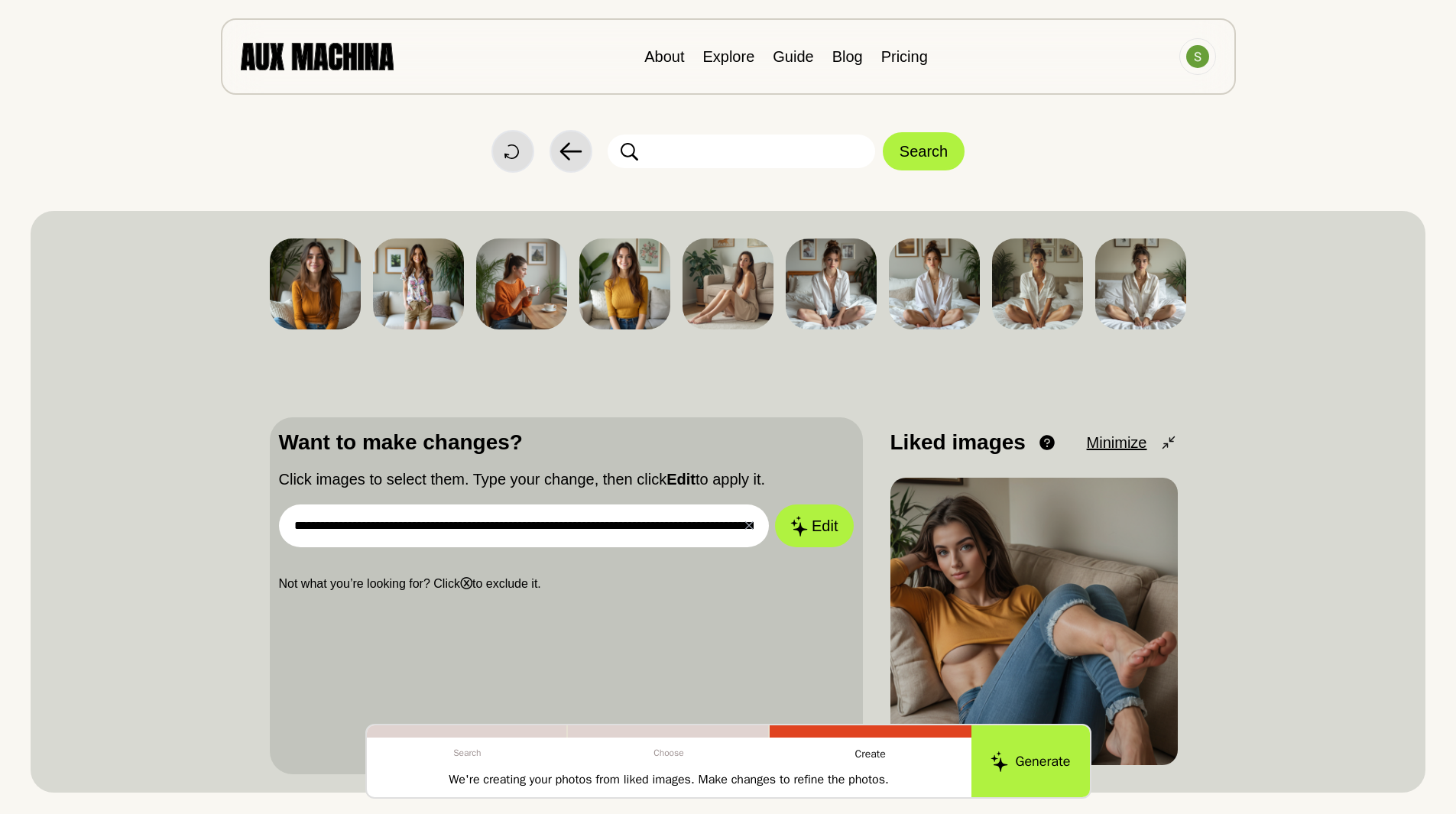 click on "**********" at bounding box center (524, 526) 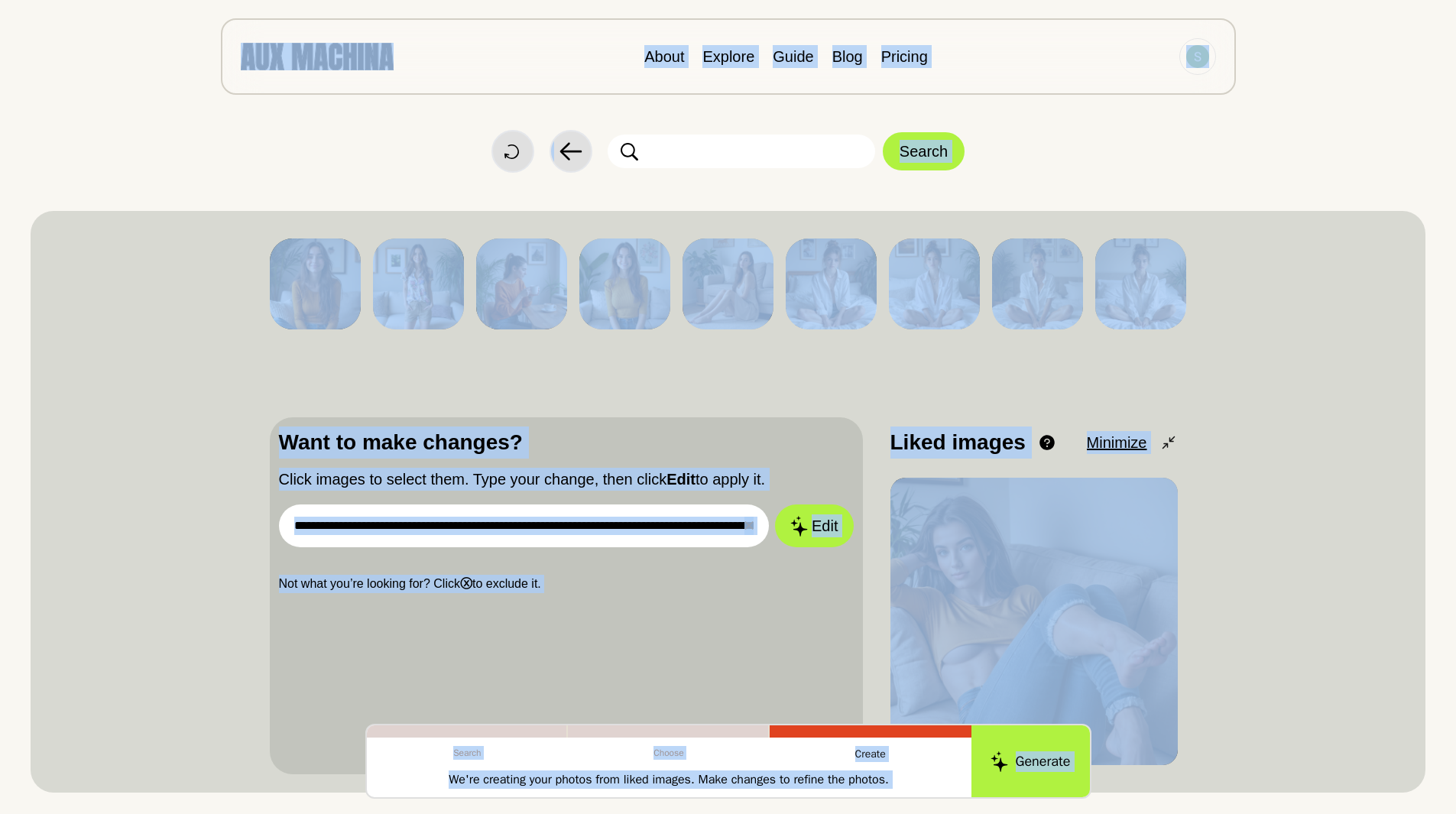 click on "We're creating your photos from liked images.  Make changes to refine the photos." at bounding box center [669, 780] 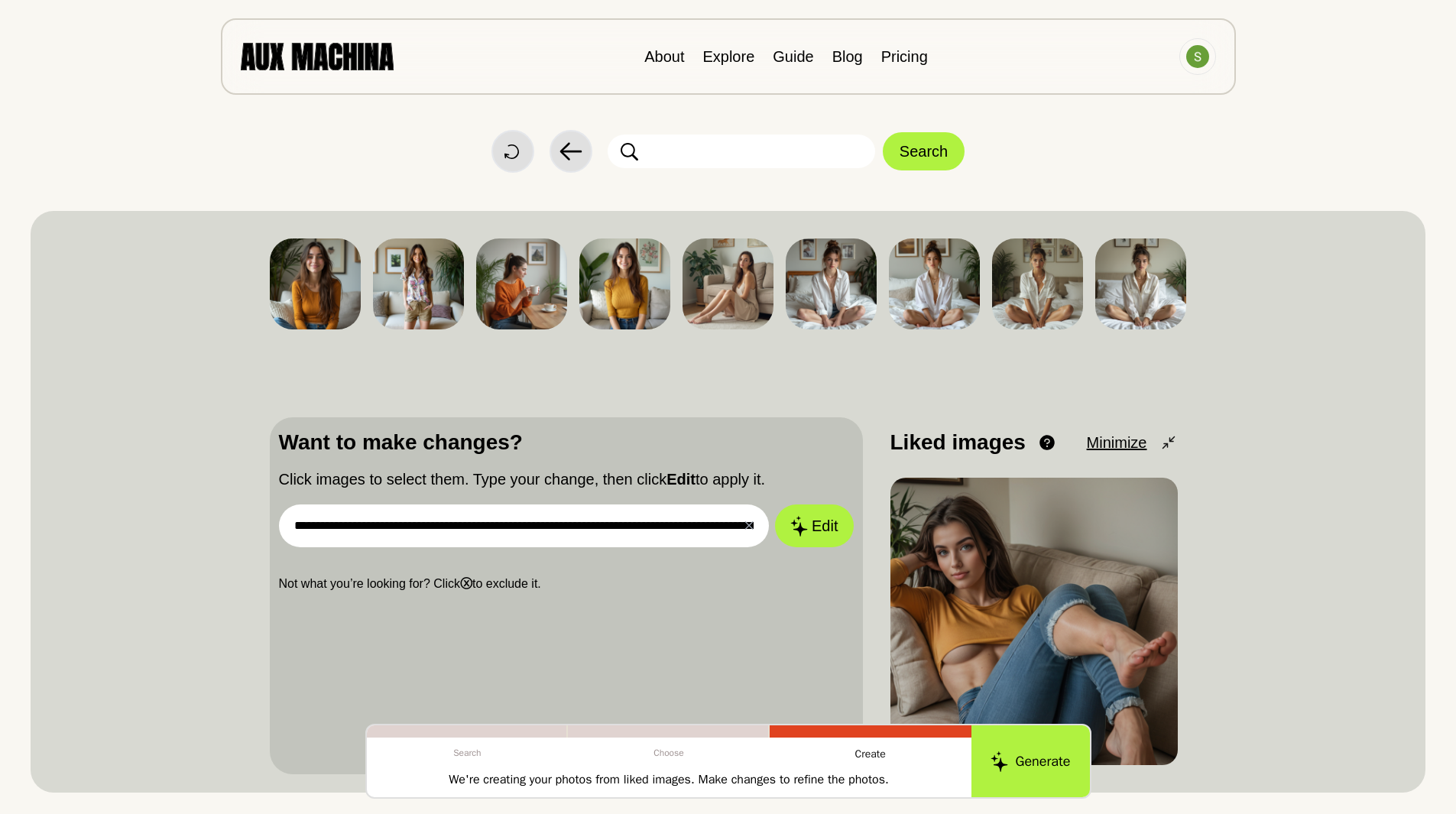 click on "We're creating your photos from liked images.  Make changes to refine the photos." at bounding box center (669, 780) 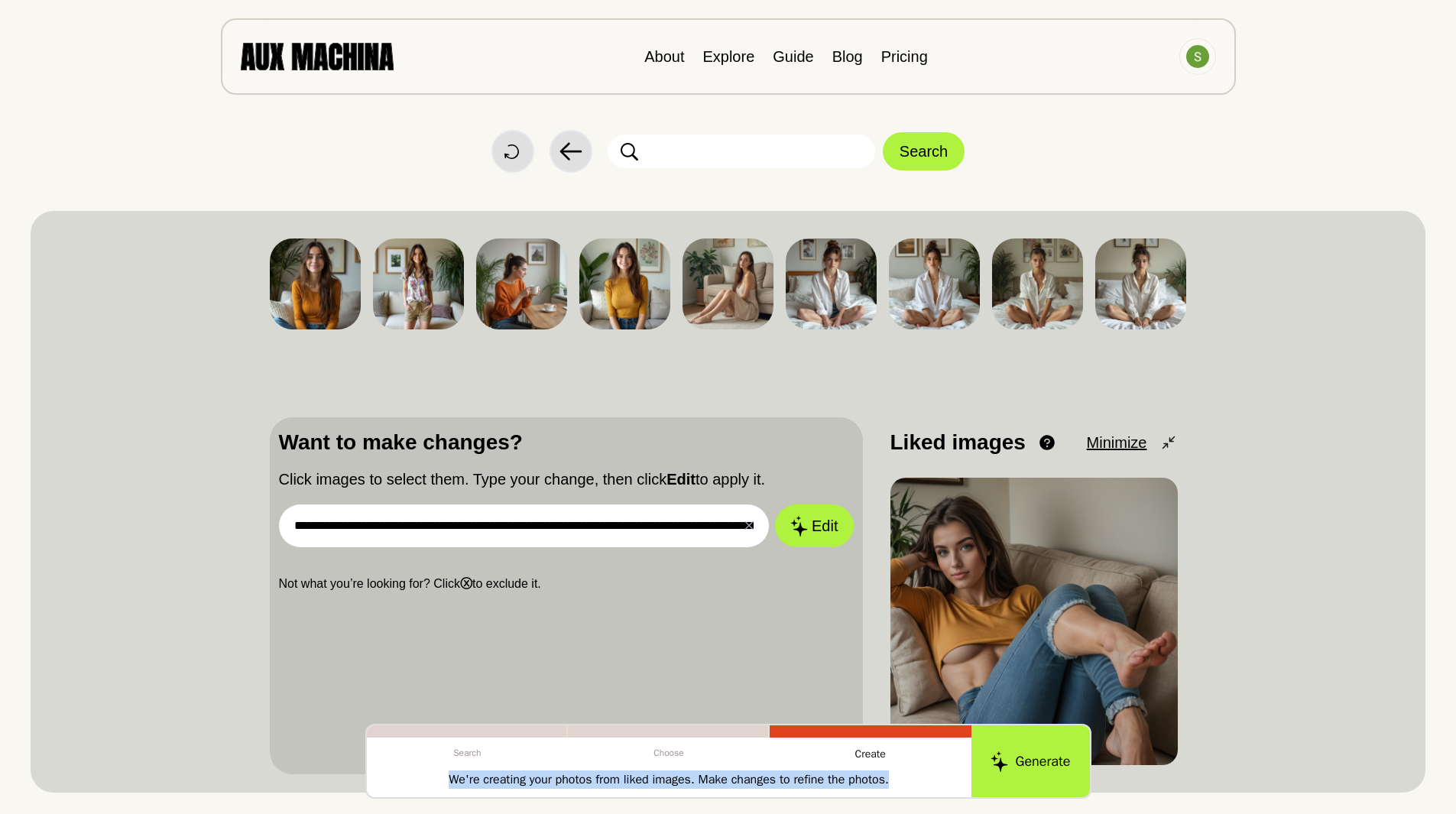 drag, startPoint x: 890, startPoint y: 780, endPoint x: 354, endPoint y: 772, distance: 536.0597 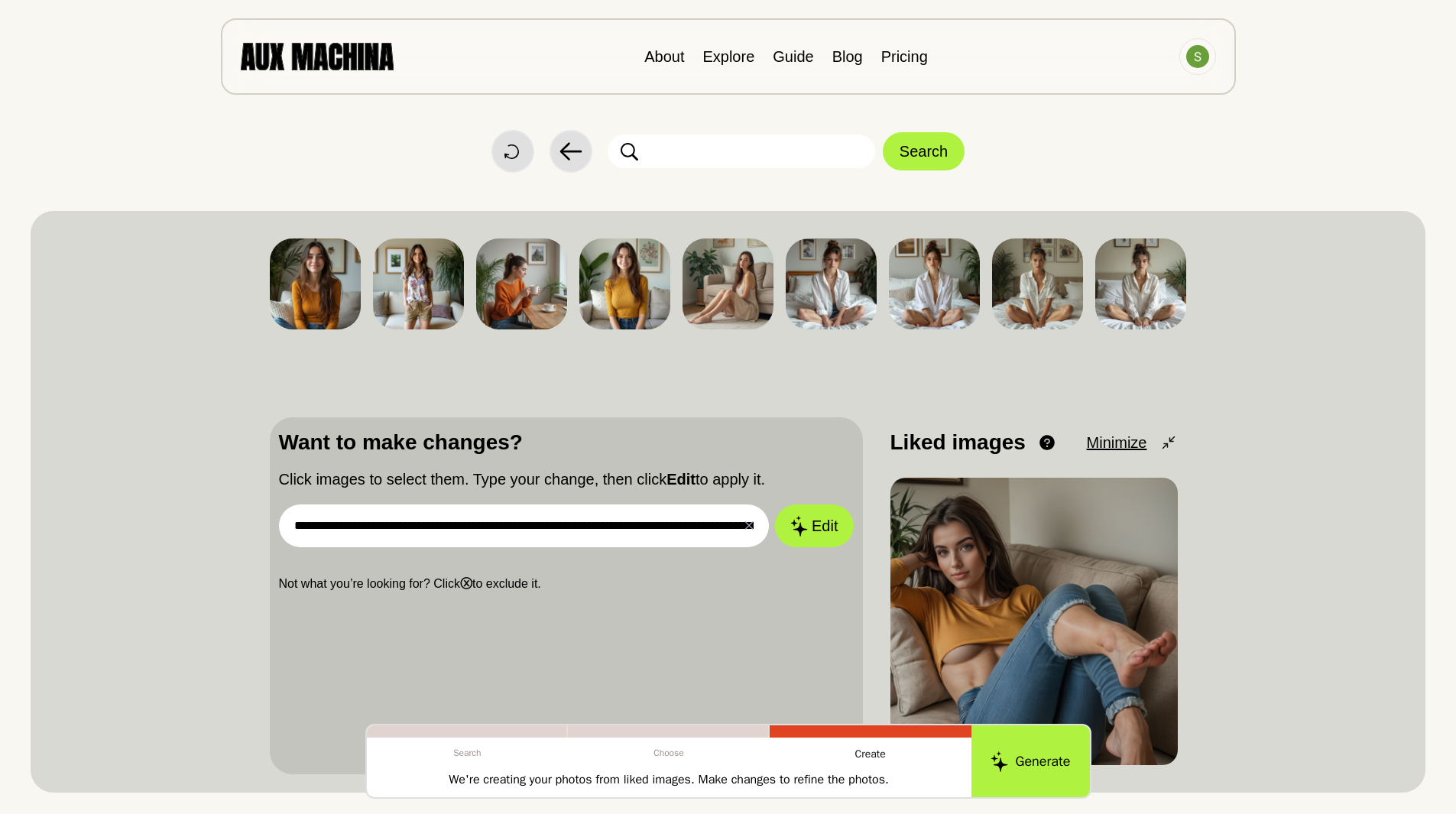 click on "**********" at bounding box center (524, 526) 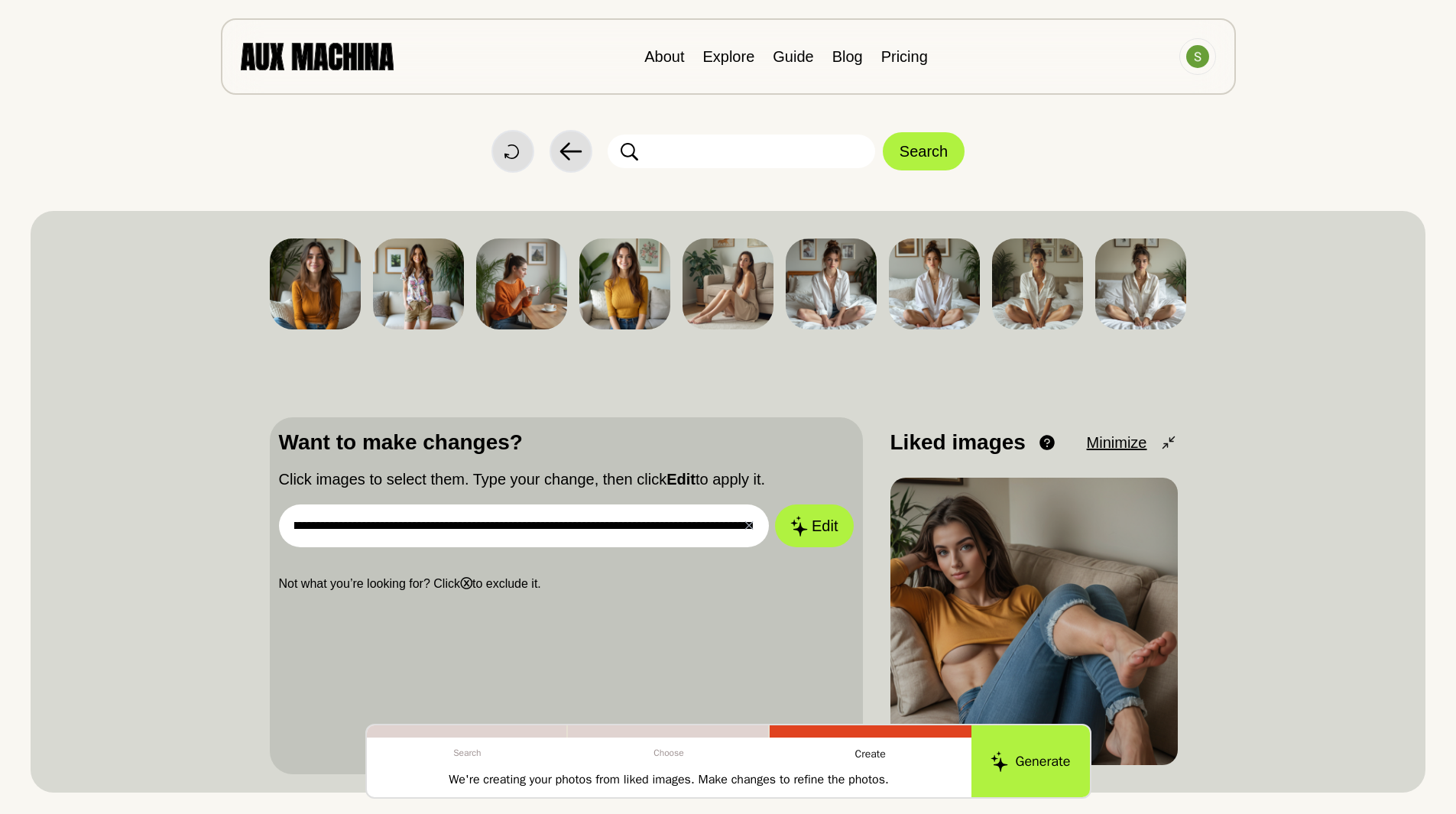 scroll, scrollTop: 0, scrollLeft: 206, axis: horizontal 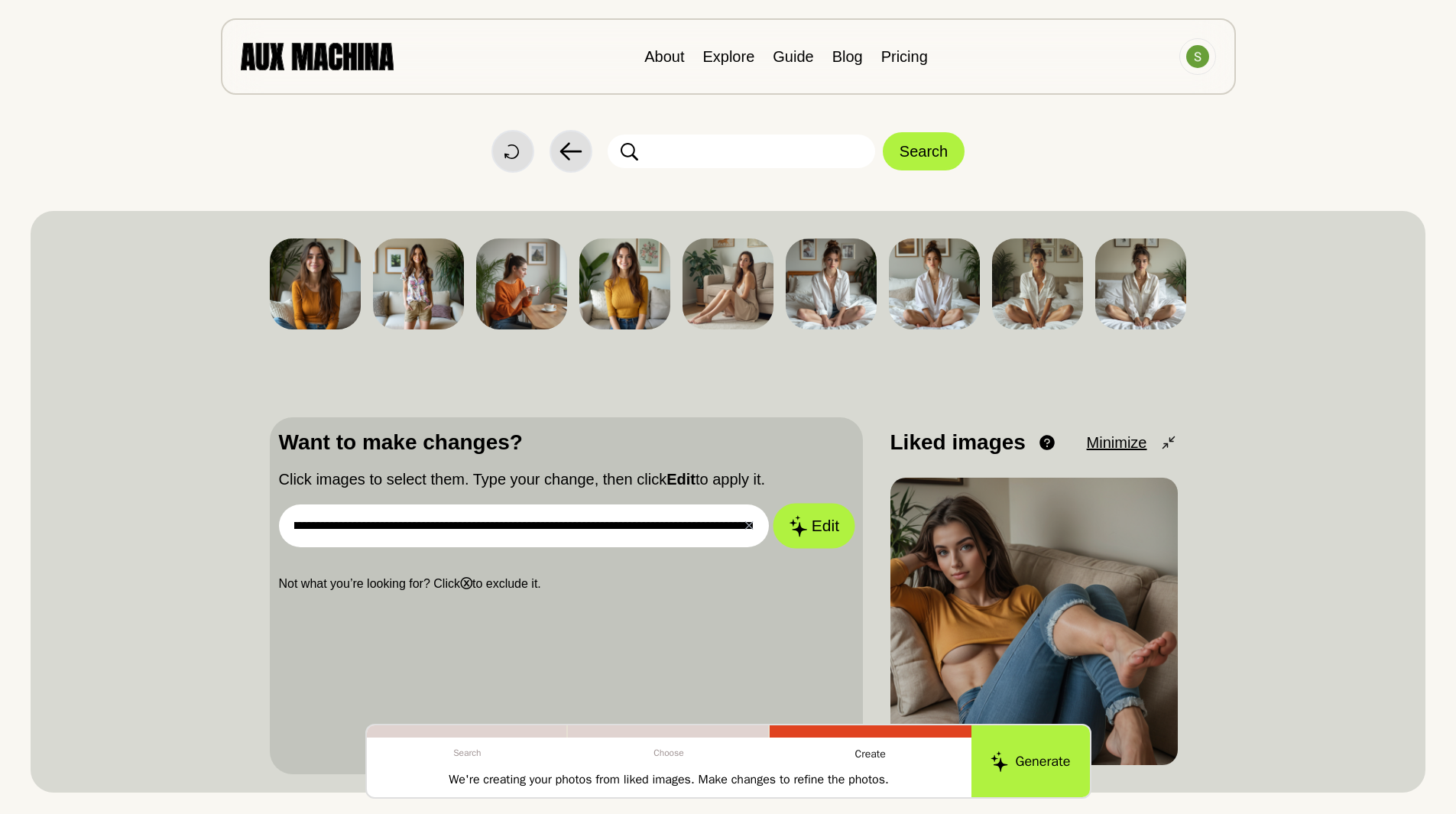 drag, startPoint x: 347, startPoint y: 522, endPoint x: 777, endPoint y: 523, distance: 430.0012 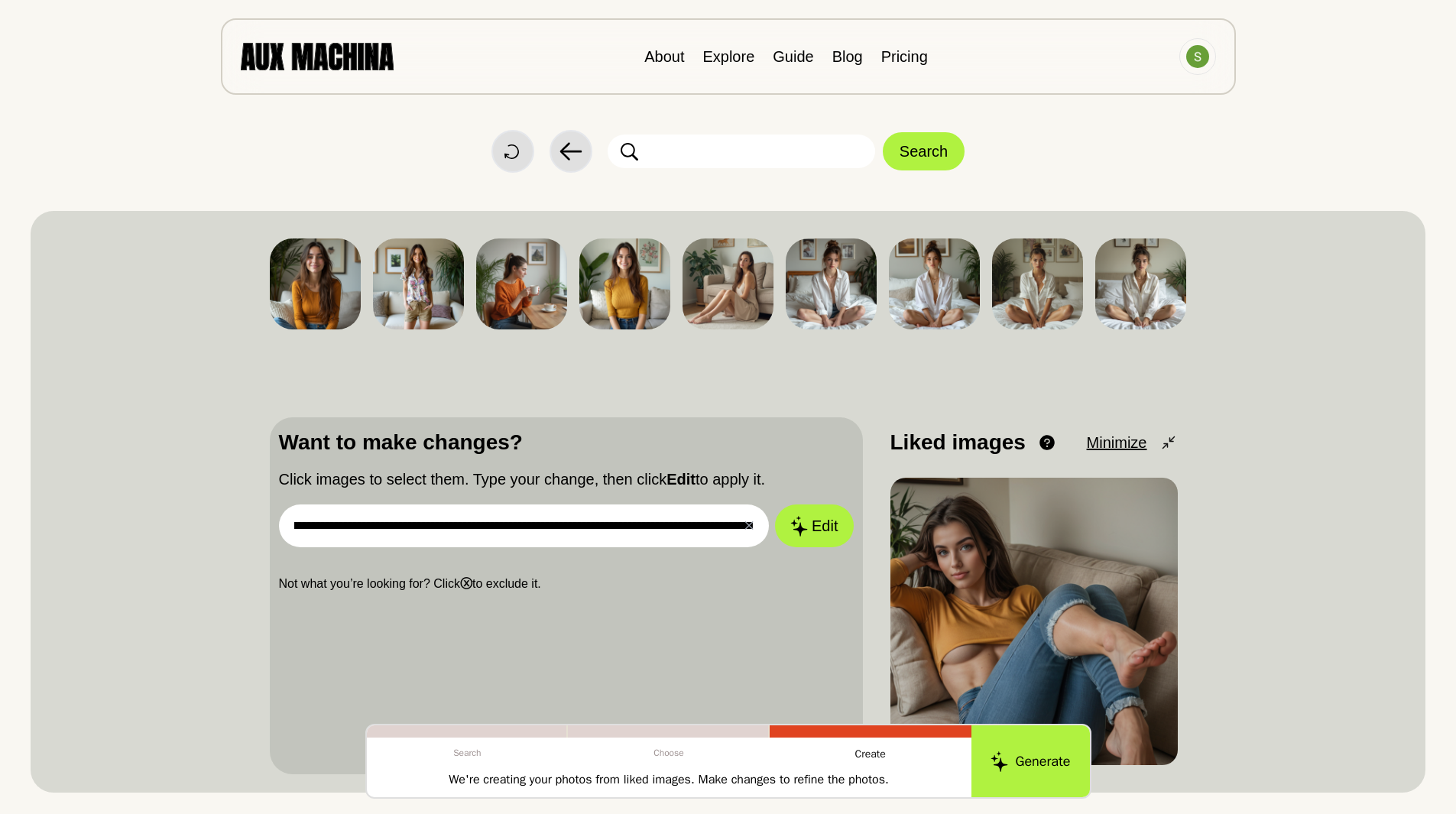 click on "**********" at bounding box center [524, 526] 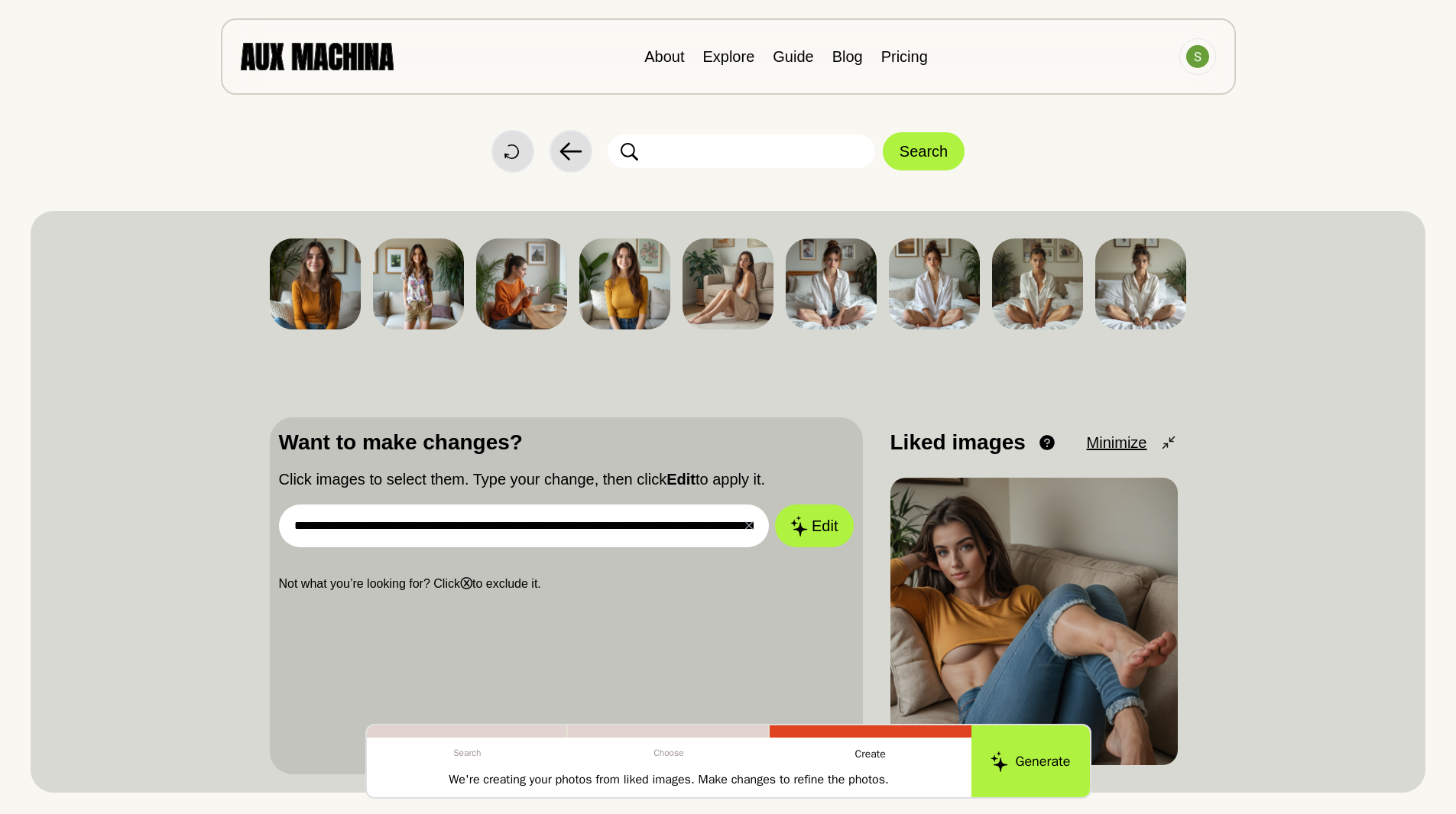 drag, startPoint x: 308, startPoint y: 527, endPoint x: 255, endPoint y: 526, distance: 53.00943 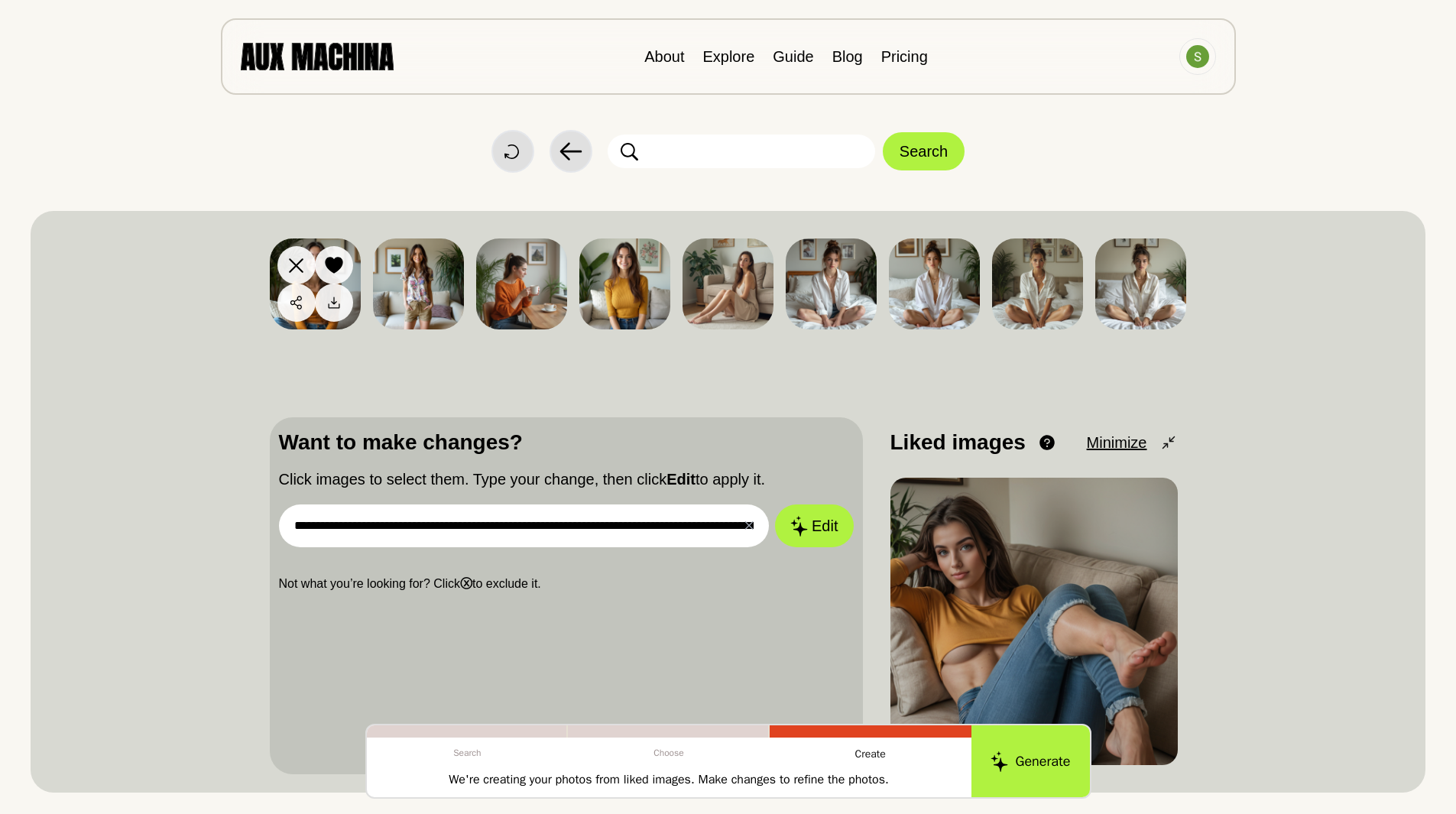 click on "Download" at bounding box center [334, 303] 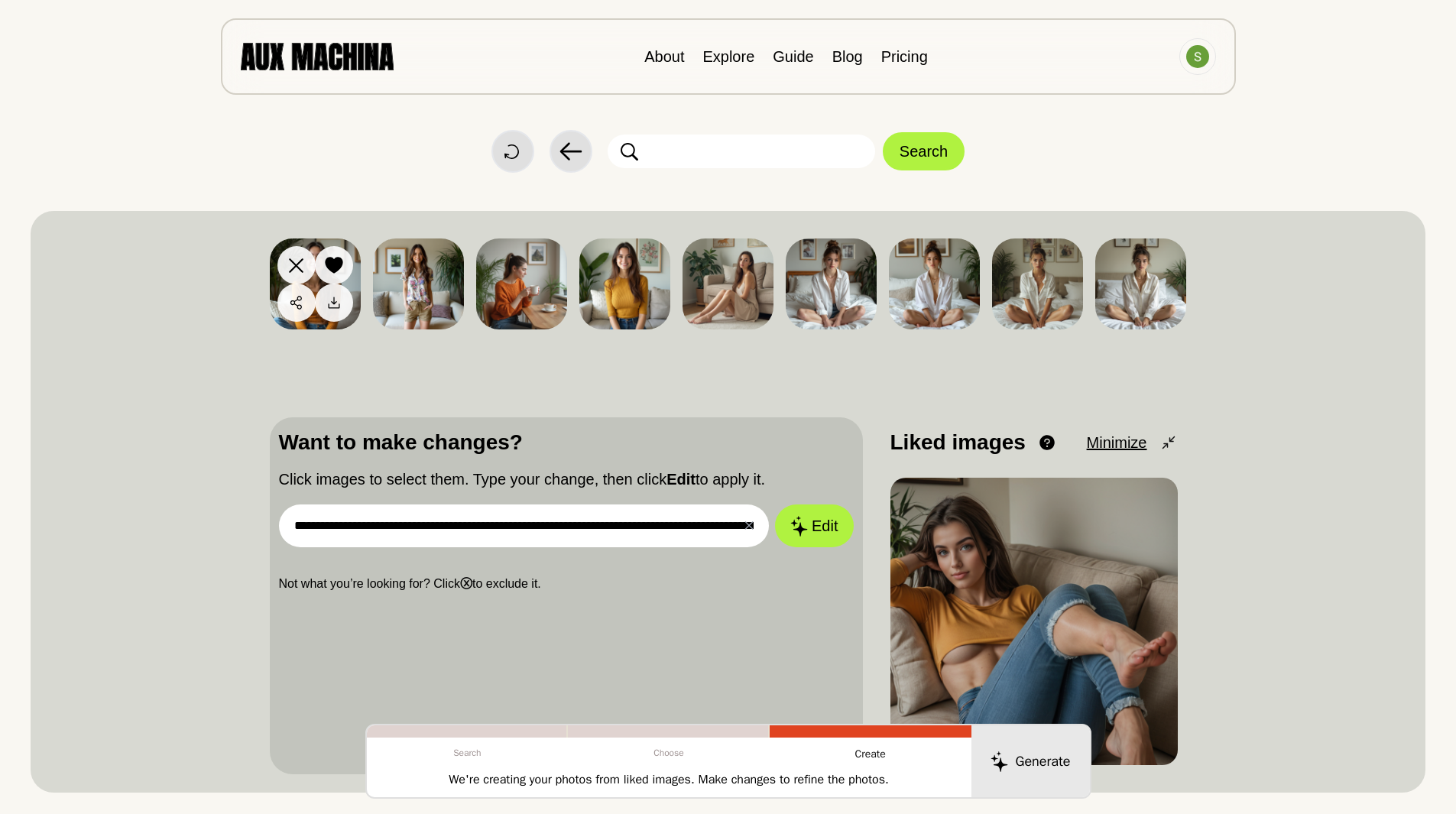 click at bounding box center (315, 284) 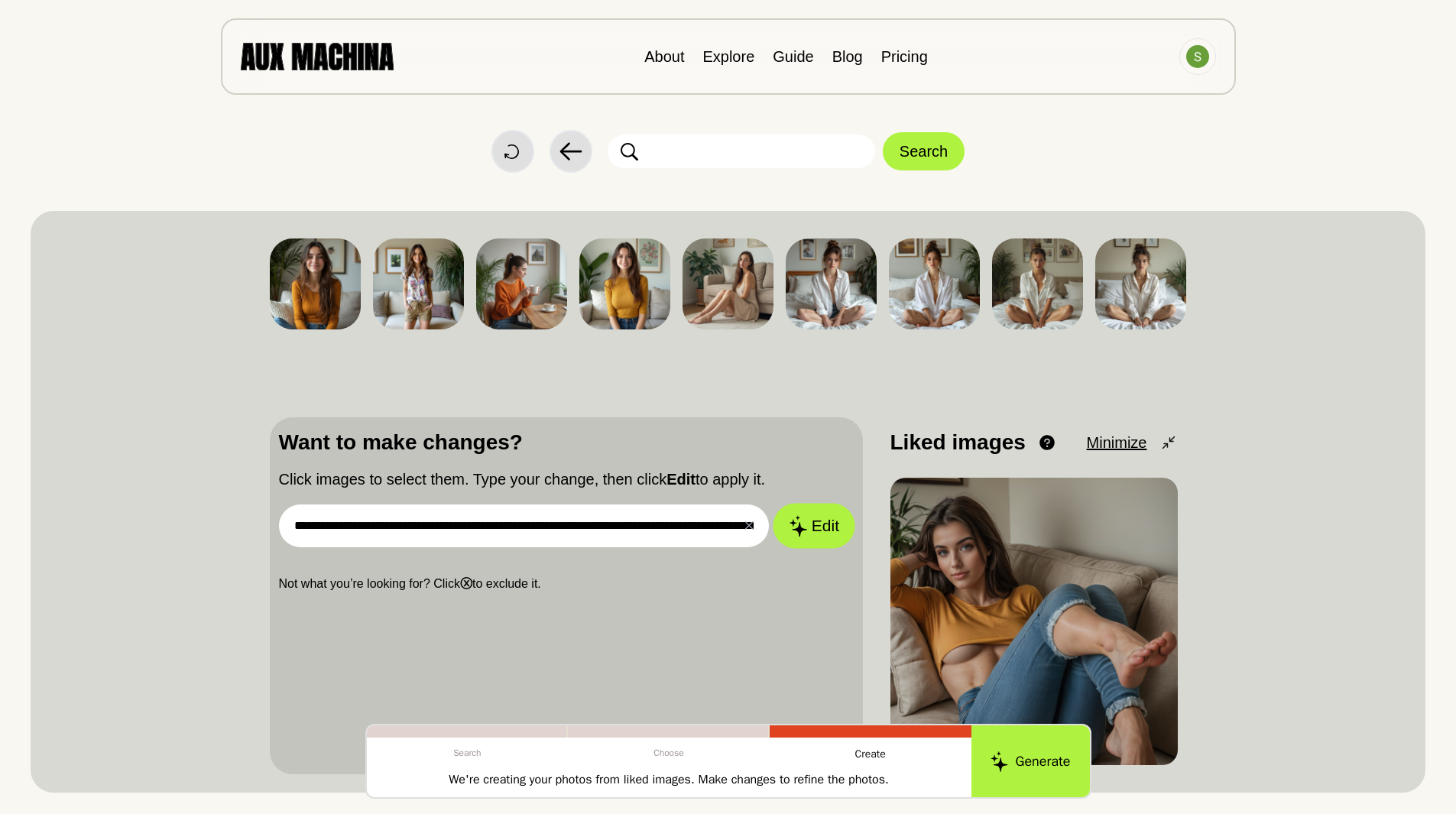 click on "Edit" at bounding box center [814, 526] 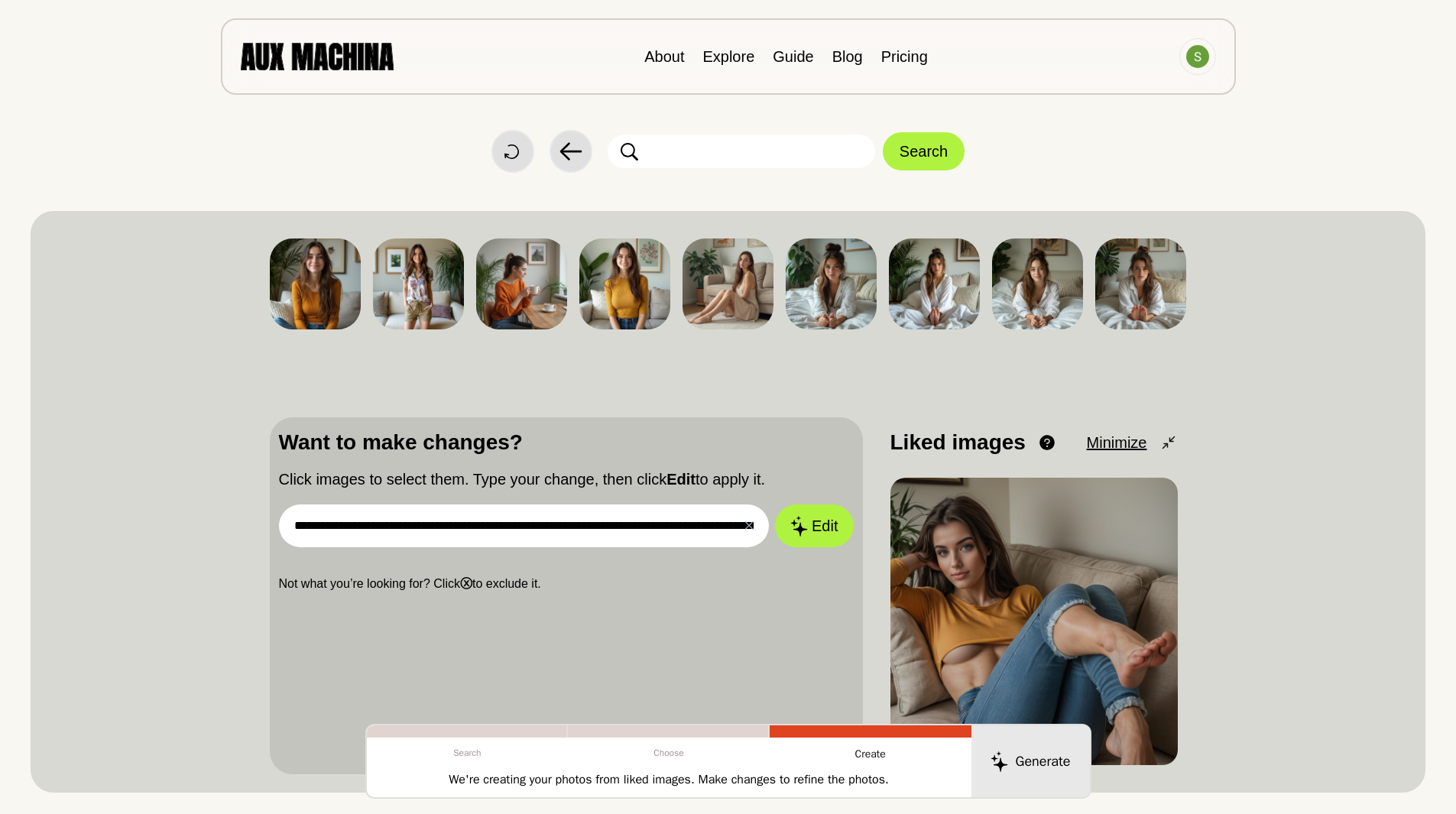 click on "**********" at bounding box center [728, 501] 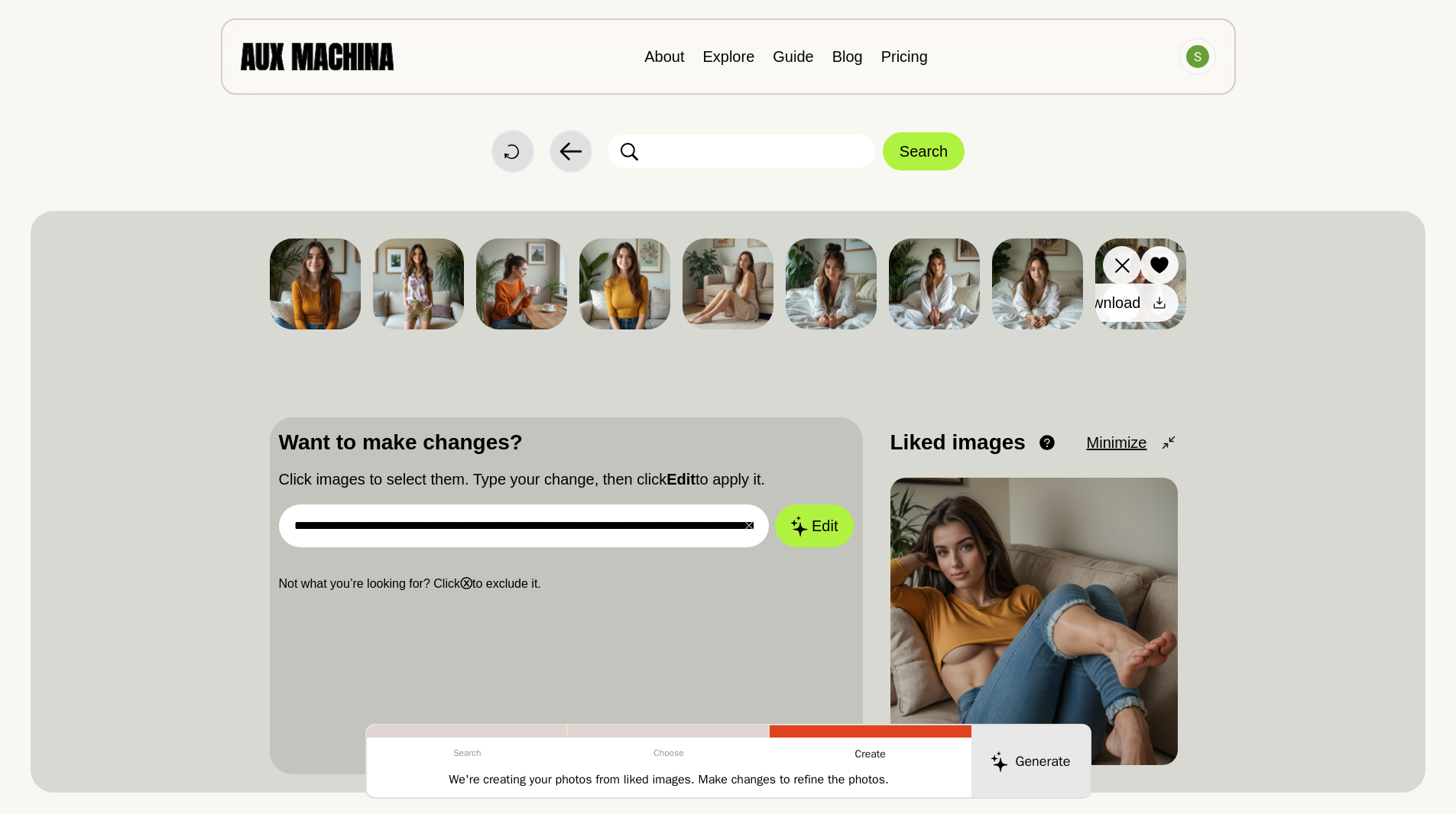 click 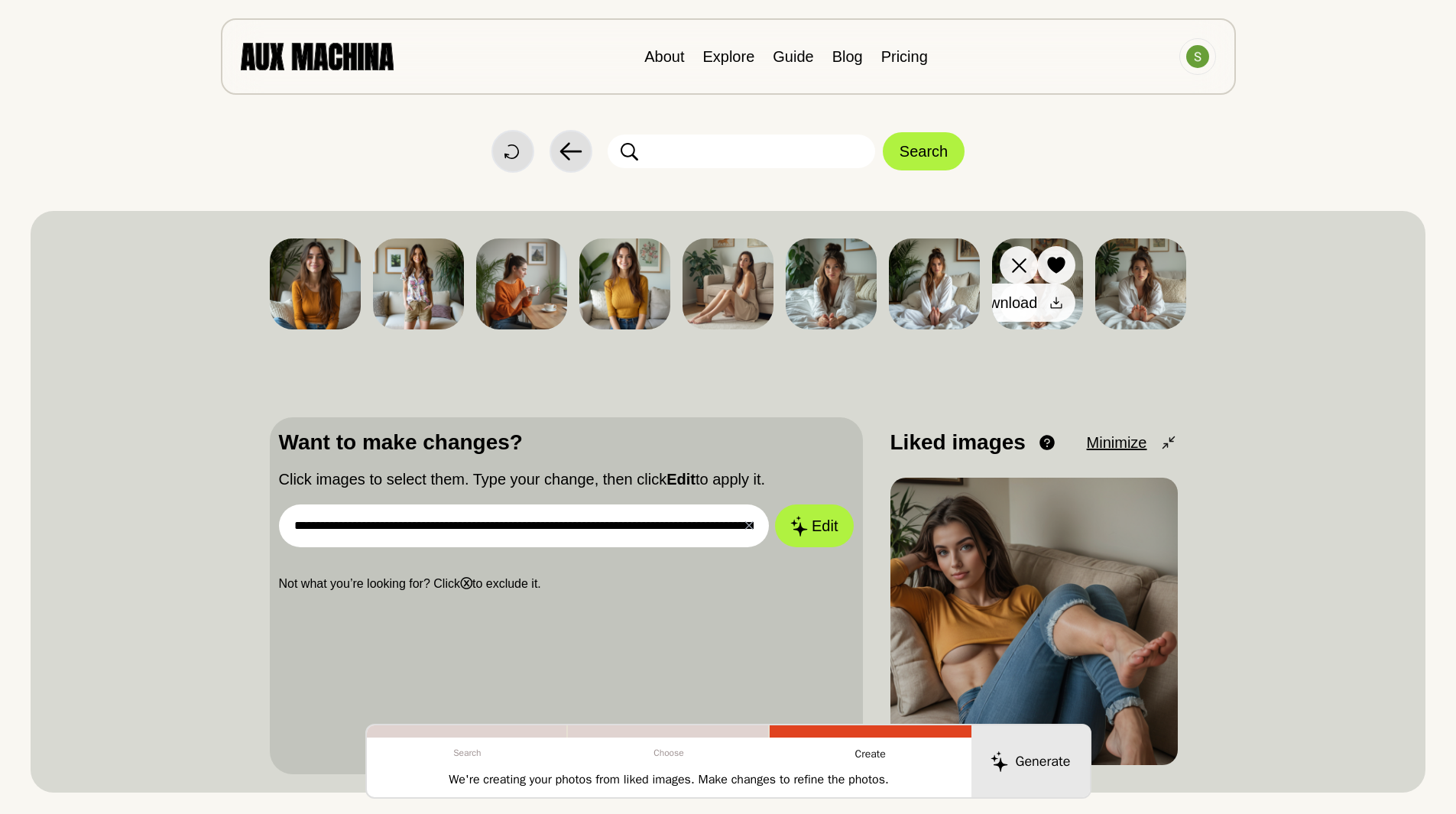 click at bounding box center (1056, 303) 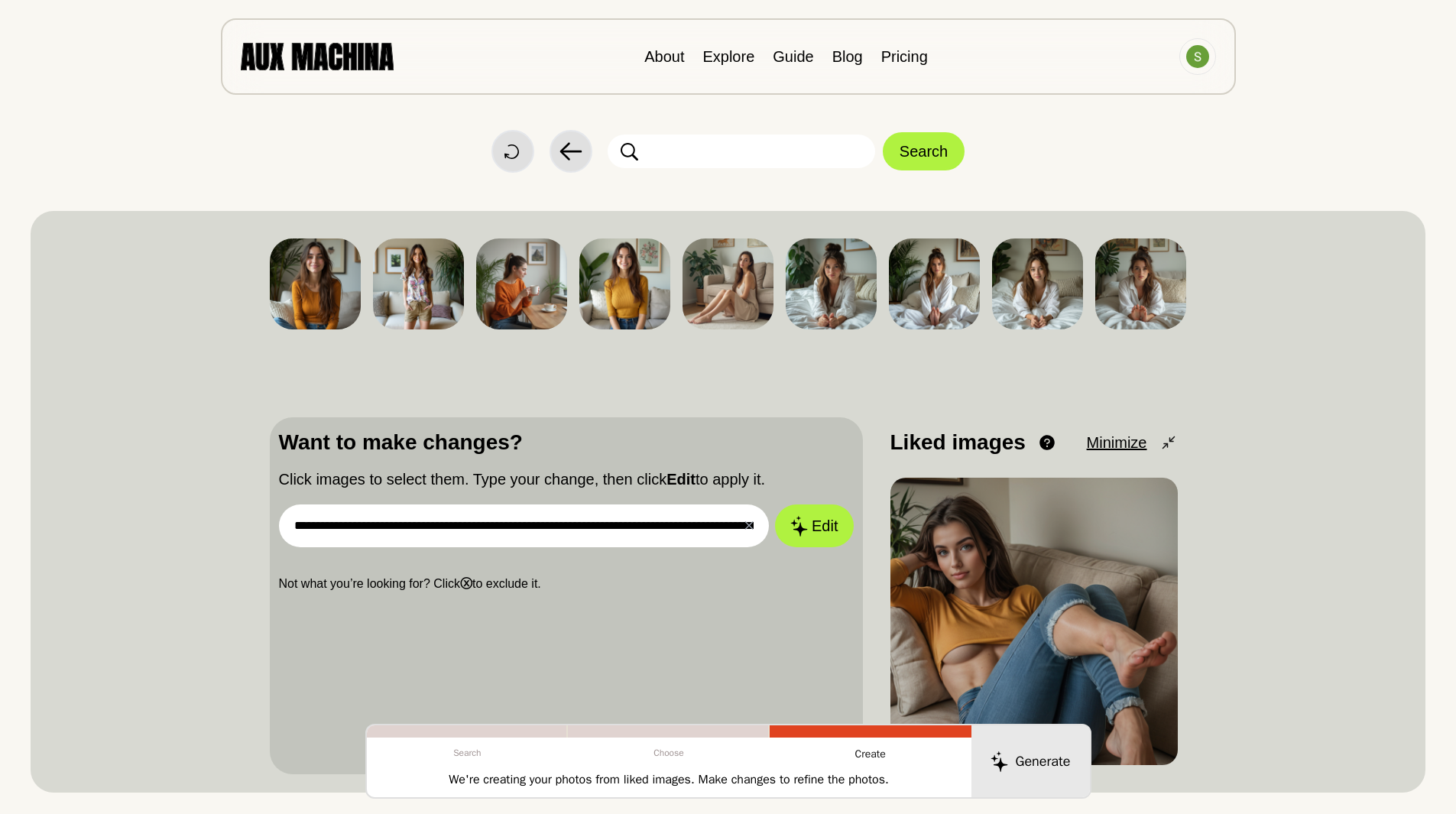 scroll, scrollTop: 76, scrollLeft: 0, axis: vertical 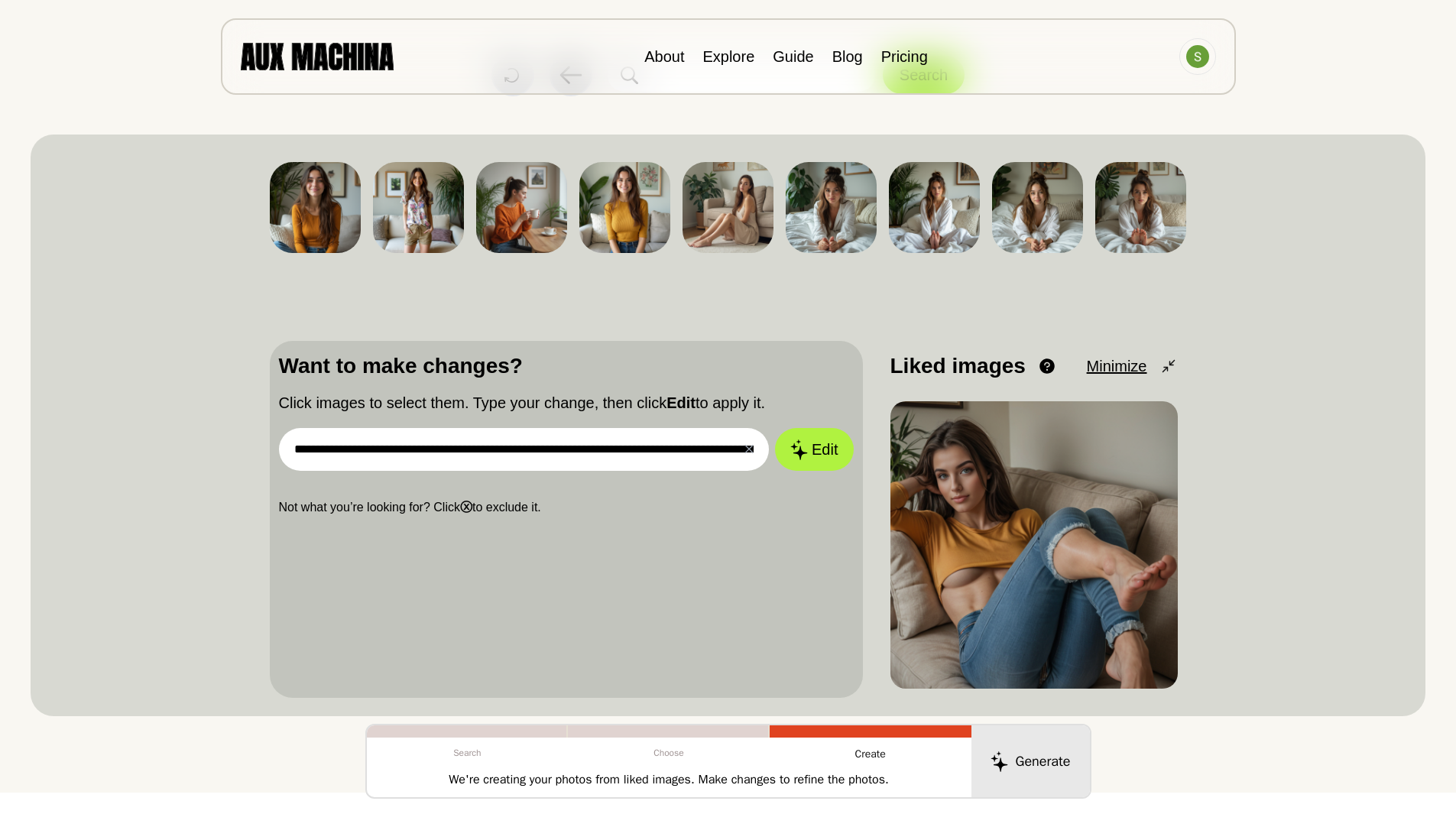 click on "Minimize" at bounding box center (1117, 366) 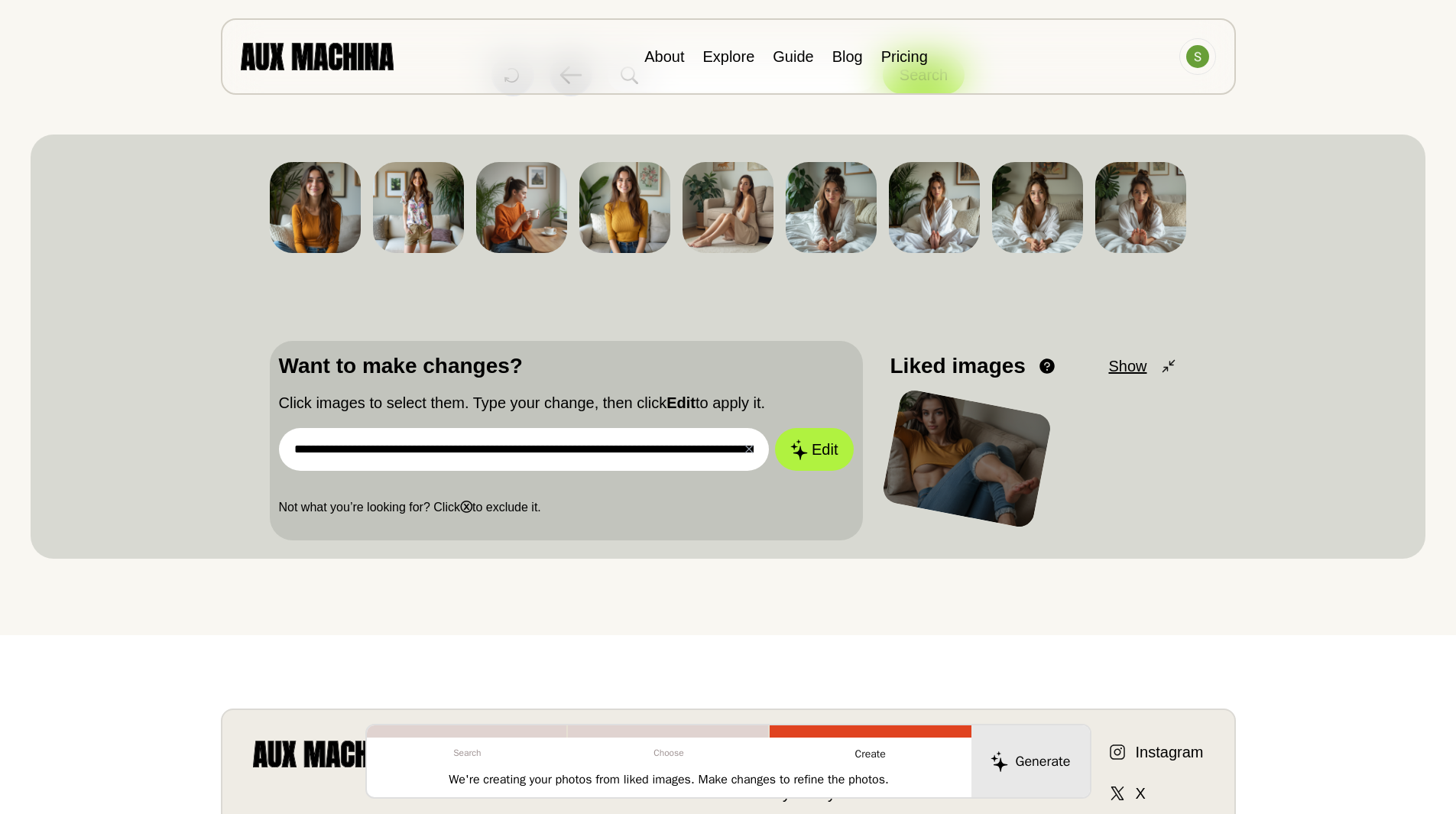 drag, startPoint x: 315, startPoint y: 243, endPoint x: 324, endPoint y: 261, distance: 20.124612 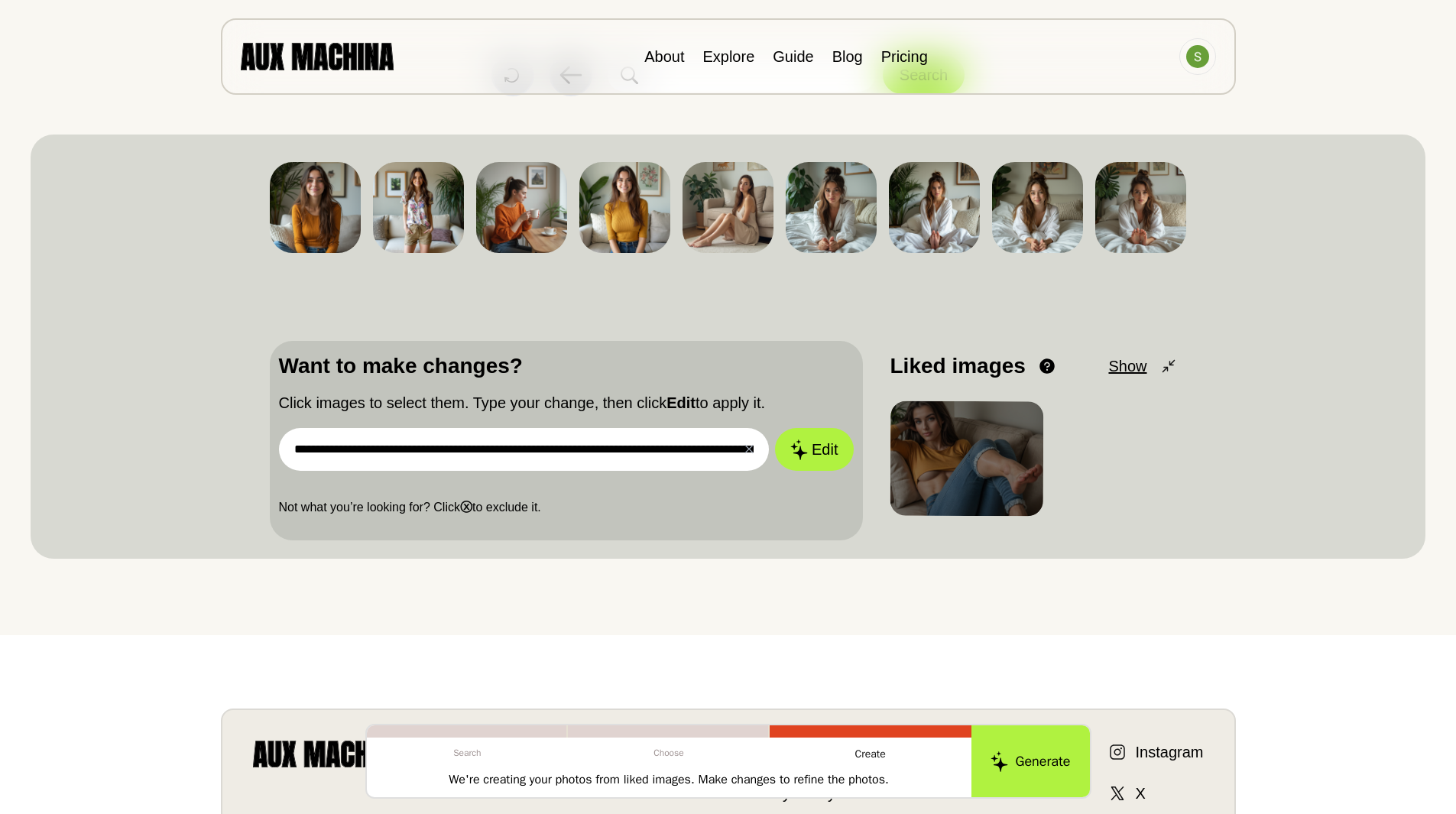 click on "**********" at bounding box center [524, 449] 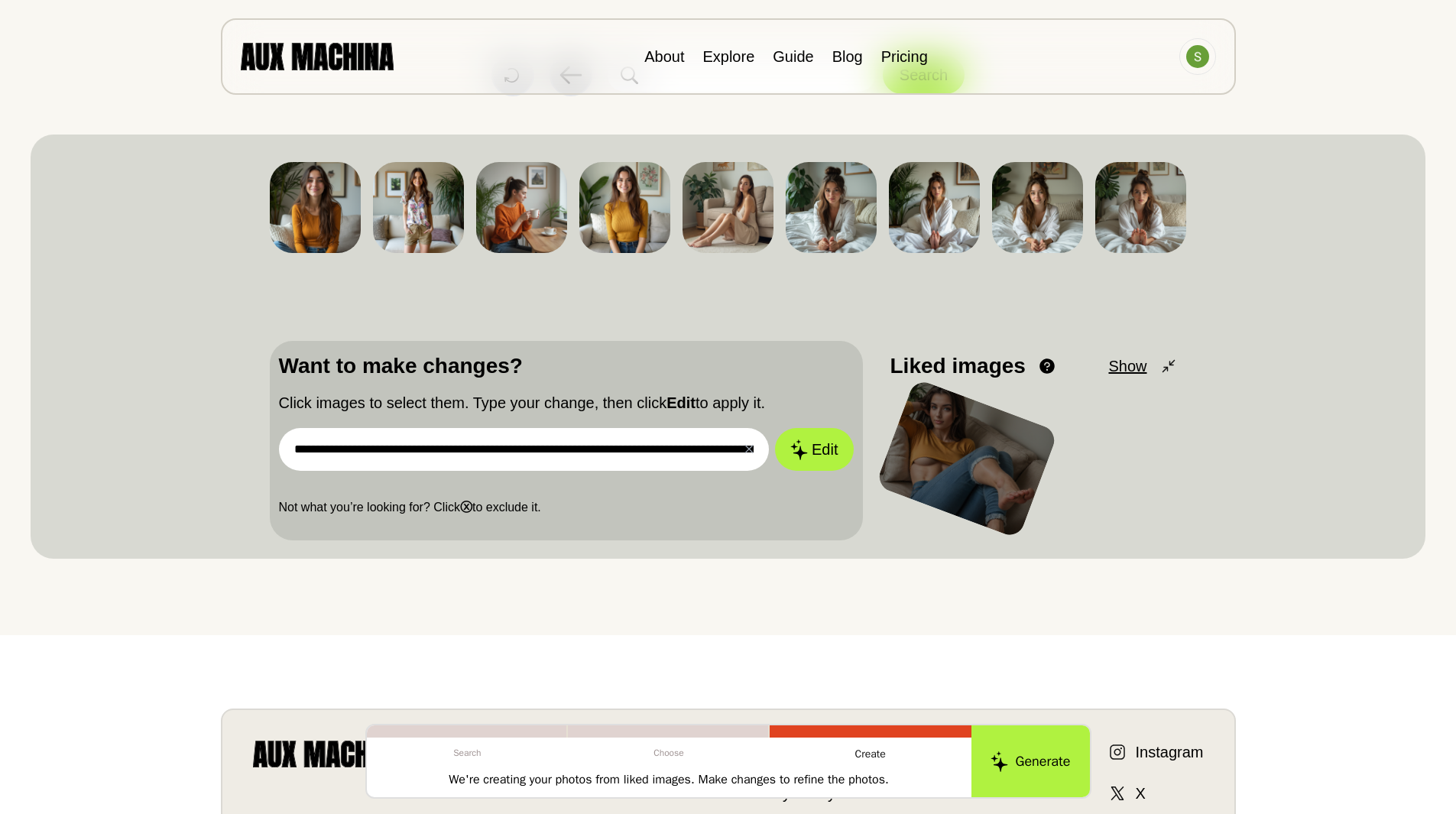 click on "**********" at bounding box center (524, 449) 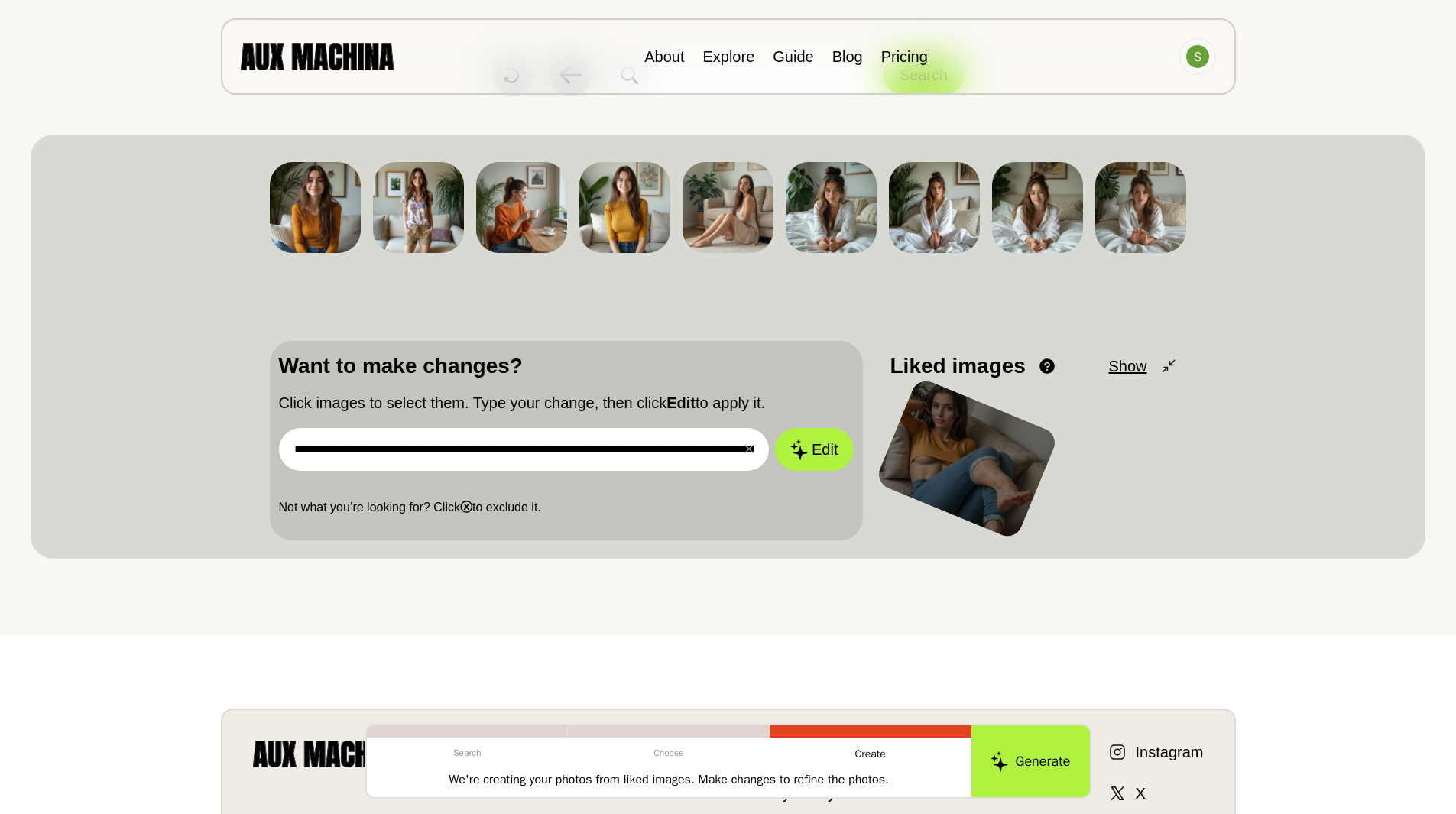 drag, startPoint x: 564, startPoint y: 449, endPoint x: 601, endPoint y: 448, distance: 37.01351 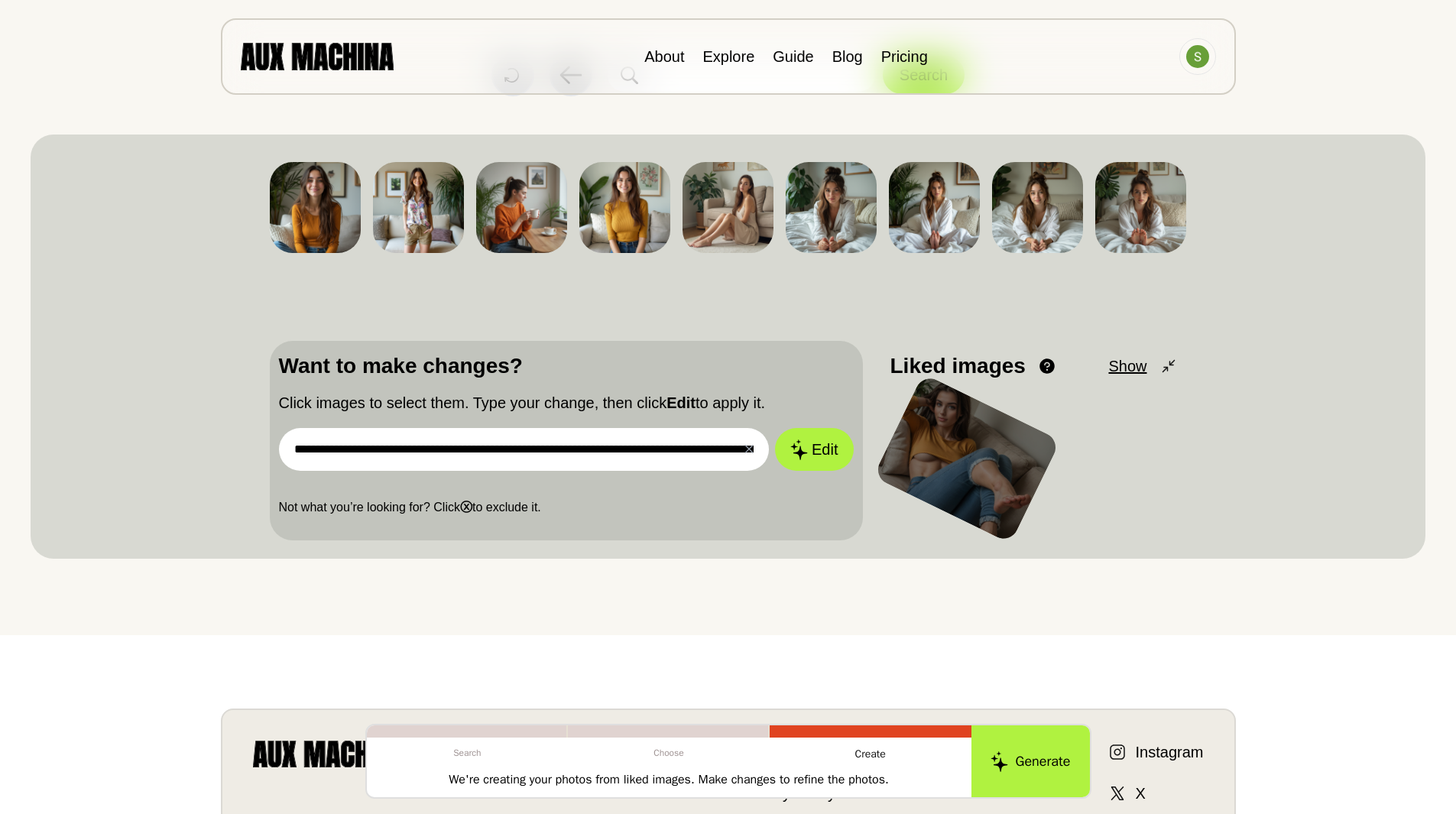 click on "**********" at bounding box center (524, 449) 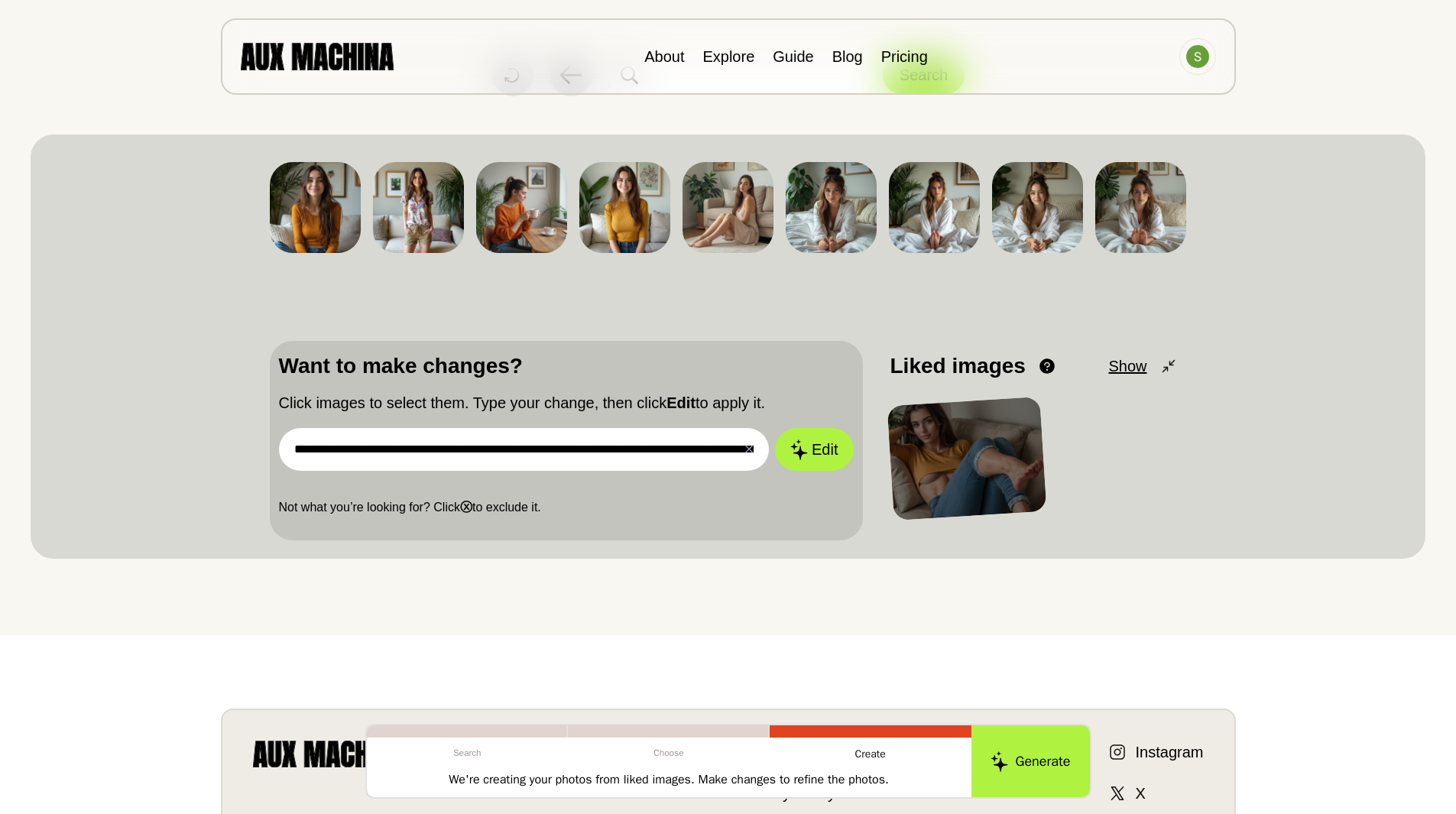 click on "**********" at bounding box center (524, 449) 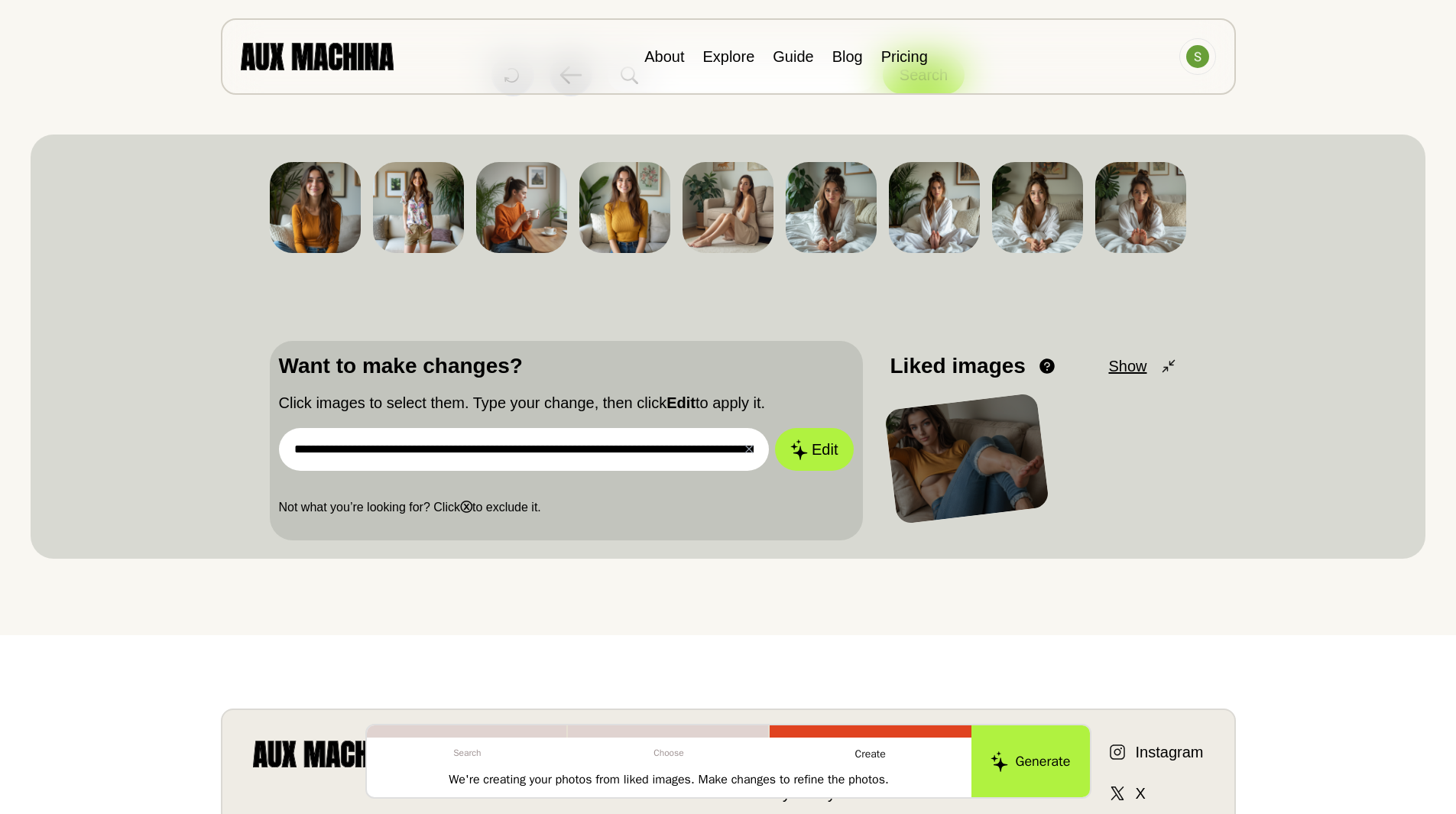 click on "**********" at bounding box center (524, 449) 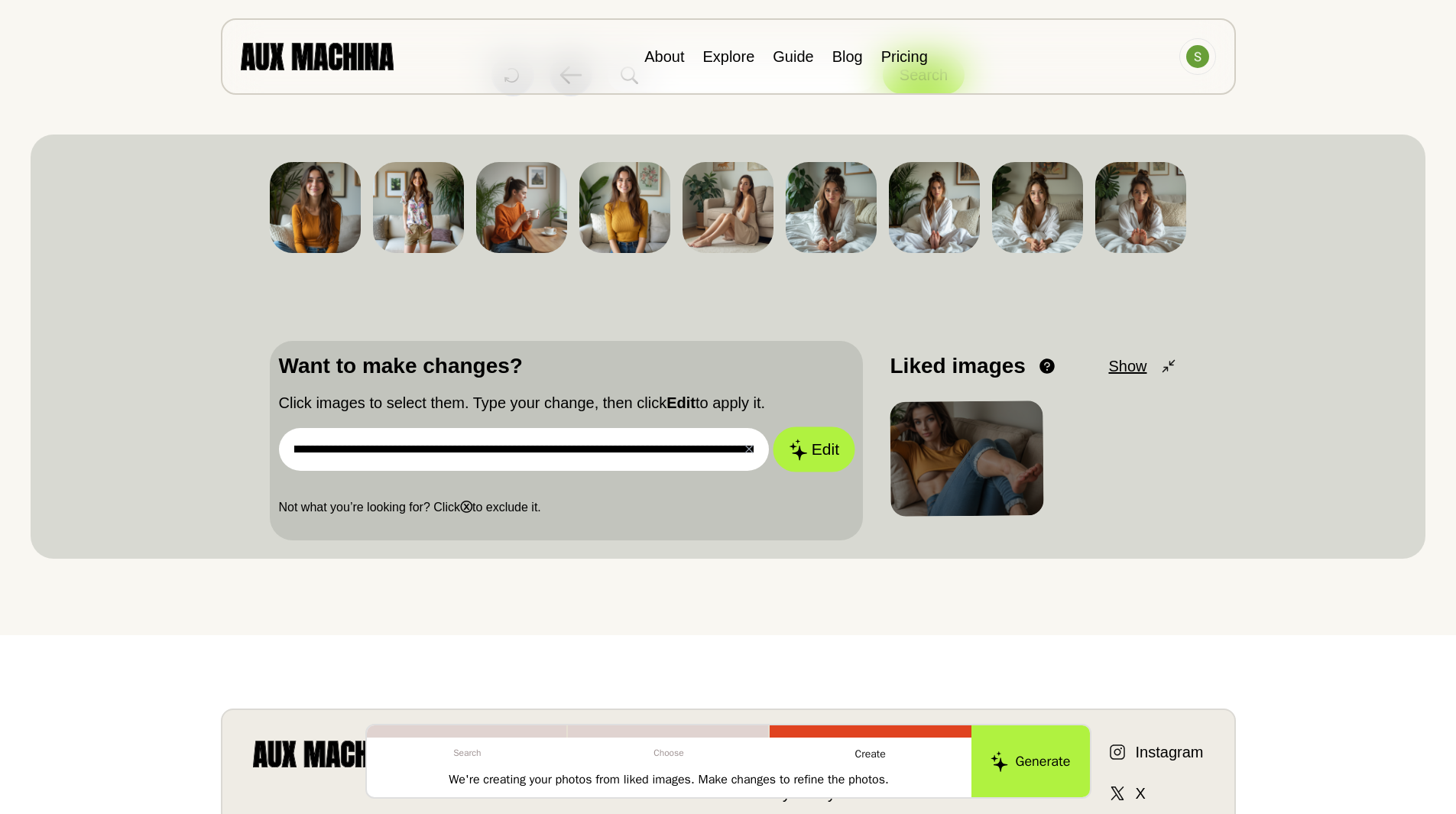 scroll, scrollTop: 0, scrollLeft: 209, axis: horizontal 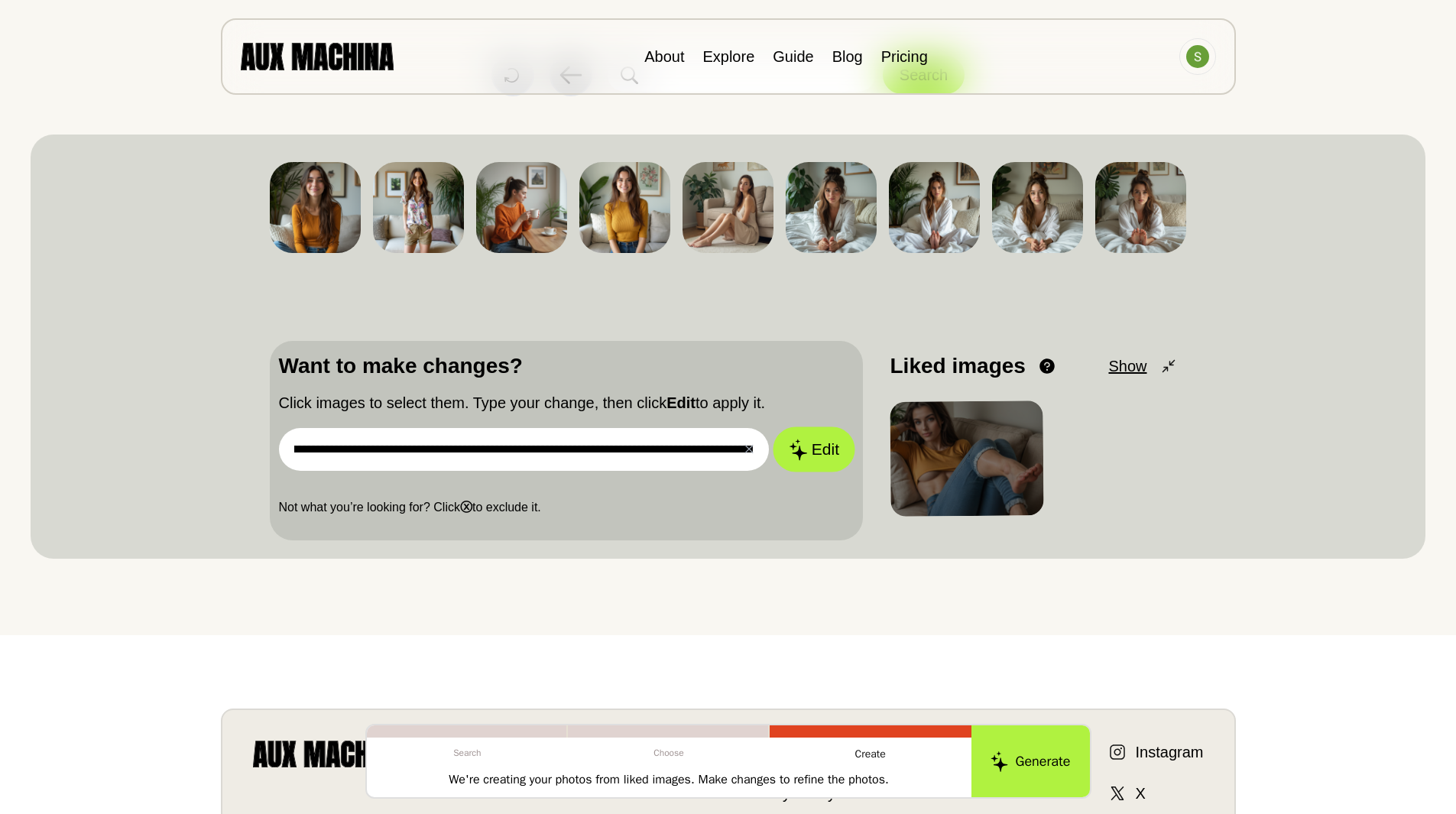 drag, startPoint x: 634, startPoint y: 443, endPoint x: 776, endPoint y: 452, distance: 142.28493 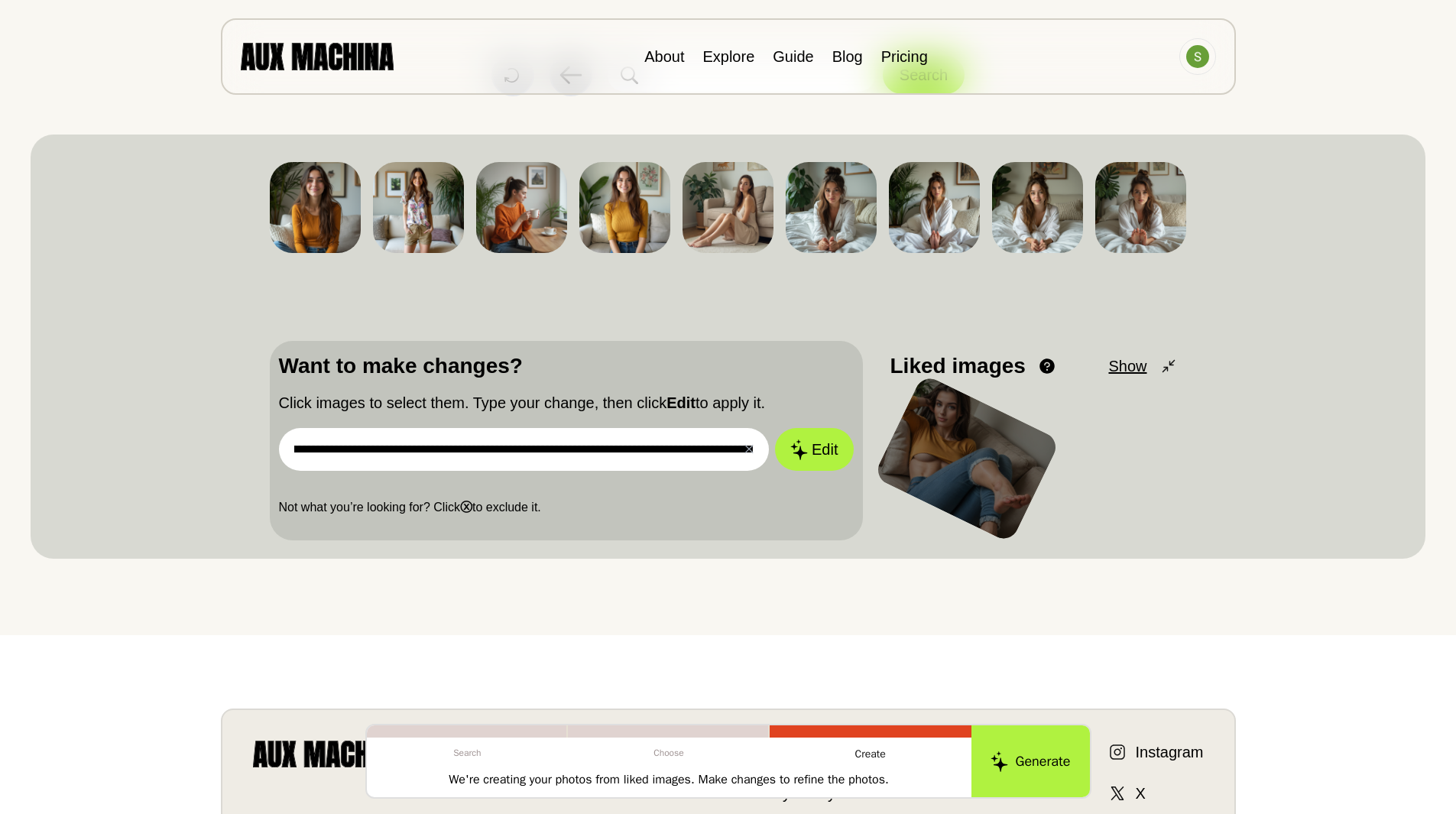 click on "**********" at bounding box center (524, 449) 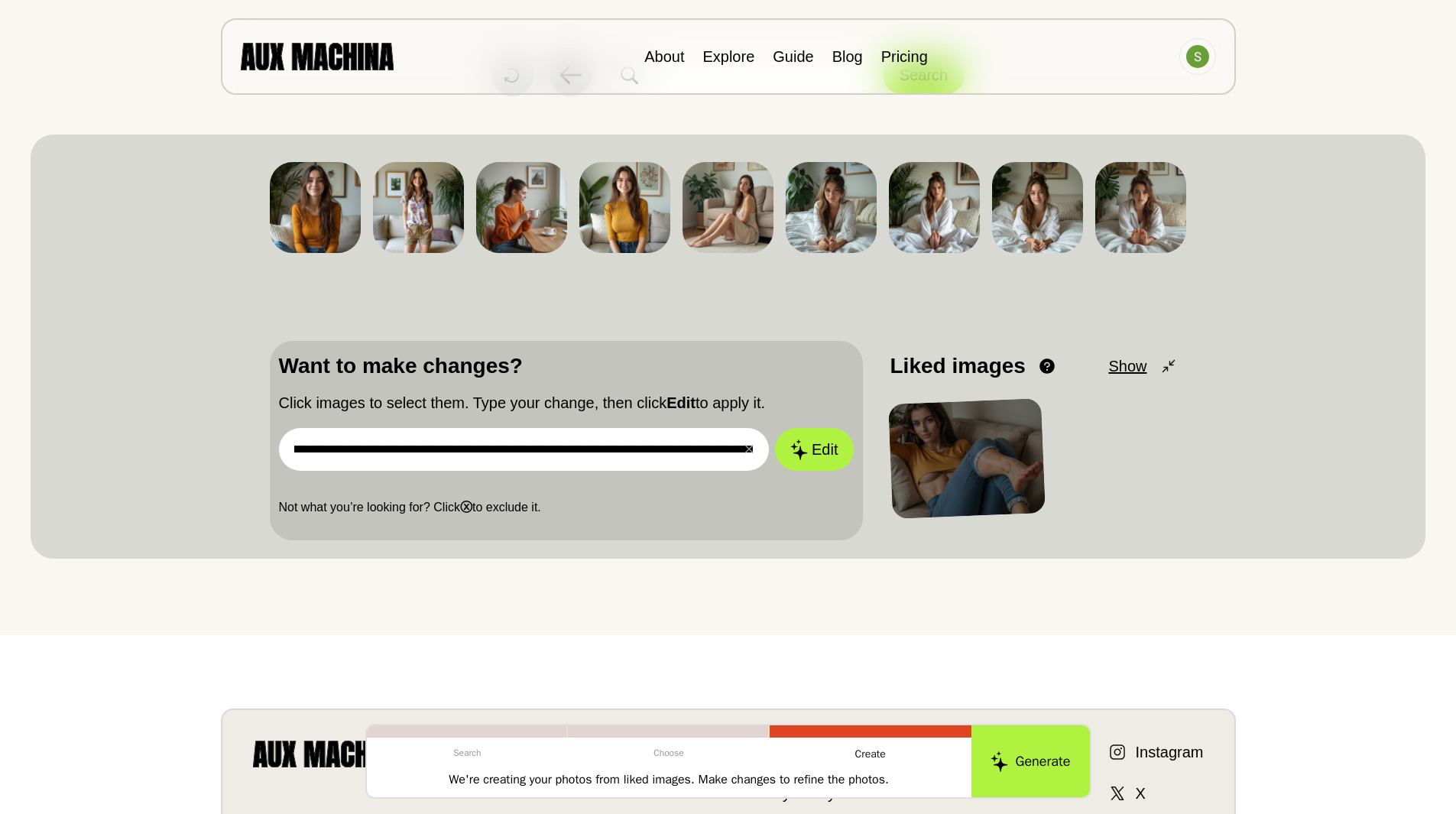 click on "**********" at bounding box center [524, 449] 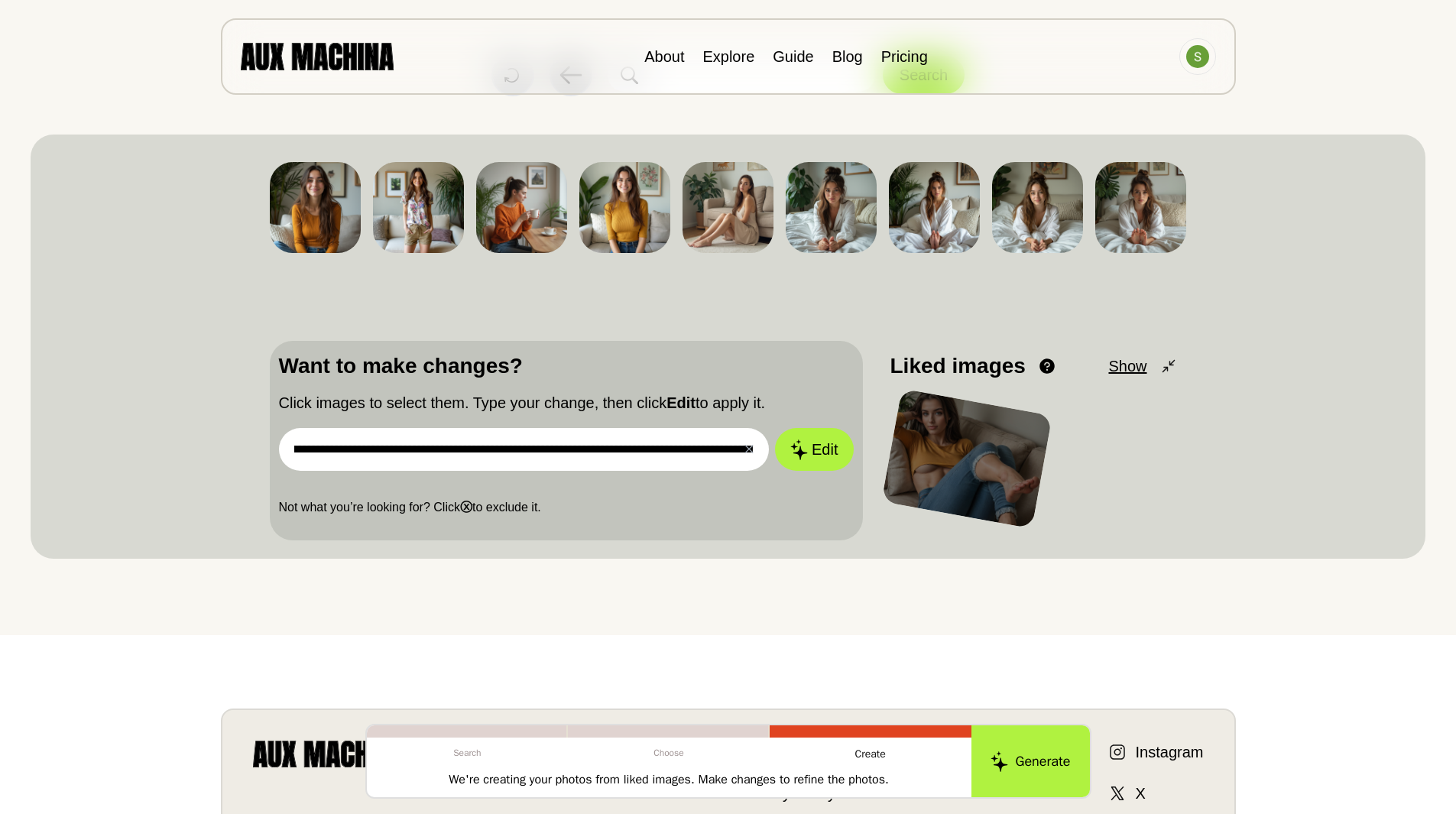 click on "**********" at bounding box center [524, 449] 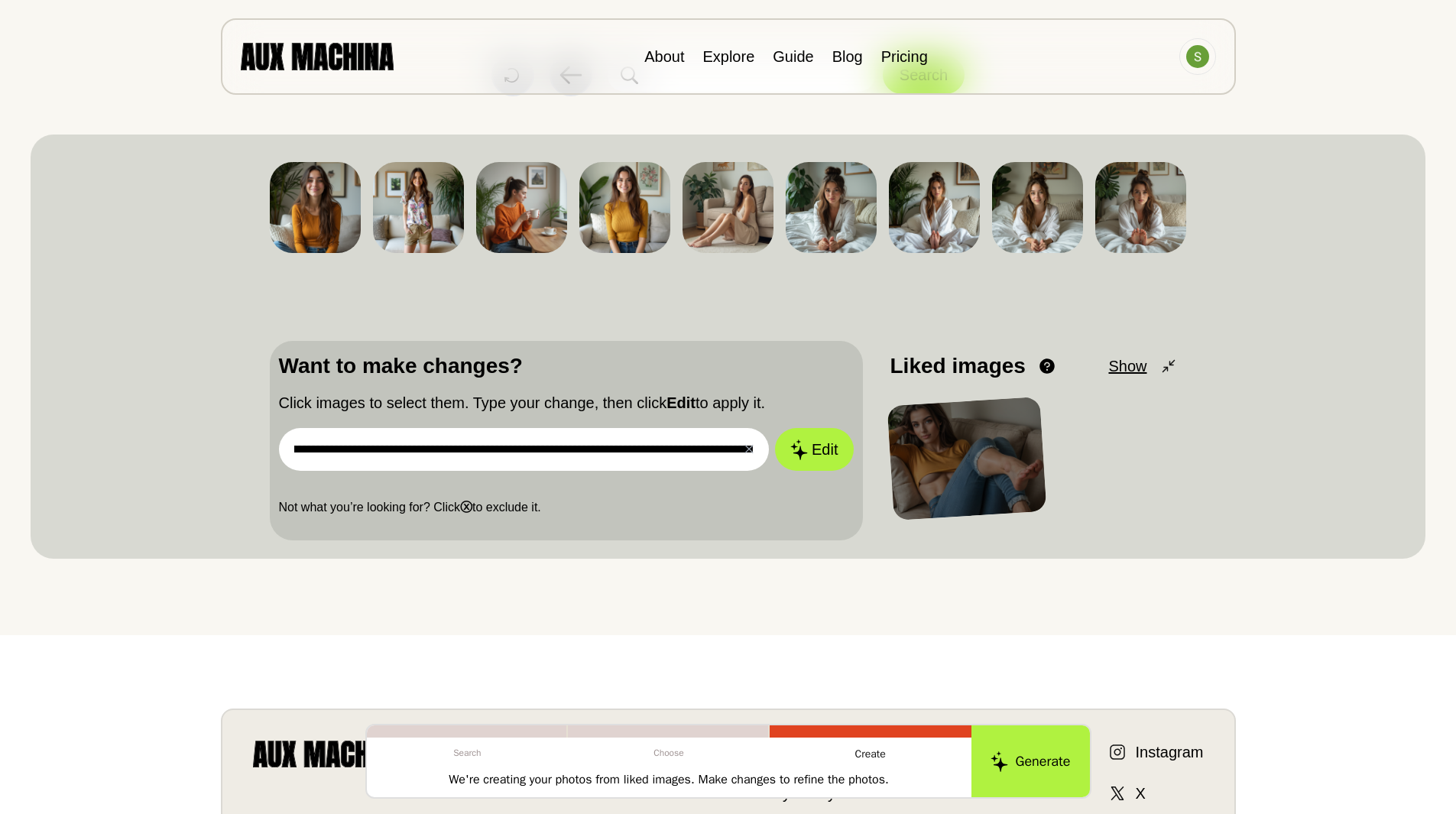 scroll, scrollTop: 0, scrollLeft: 223, axis: horizontal 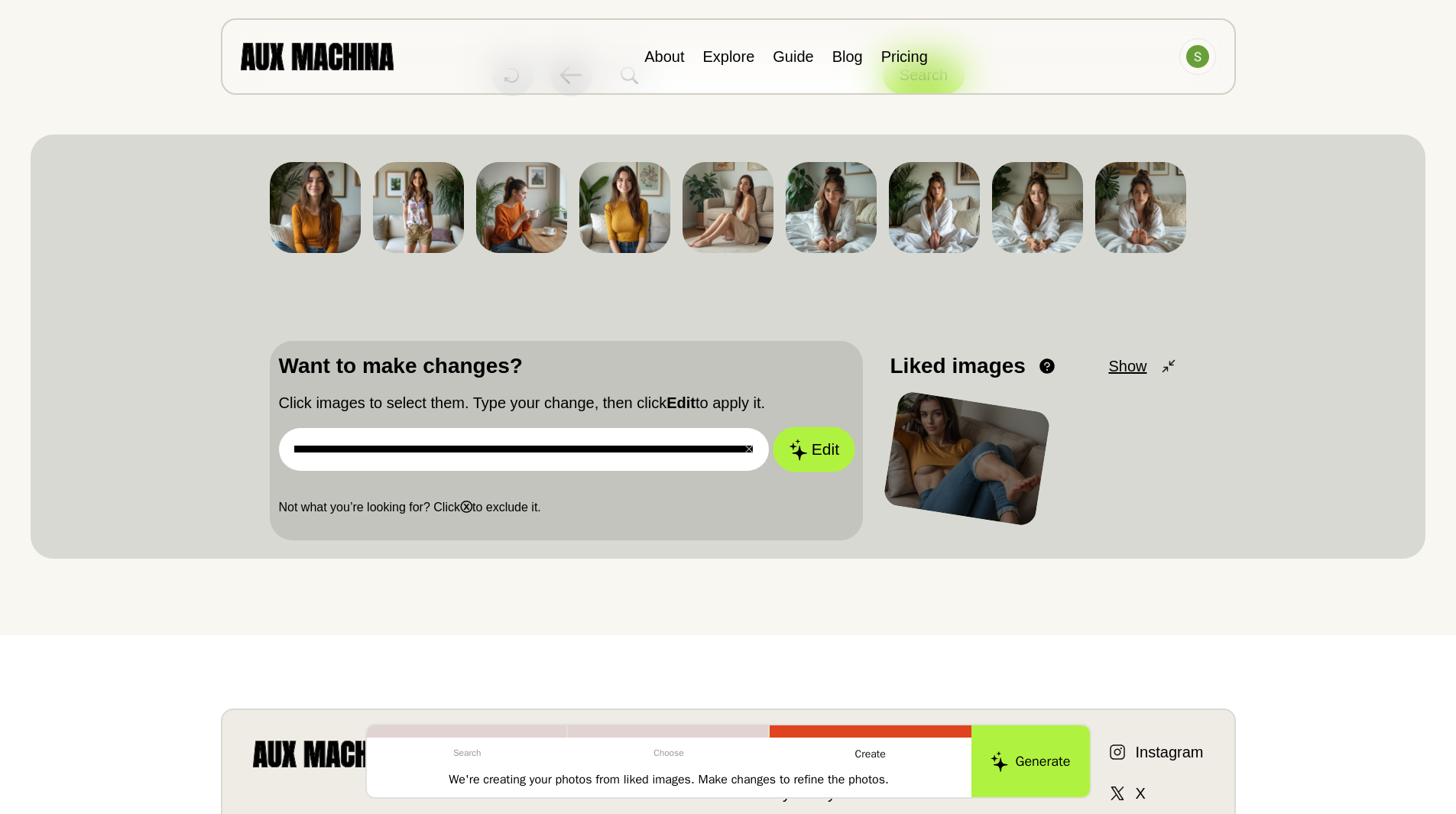 click 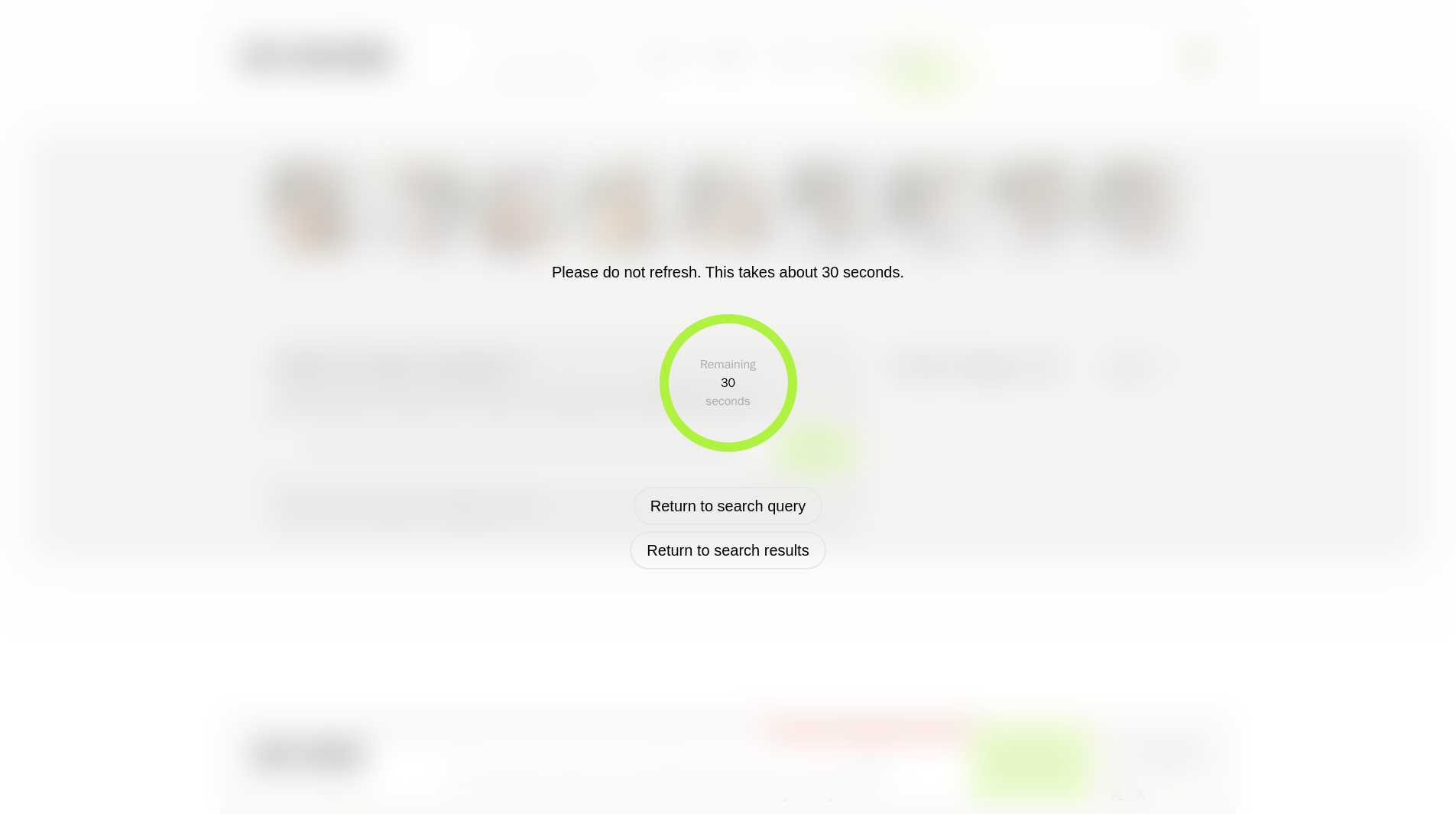 scroll, scrollTop: 0, scrollLeft: 0, axis: both 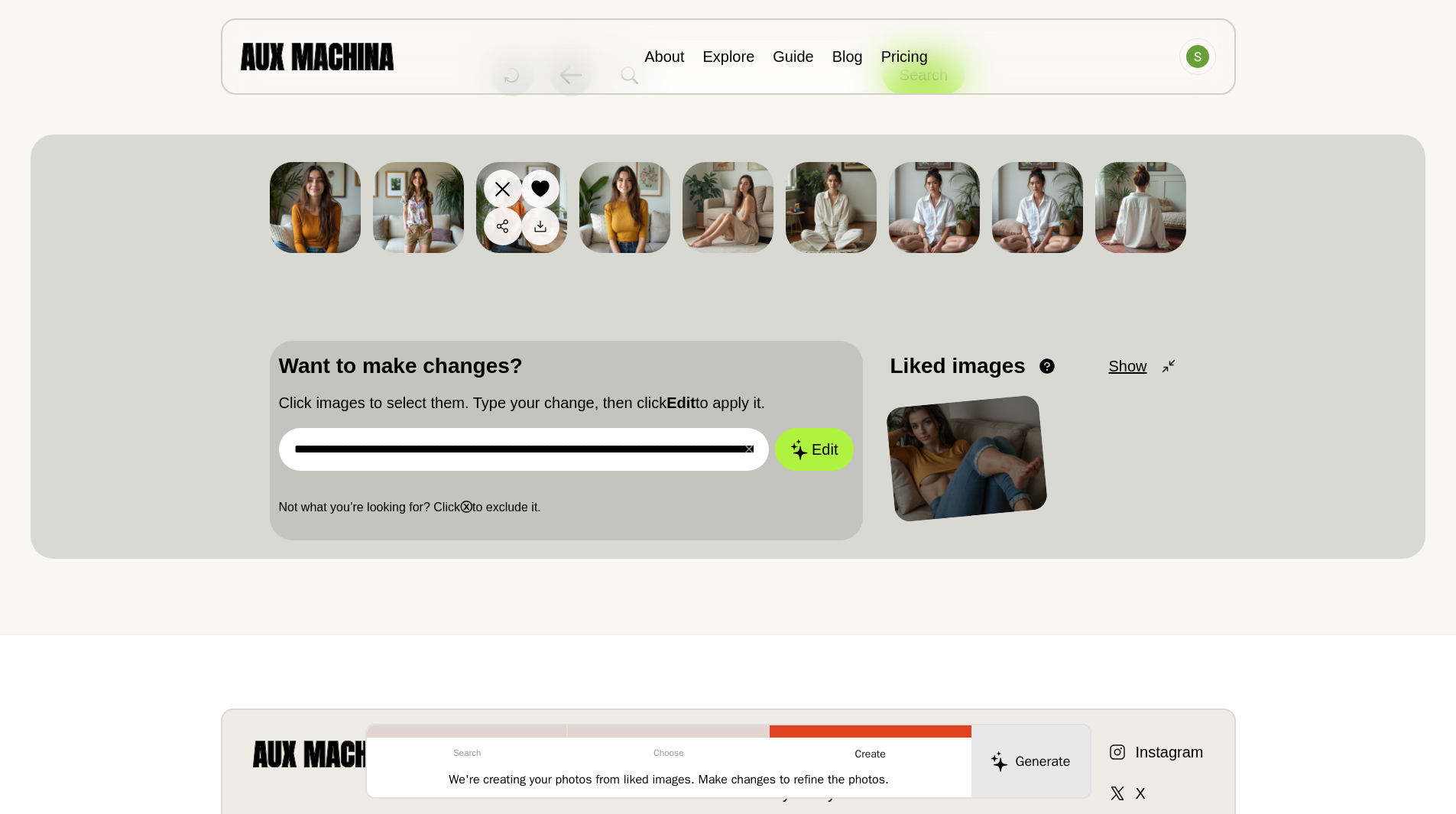 click at bounding box center (503, 189) 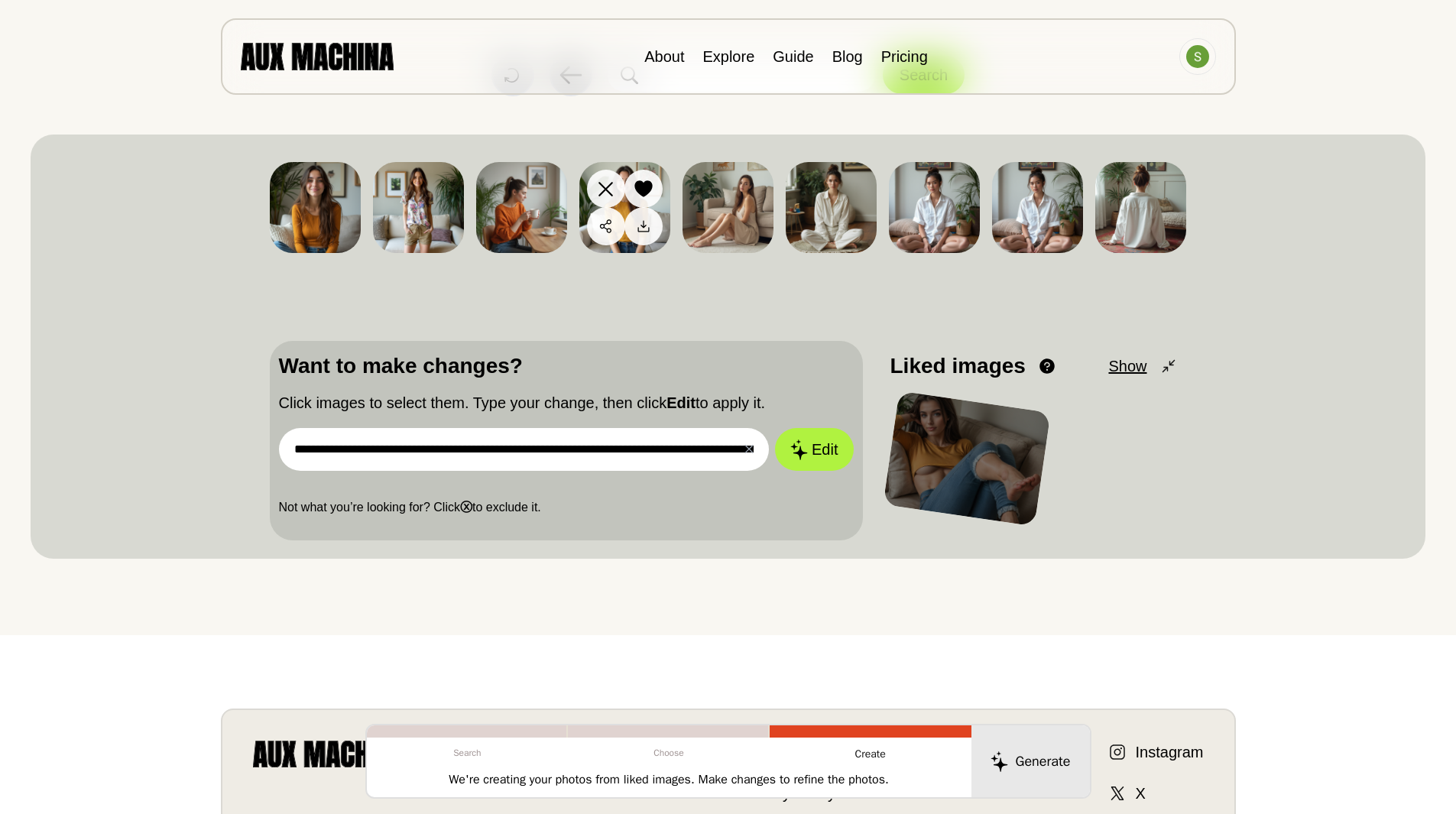 click at bounding box center (606, 189) 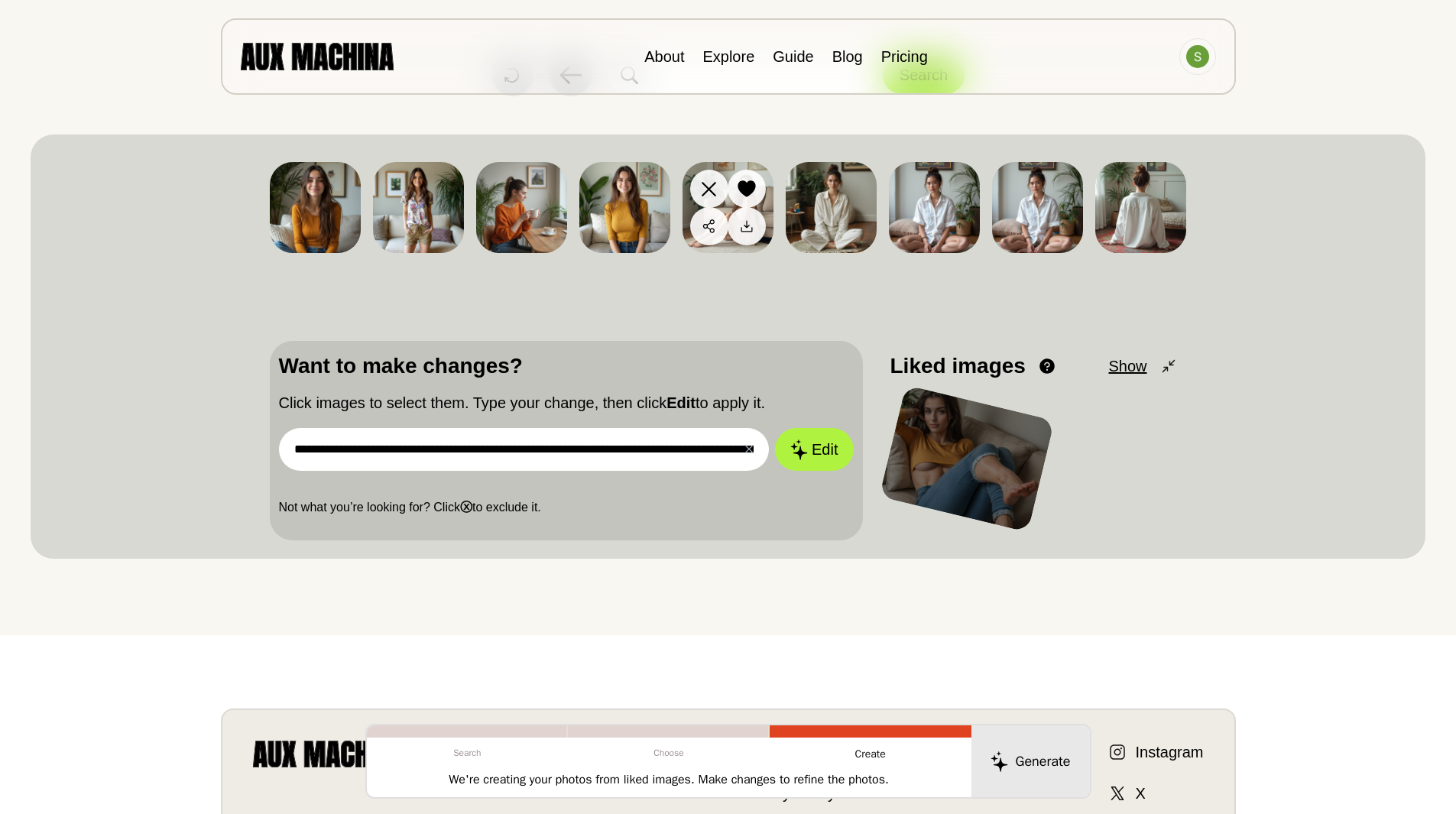 click at bounding box center (709, 189) 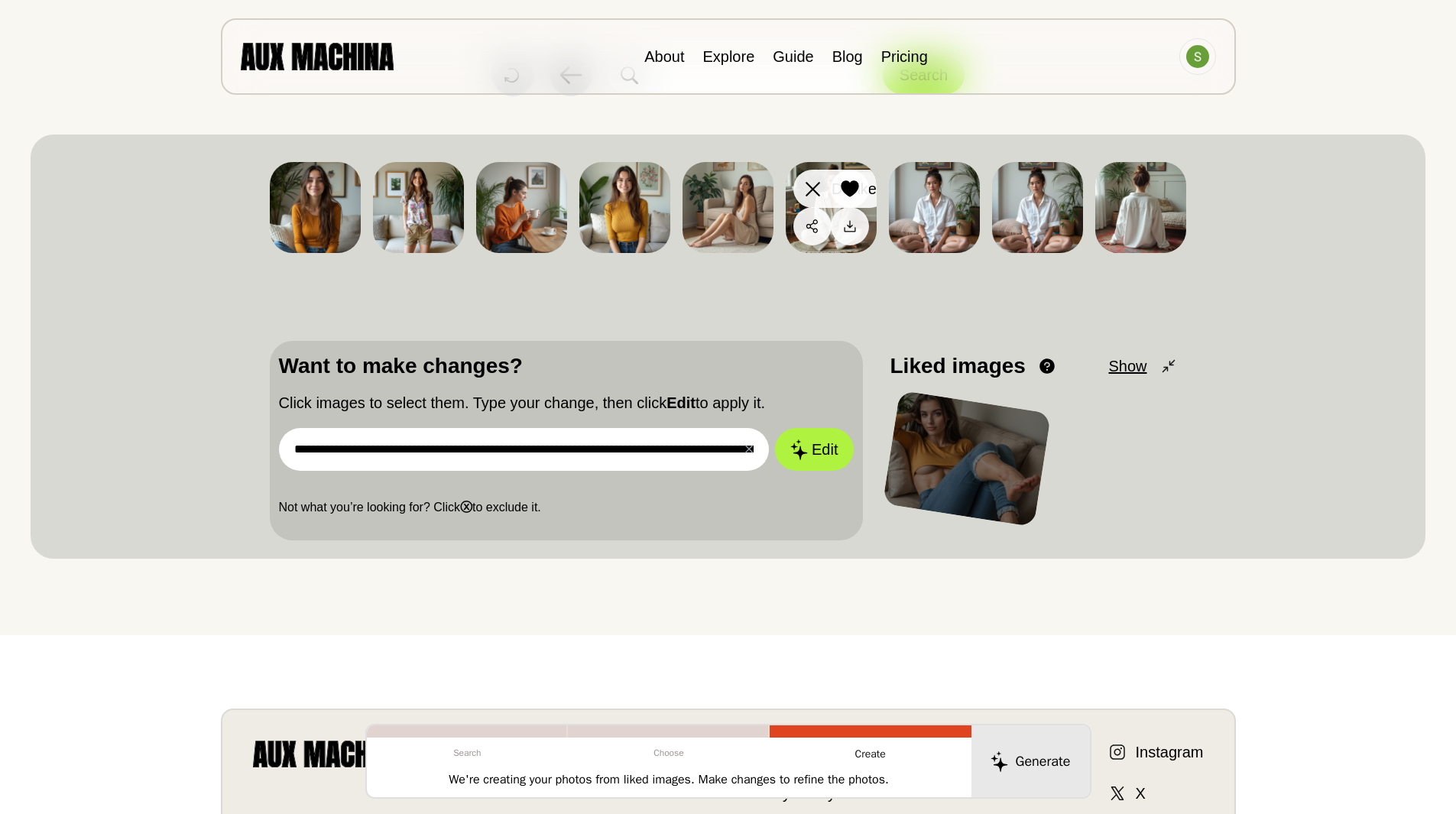click at bounding box center [812, 189] 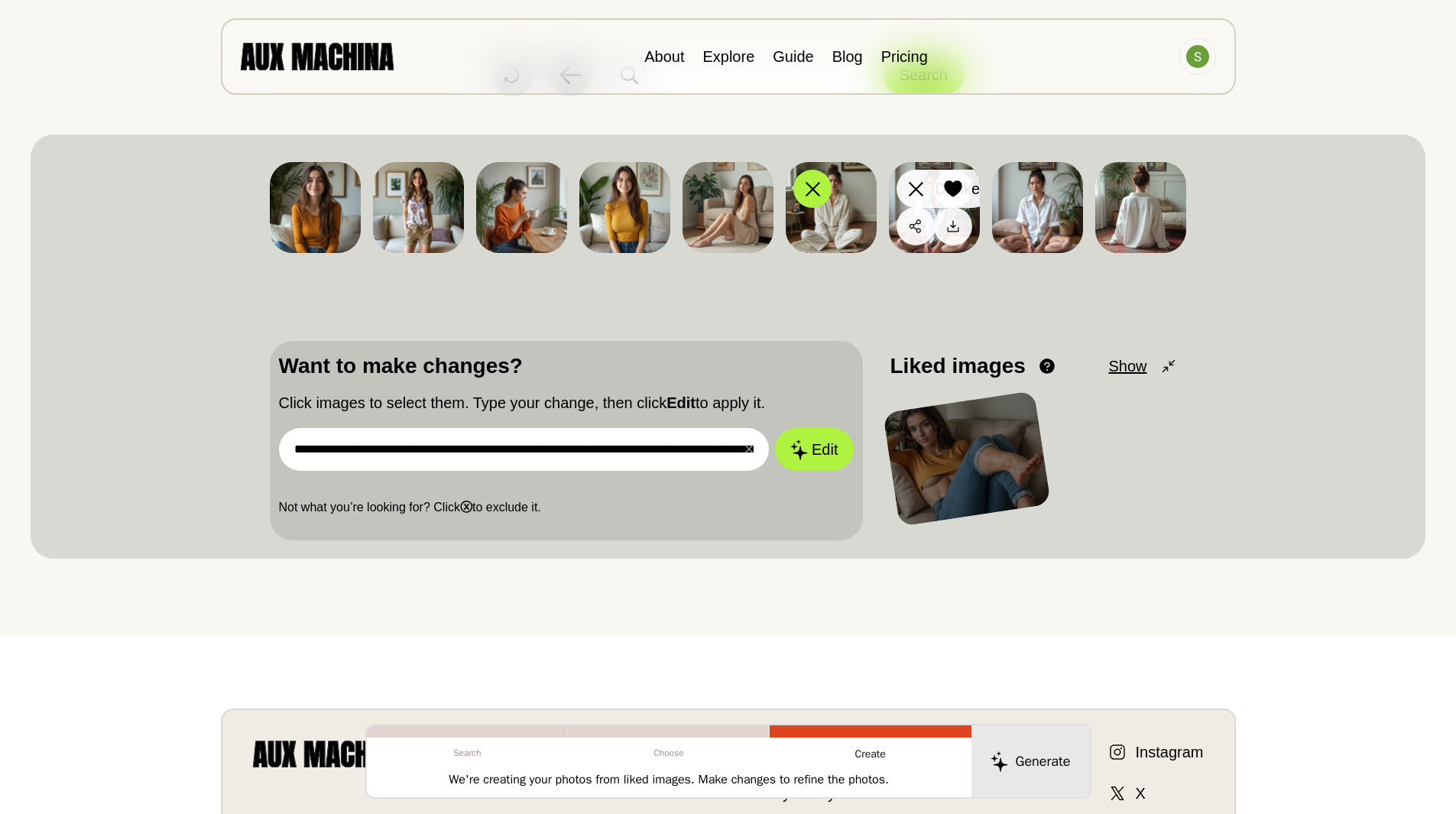 click at bounding box center [916, 189] 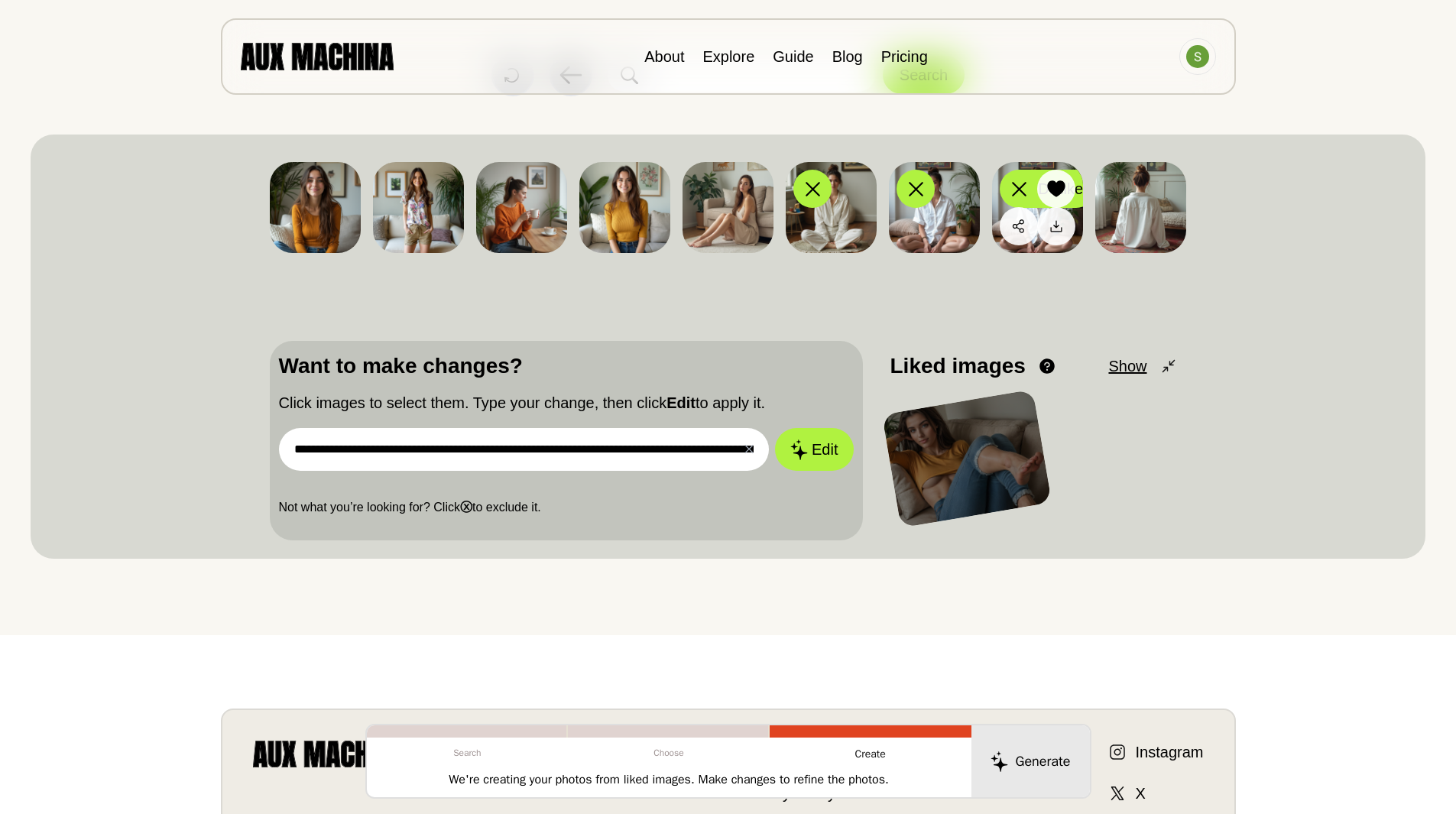 click 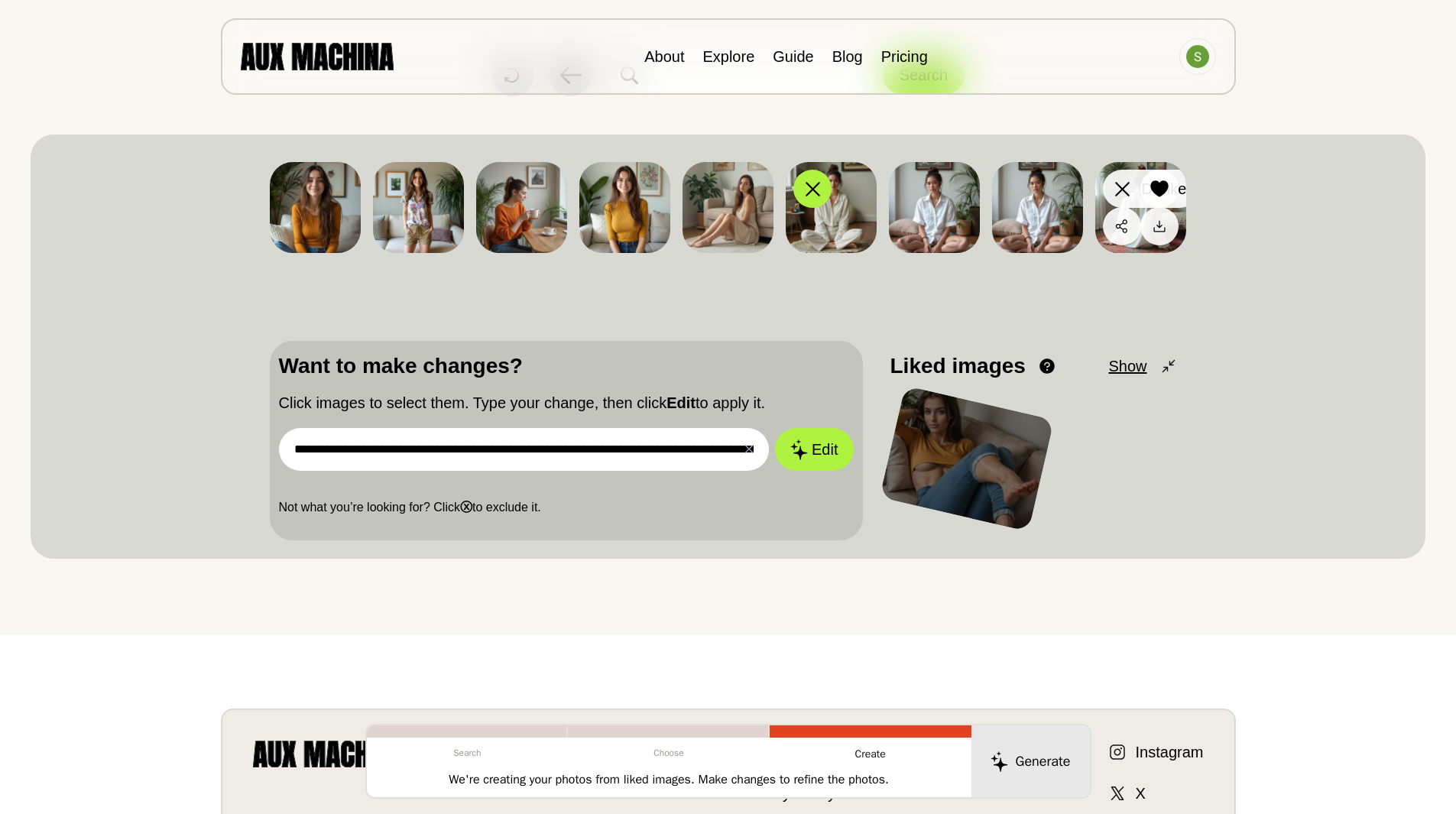 click at bounding box center (1122, 189) 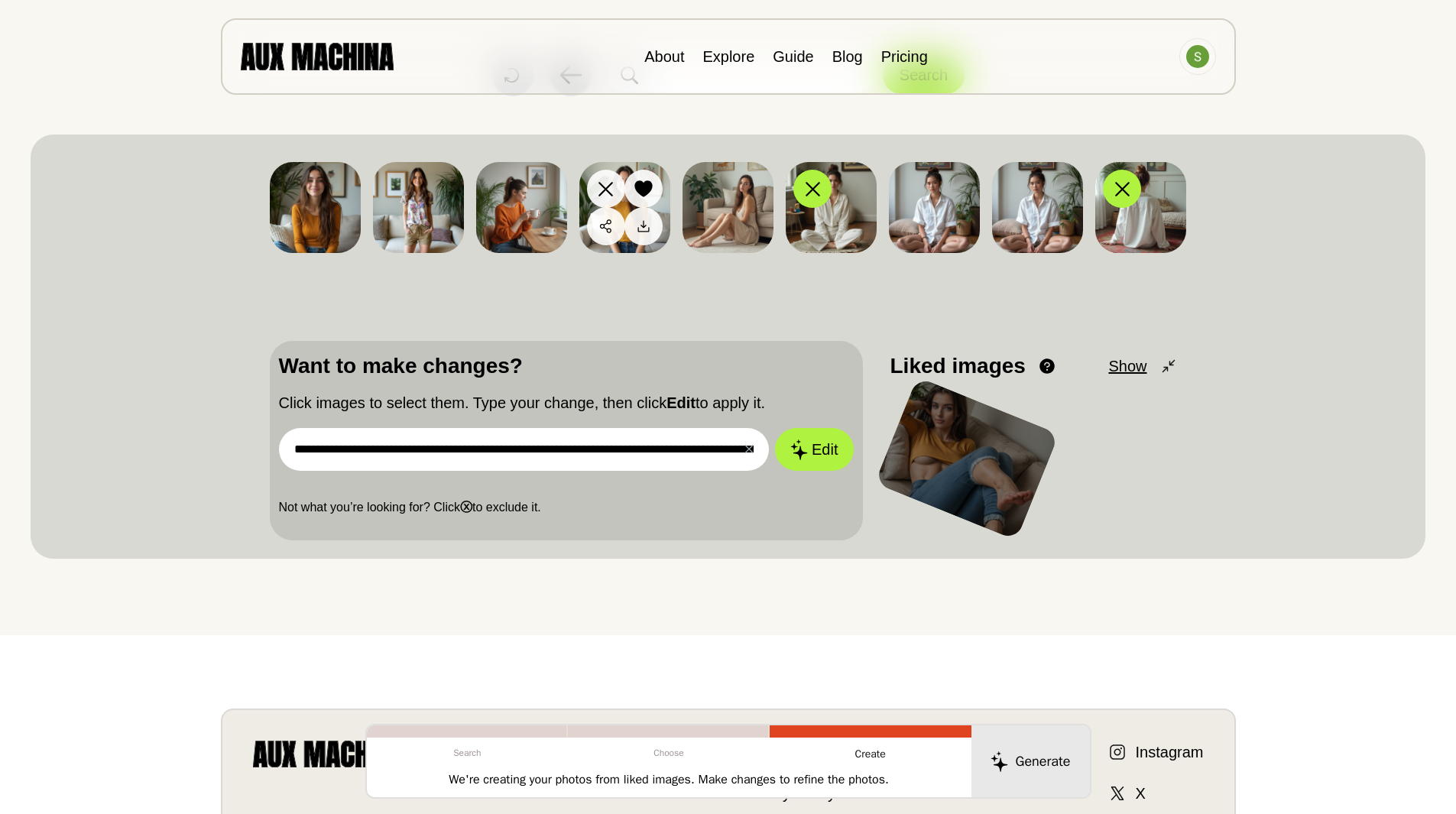 click 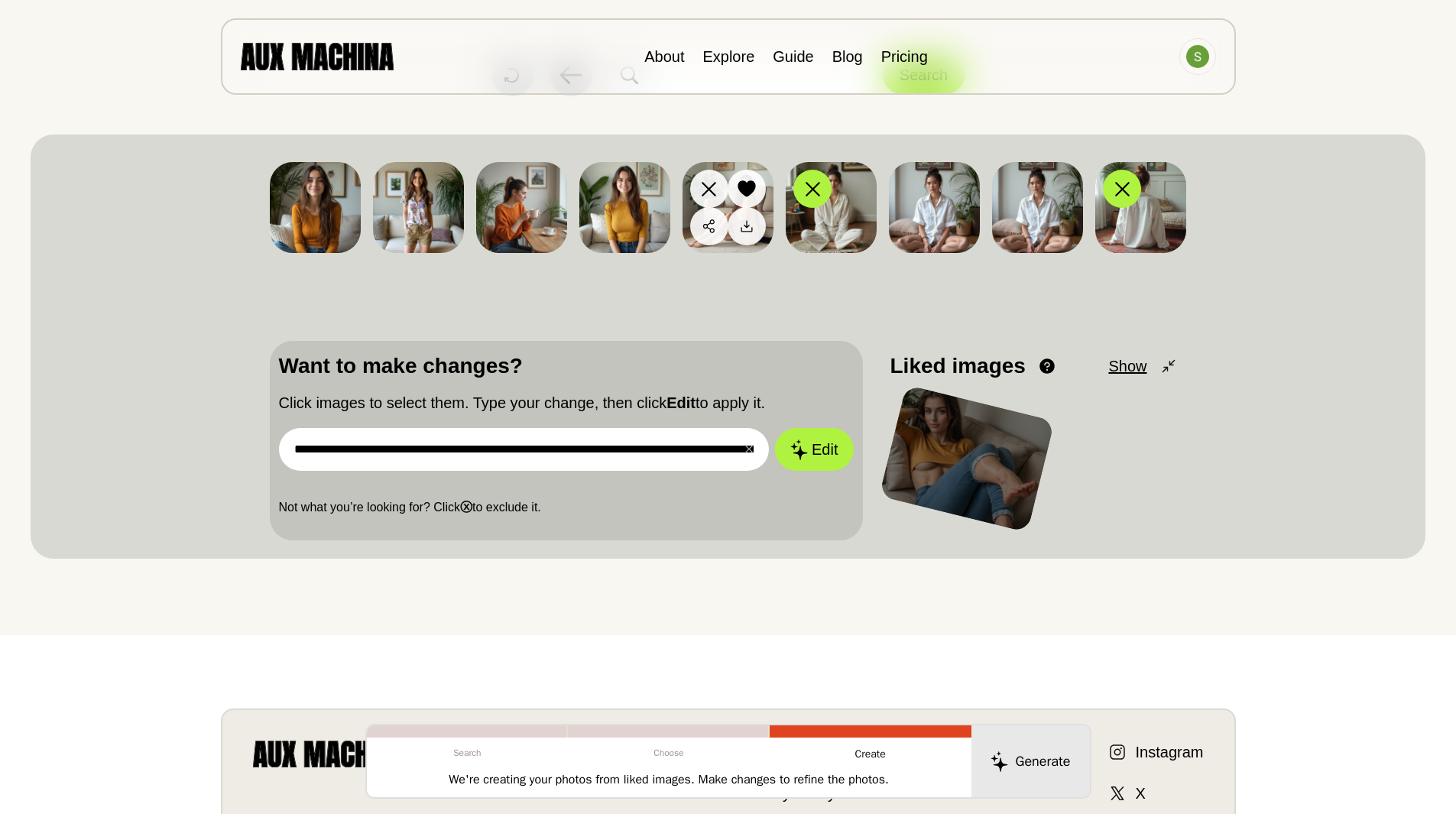 click 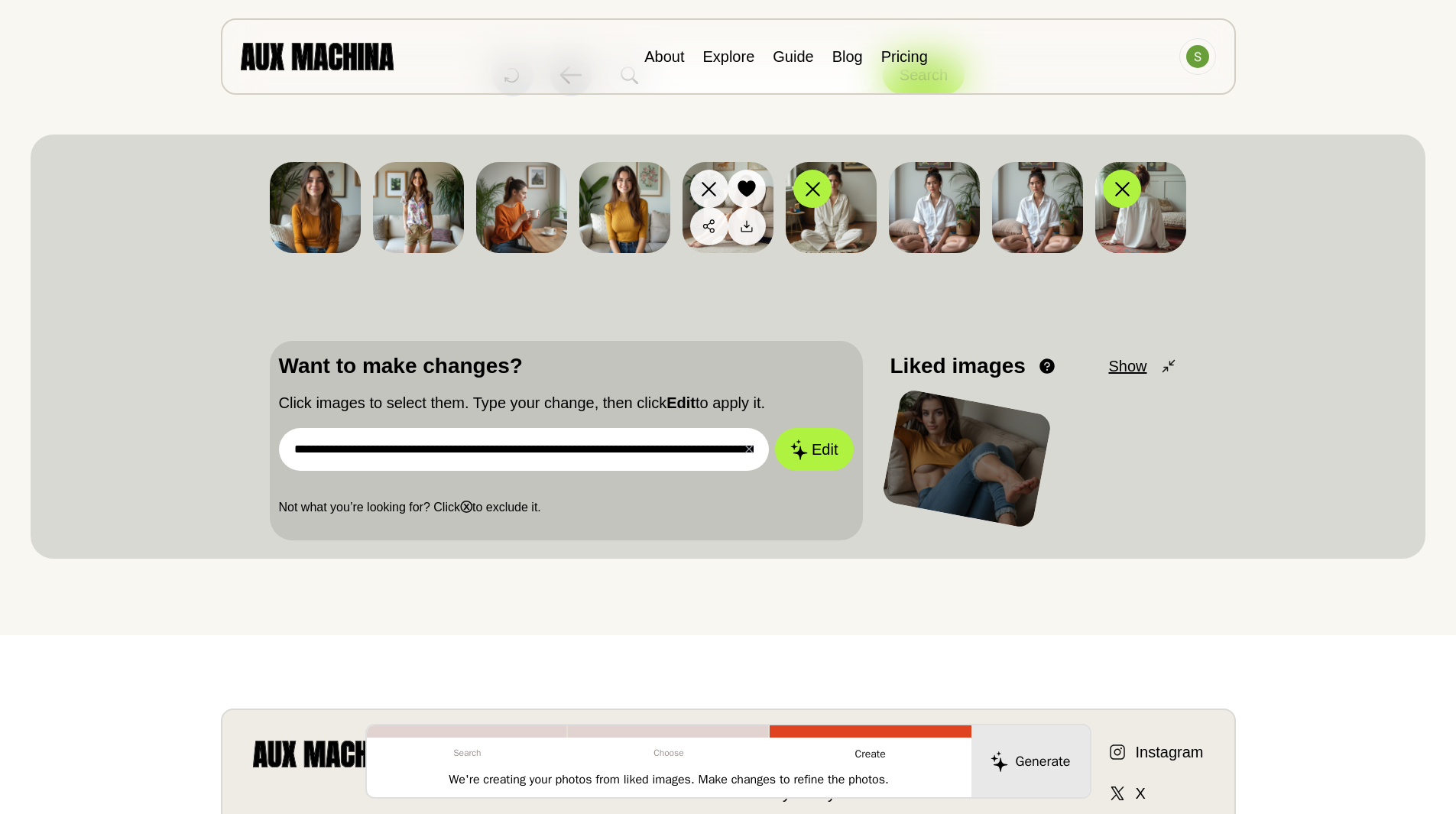 click 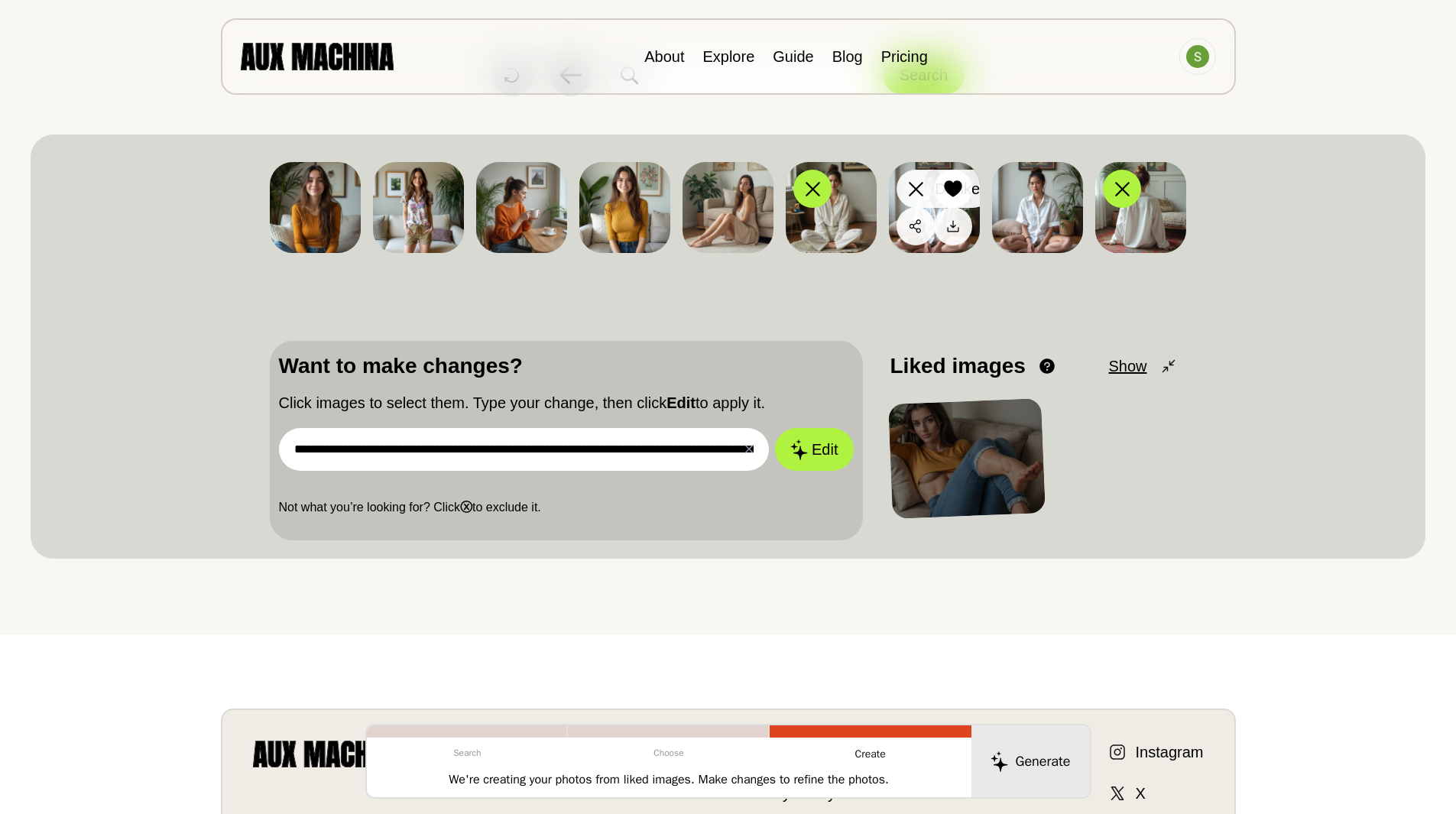 click 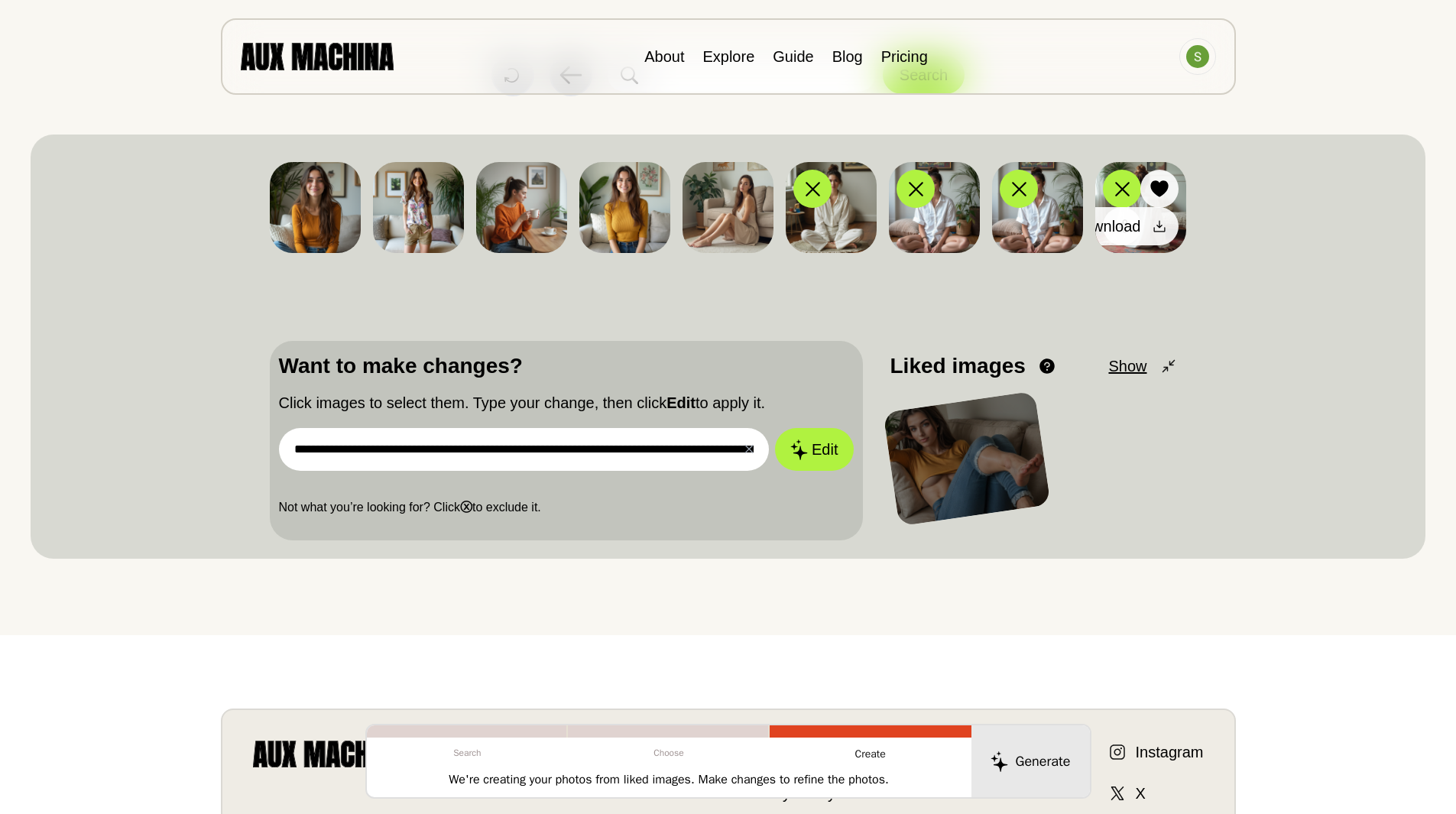 drag, startPoint x: 306, startPoint y: 235, endPoint x: 1152, endPoint y: 232, distance: 846.0053 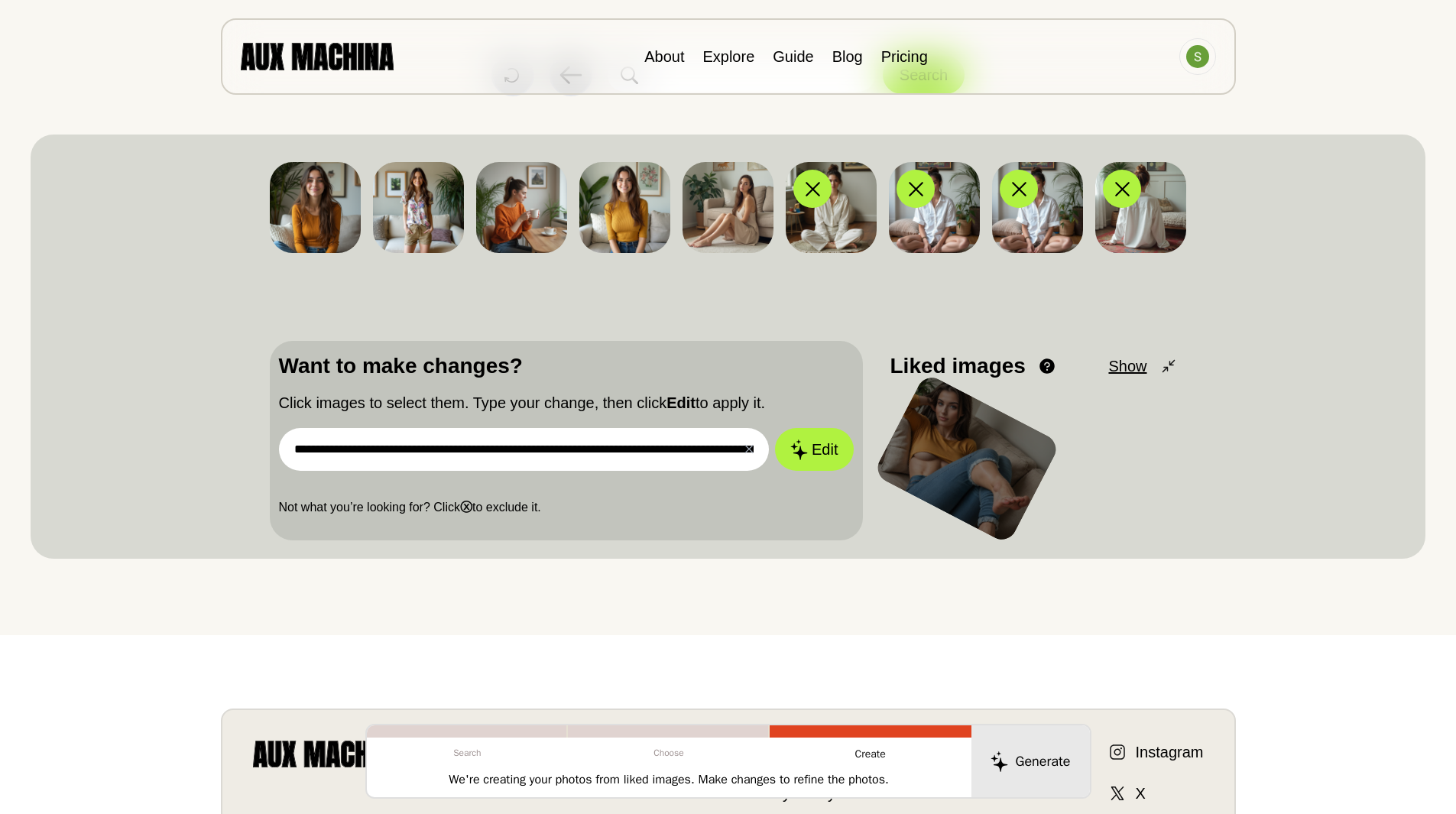 drag, startPoint x: 306, startPoint y: 191, endPoint x: 597, endPoint y: 323, distance: 319.53873 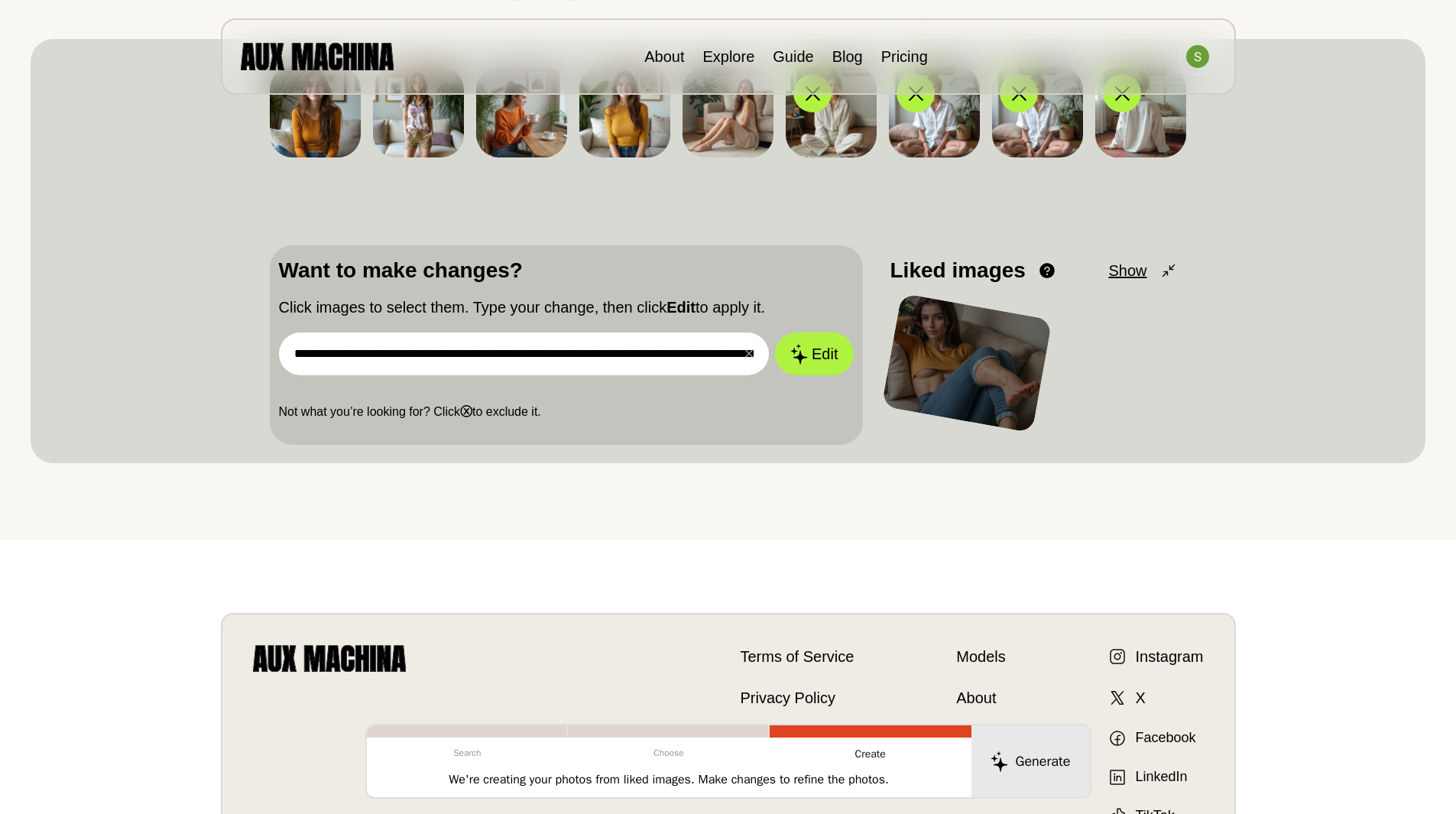 scroll, scrollTop: 0, scrollLeft: 0, axis: both 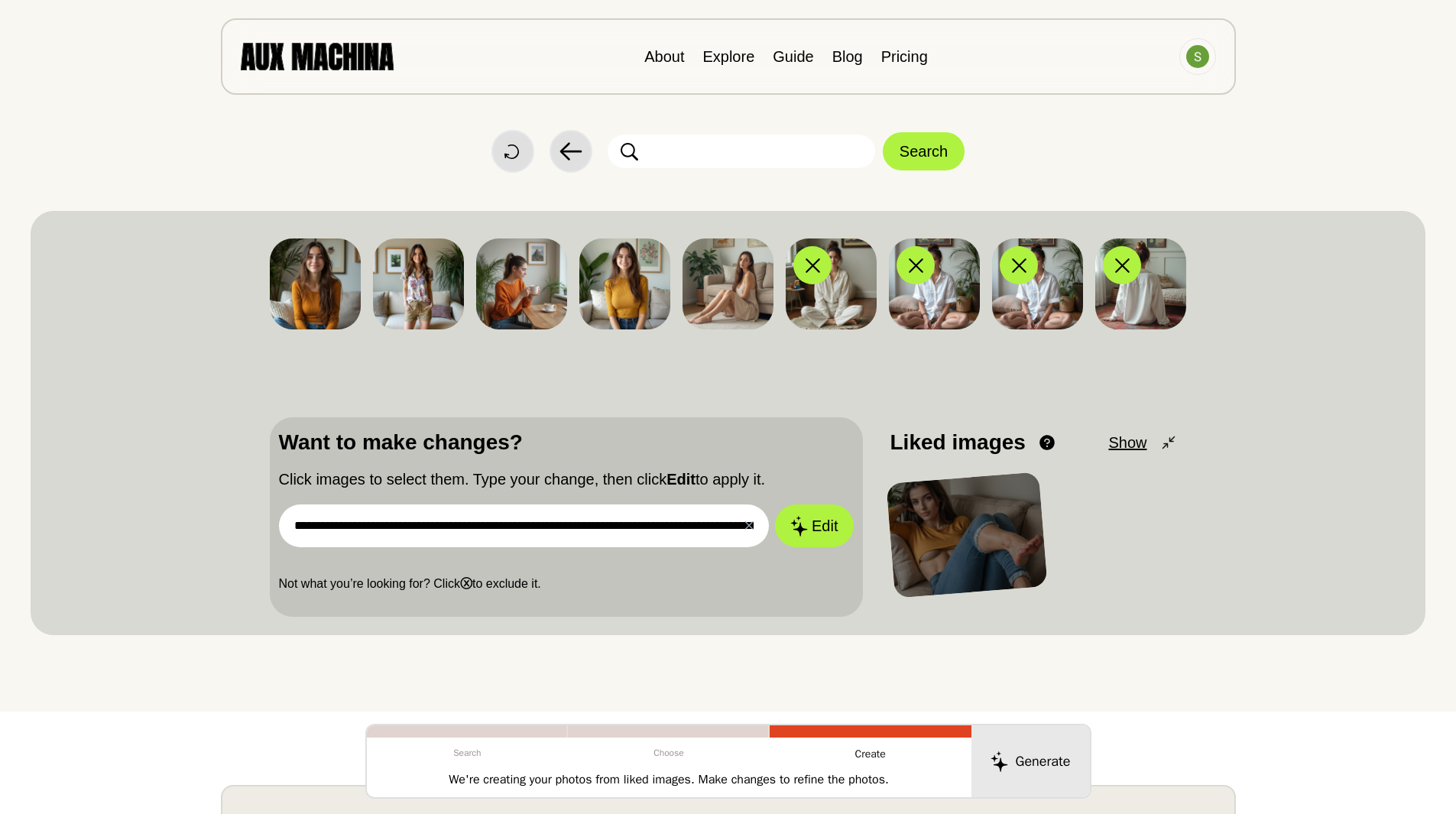 click on "**********" at bounding box center (524, 526) 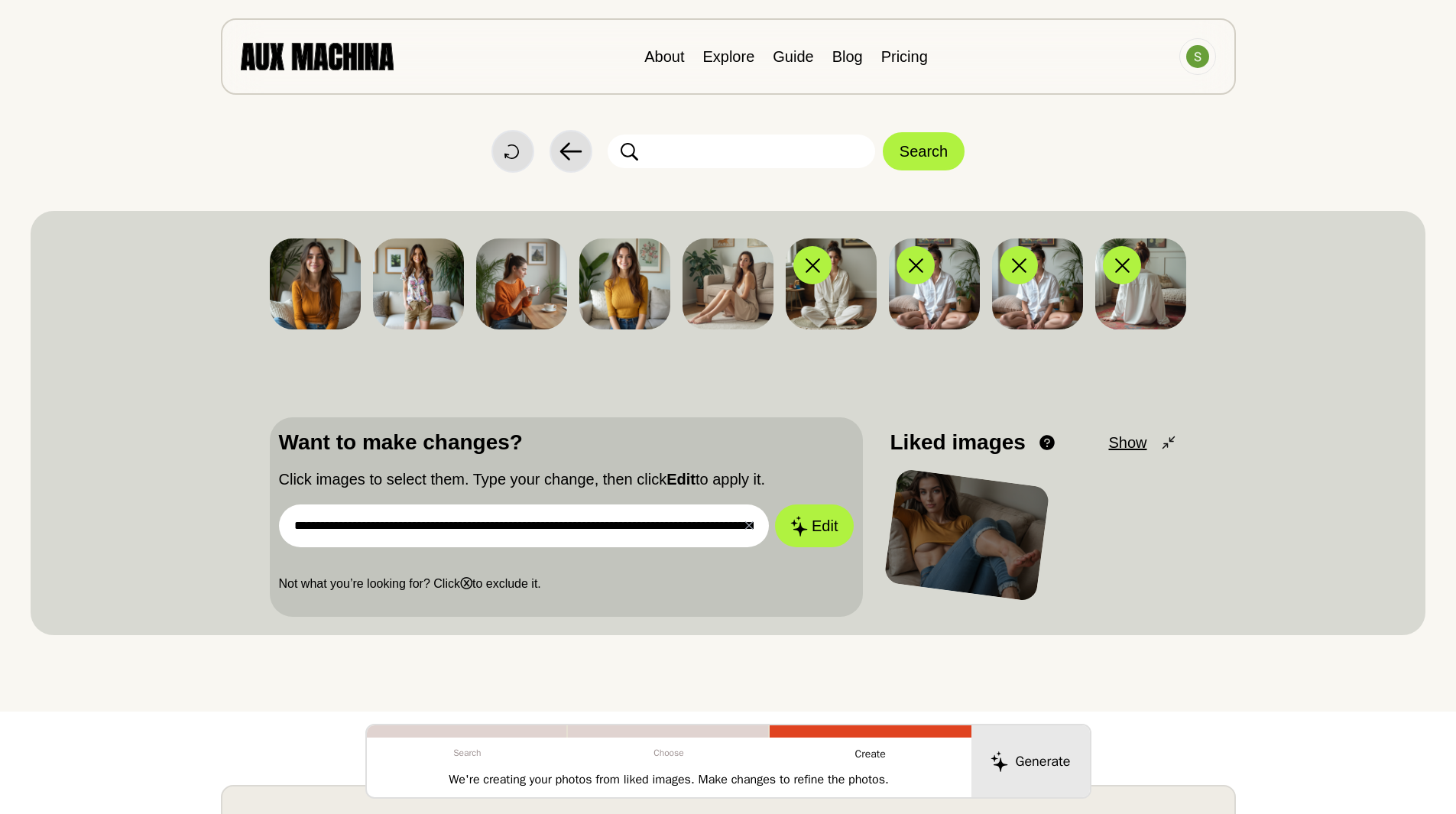 click on "**********" at bounding box center (524, 526) 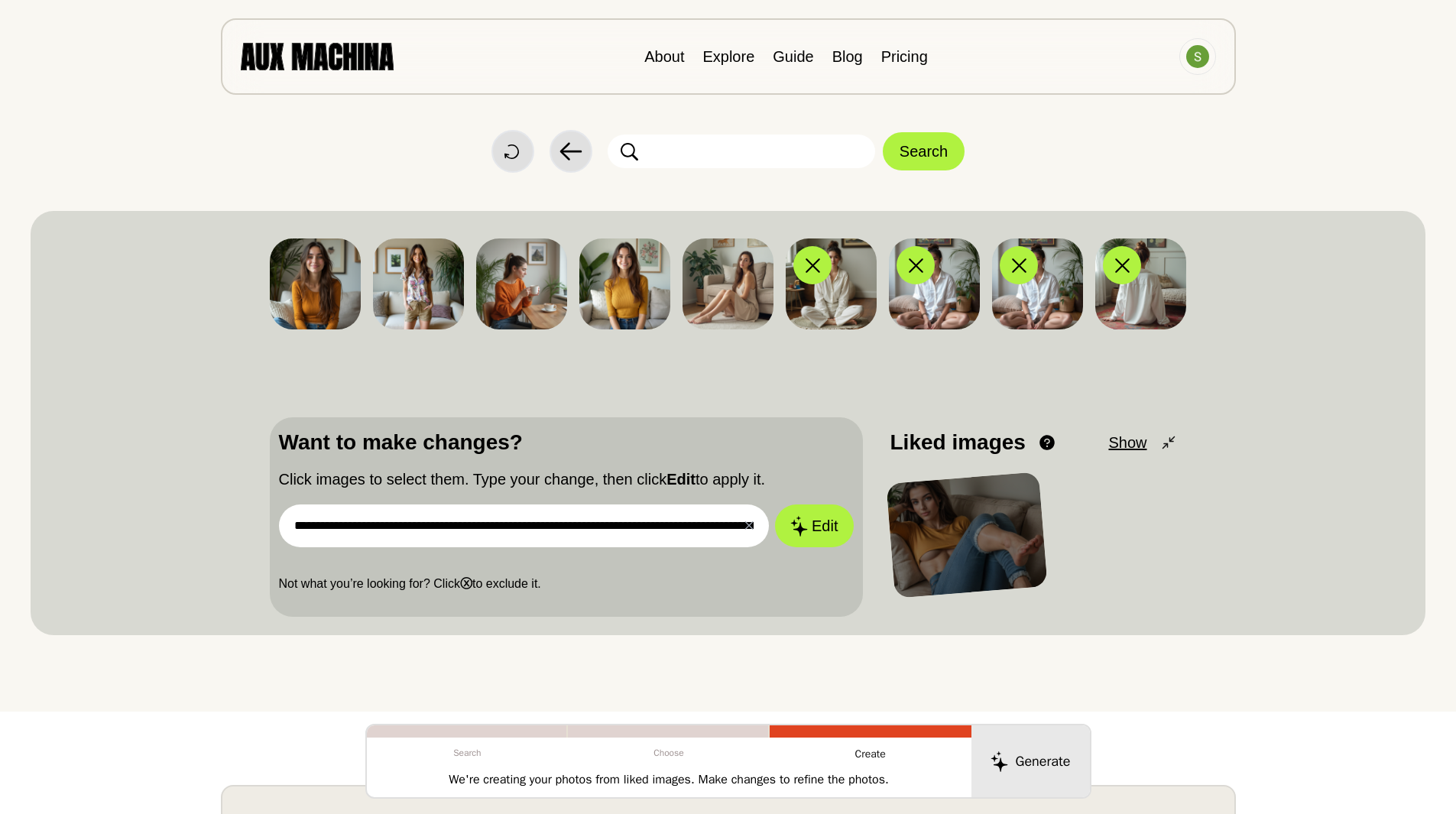 click on "**********" at bounding box center [524, 526] 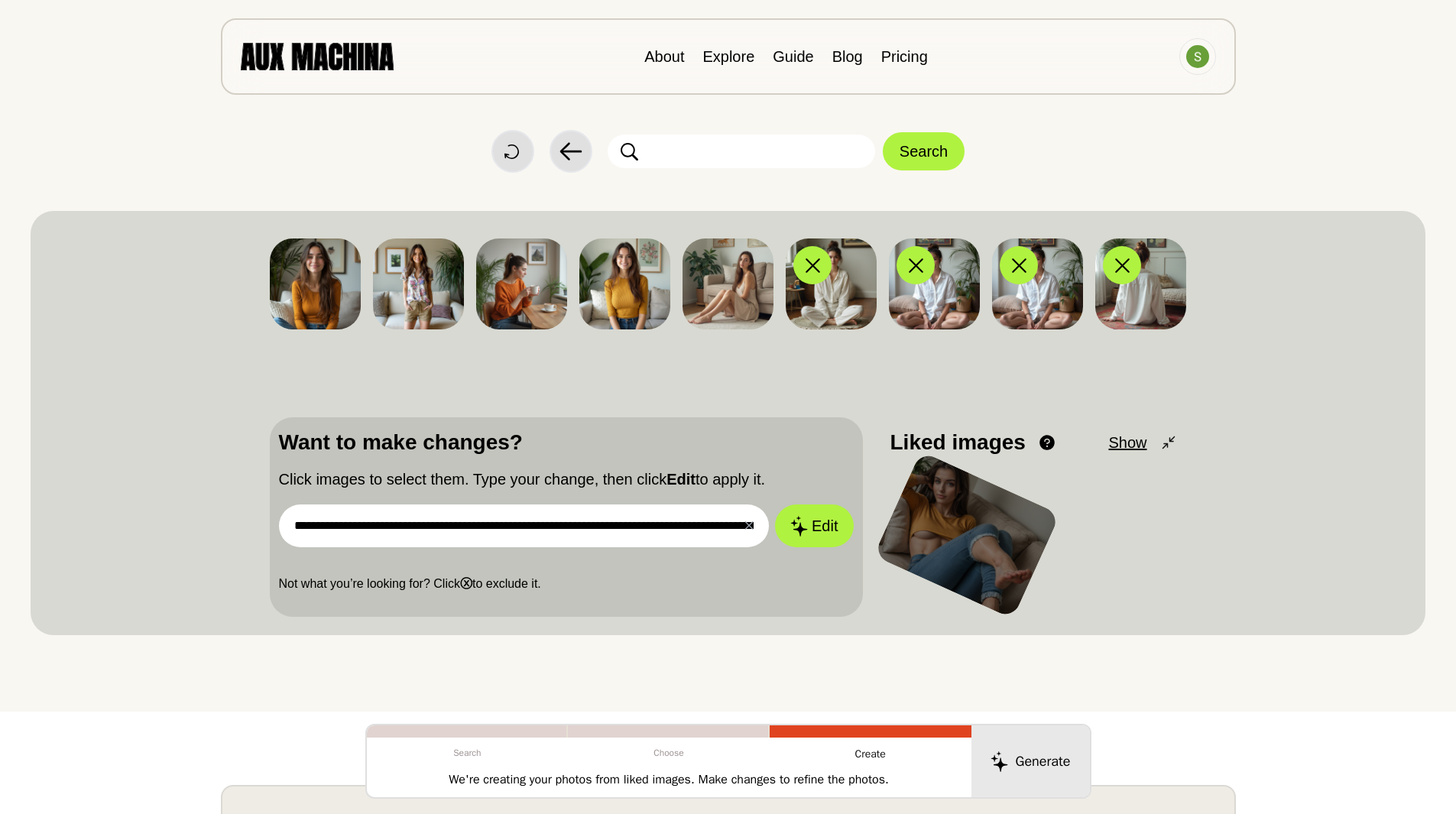 click on "**********" at bounding box center [524, 526] 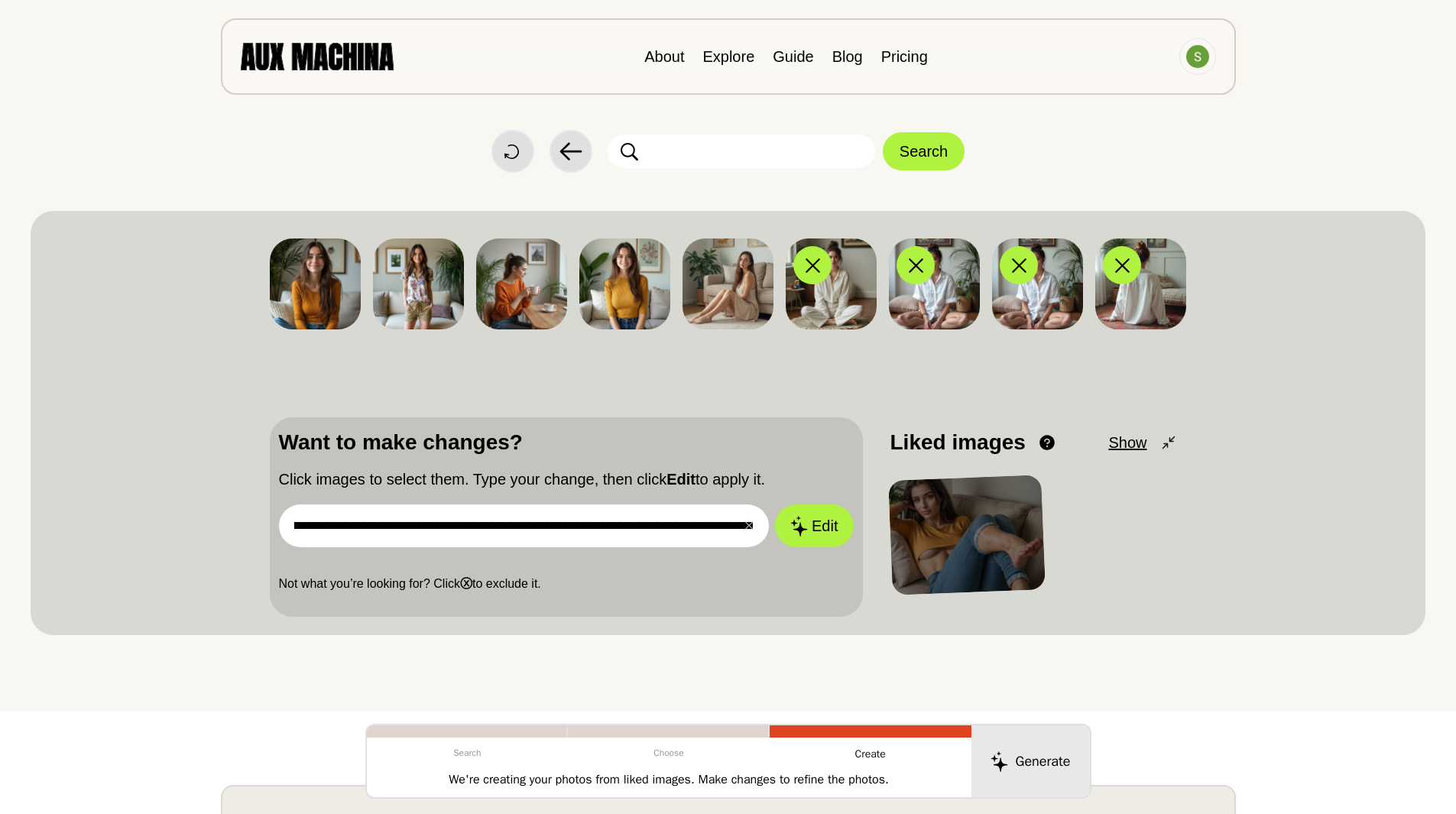scroll, scrollTop: 0, scrollLeft: 223, axis: horizontal 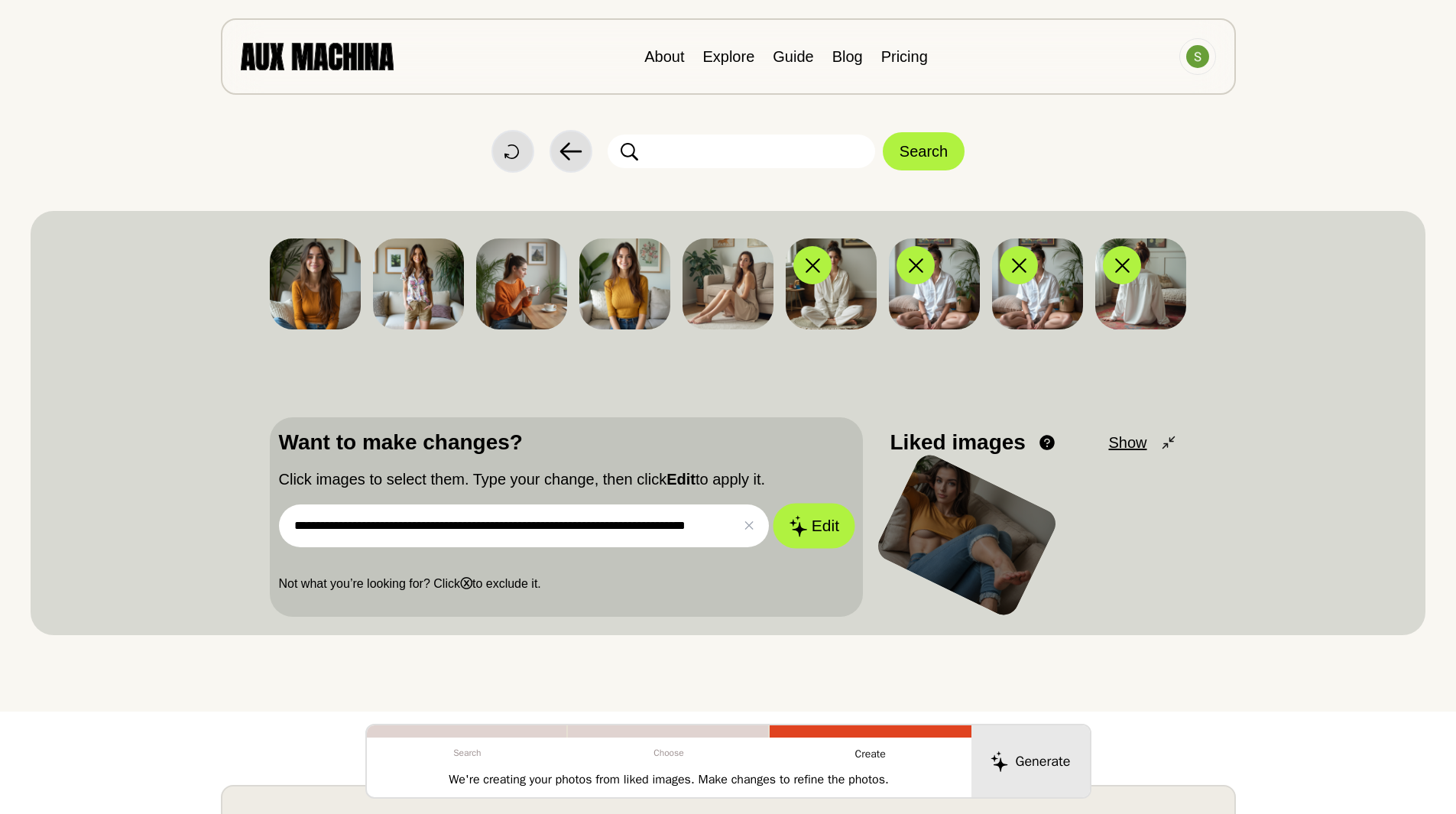 click on "Edit" at bounding box center (814, 526) 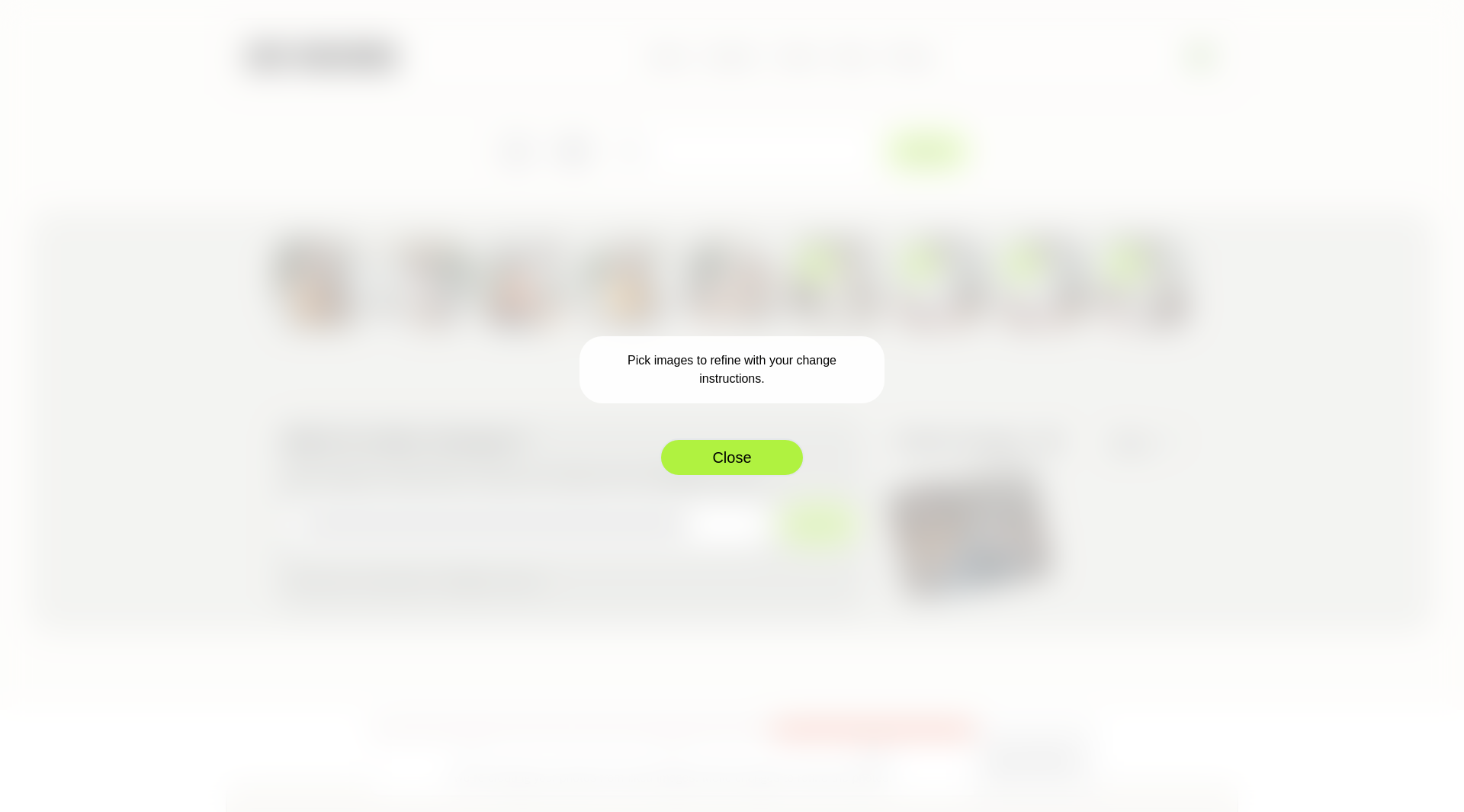 click on "Close" at bounding box center (732, 457) 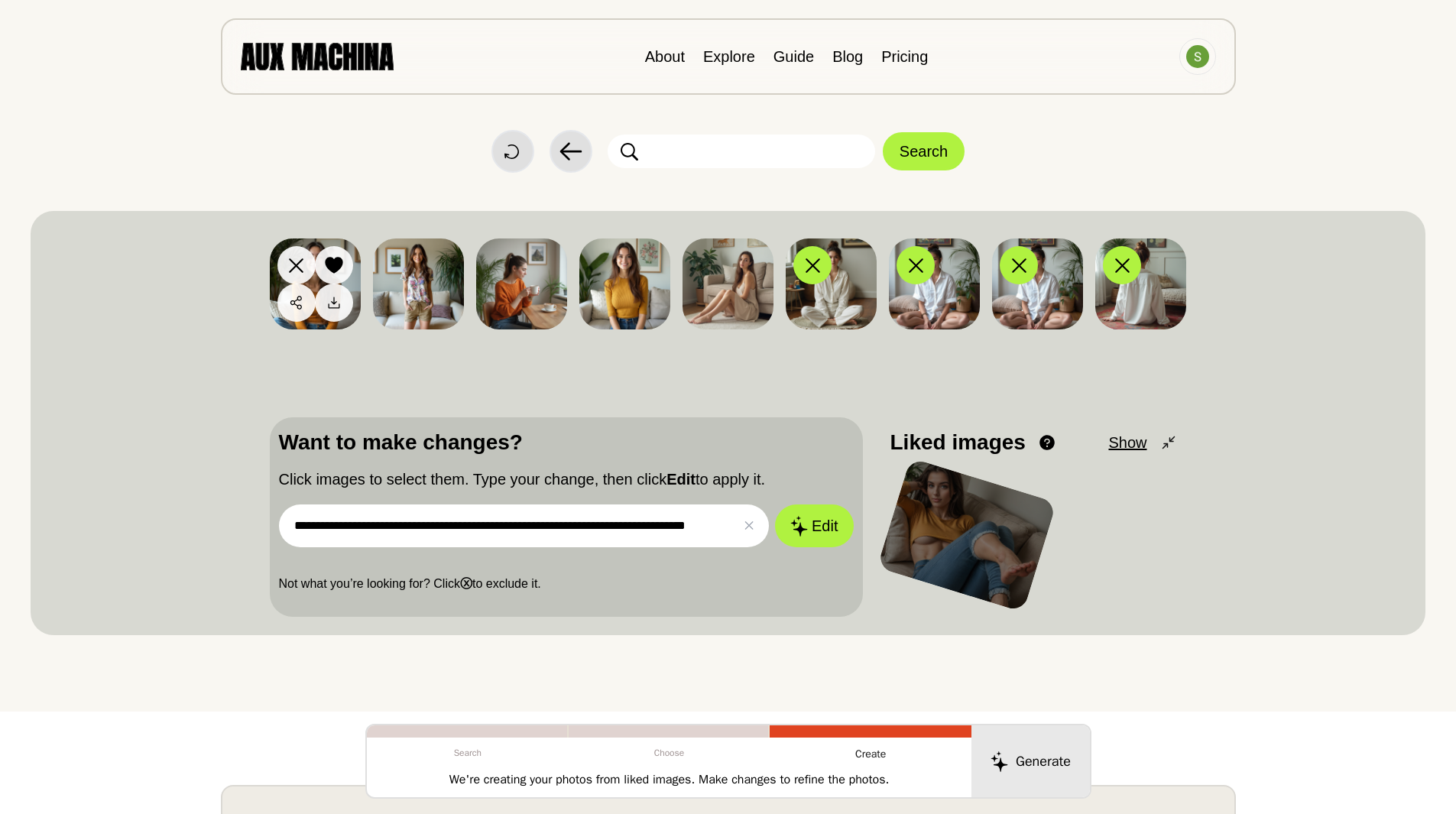 click at bounding box center (315, 284) 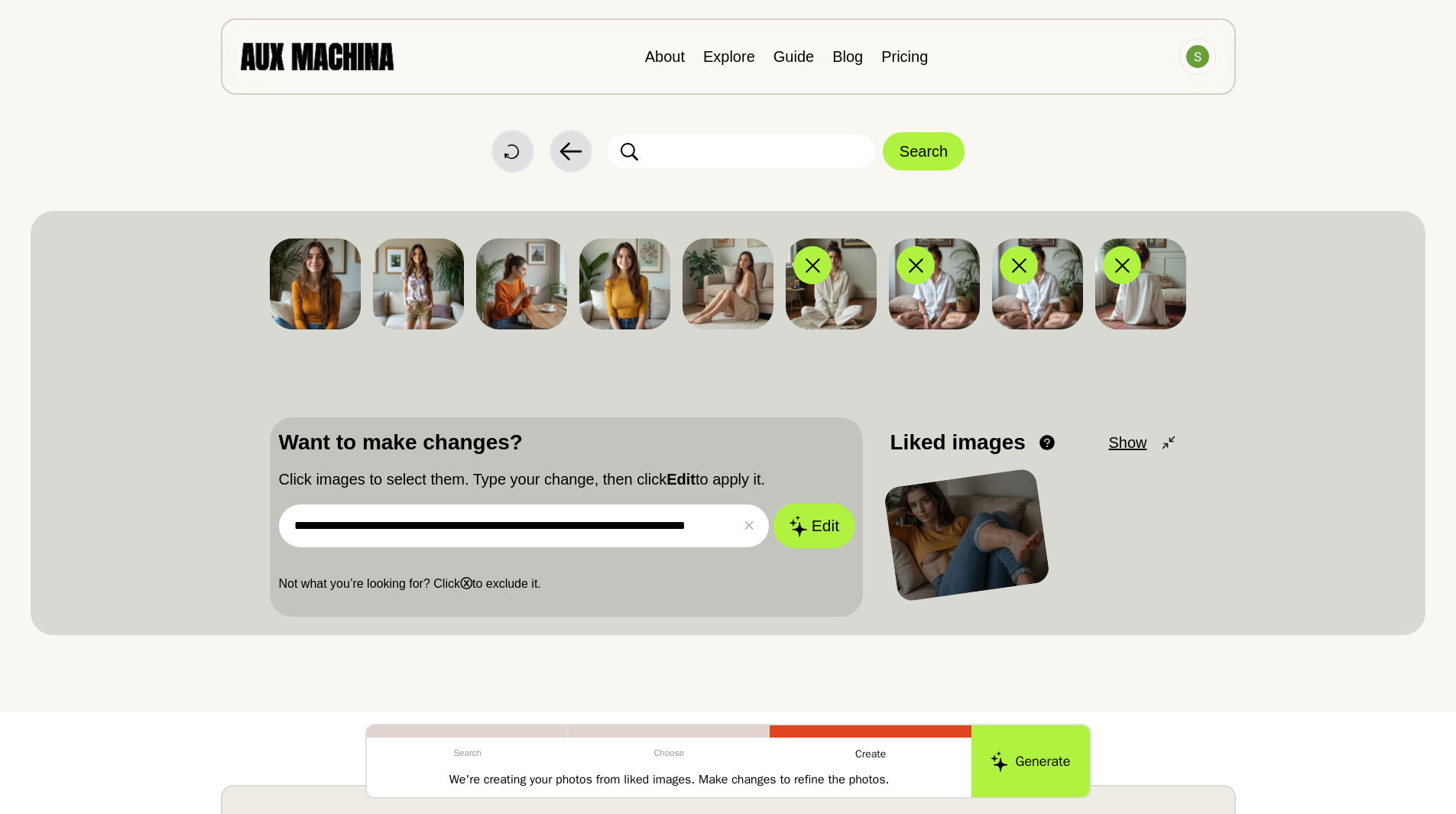 drag, startPoint x: 834, startPoint y: 521, endPoint x: 840, endPoint y: 515, distance: 8.485281 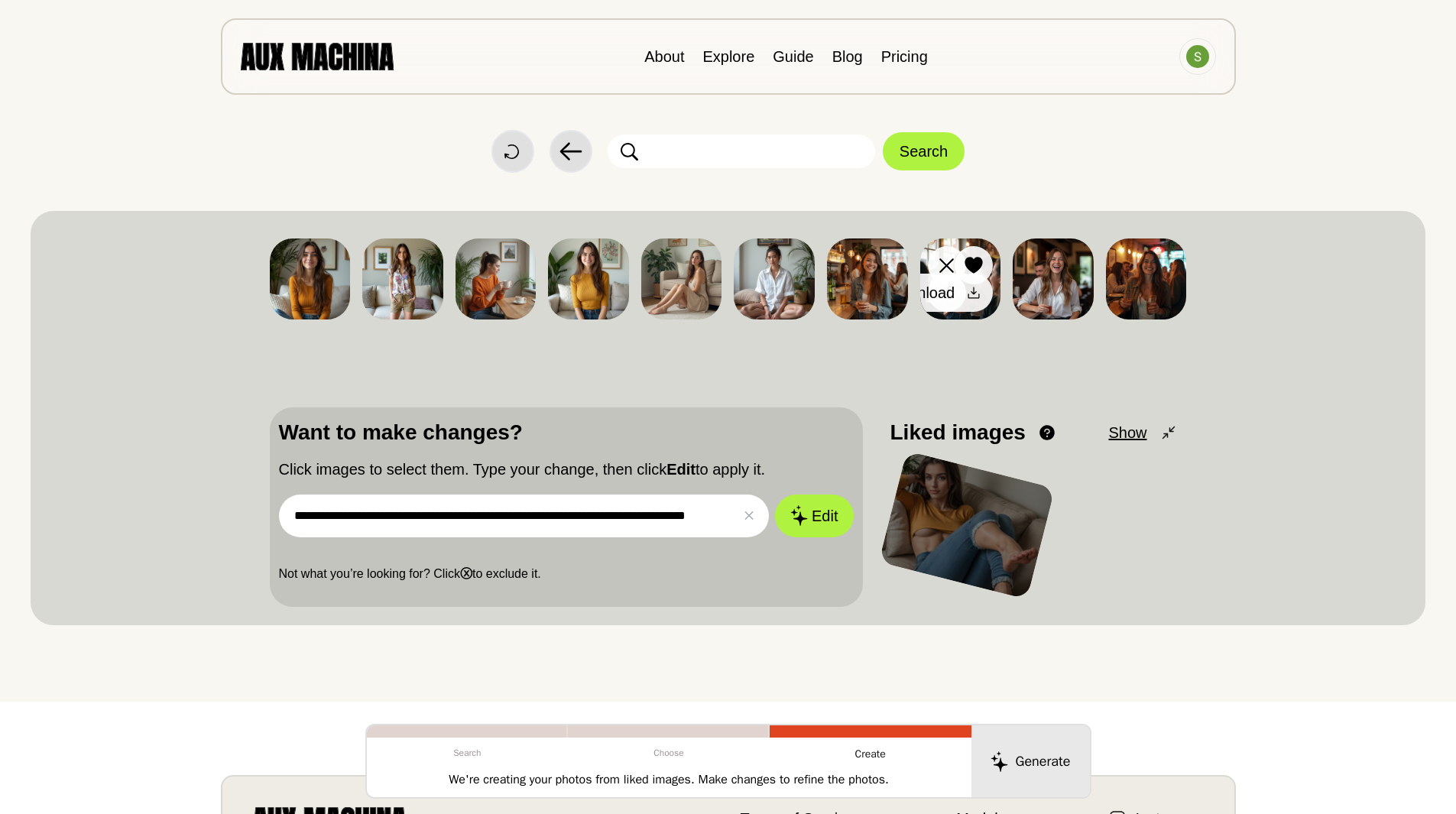 drag, startPoint x: 975, startPoint y: 299, endPoint x: 974, endPoint y: 316, distance: 17.029386 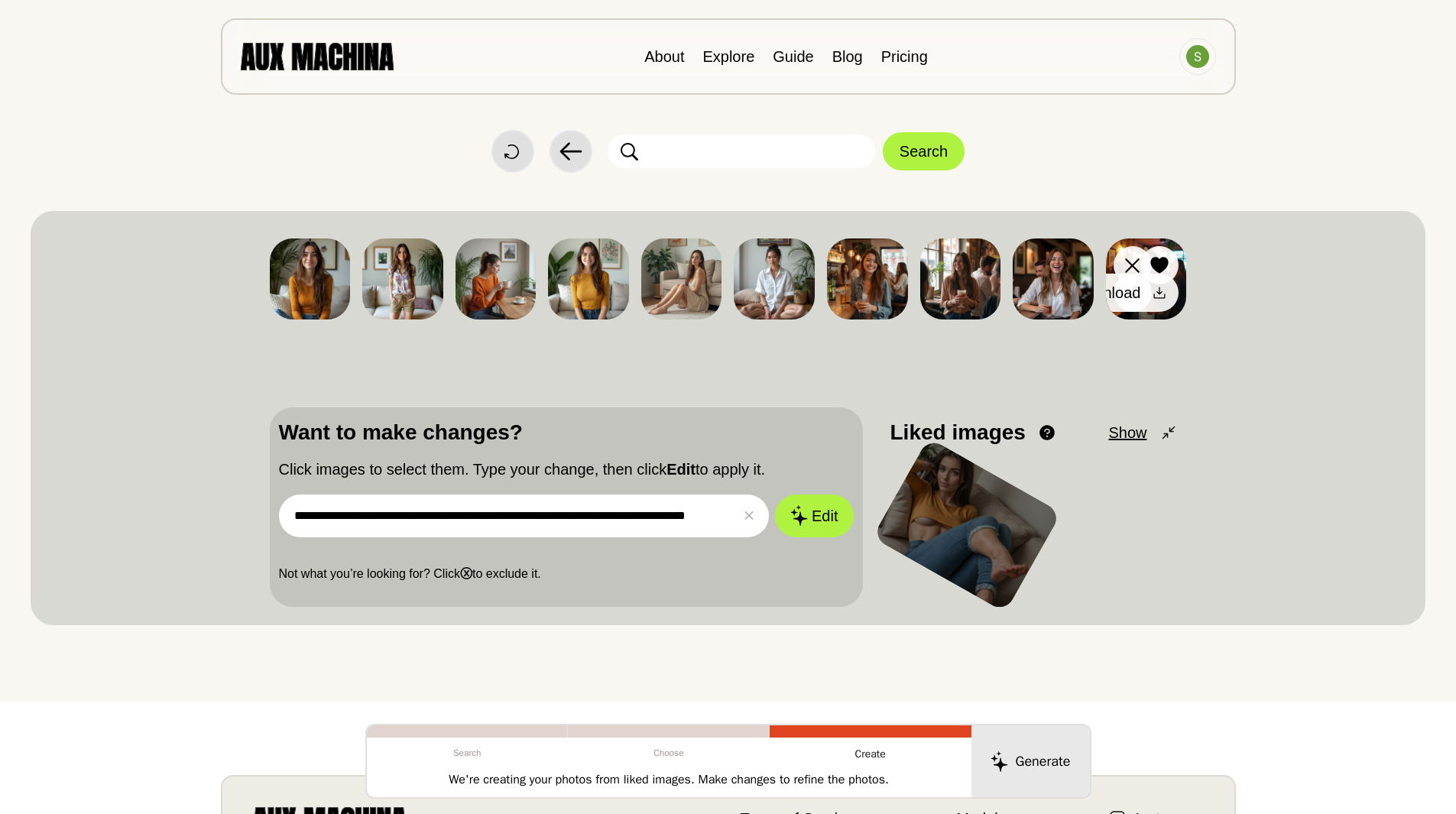 click 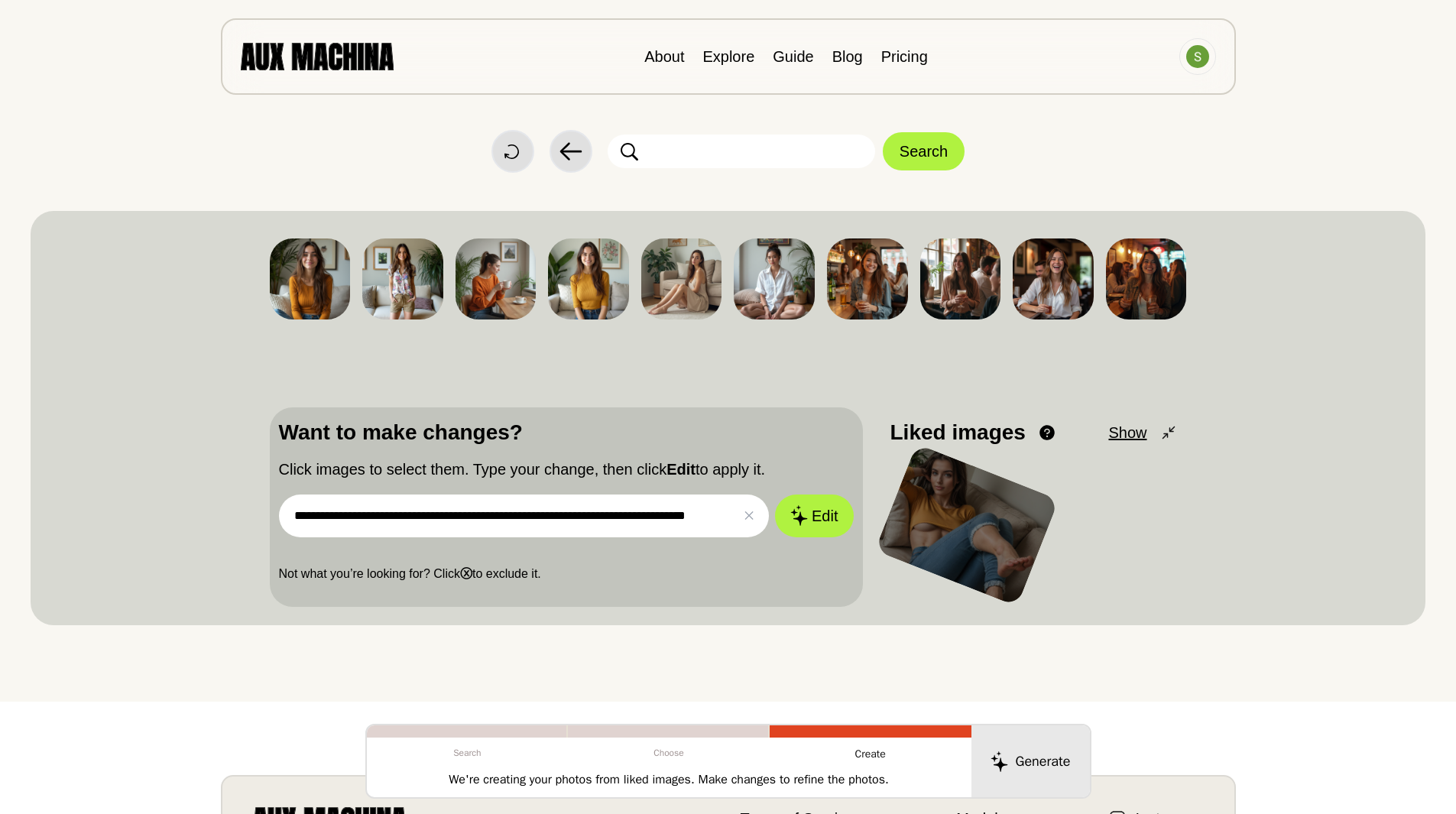 drag, startPoint x: 1362, startPoint y: 404, endPoint x: 1338, endPoint y: 352, distance: 57.271284 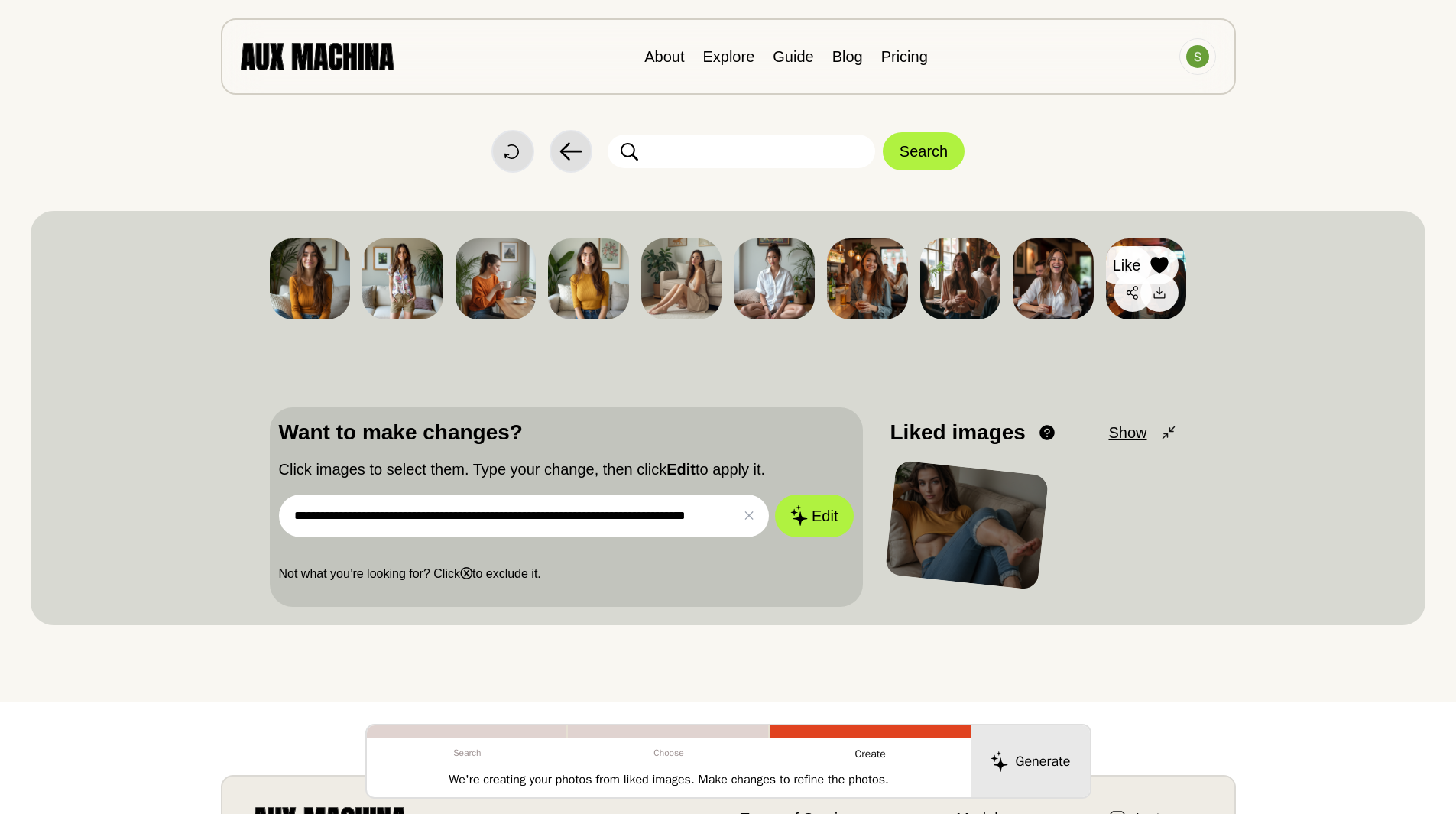 click 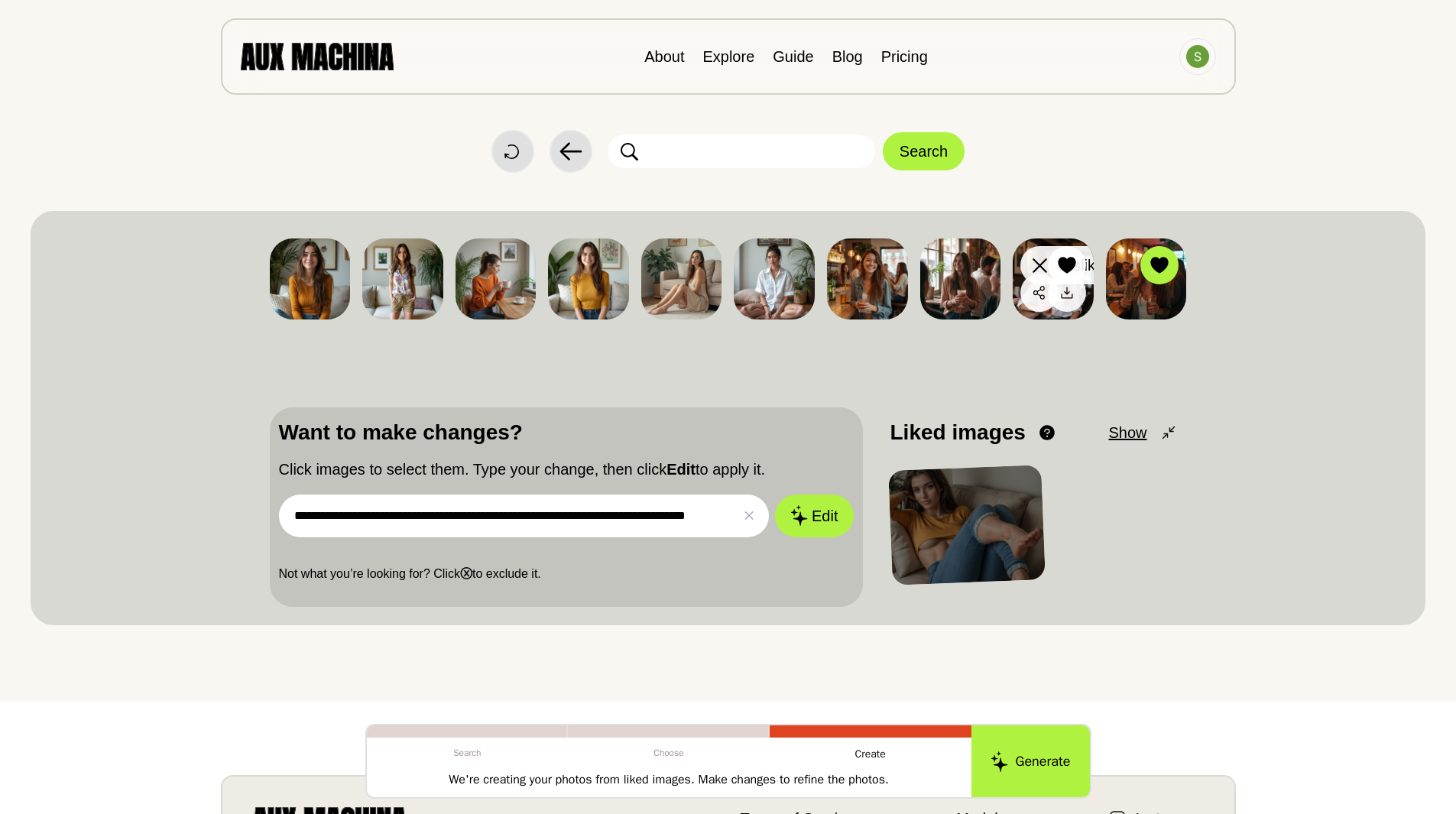 click 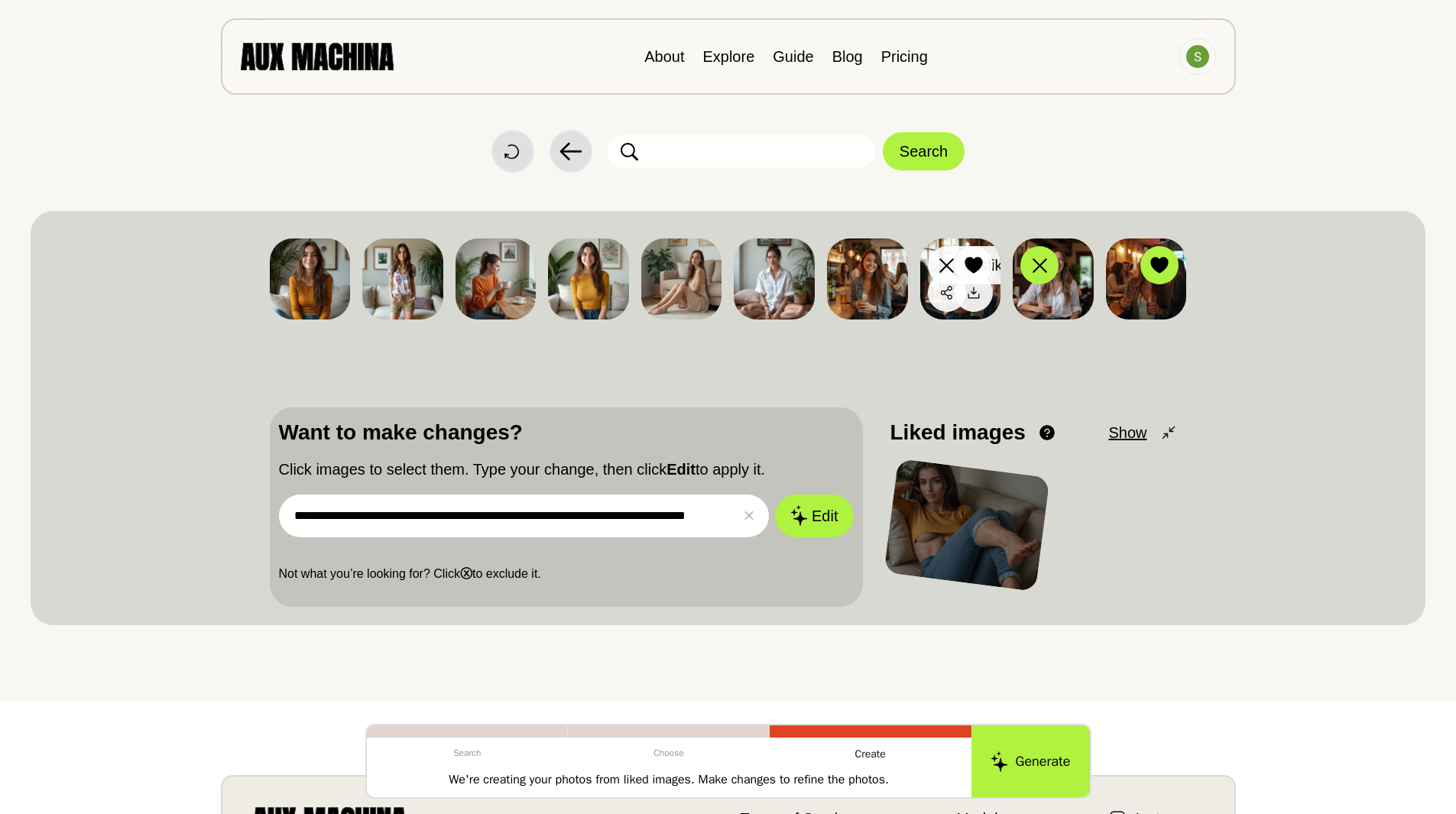 click at bounding box center (947, 265) 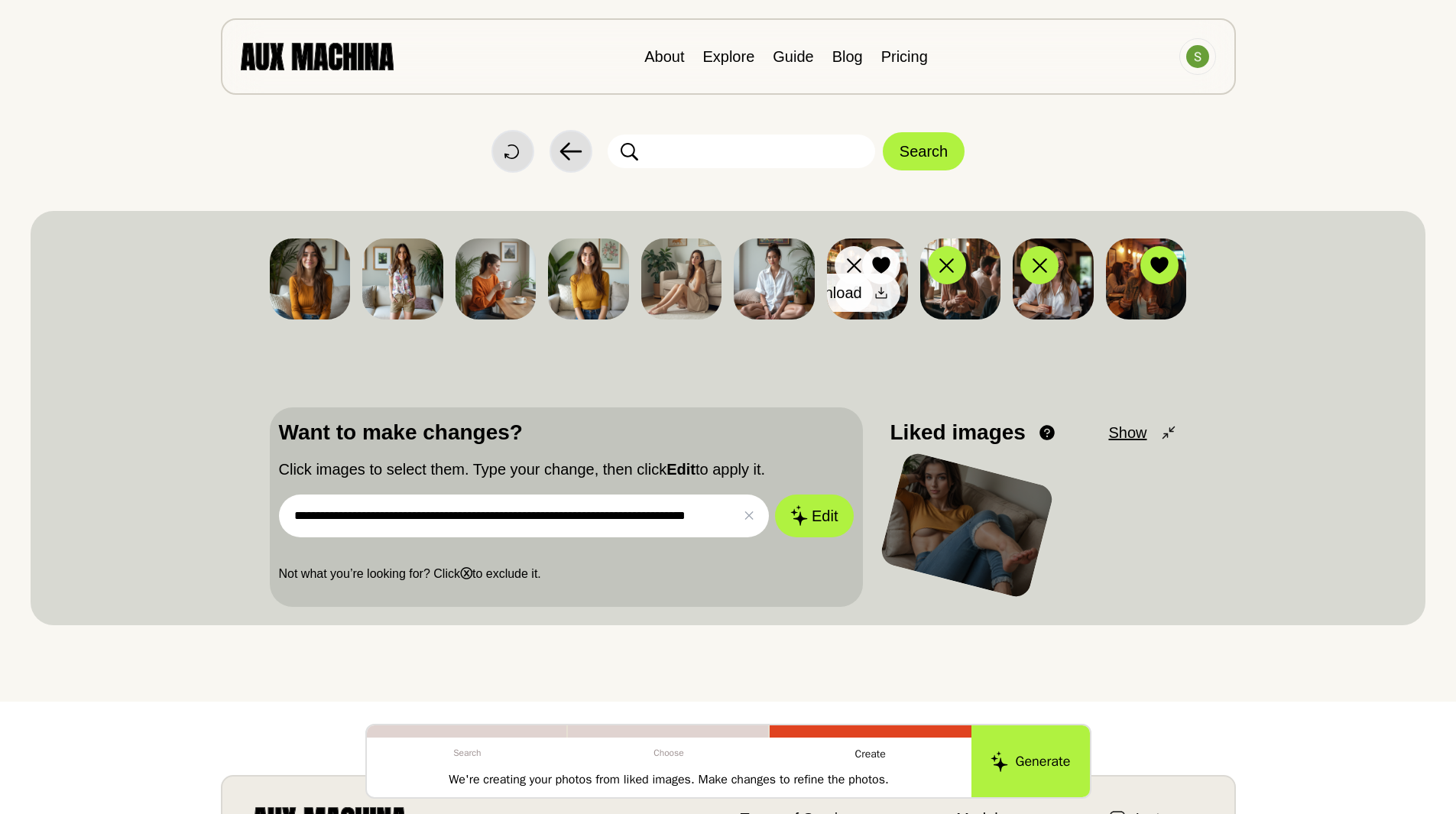 click 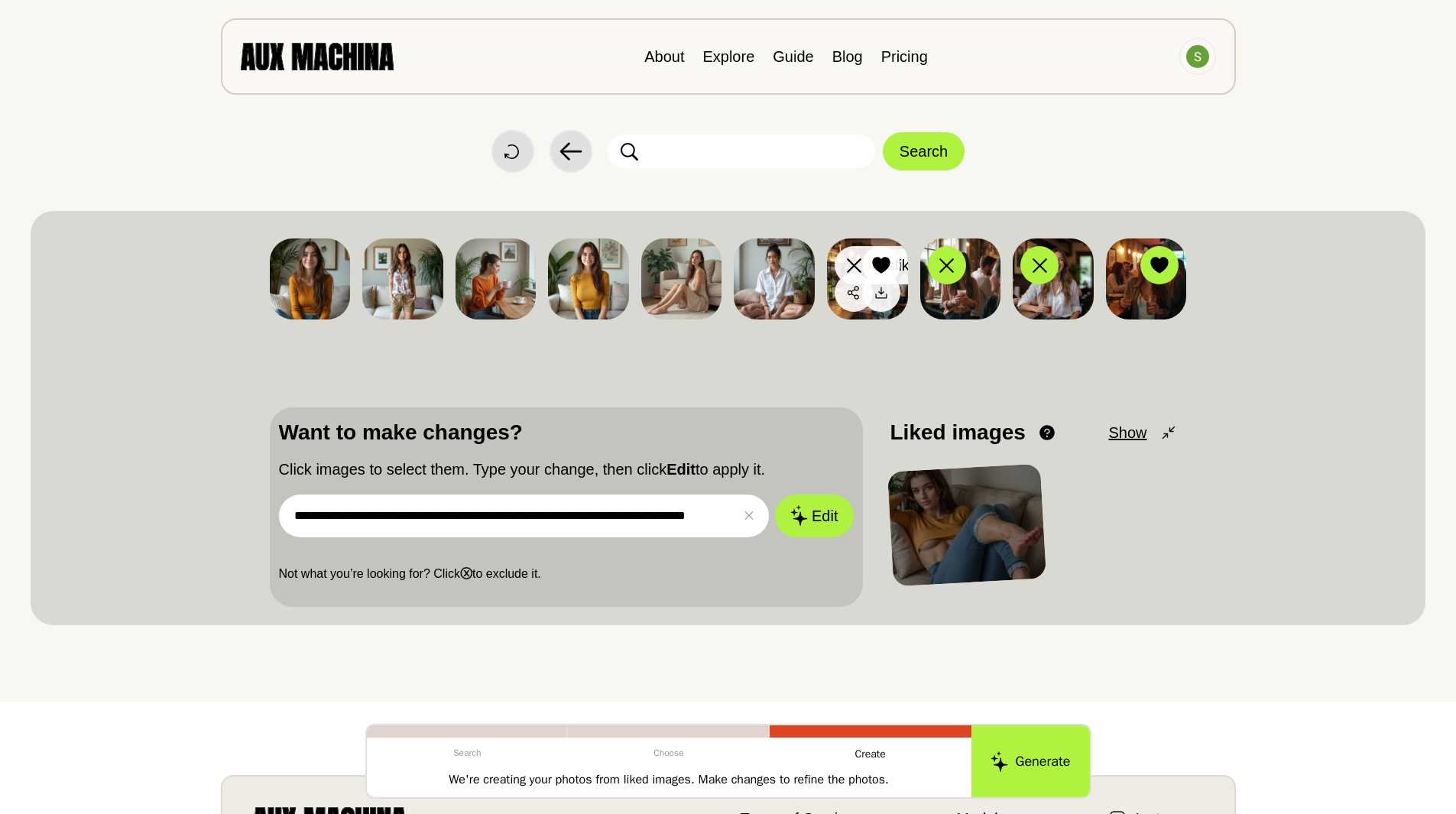 click 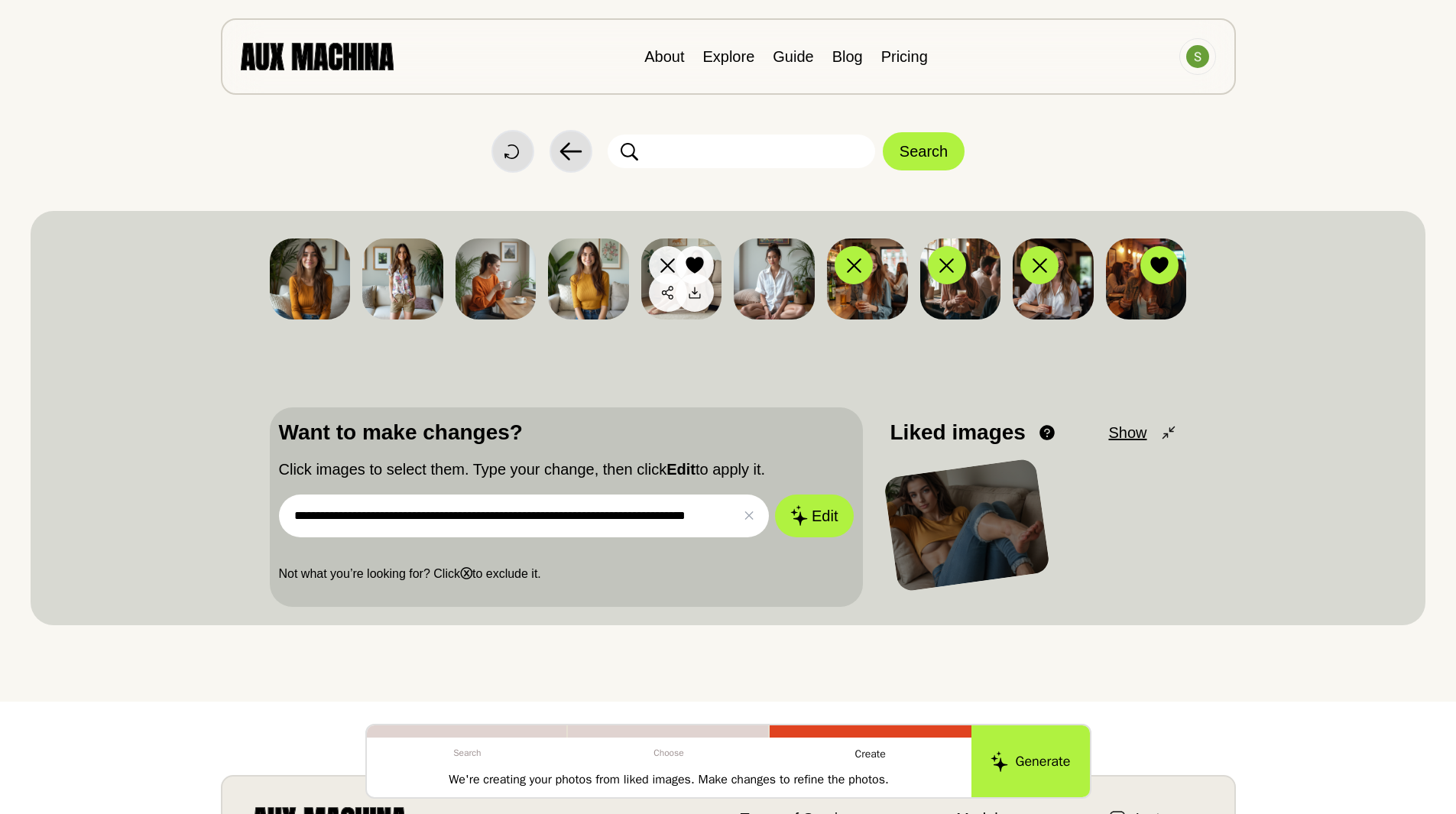 click 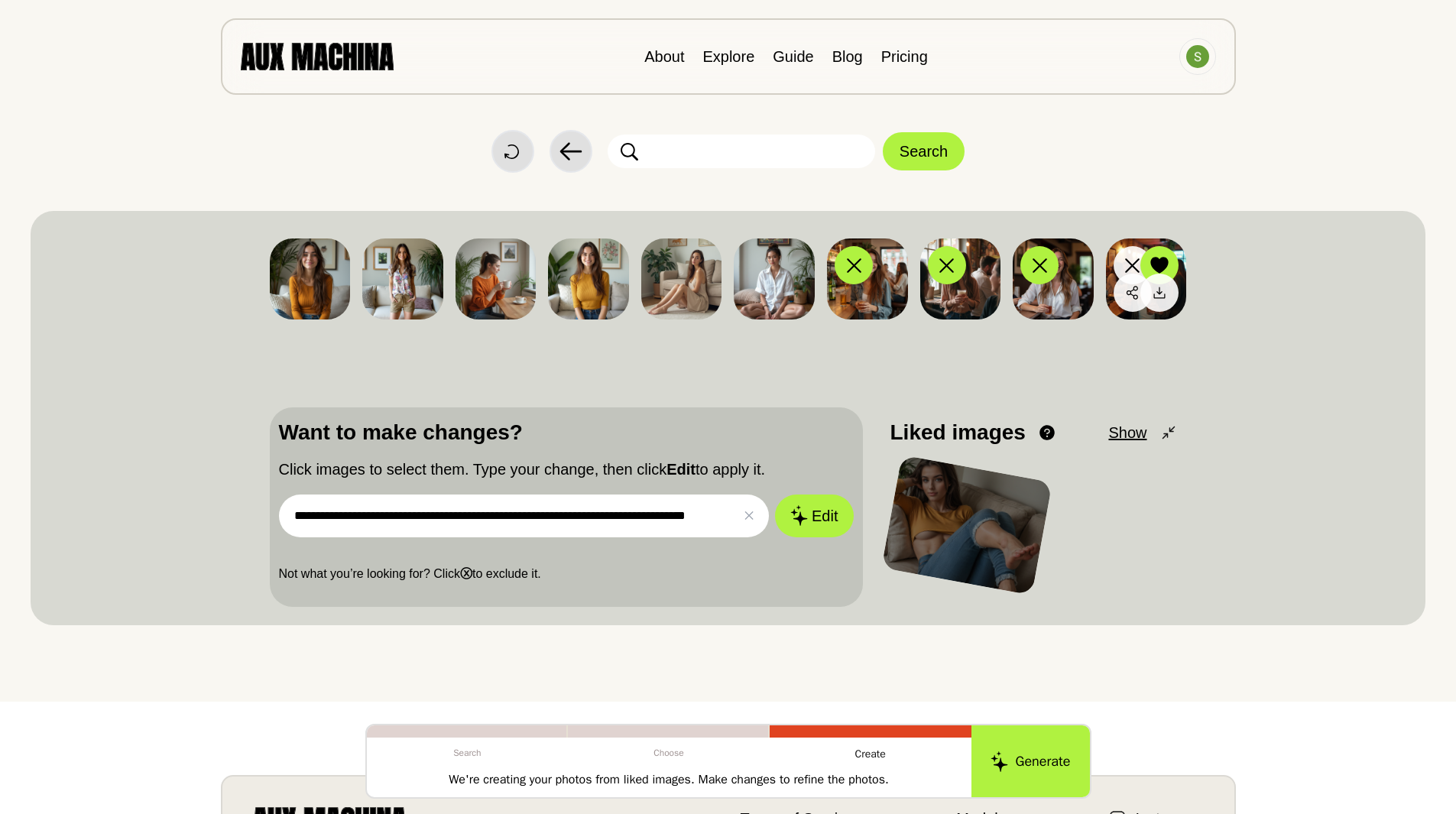 click at bounding box center (1146, 279) 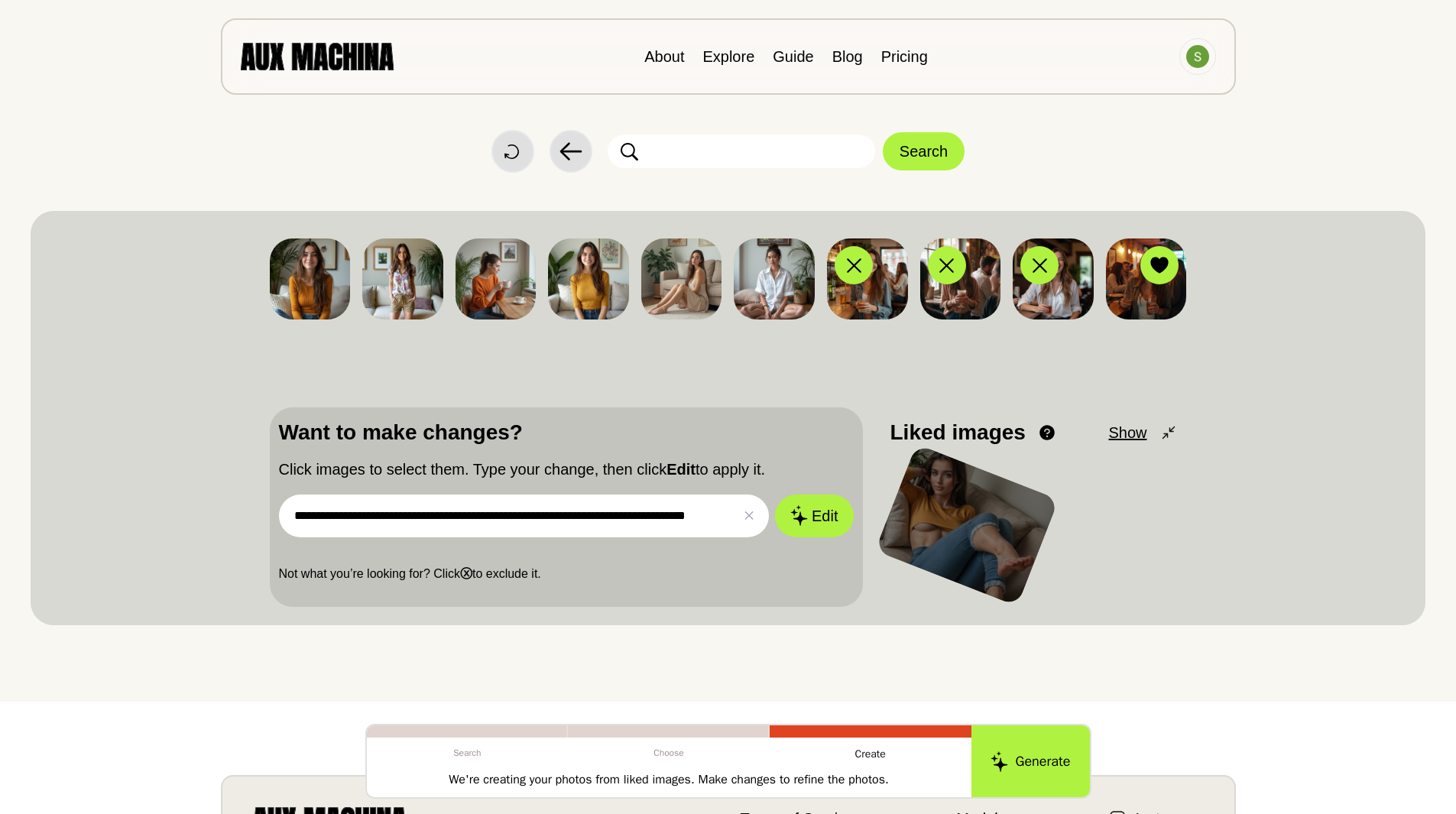 click on "**********" at bounding box center (524, 516) 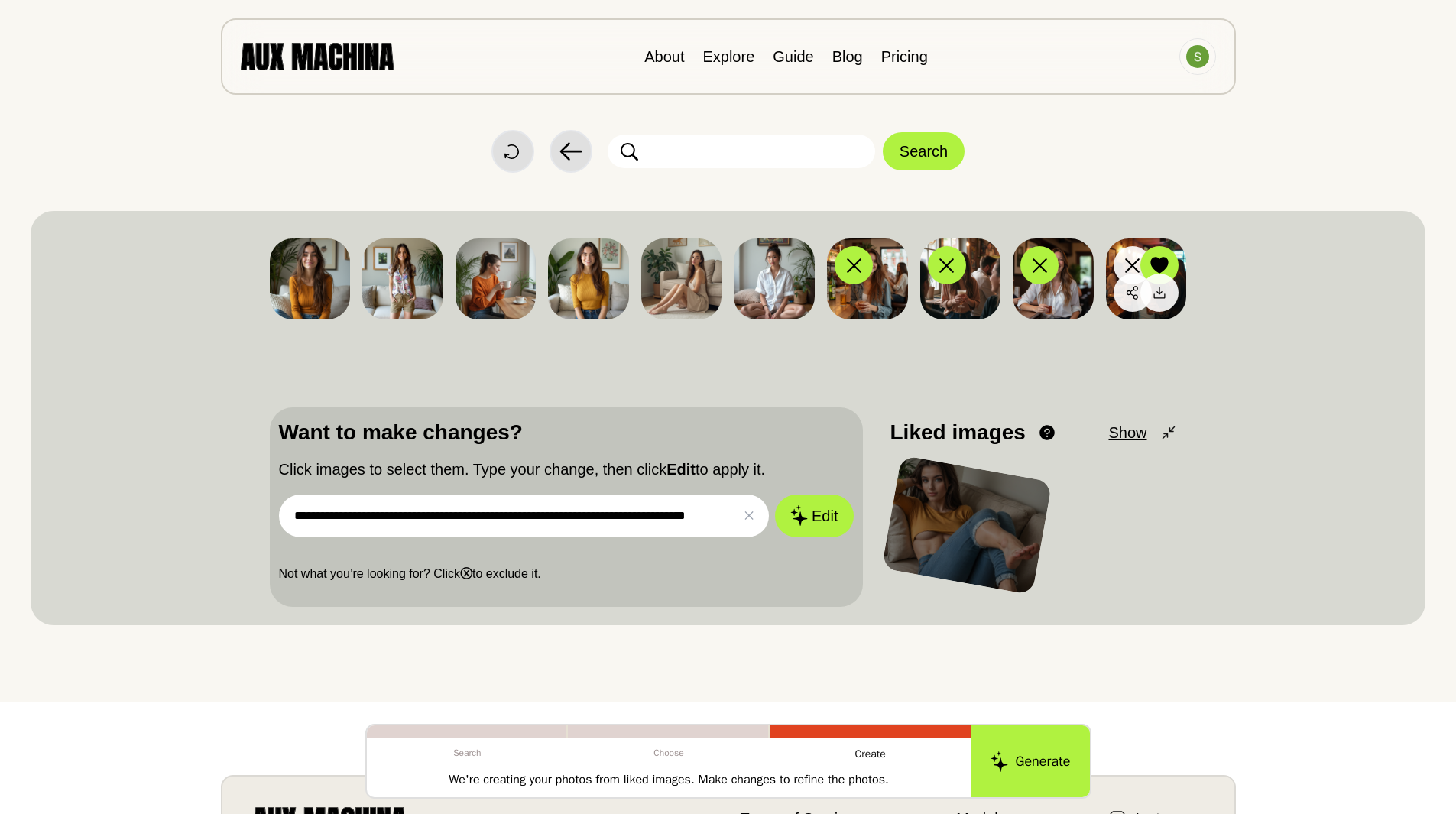 click at bounding box center [1146, 279] 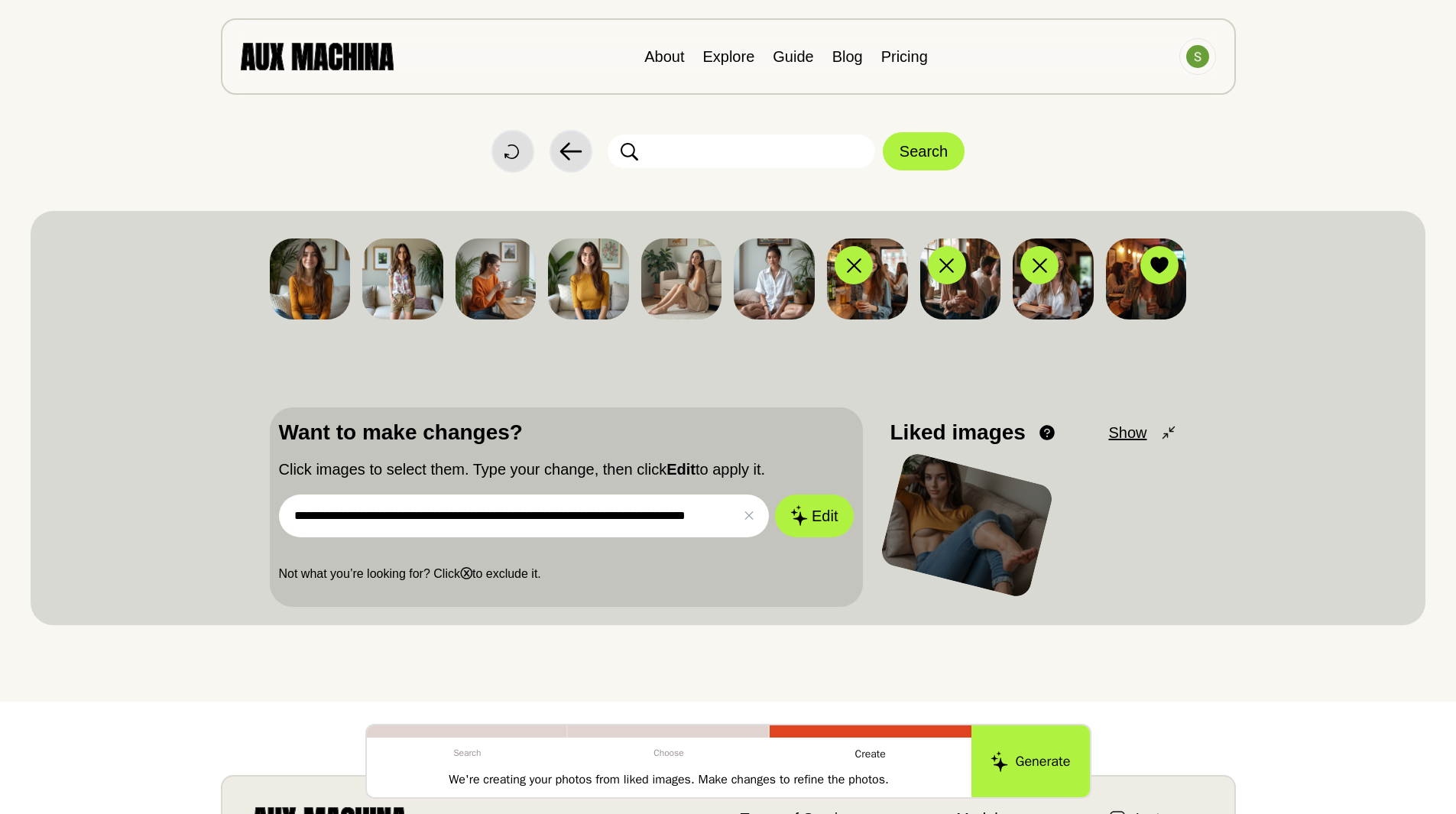 click on "**********" at bounding box center [524, 516] 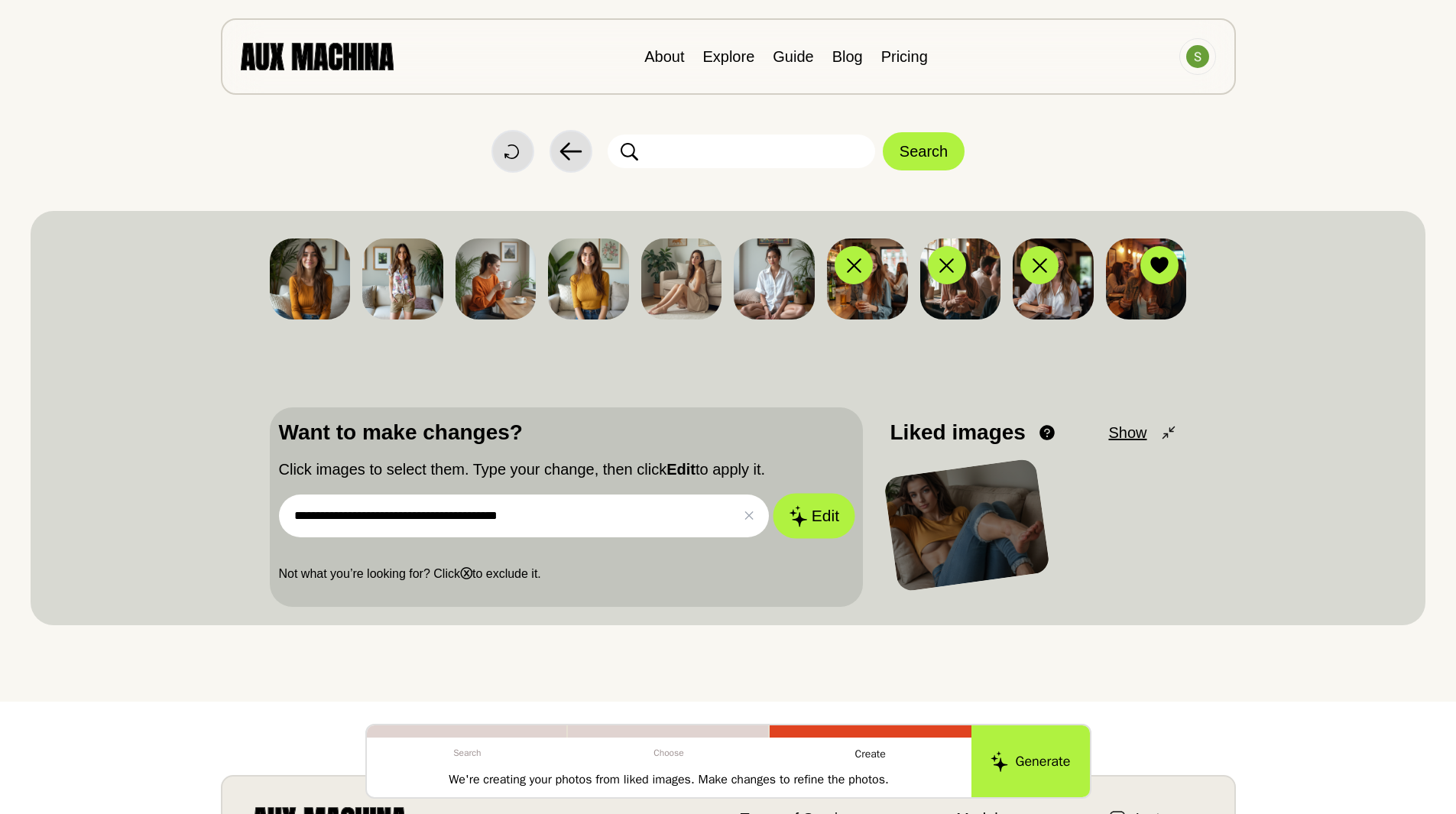 click on "Edit" at bounding box center [814, 515] 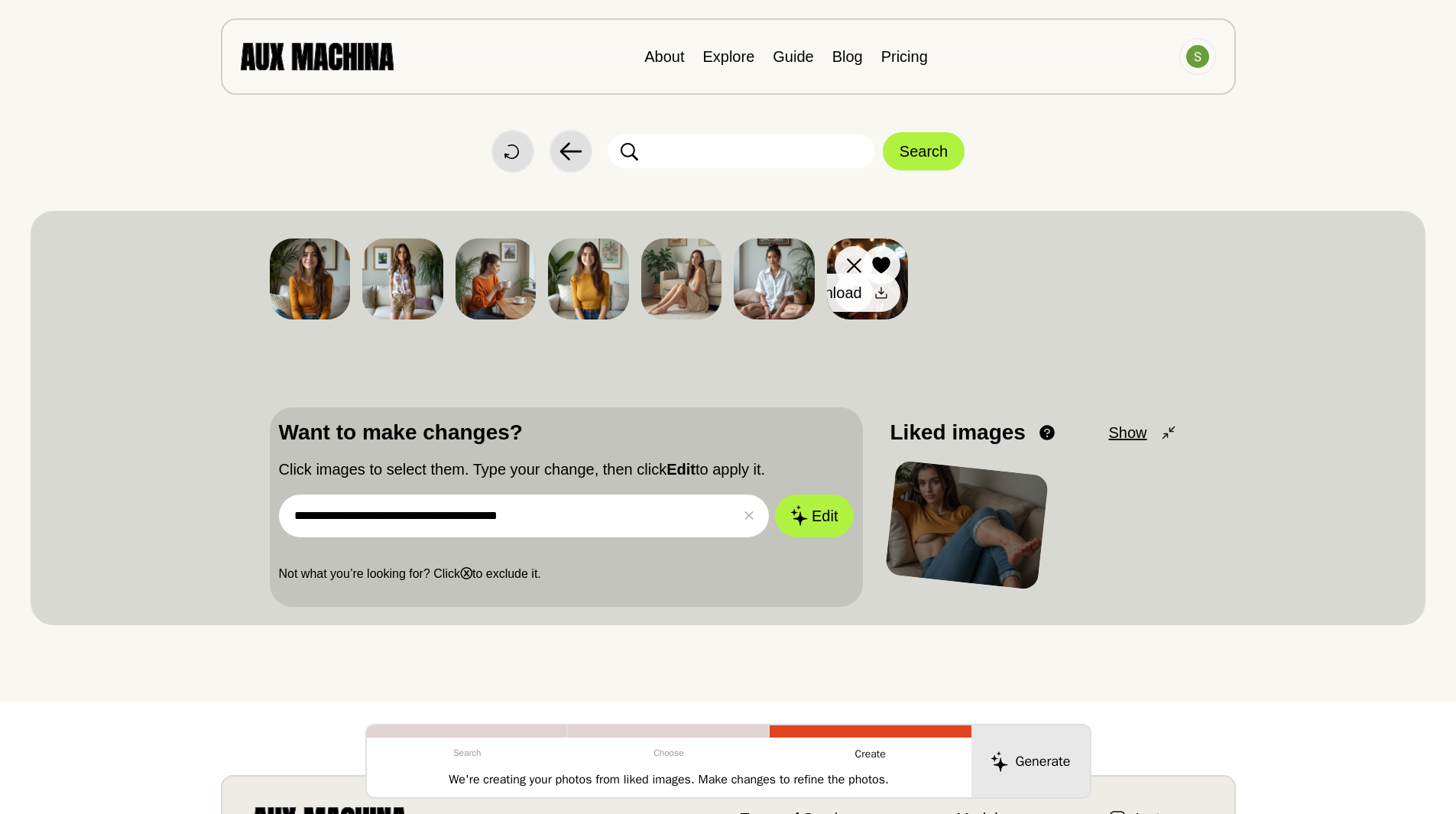 click 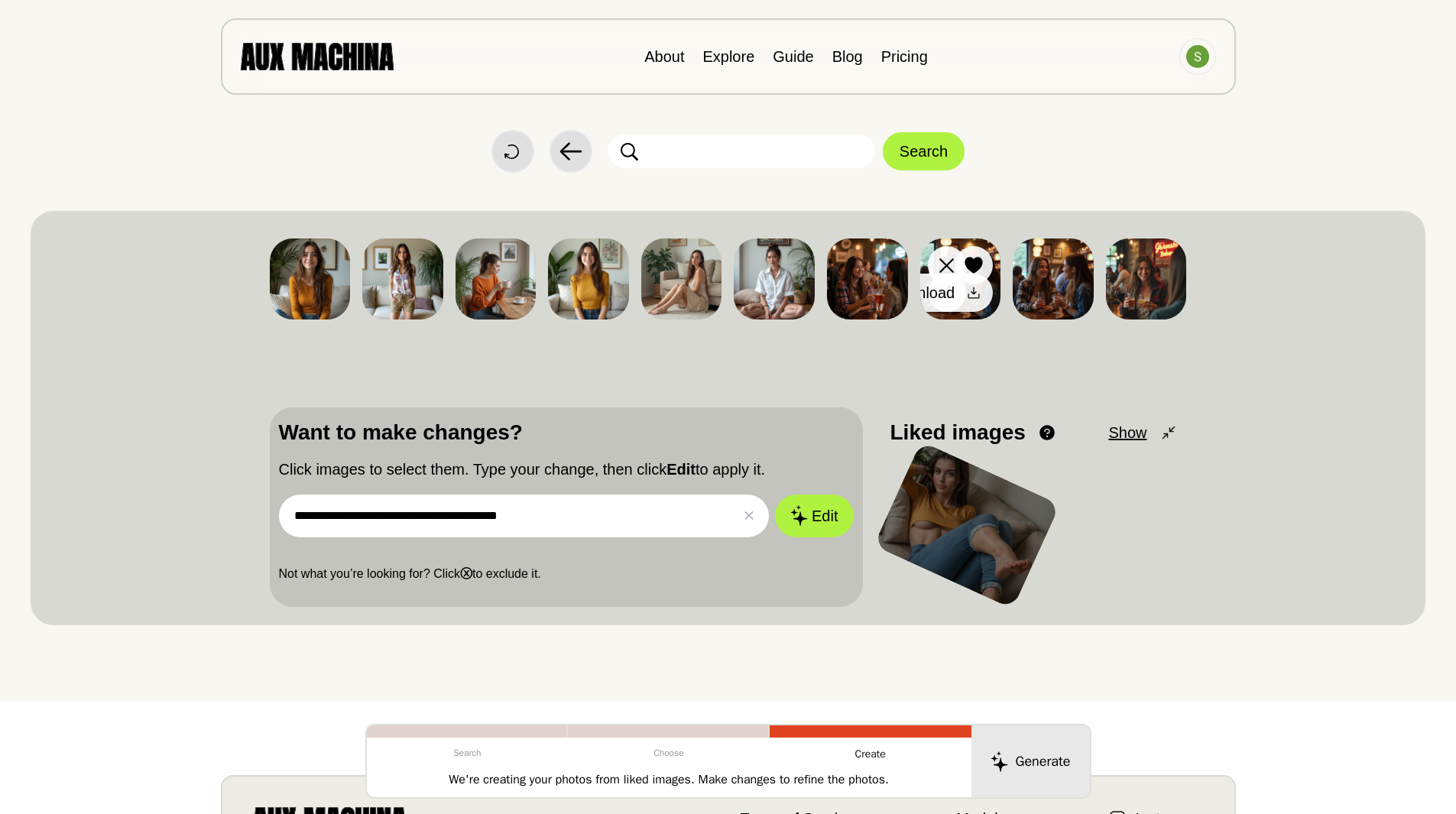 click 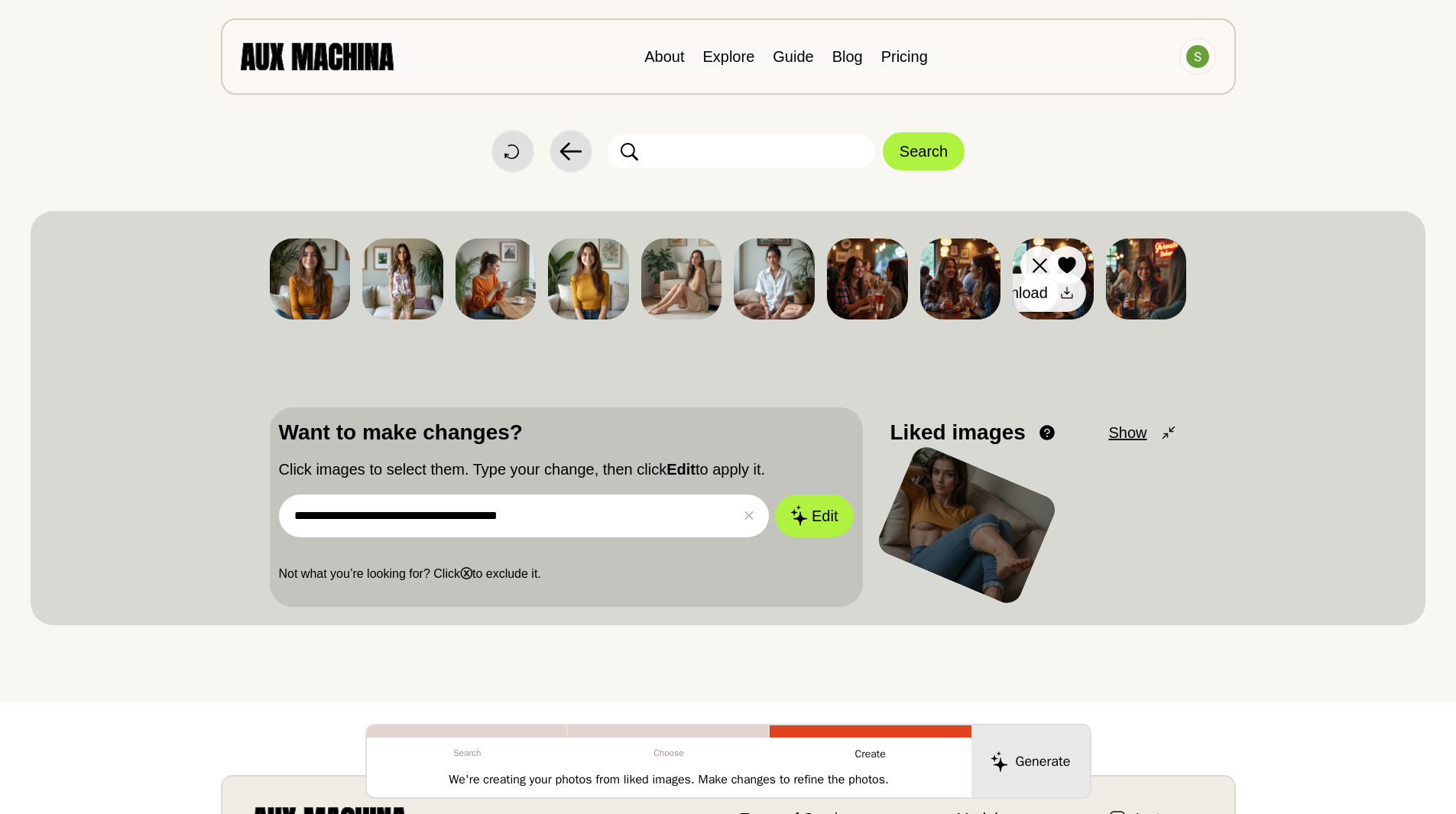 click 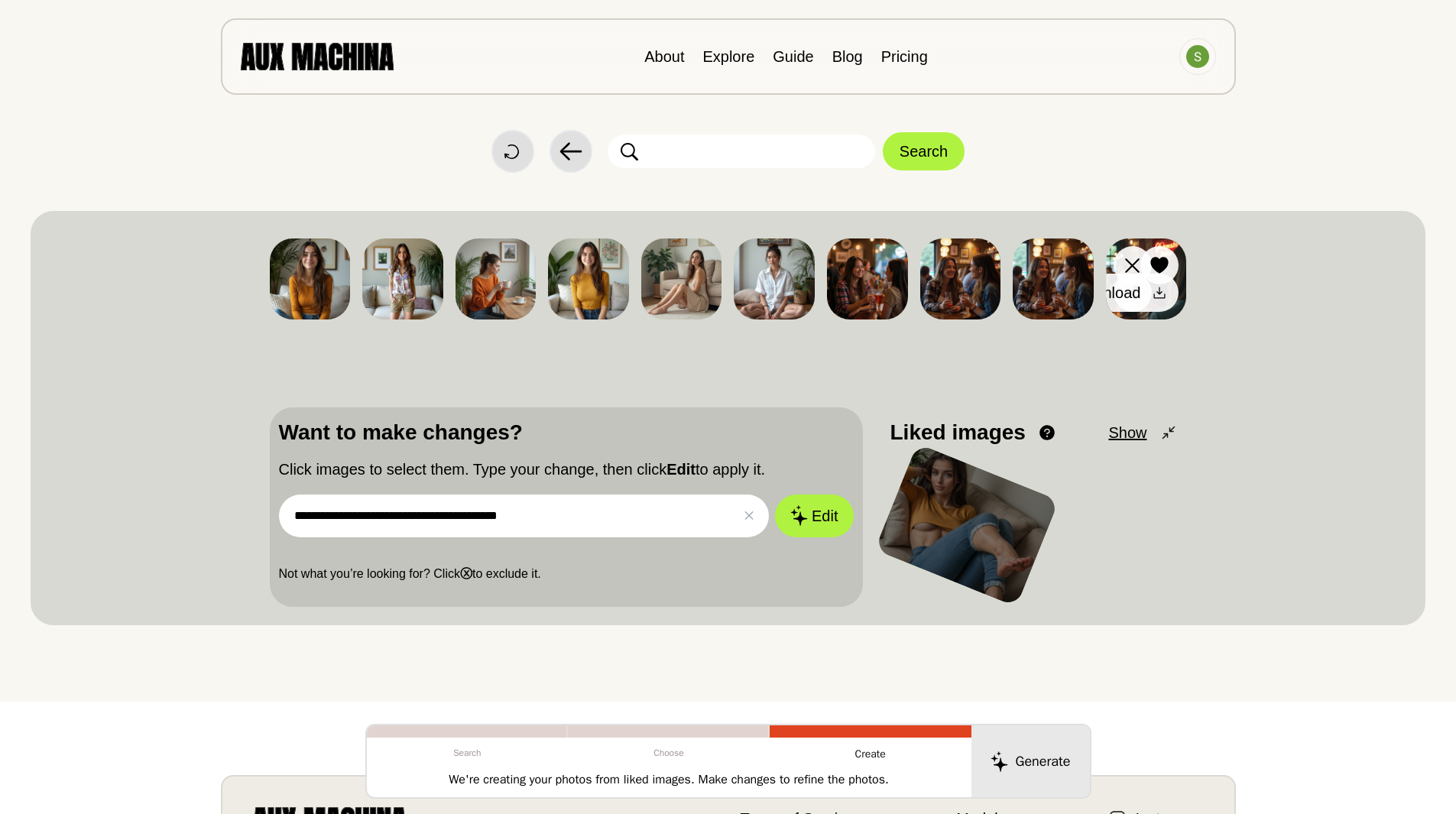 click 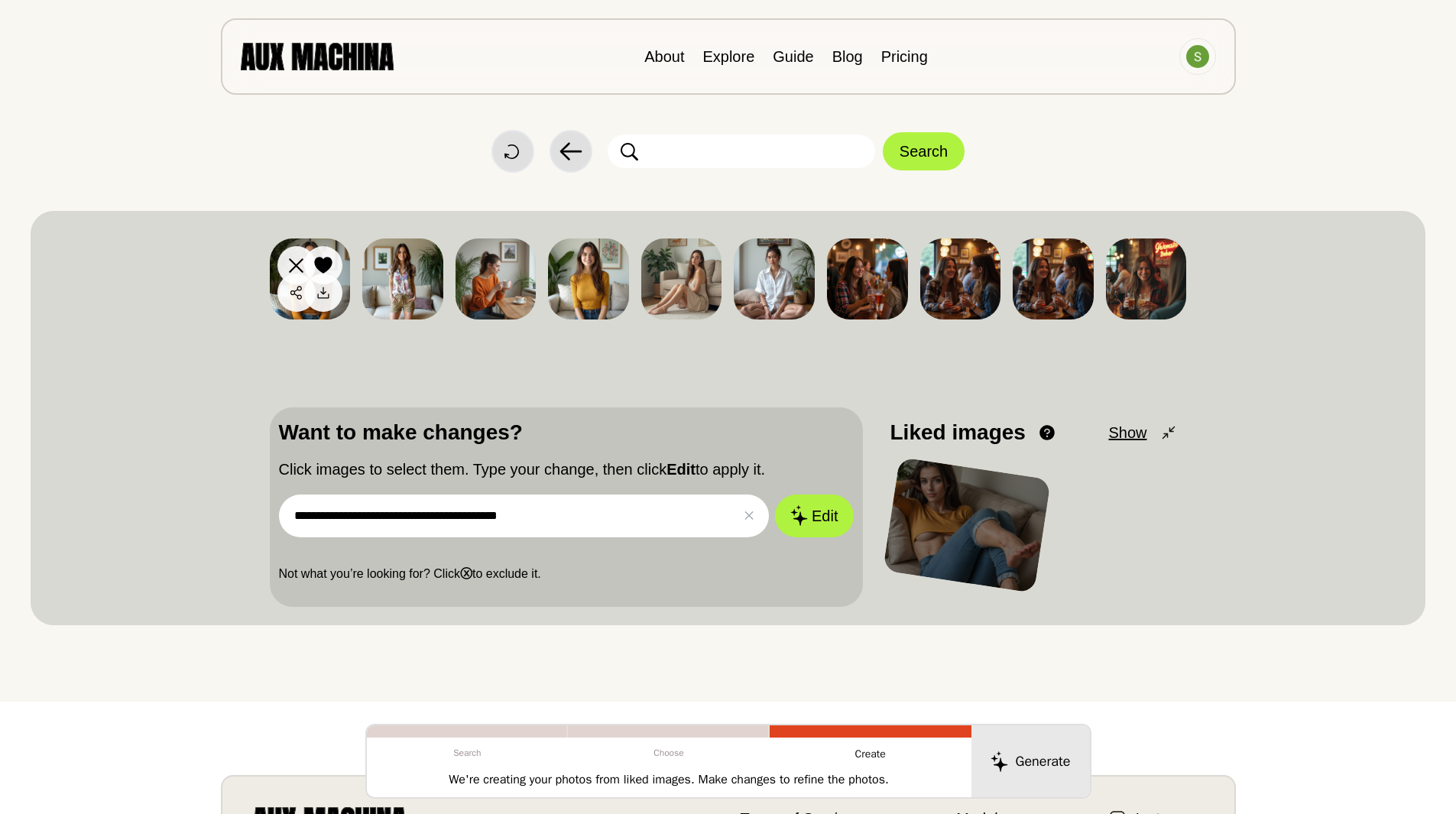 click at bounding box center (310, 279) 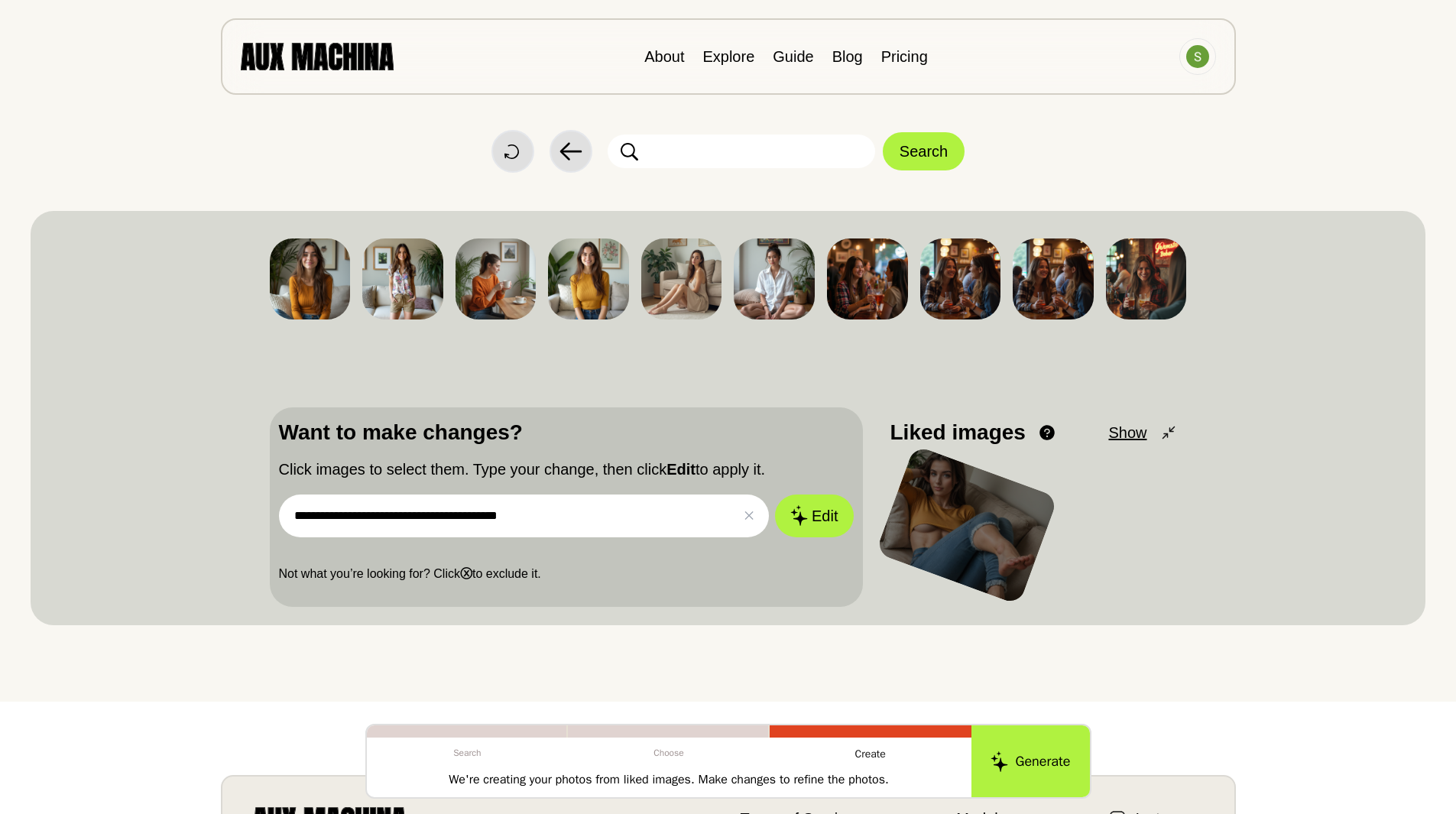 drag, startPoint x: 550, startPoint y: 525, endPoint x: 347, endPoint y: 517, distance: 203.1576 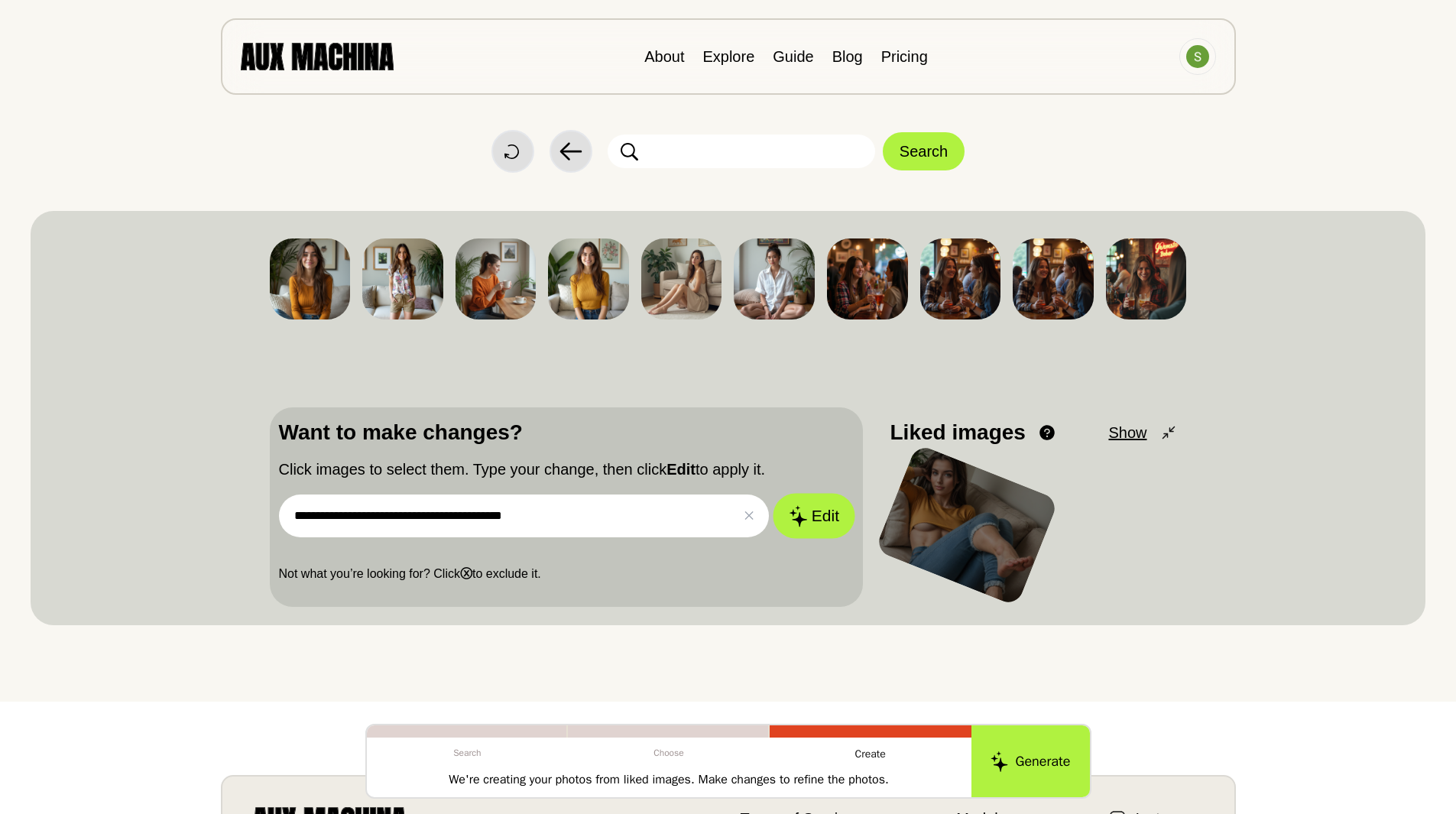 click on "Edit" at bounding box center (814, 515) 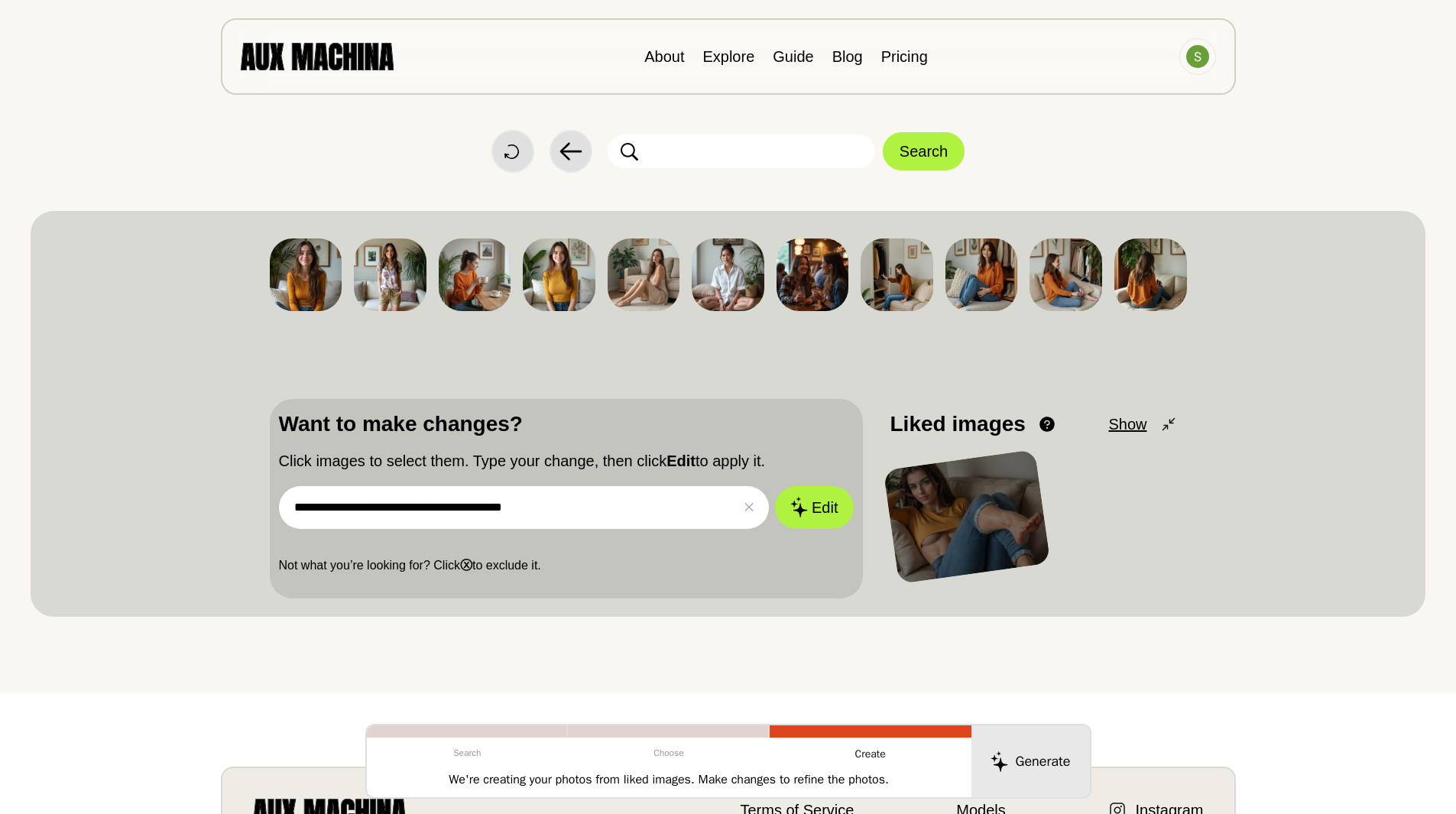 drag, startPoint x: 567, startPoint y: 495, endPoint x: 557, endPoint y: 498, distance: 10.440307 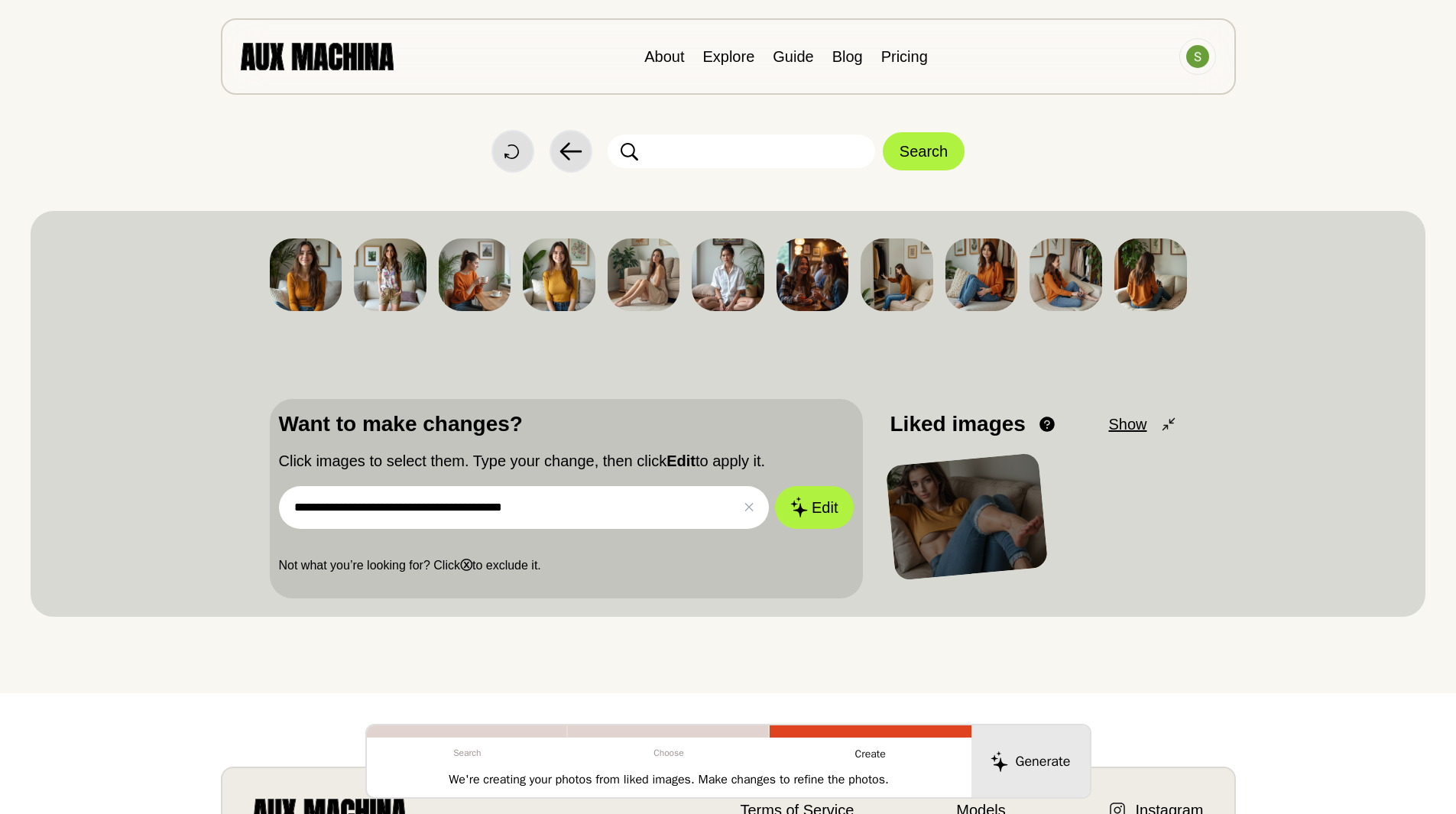 drag, startPoint x: 494, startPoint y: 509, endPoint x: 621, endPoint y: 511, distance: 127.0157 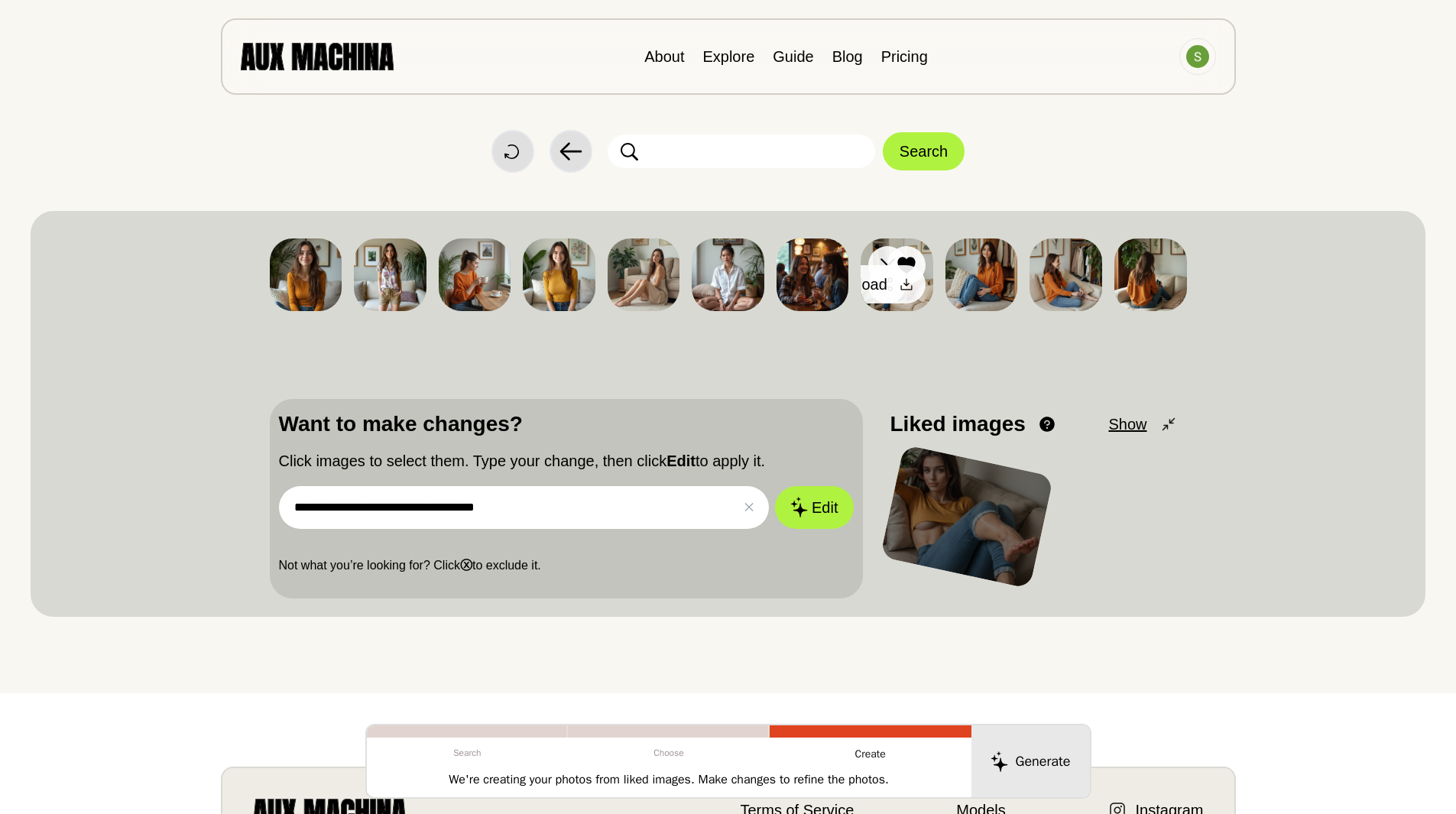 click 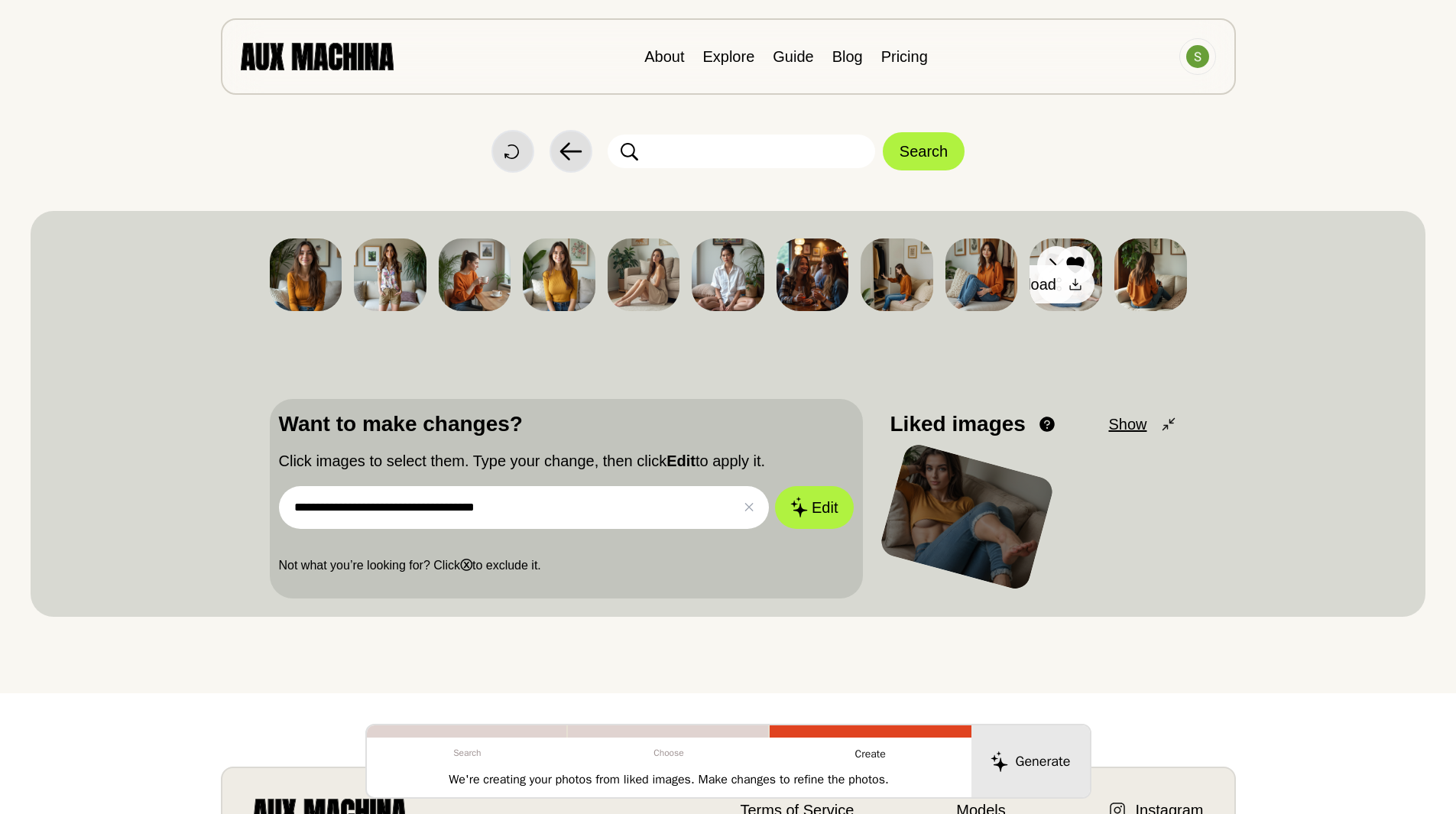 click 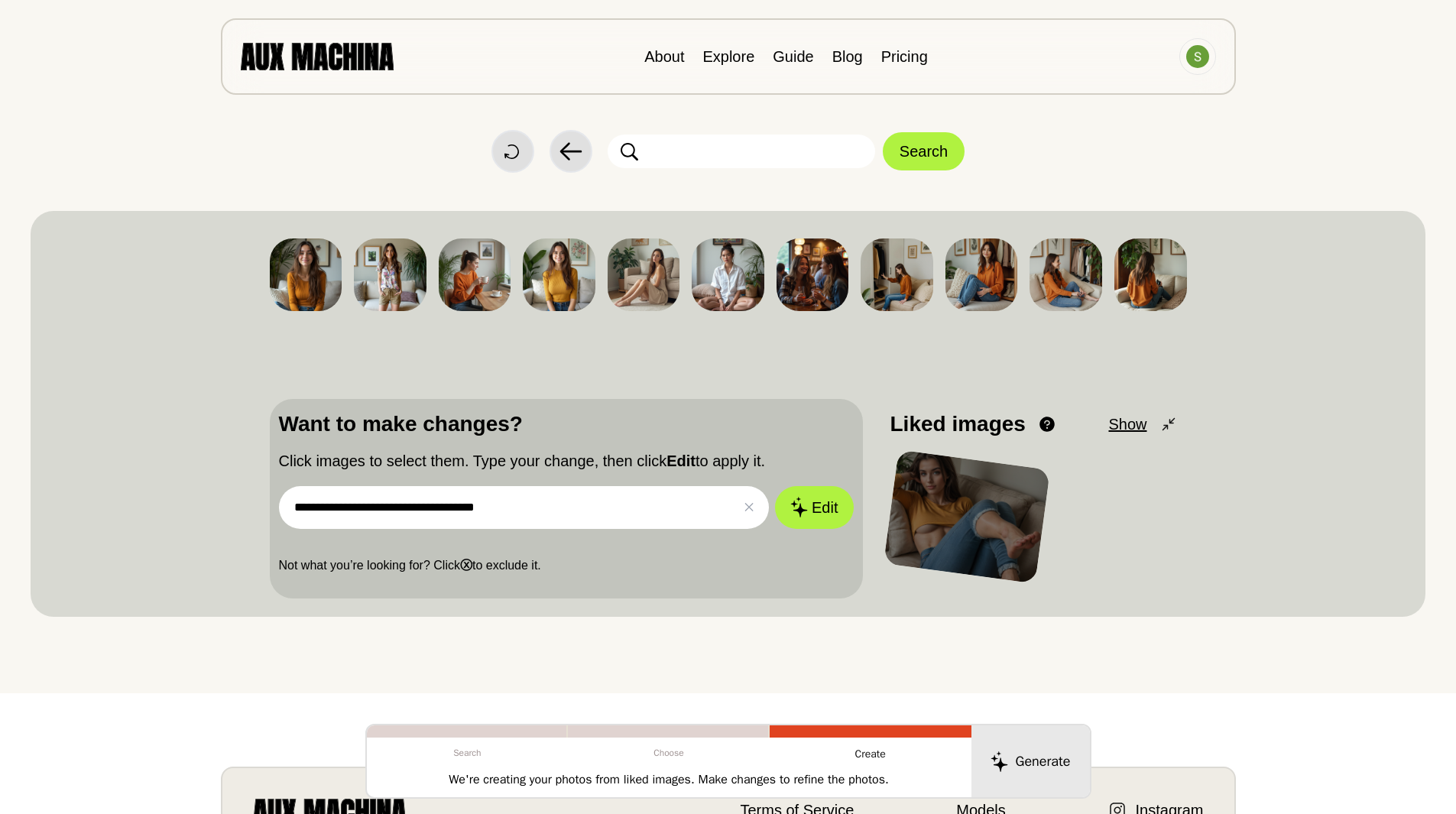 click on "**********" at bounding box center (524, 508) 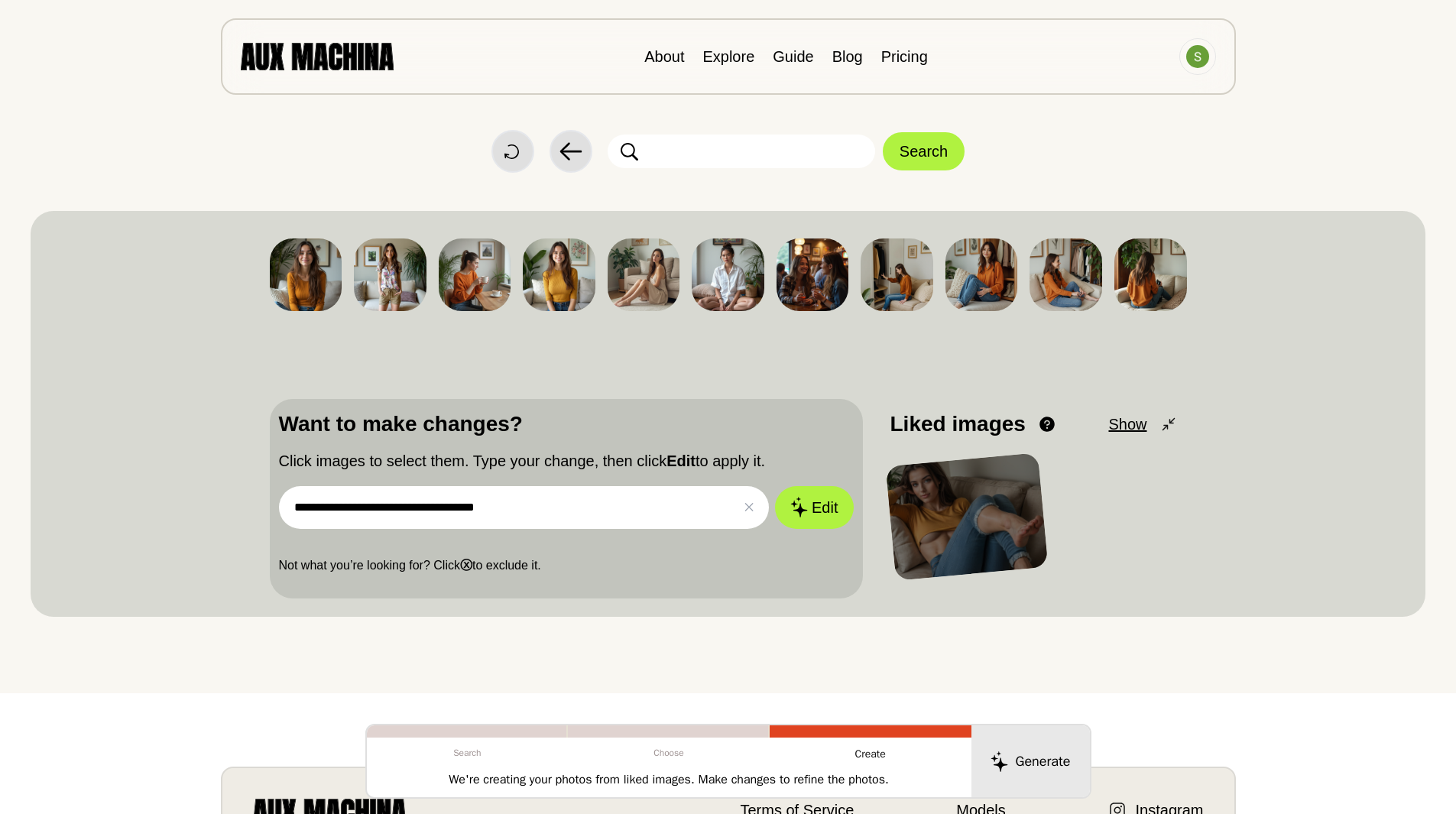 click on "**********" at bounding box center (524, 508) 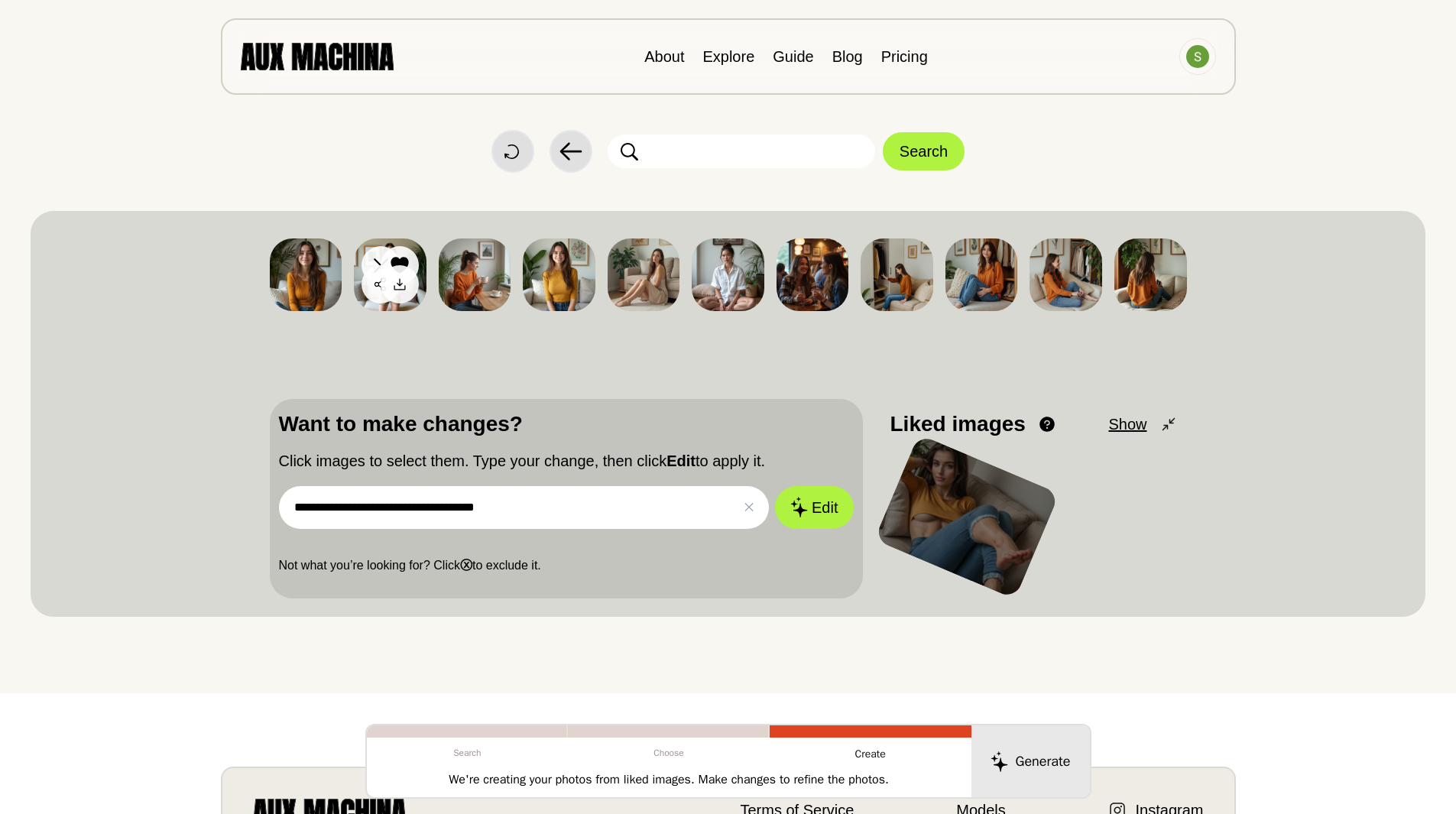 click 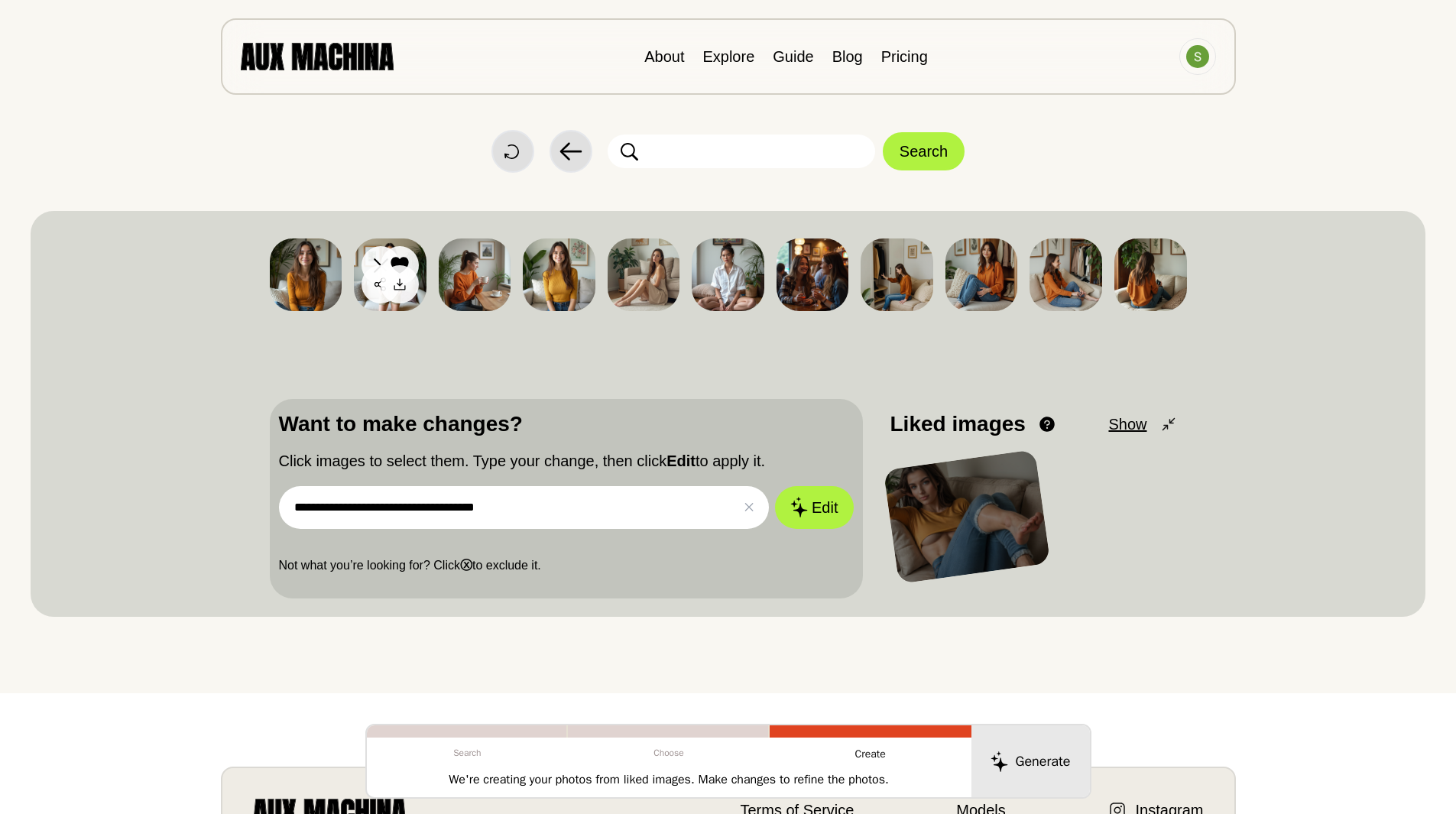 click at bounding box center (390, 274) 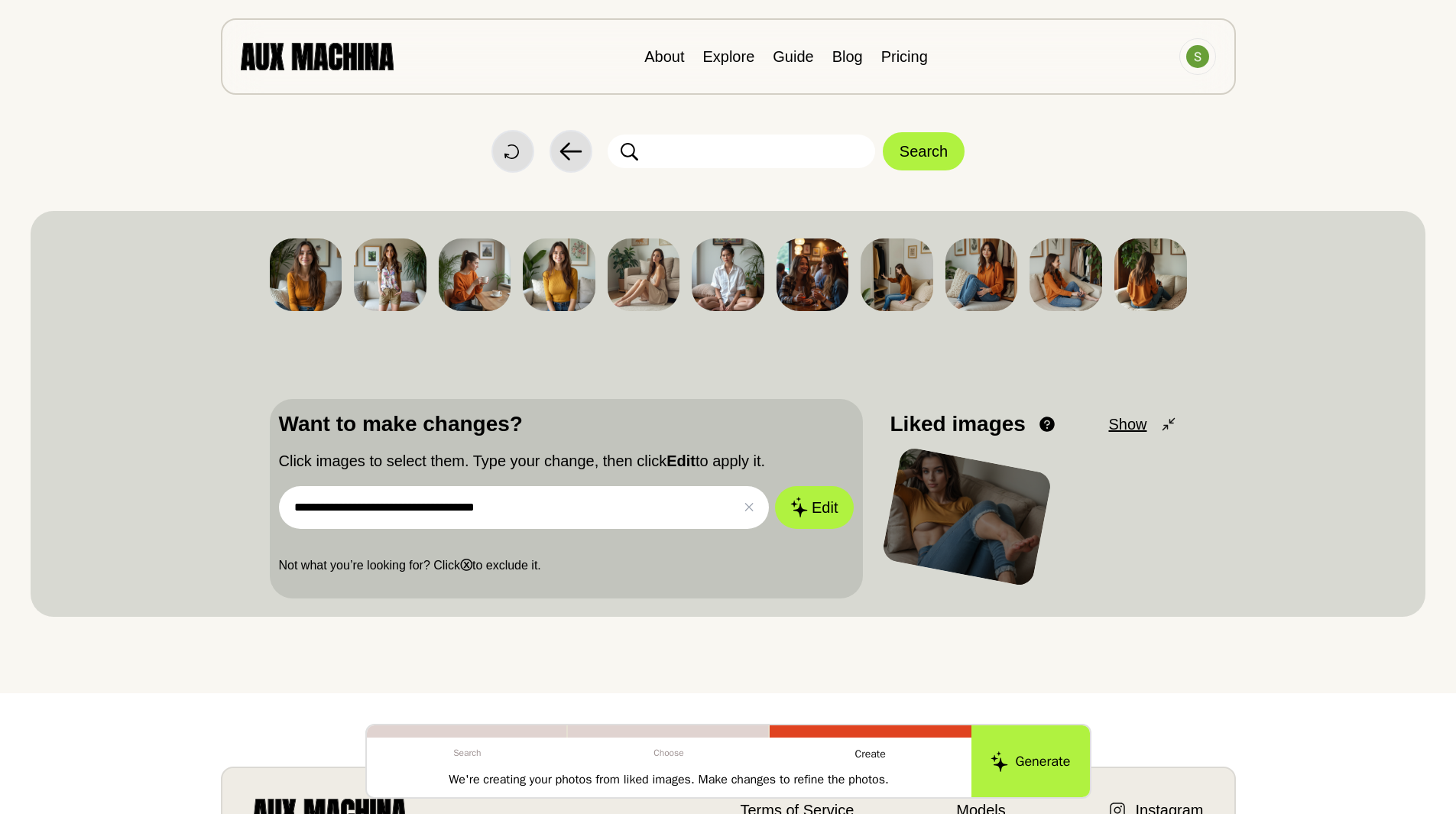 drag, startPoint x: 349, startPoint y: 506, endPoint x: 648, endPoint y: 482, distance: 299.96166 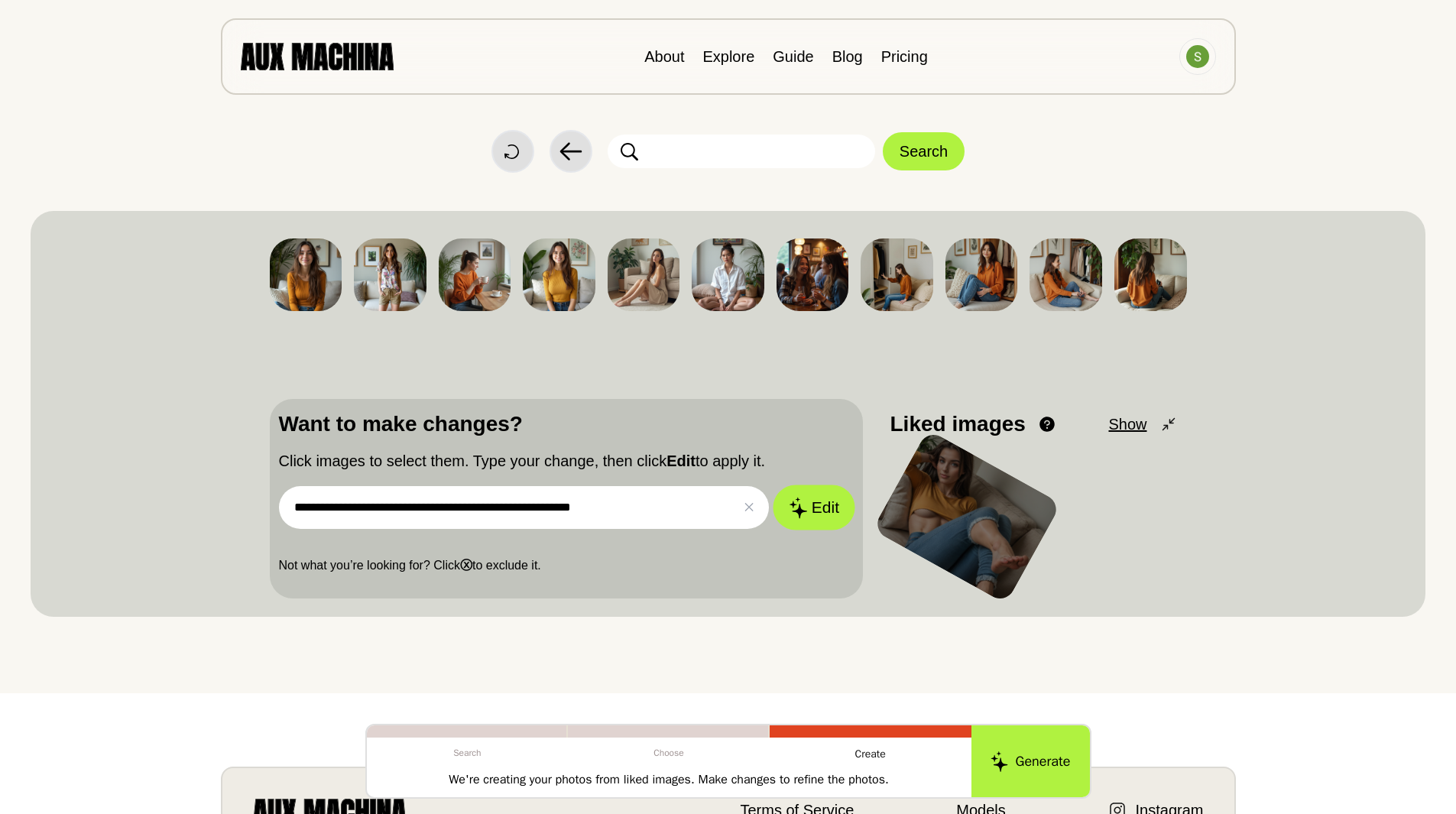 type on "**********" 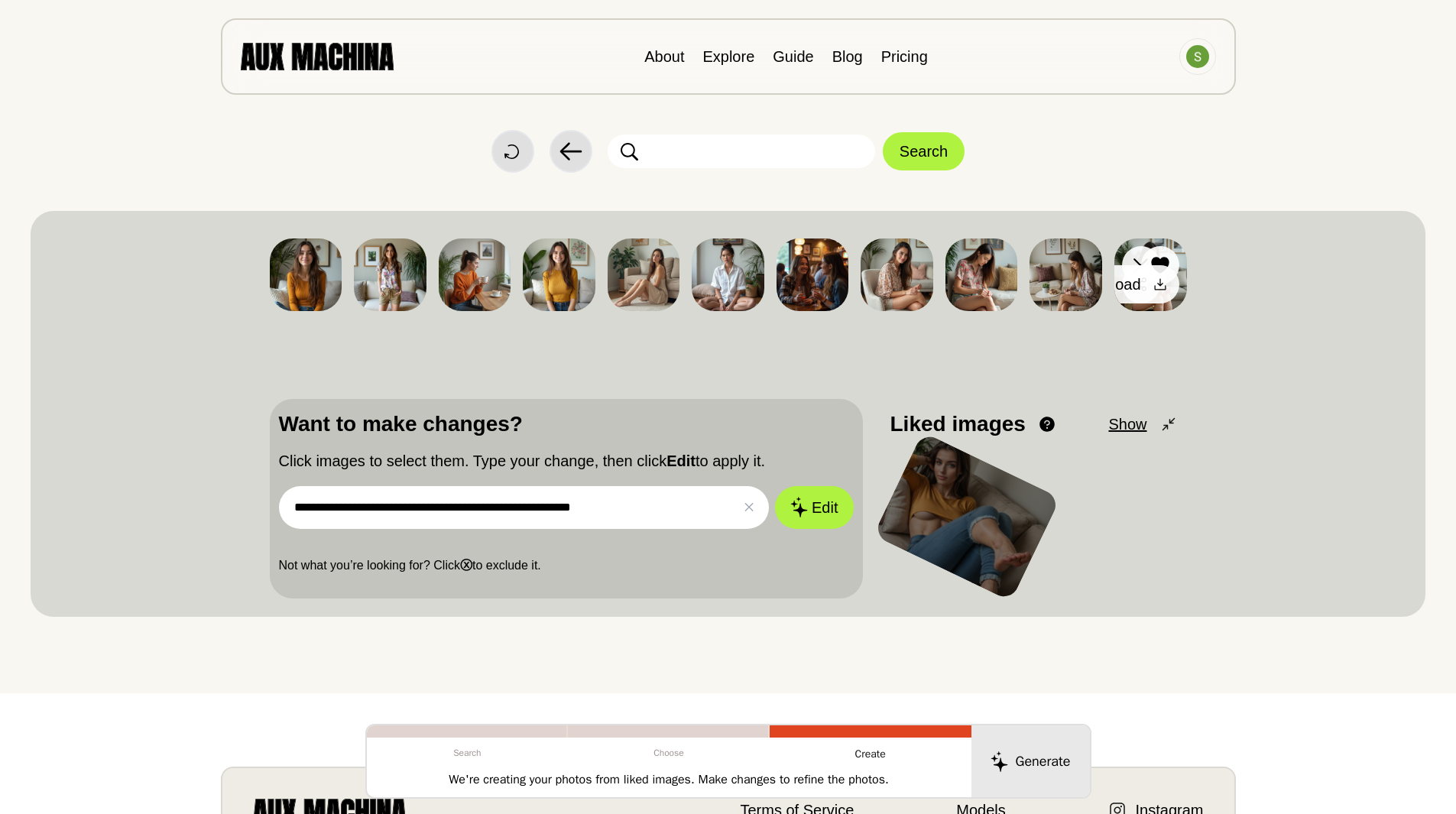 click 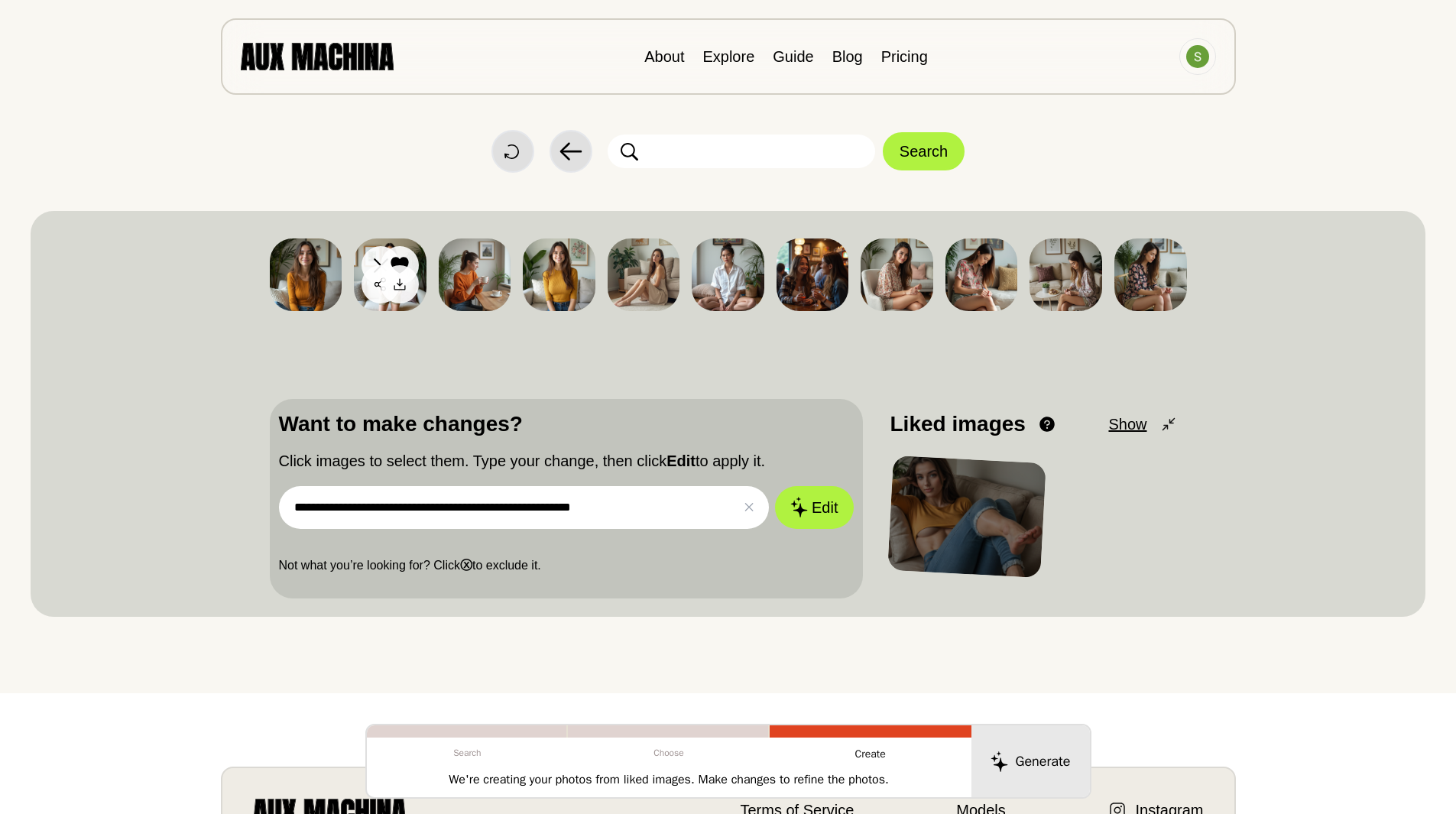 click on "Download" at bounding box center [400, 284] 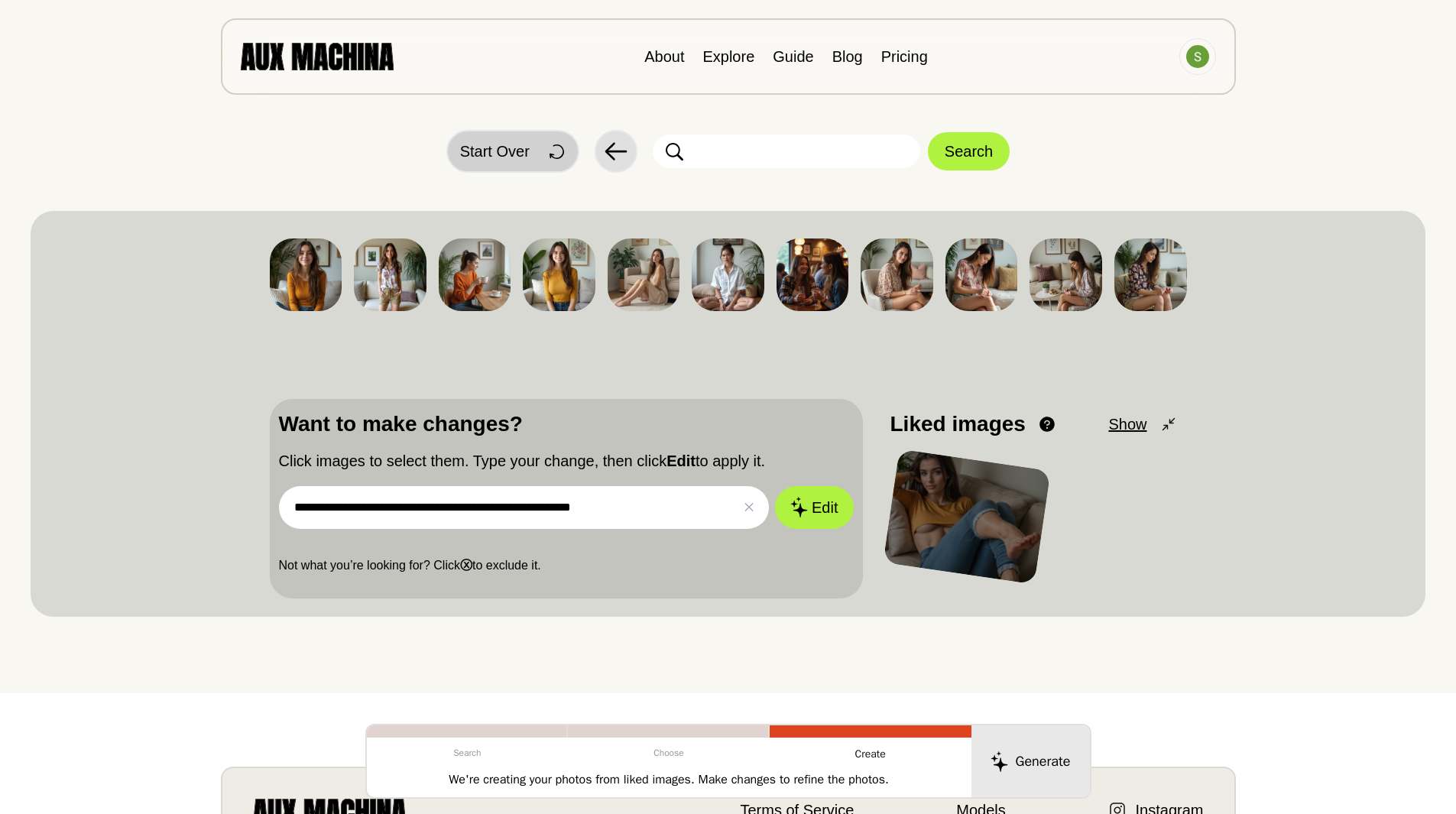 click on "Start Over" at bounding box center (513, 151) 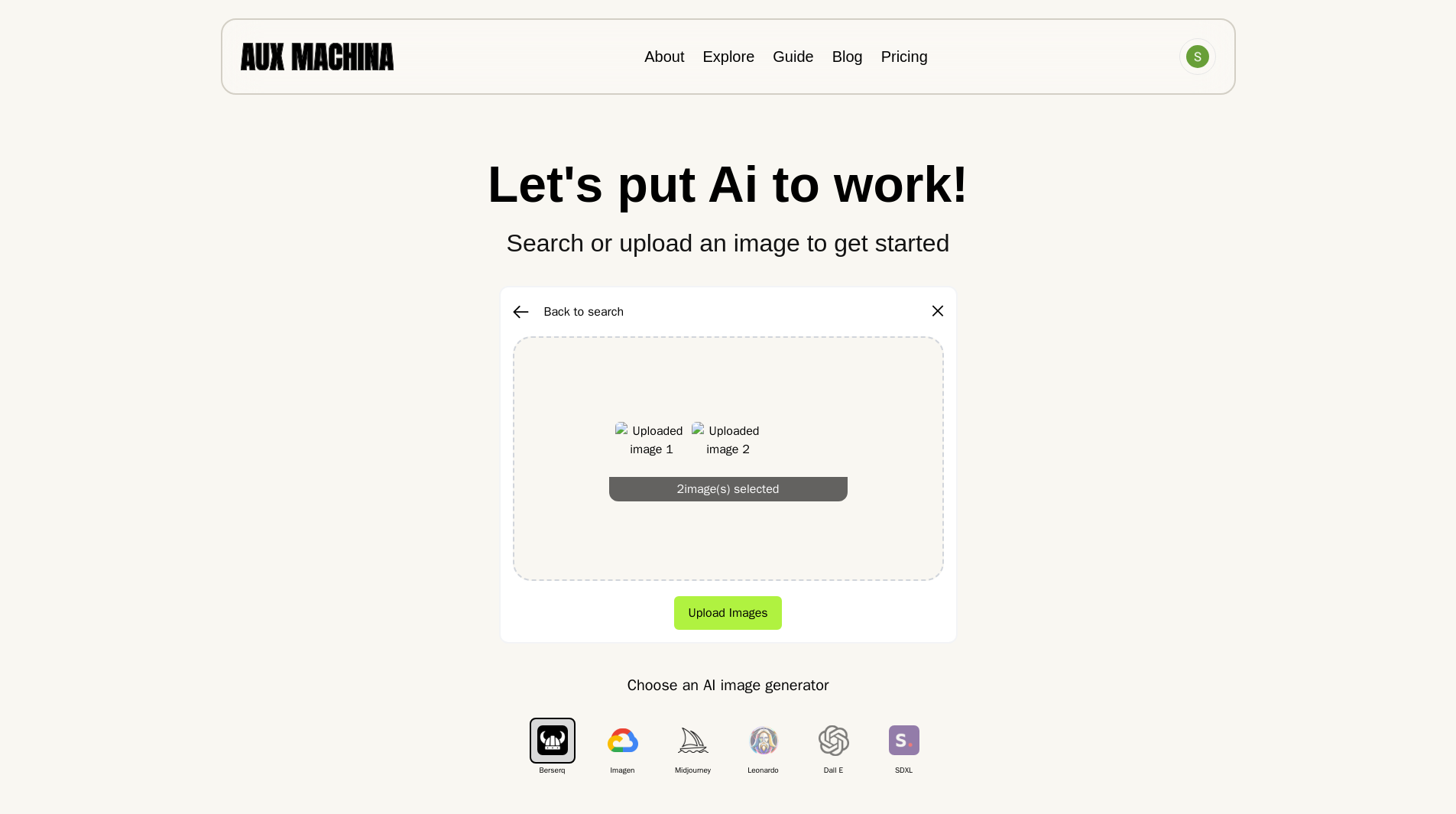 click on "Back to search ✕" at bounding box center [728, 312] 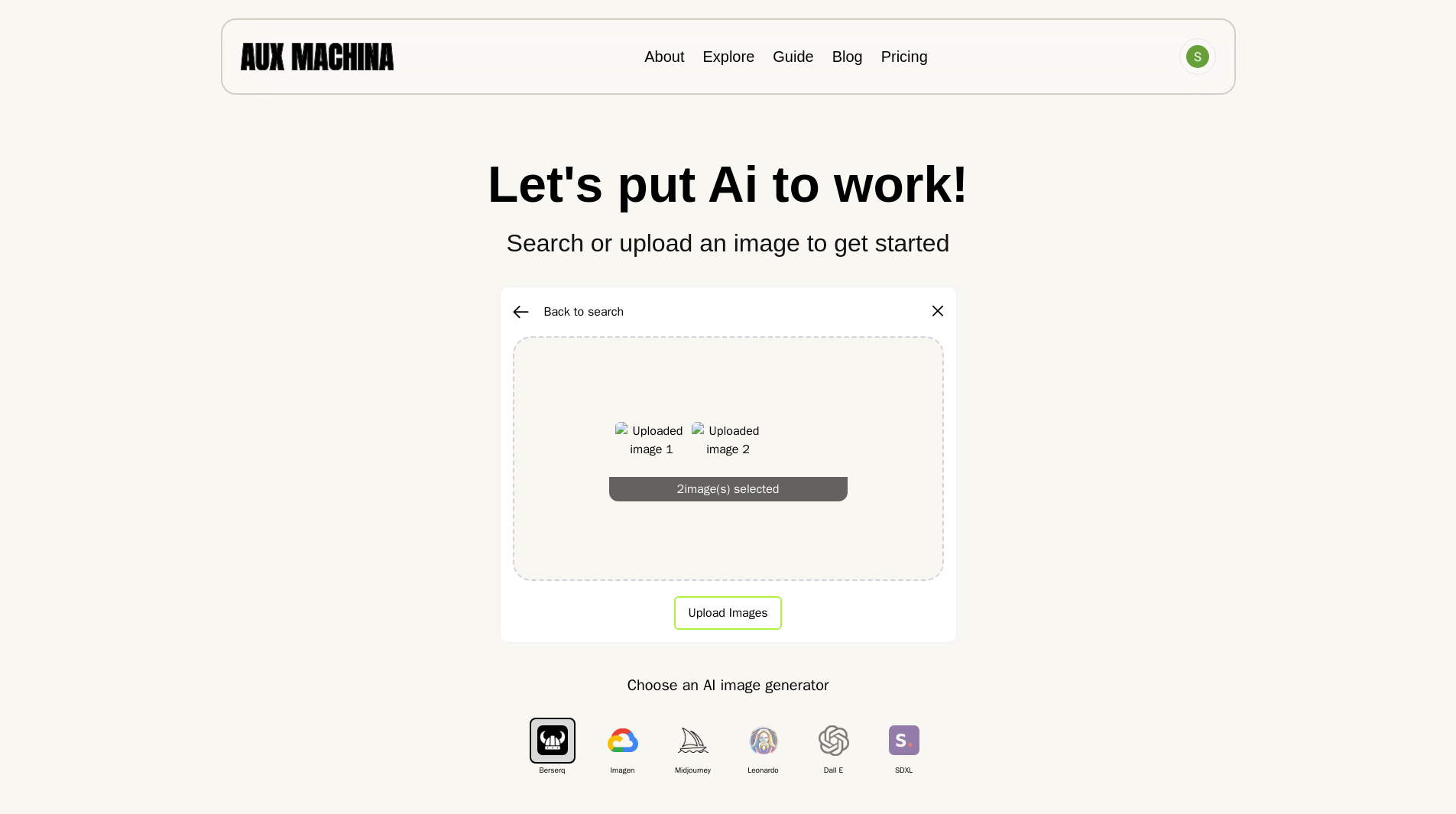 click on "Upload Images" at bounding box center [728, 613] 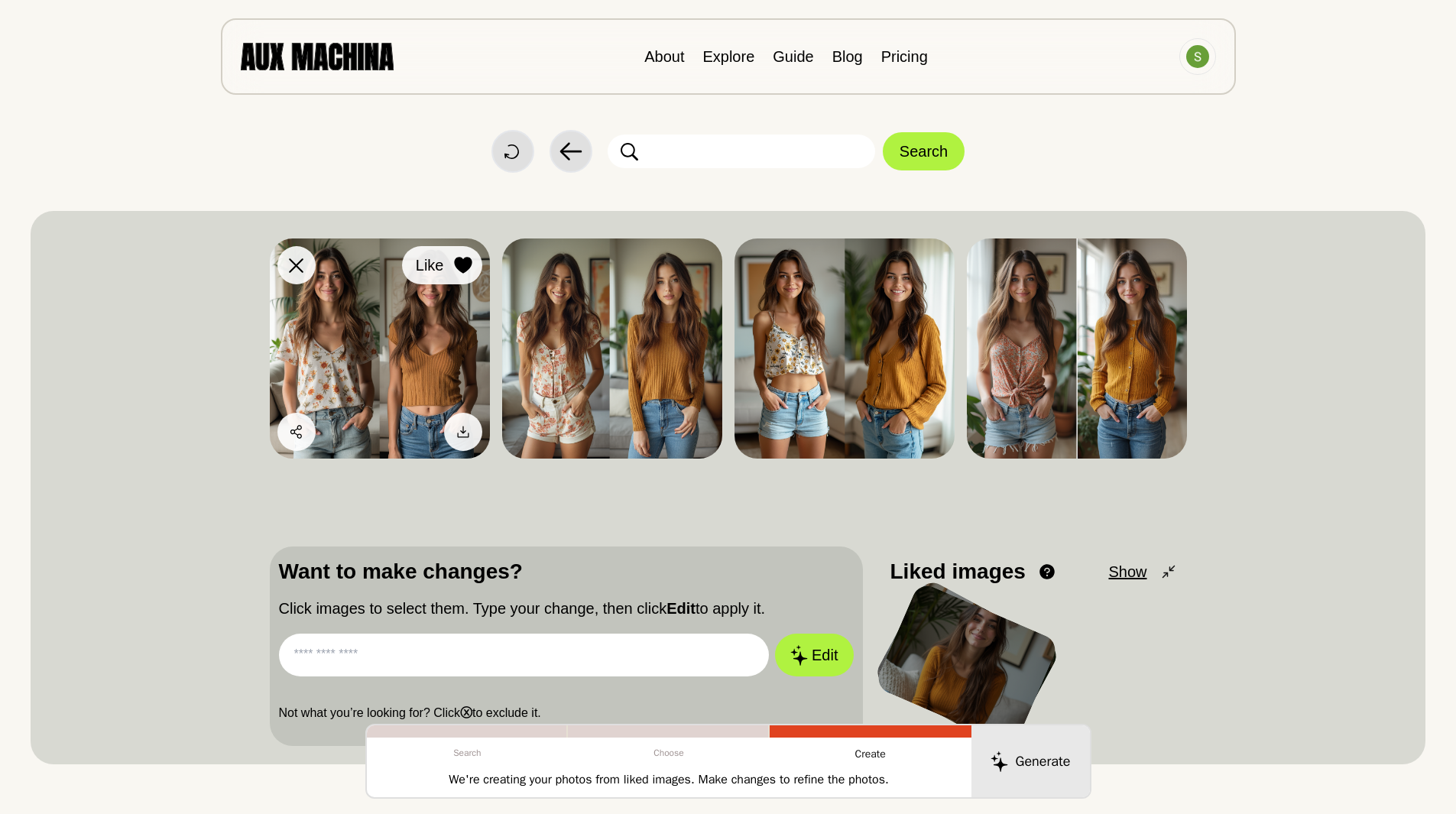 click on "Like" at bounding box center (442, 265) 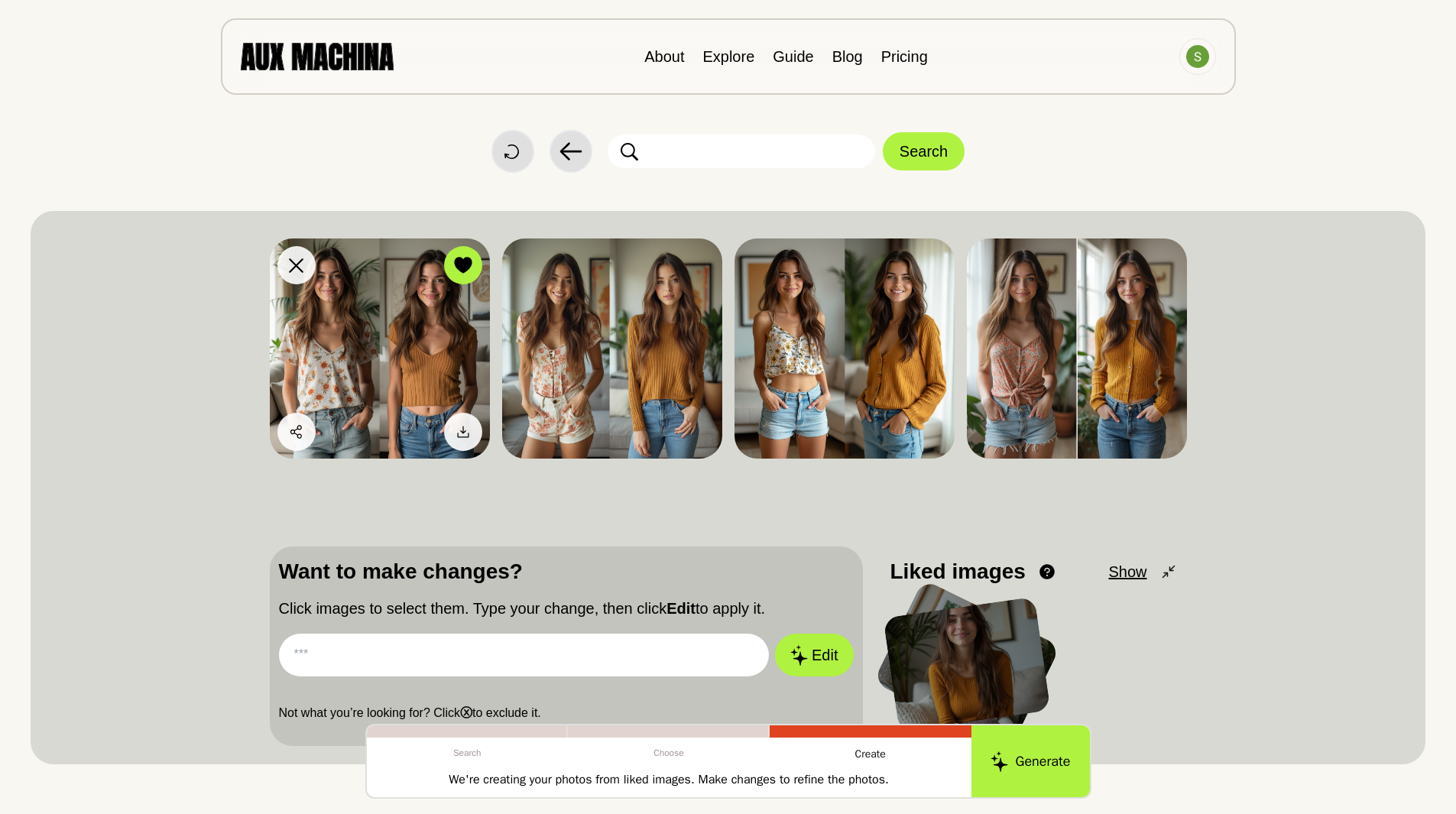 click at bounding box center [380, 349] 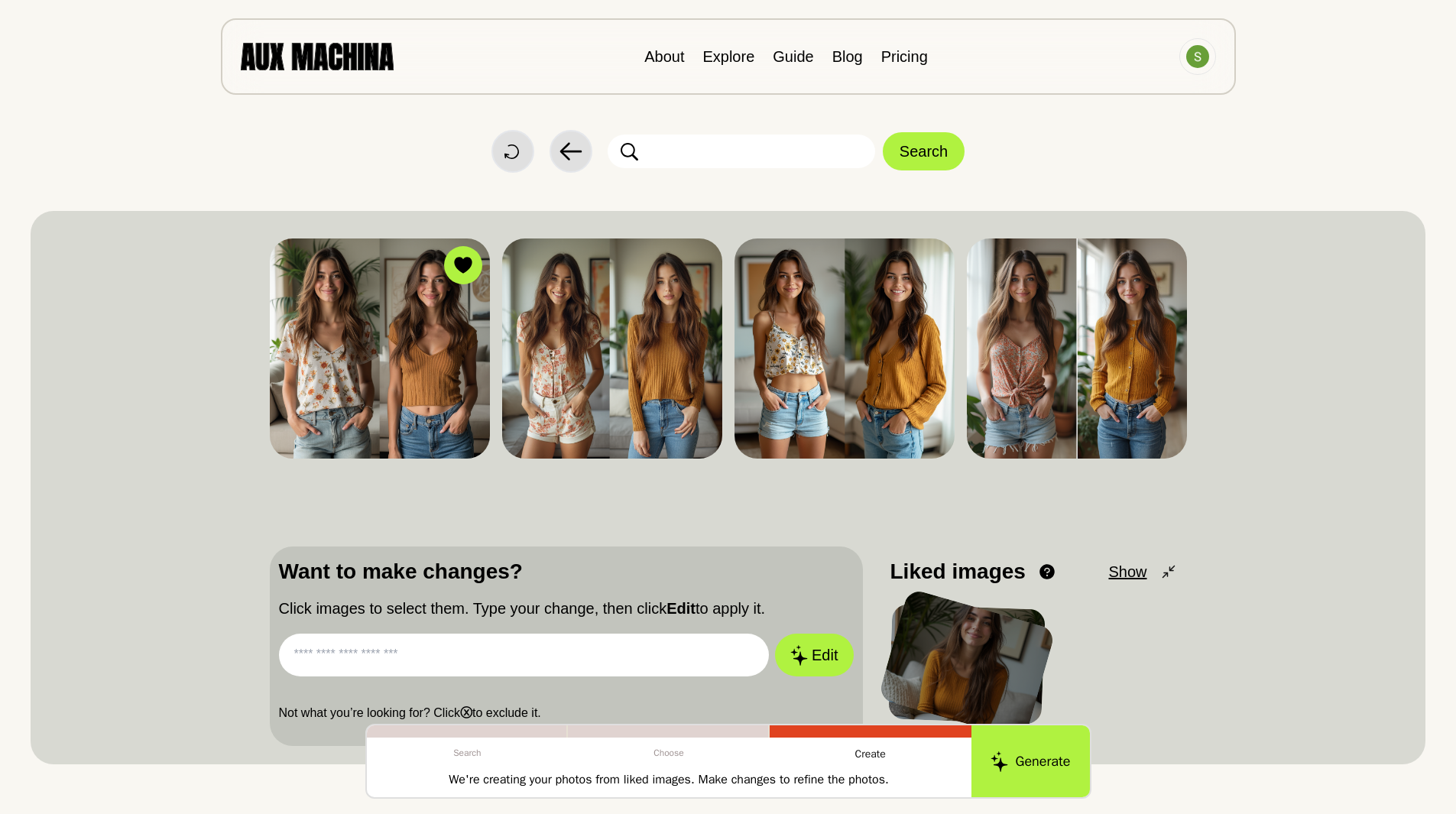 click at bounding box center (524, 655) 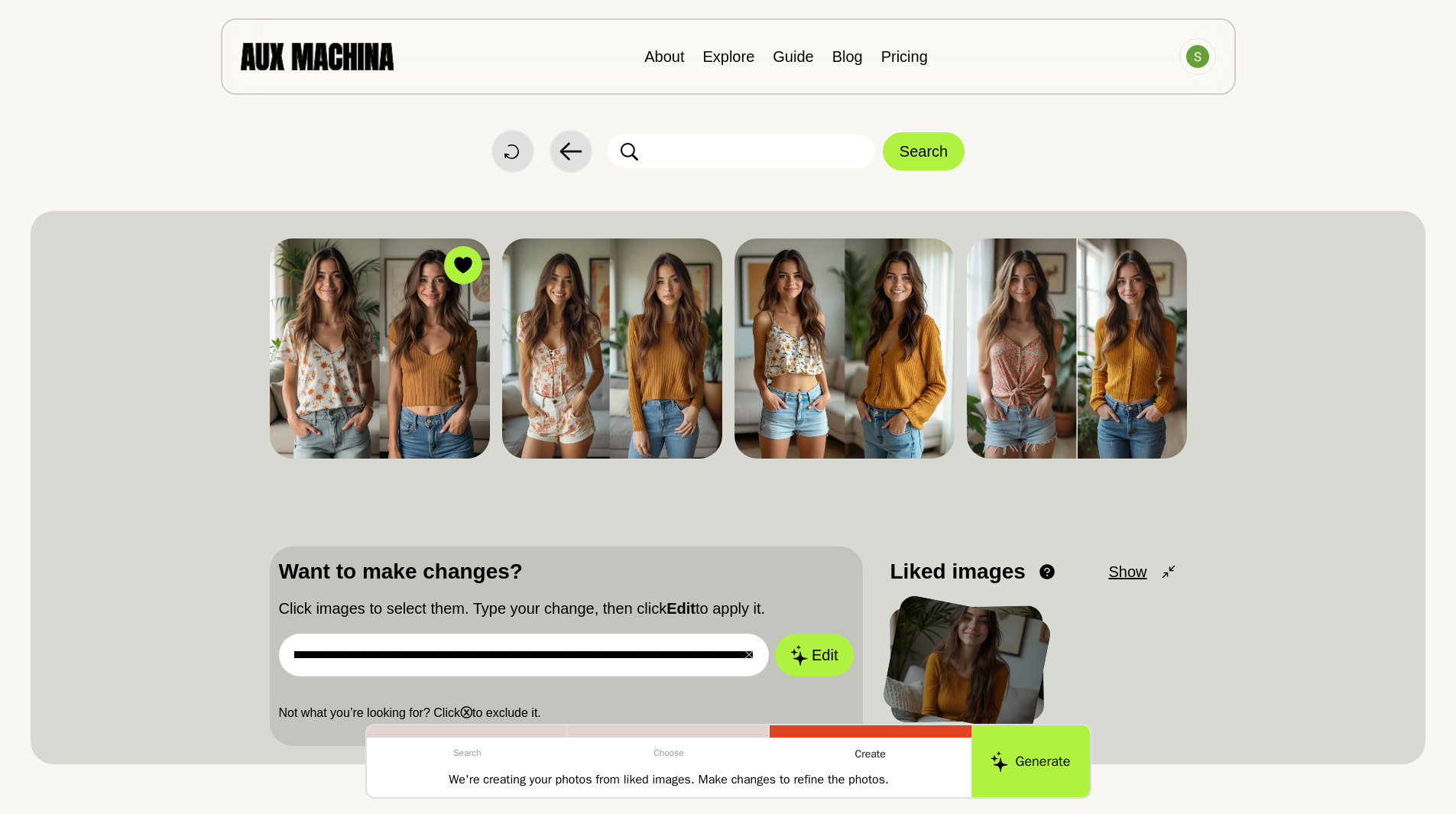 scroll, scrollTop: 0, scrollLeft: 165, axis: horizontal 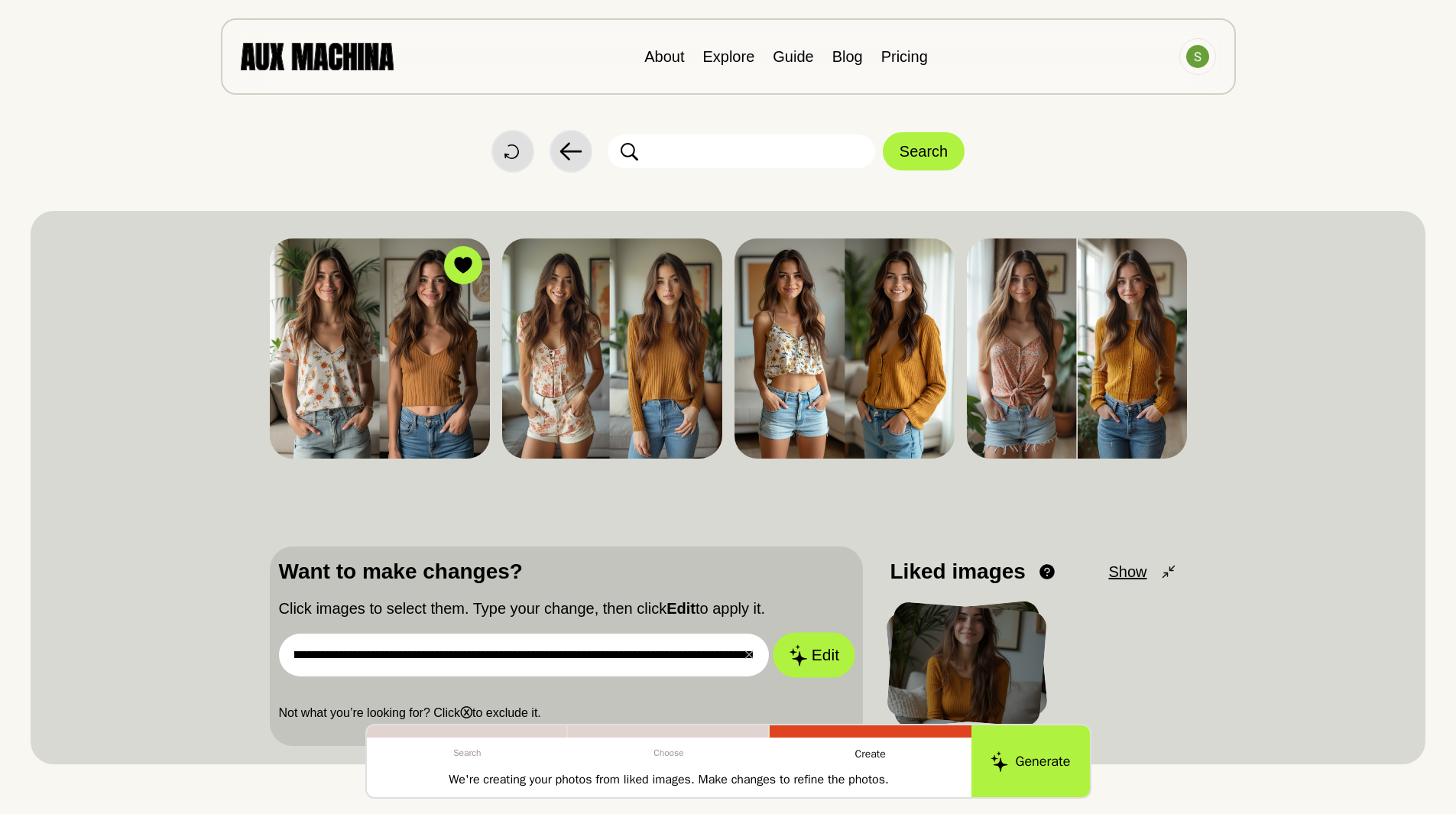 type on "**********" 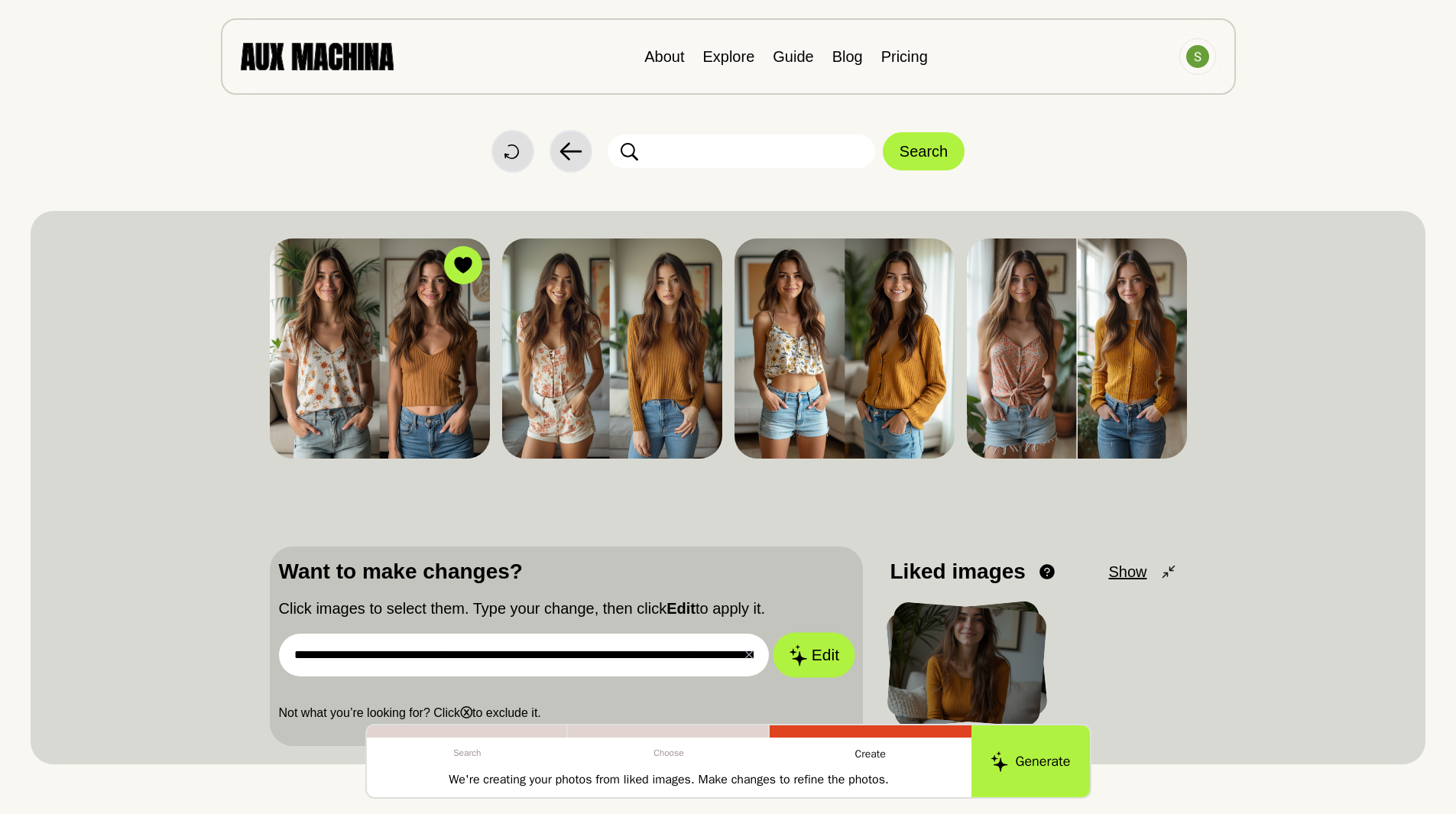 click on "Edit" at bounding box center [814, 655] 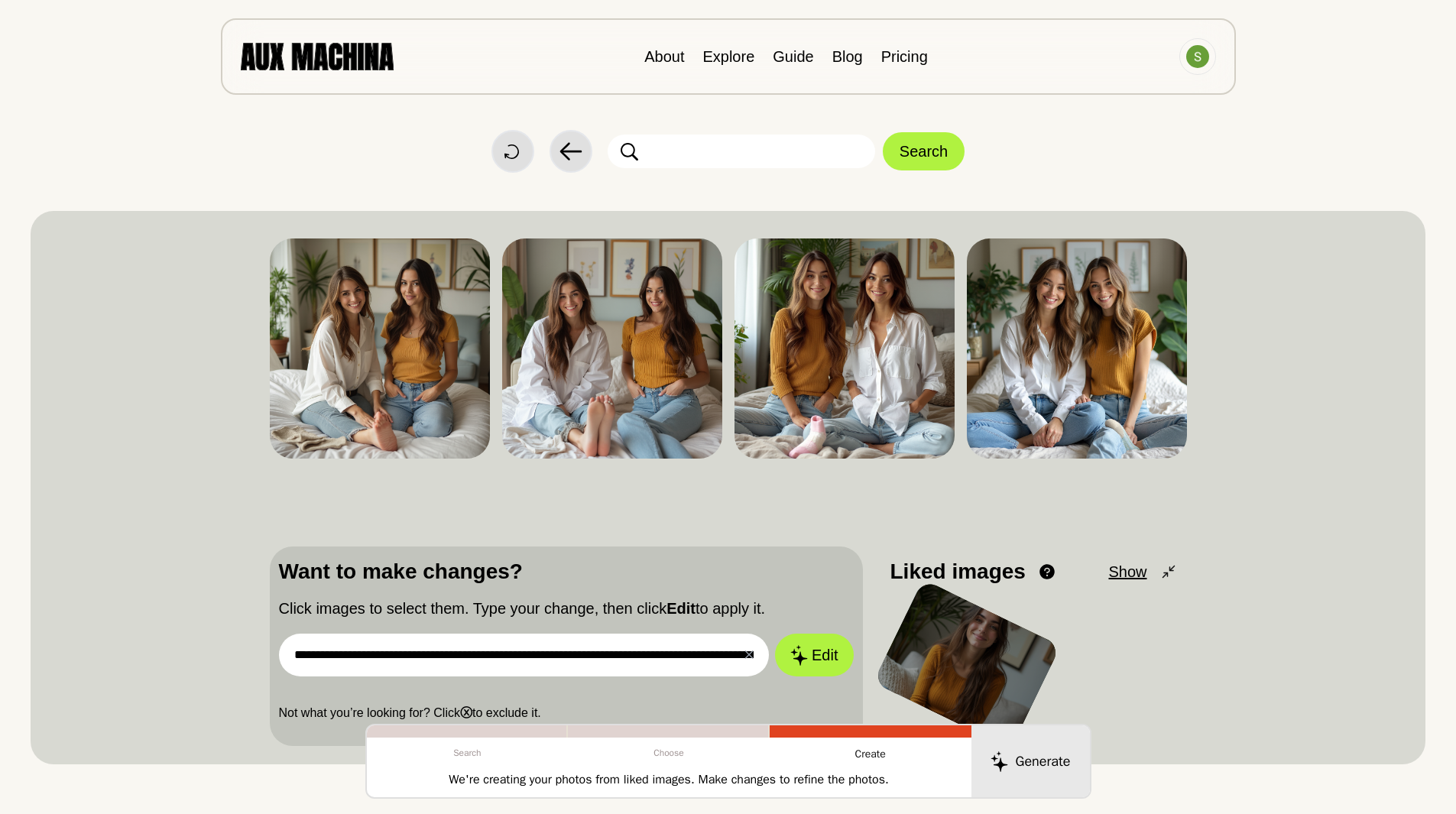 click on "**********" at bounding box center (524, 655) 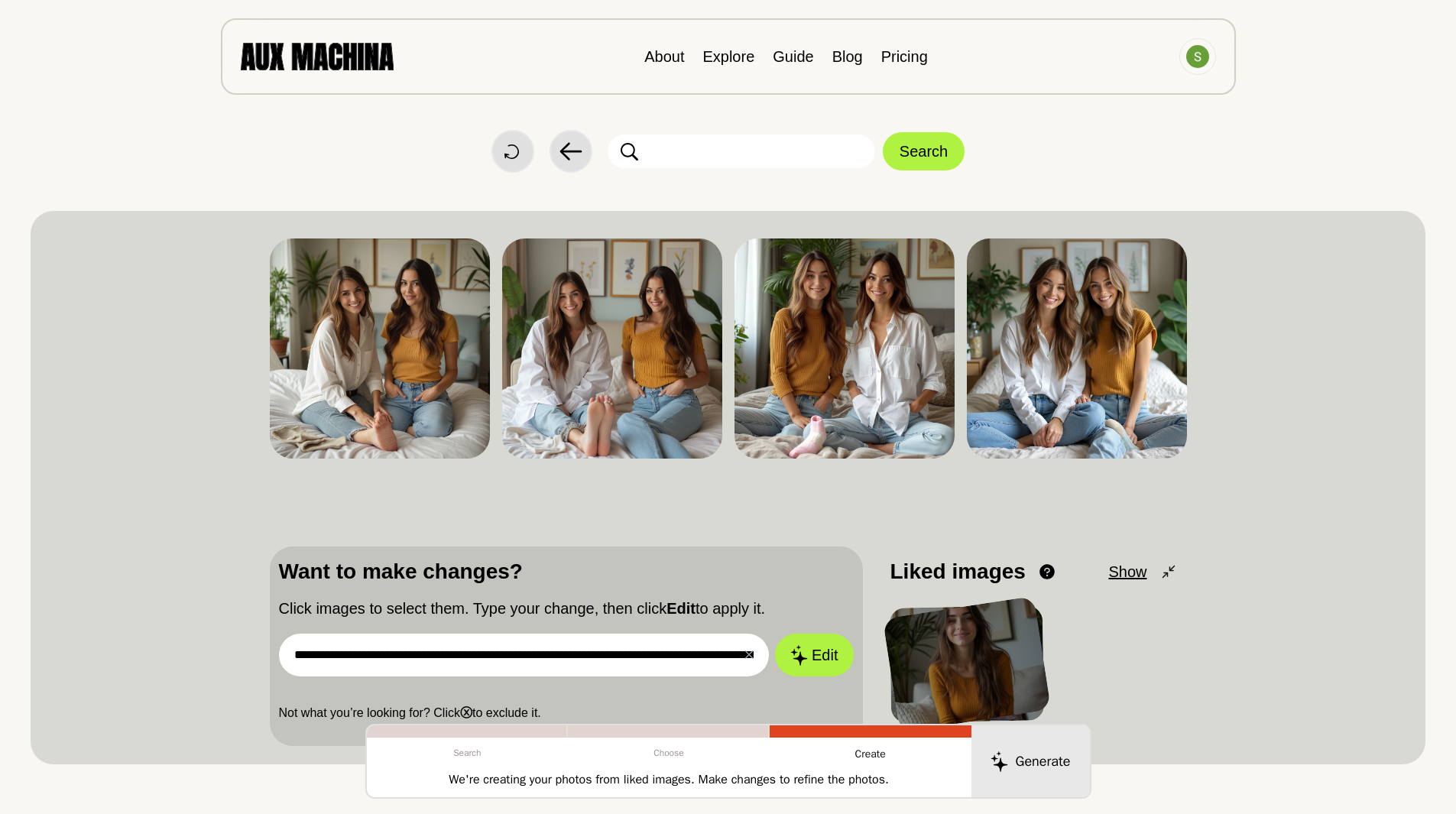 click on "**********" at bounding box center (524, 655) 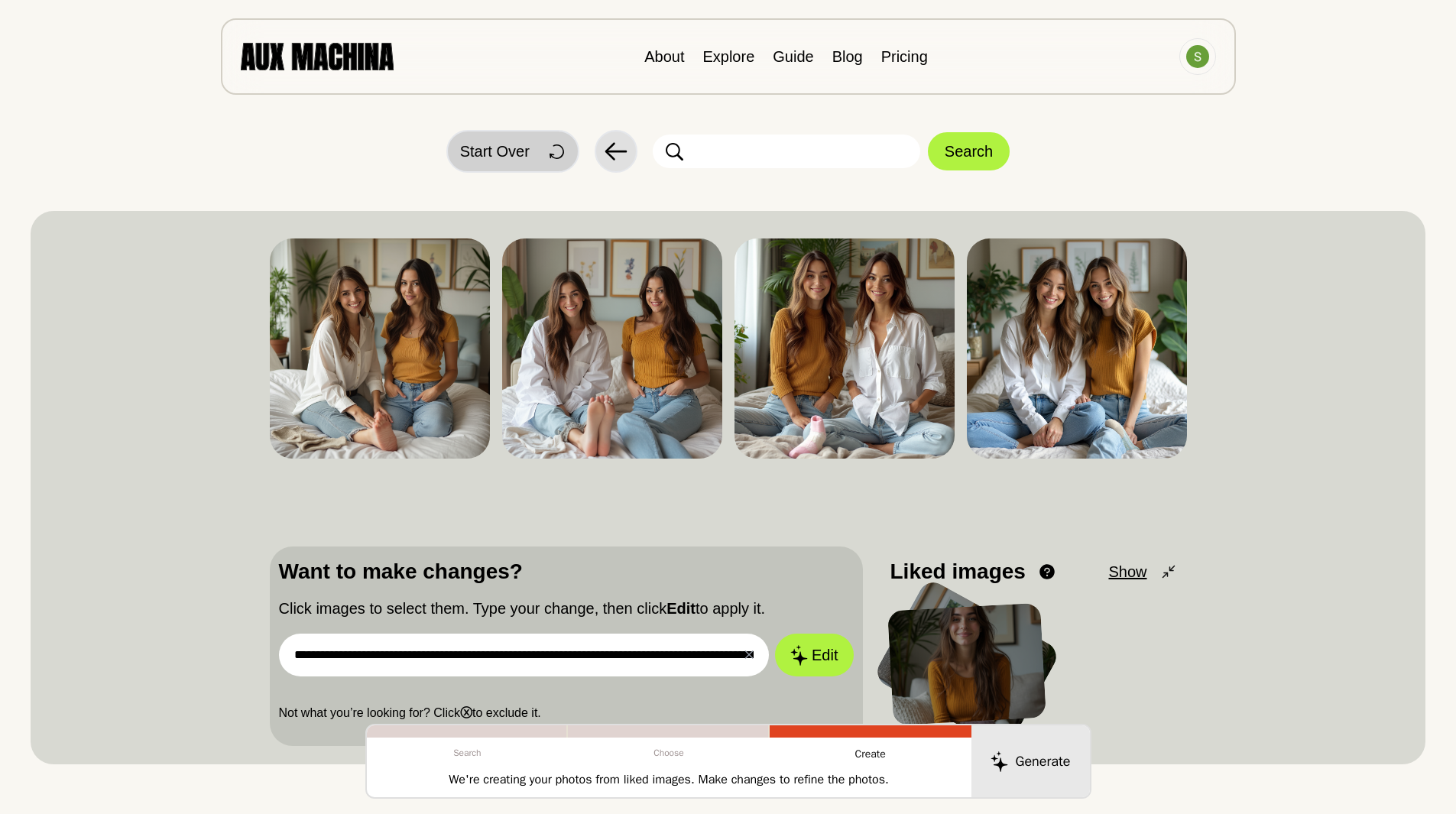 click on "Start Over" at bounding box center [495, 151] 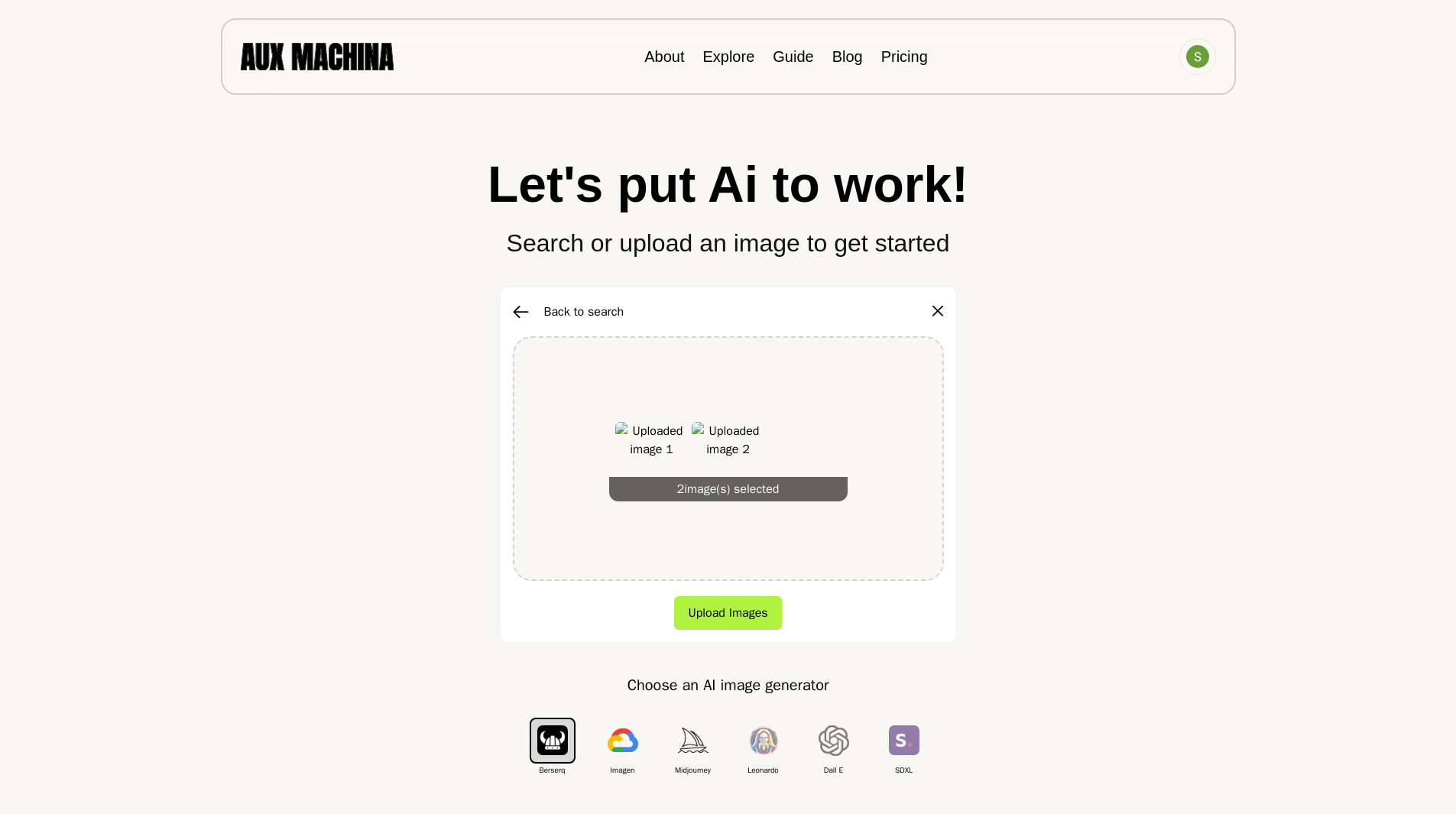 click at bounding box center [728, 459] 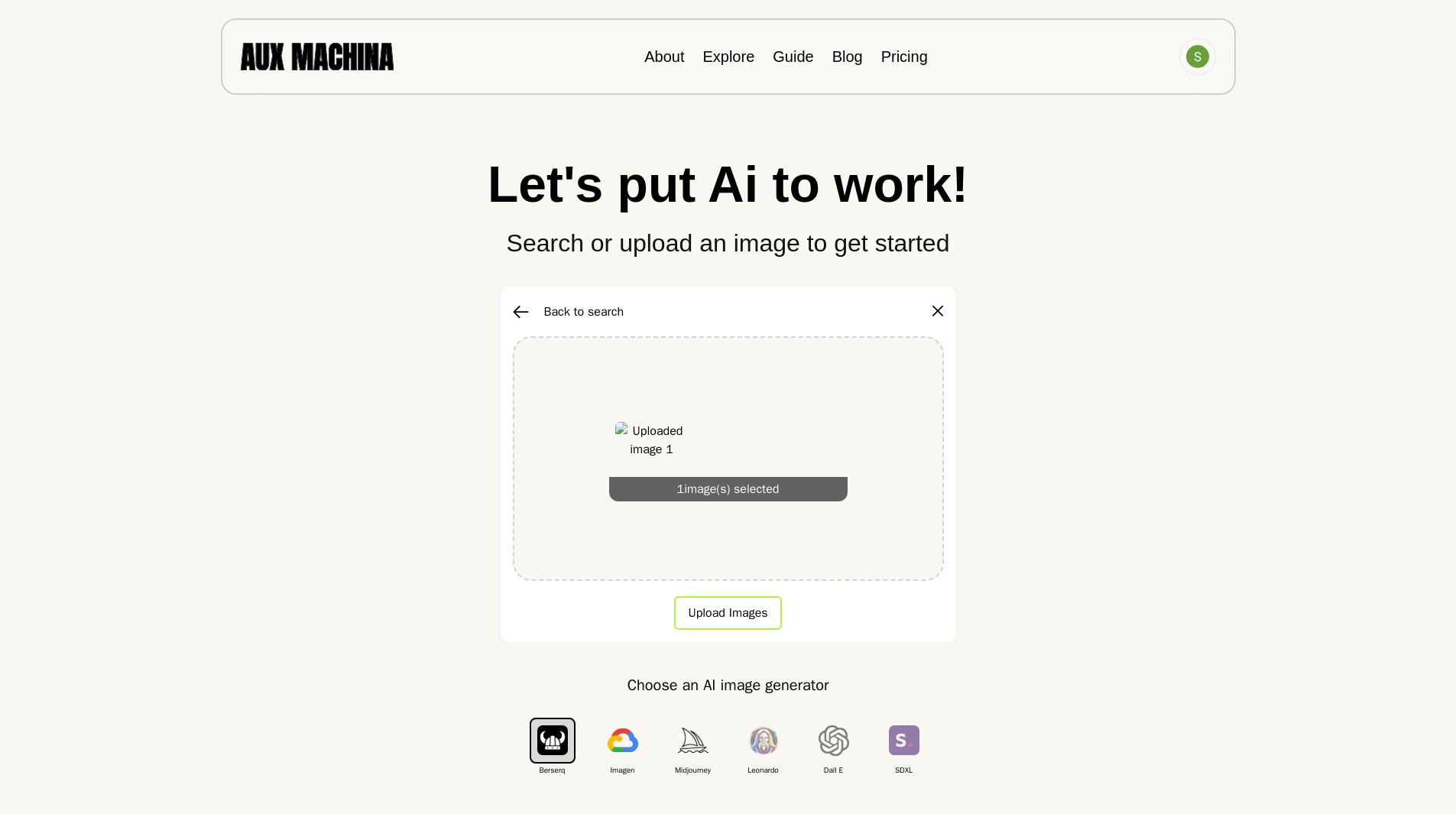 click on "Upload Images" at bounding box center (728, 613) 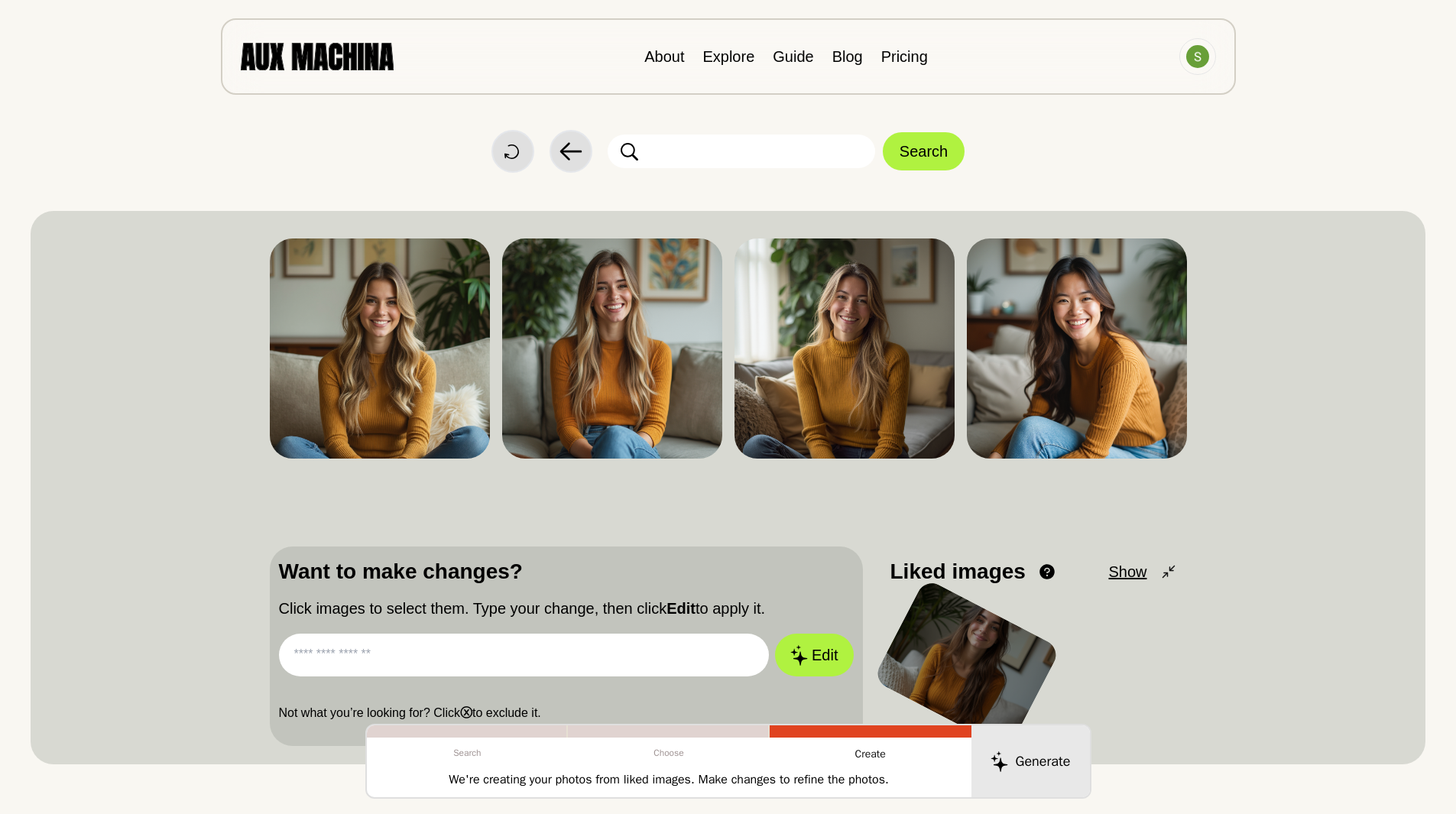 click at bounding box center [524, 655] 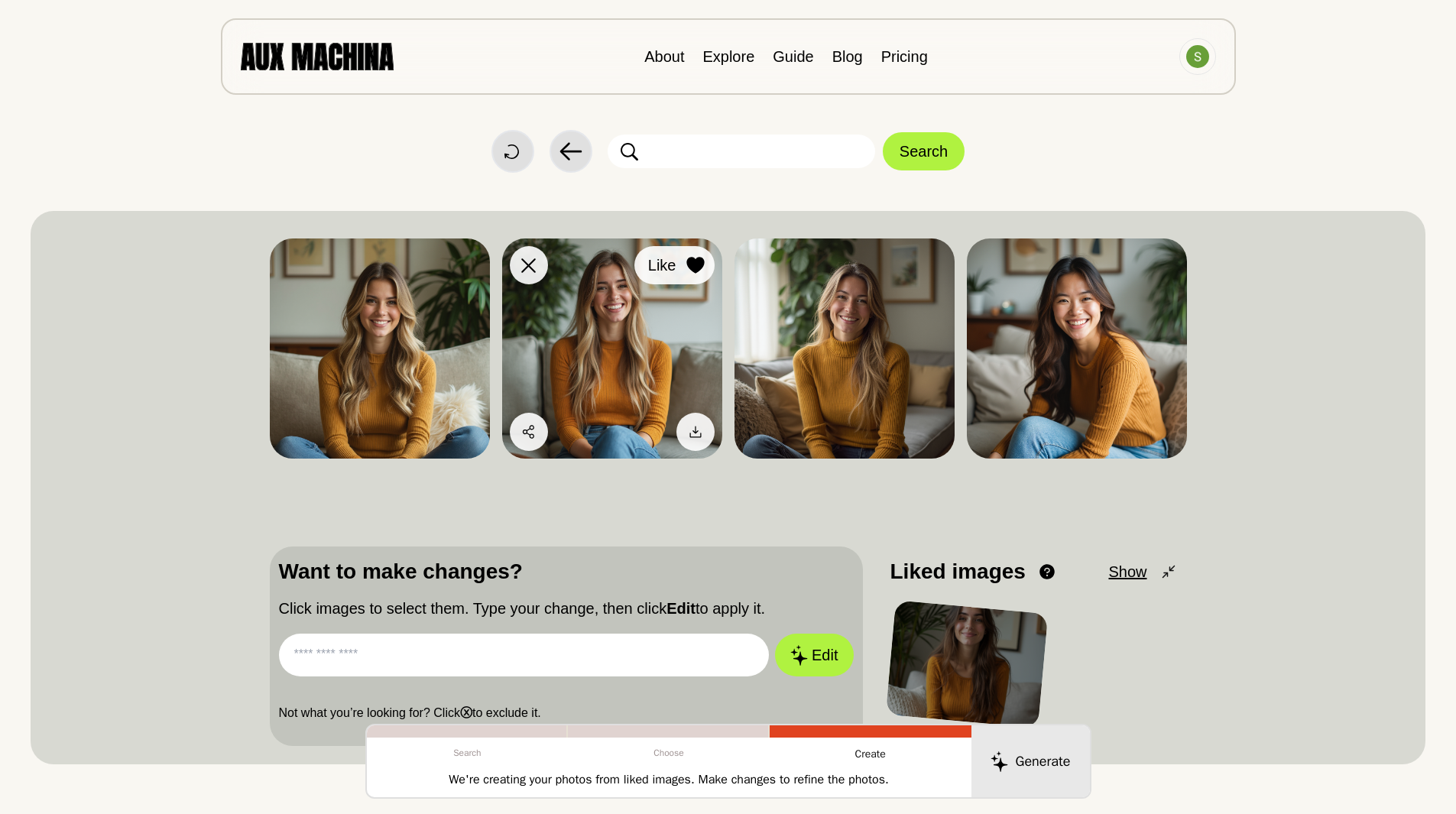 click 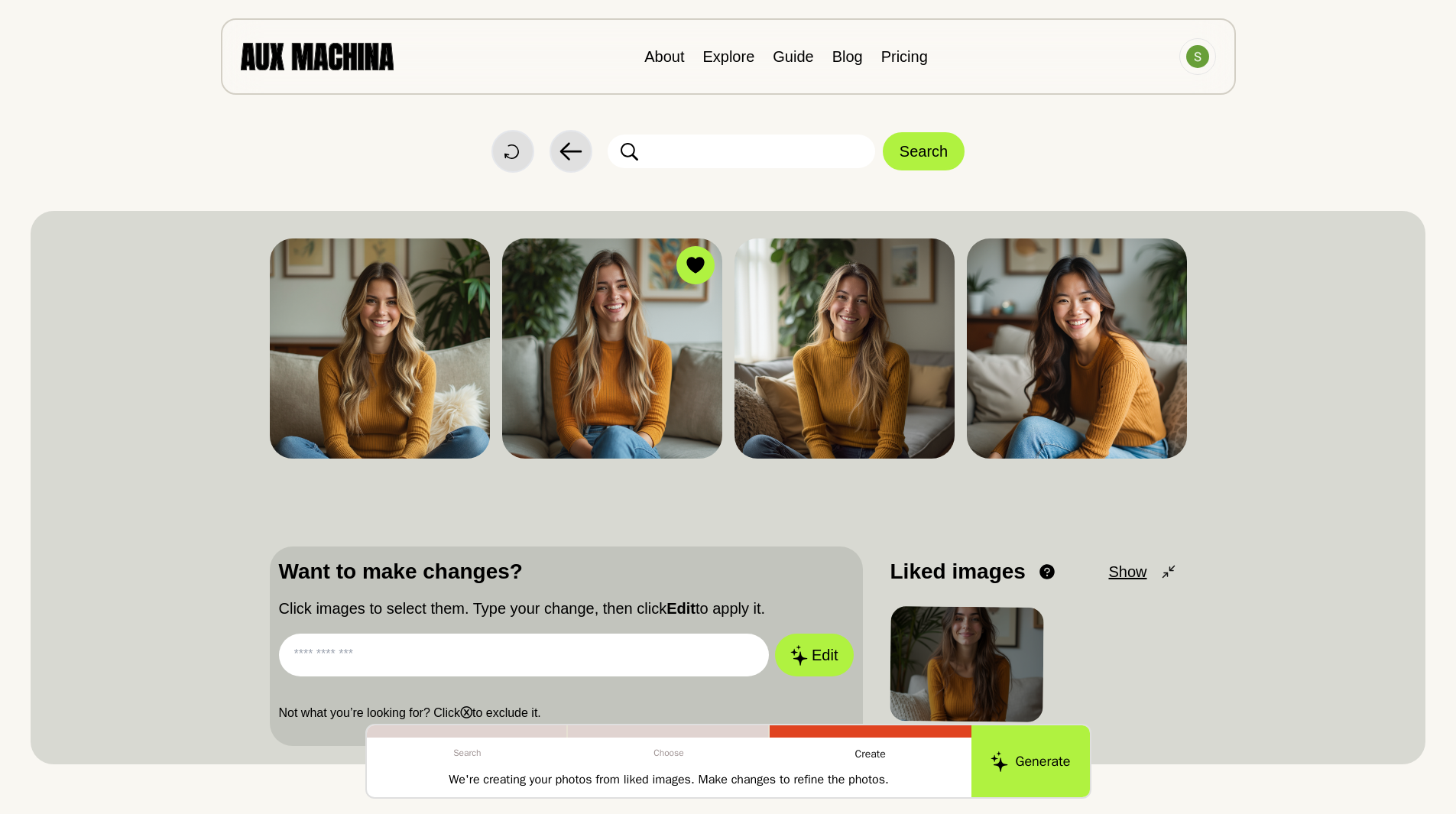 click at bounding box center (524, 655) 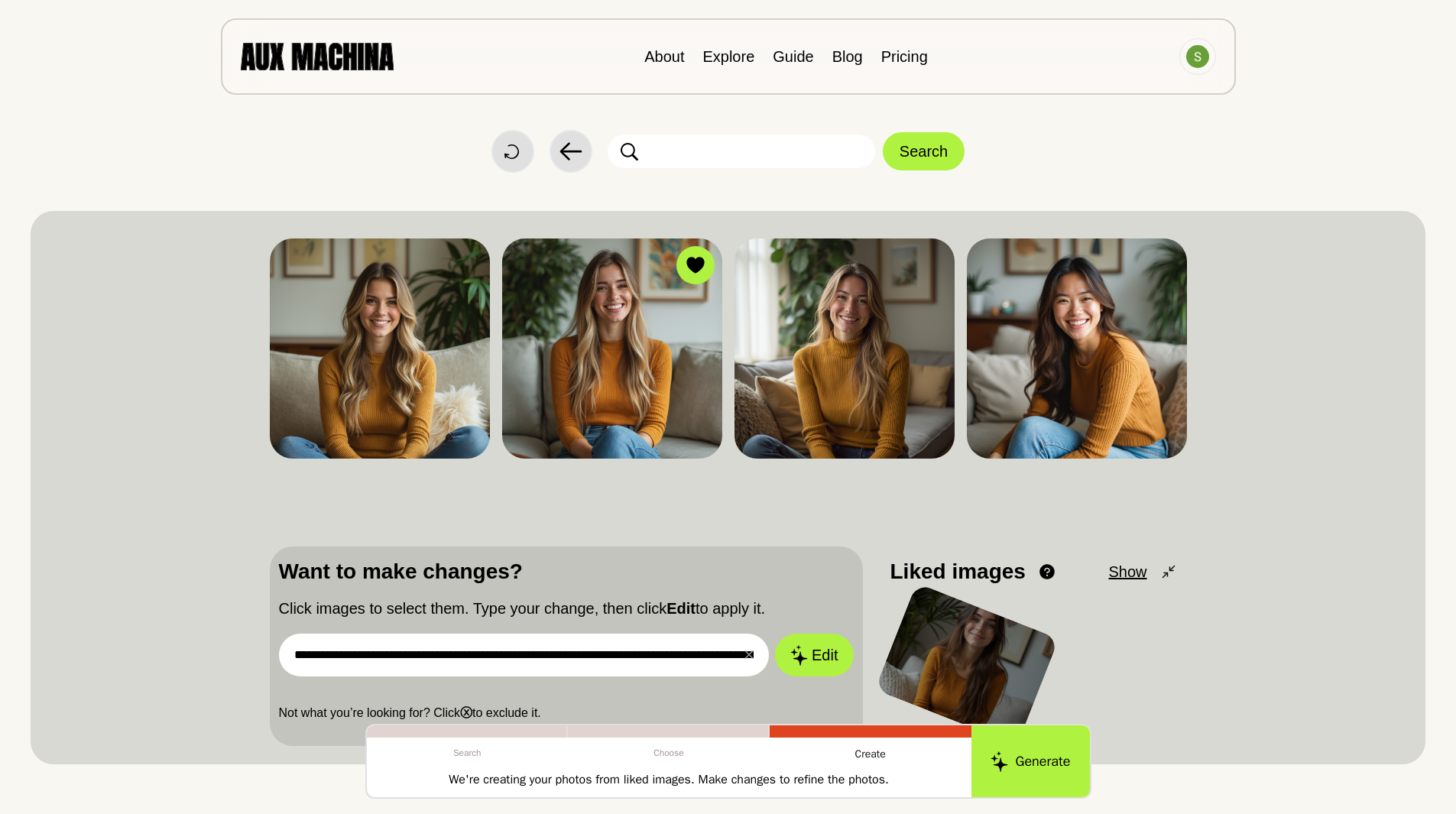 scroll, scrollTop: 0, scrollLeft: 165, axis: horizontal 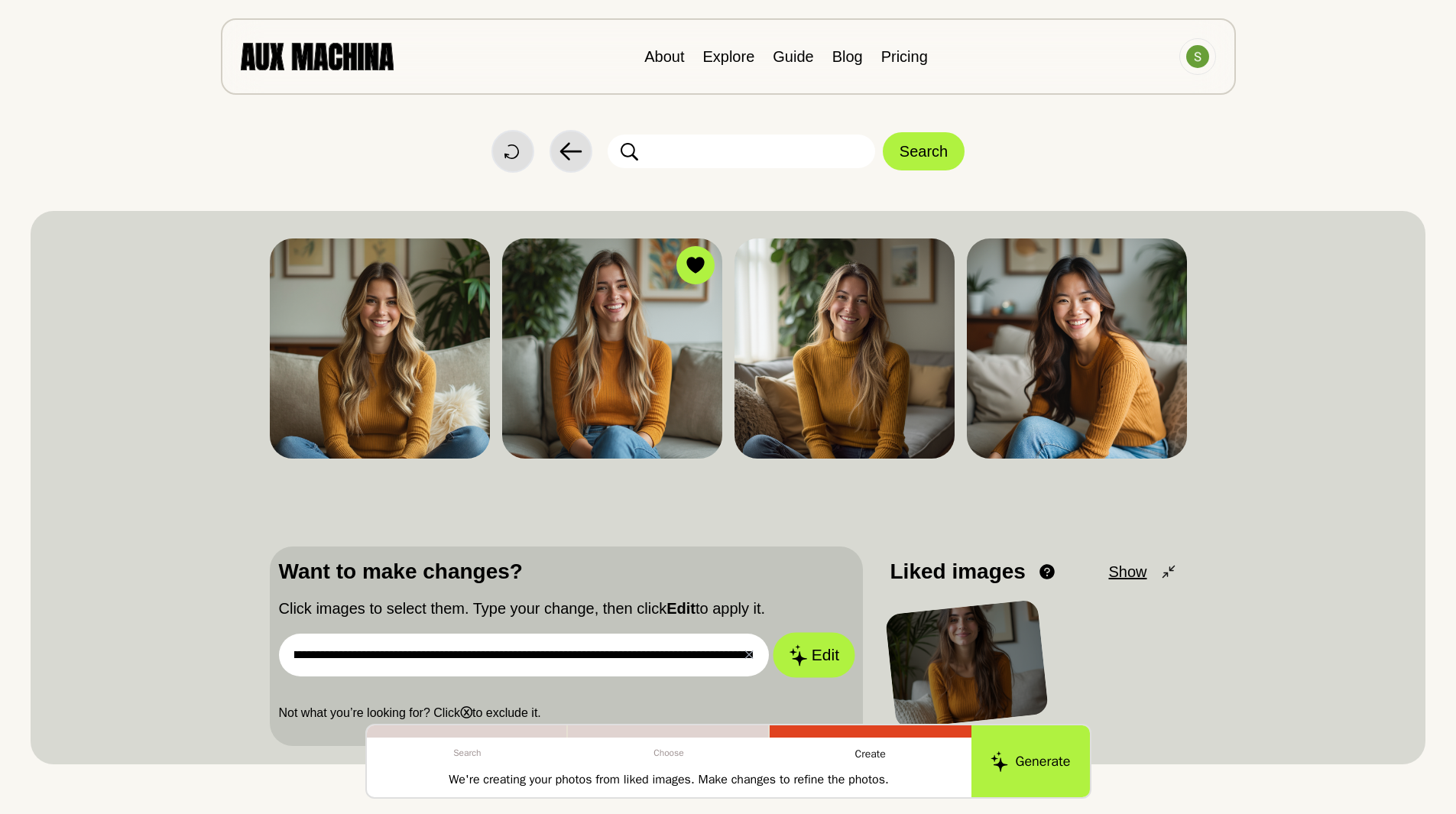 click on "Edit" at bounding box center [814, 655] 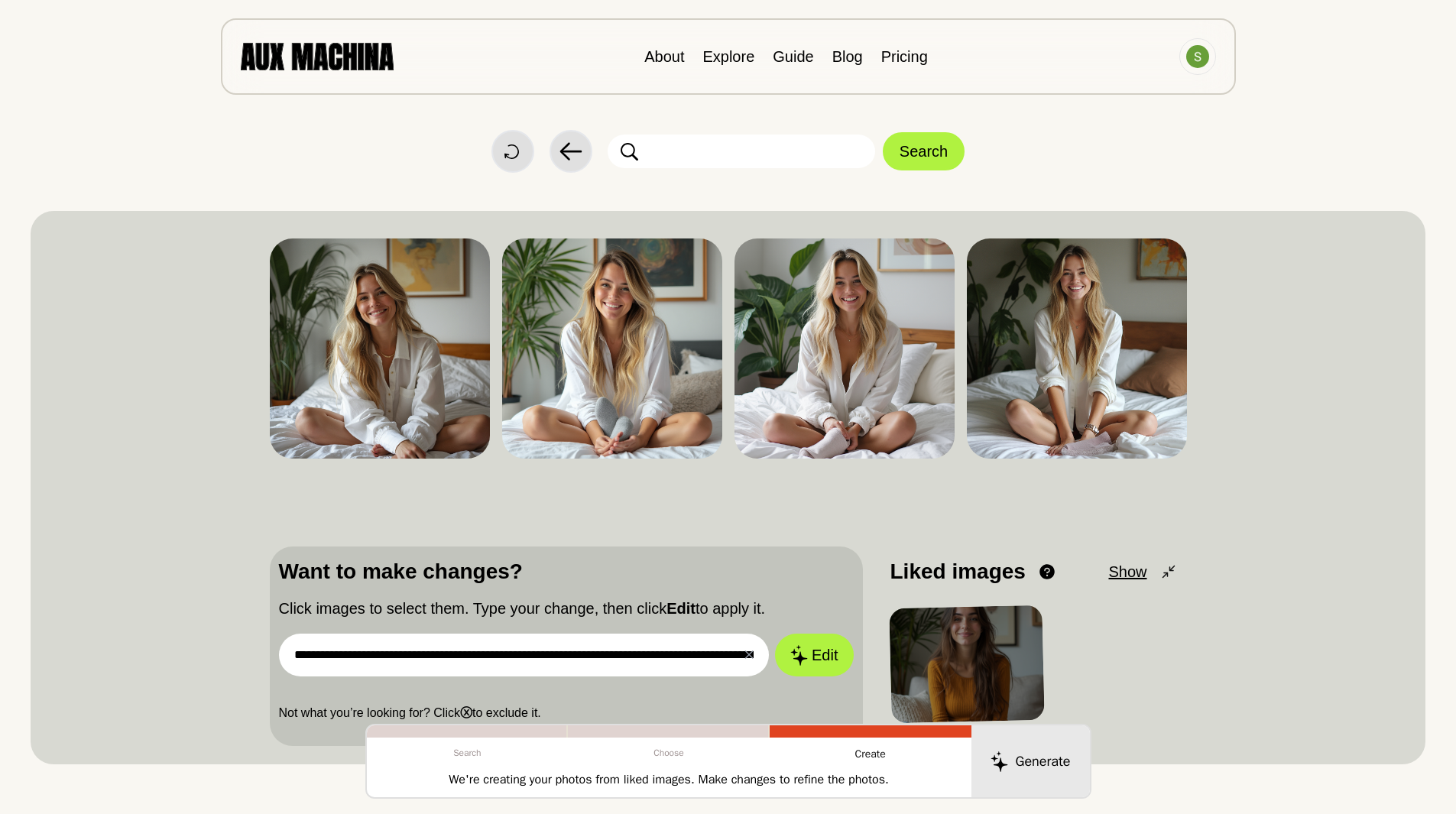 click on "**********" at bounding box center (524, 655) 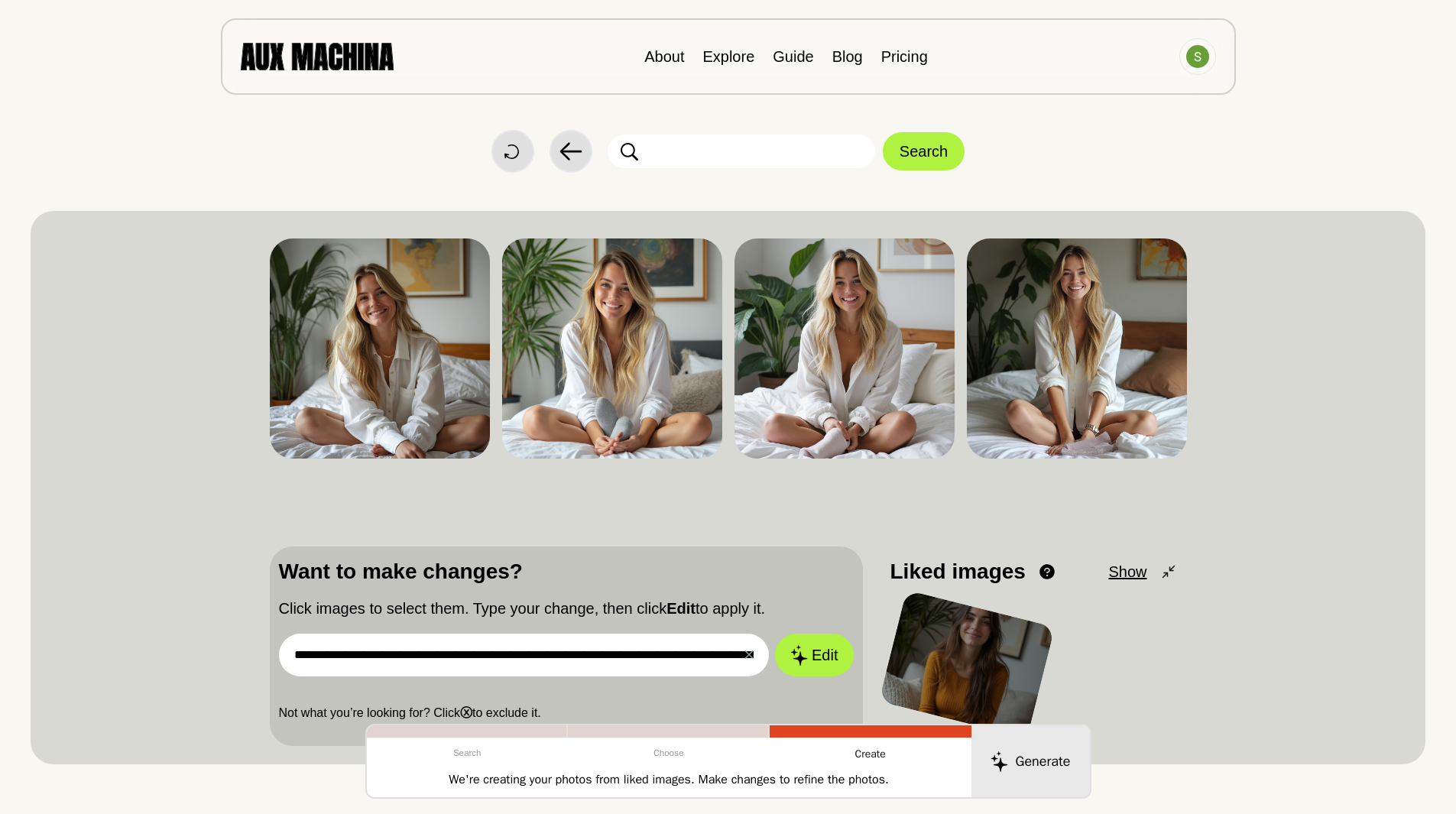 click on "**********" at bounding box center (524, 655) 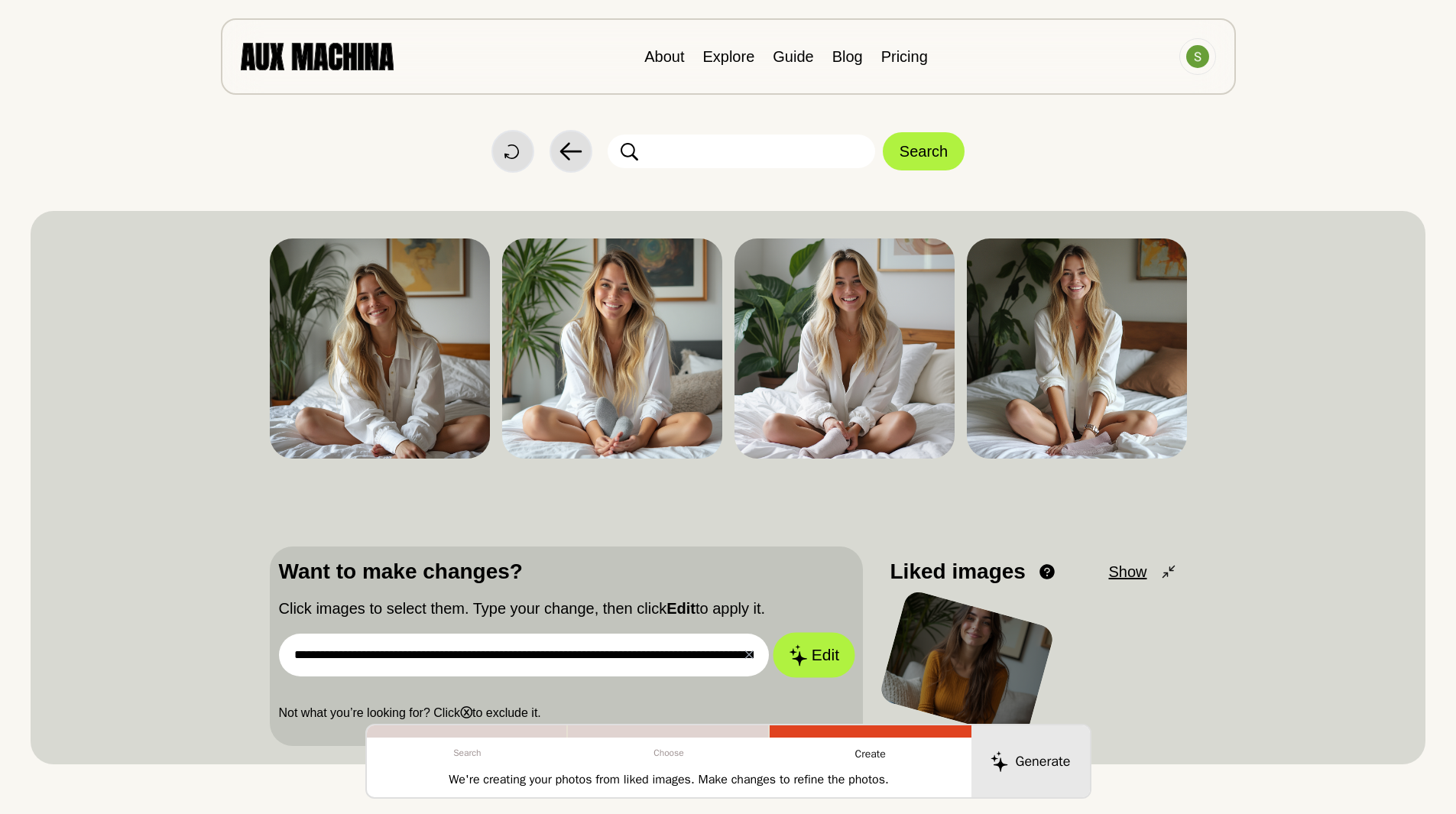 scroll, scrollTop: 0, scrollLeft: 165, axis: horizontal 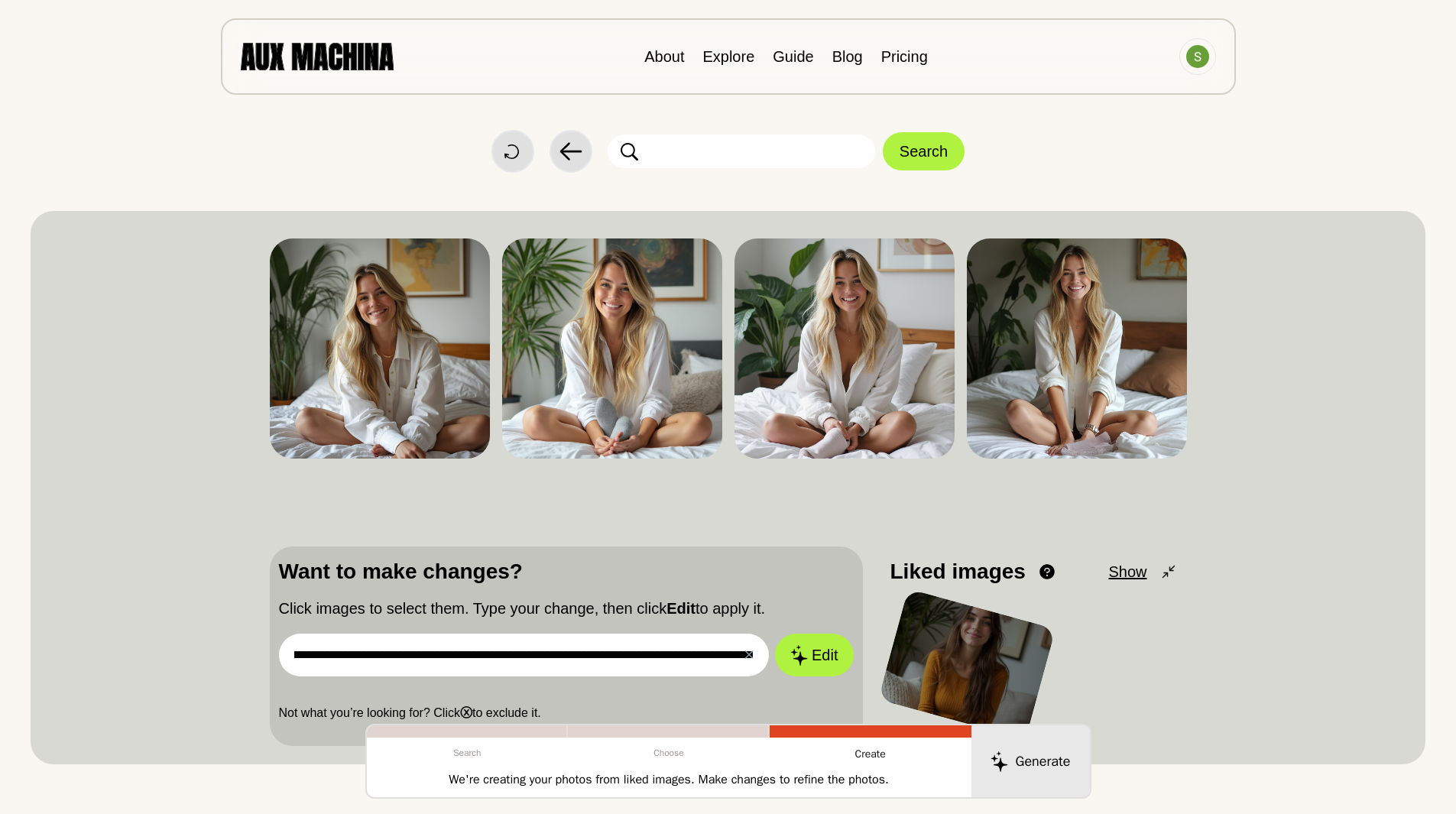 drag, startPoint x: 692, startPoint y: 655, endPoint x: 834, endPoint y: 687, distance: 145.56098 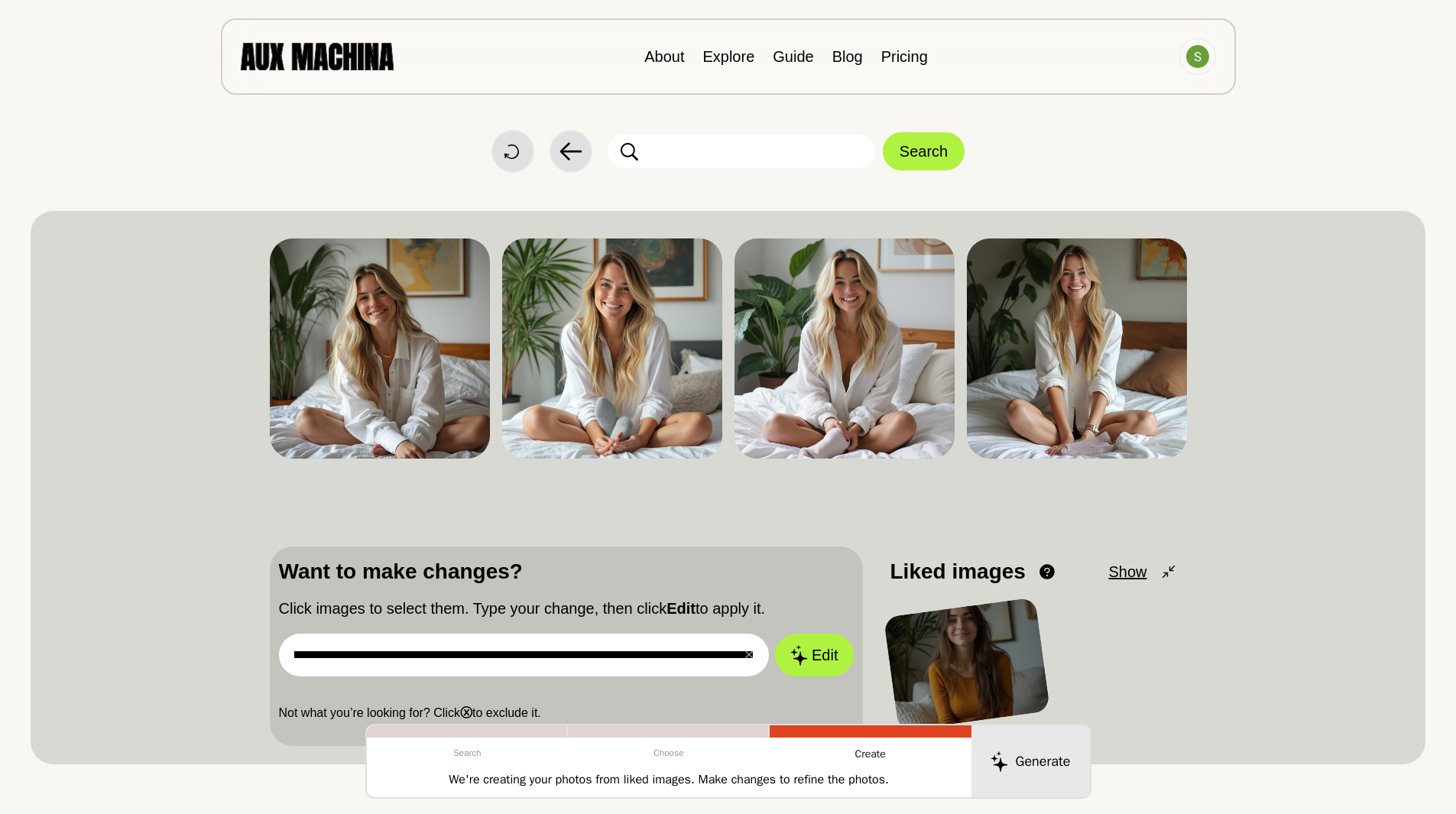 scroll, scrollTop: 0, scrollLeft: 54, axis: horizontal 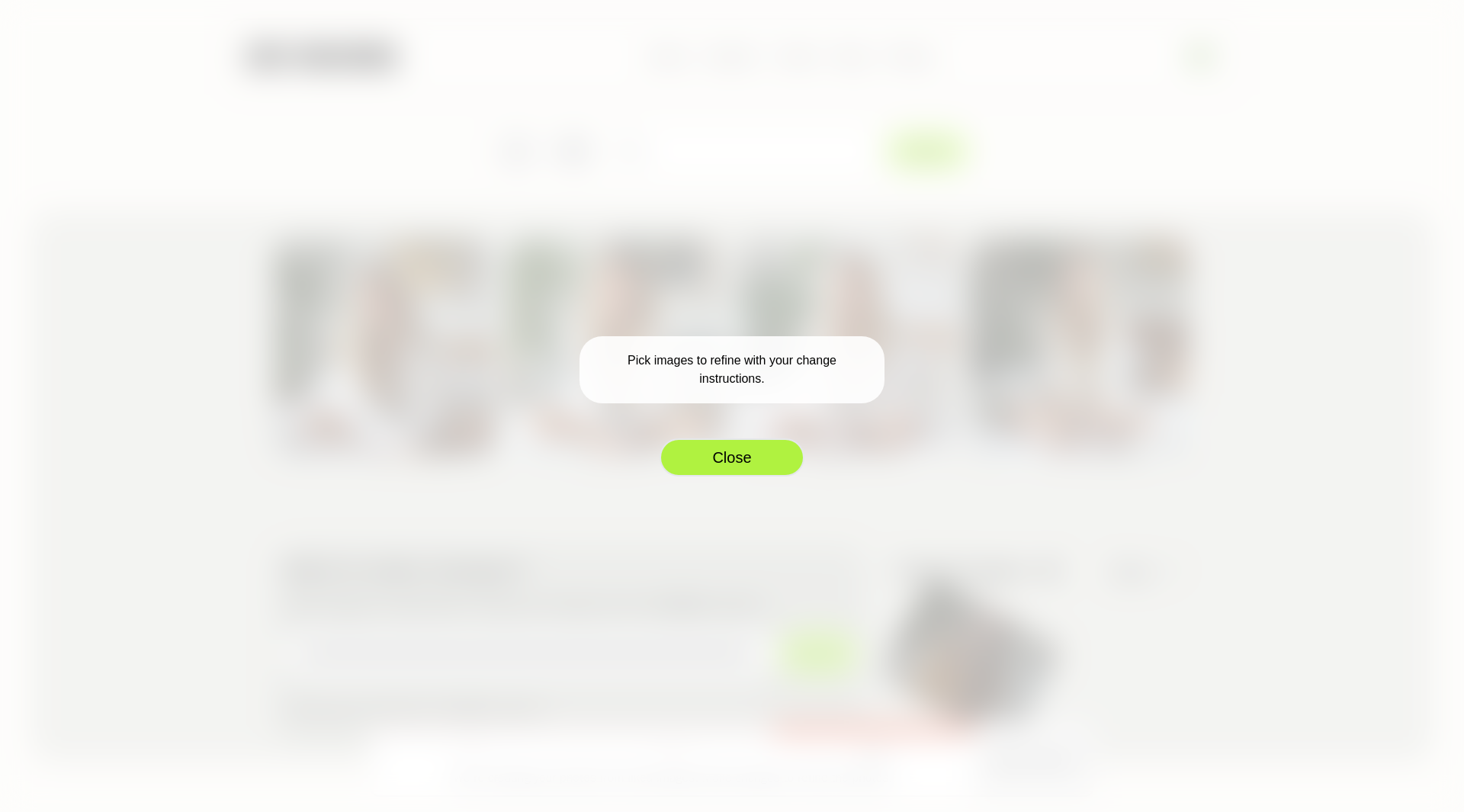 click on "Close" at bounding box center (732, 457) 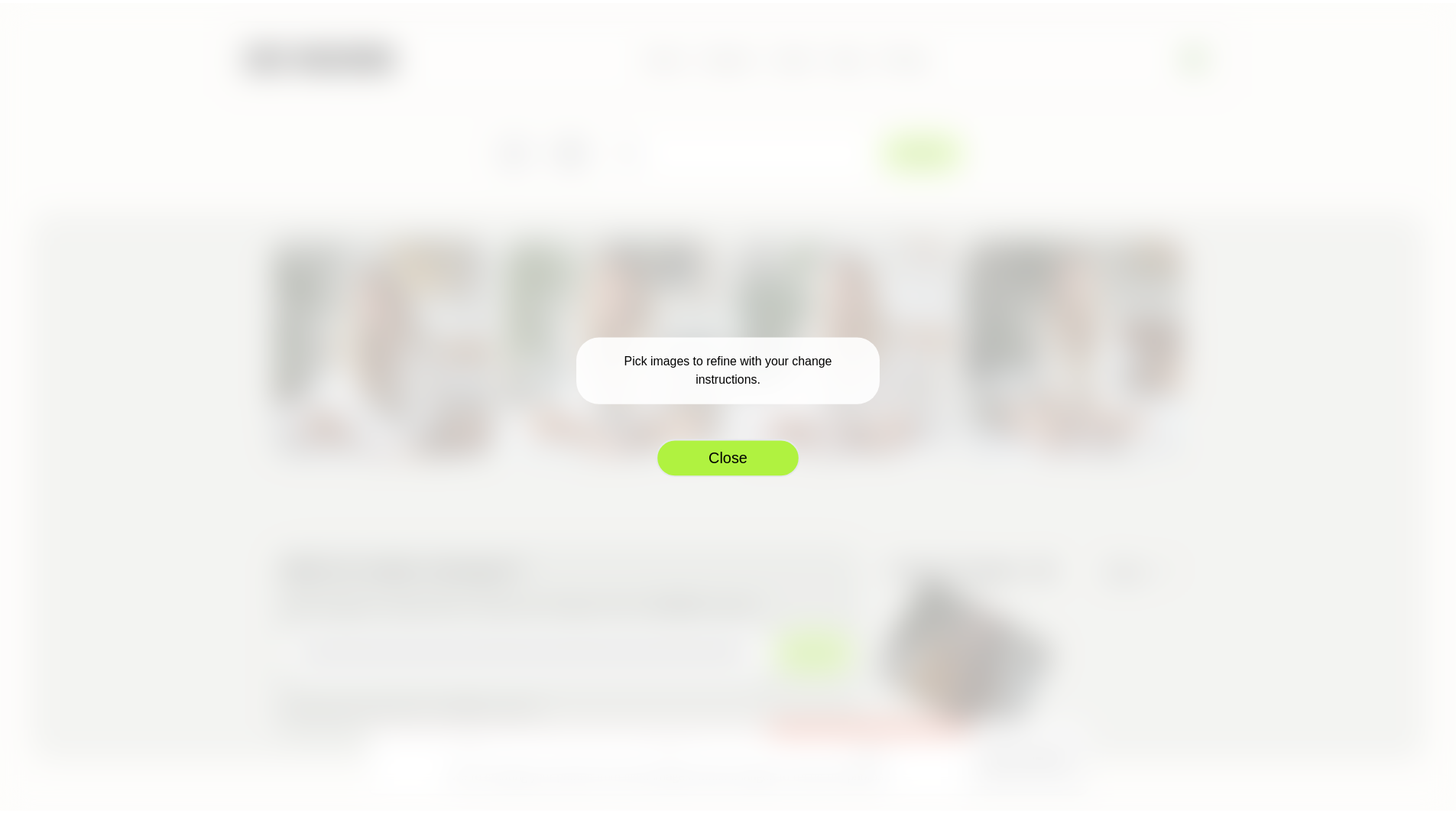 scroll, scrollTop: 0, scrollLeft: 0, axis: both 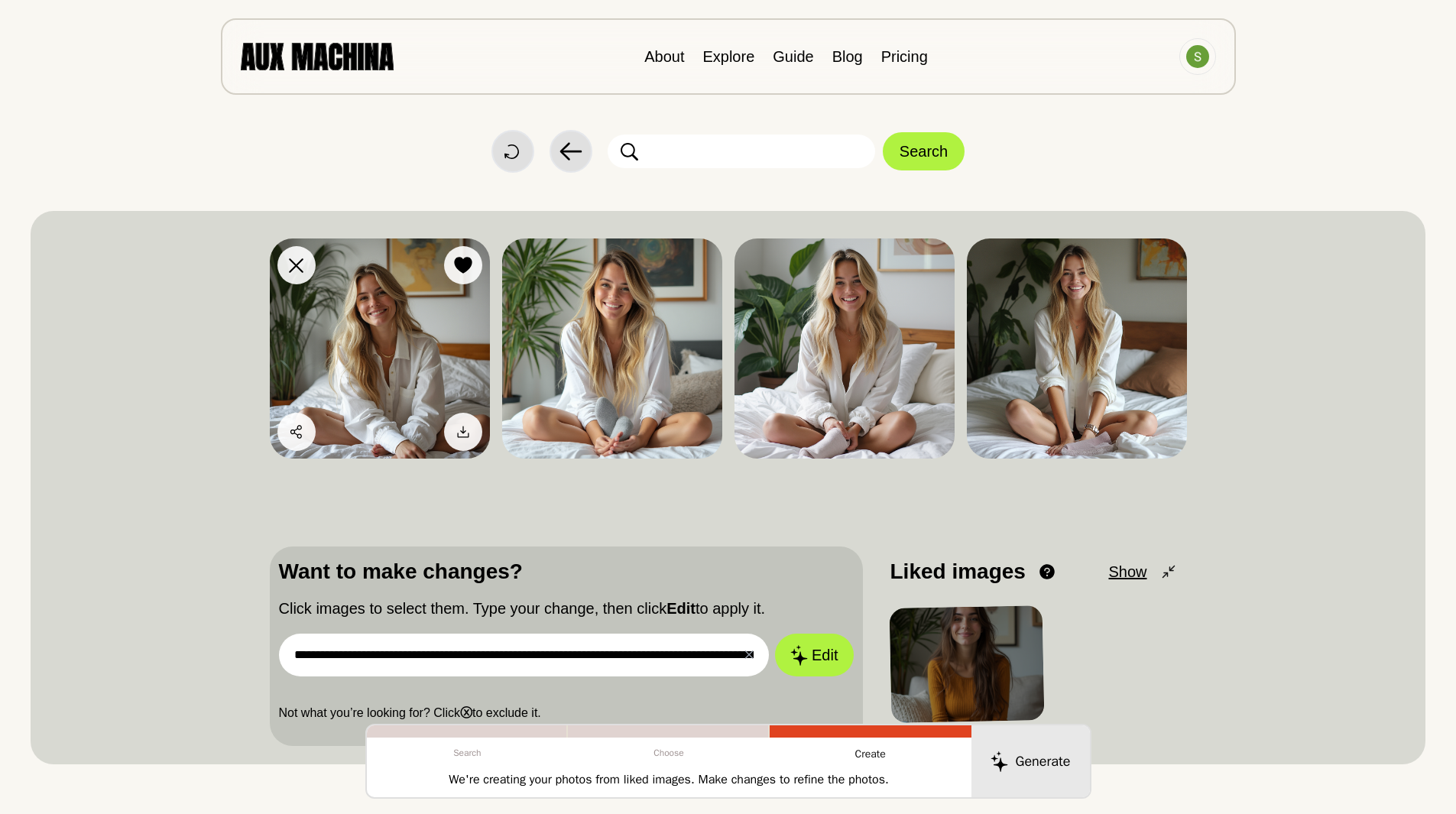 click at bounding box center (380, 349) 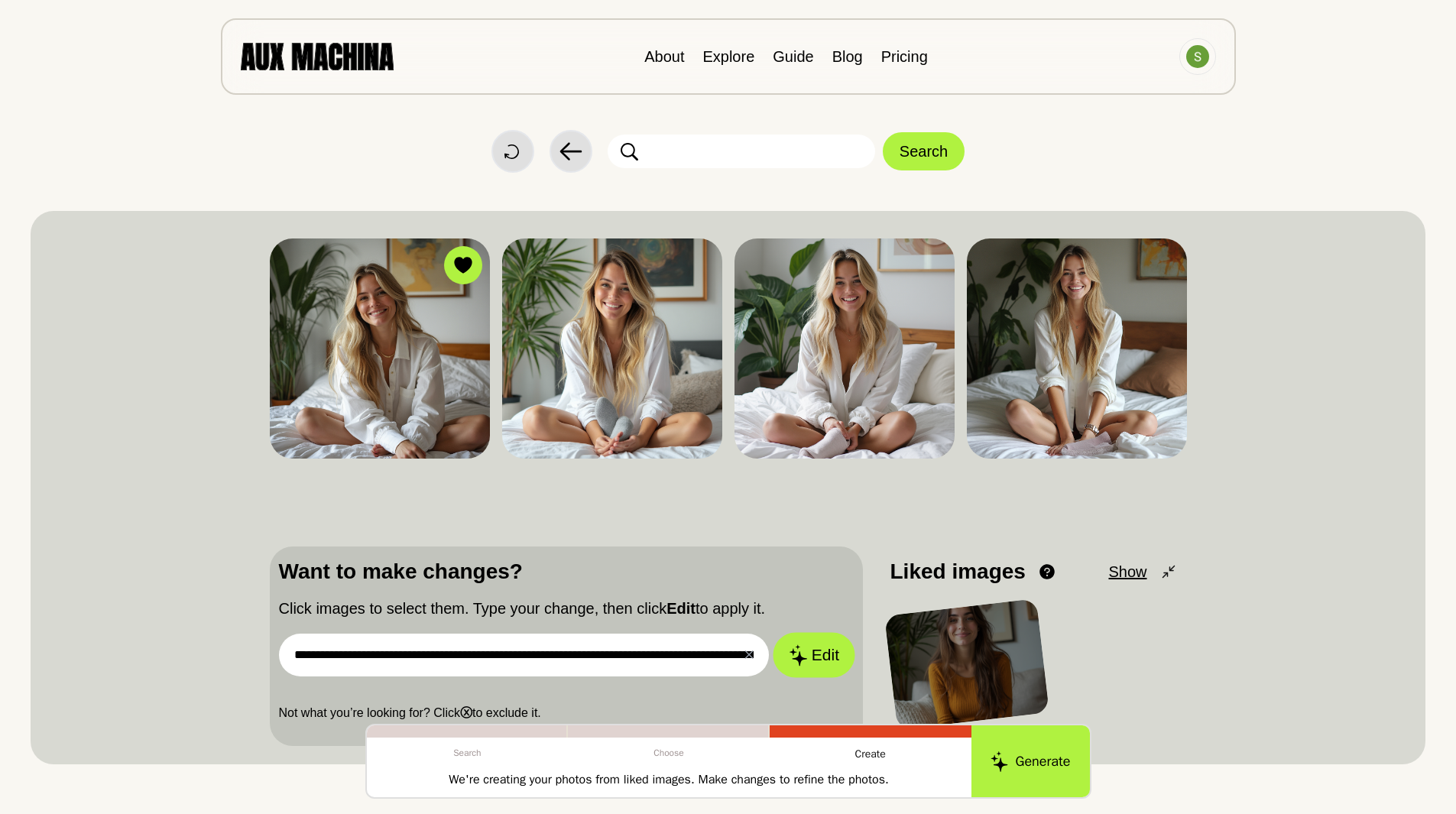 click on "Edit" at bounding box center (814, 655) 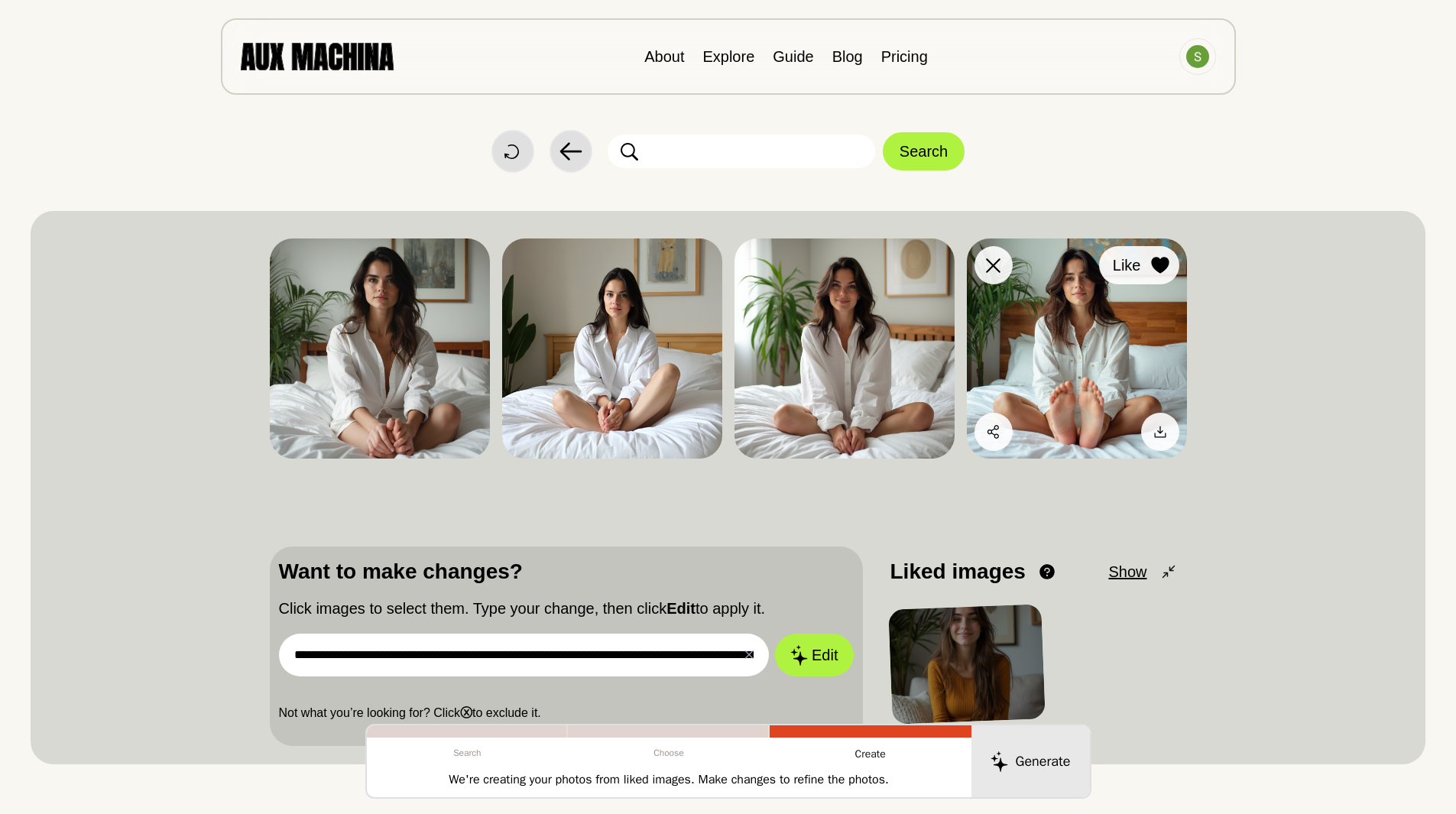 click 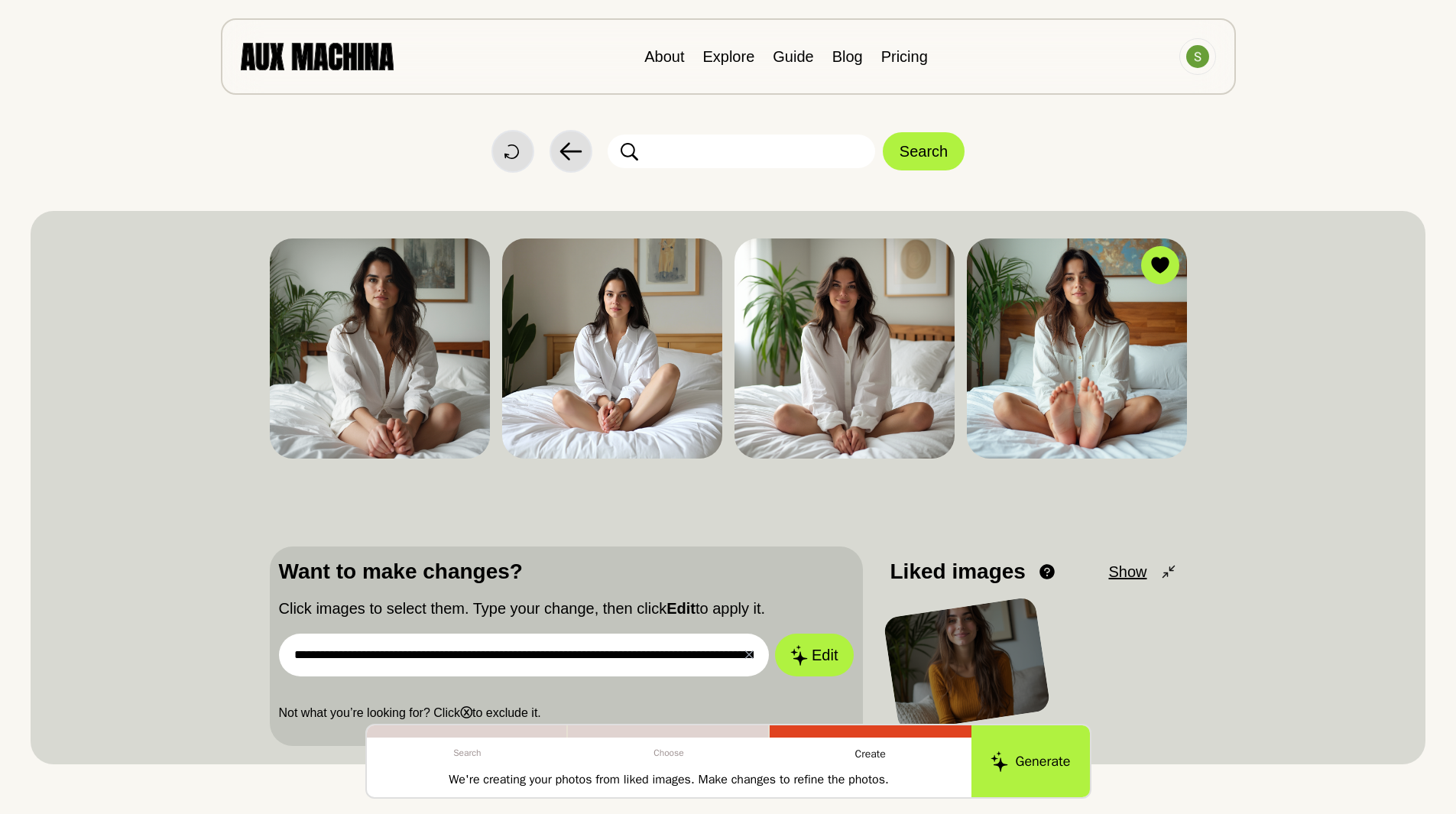 click on "**********" at bounding box center [524, 655] 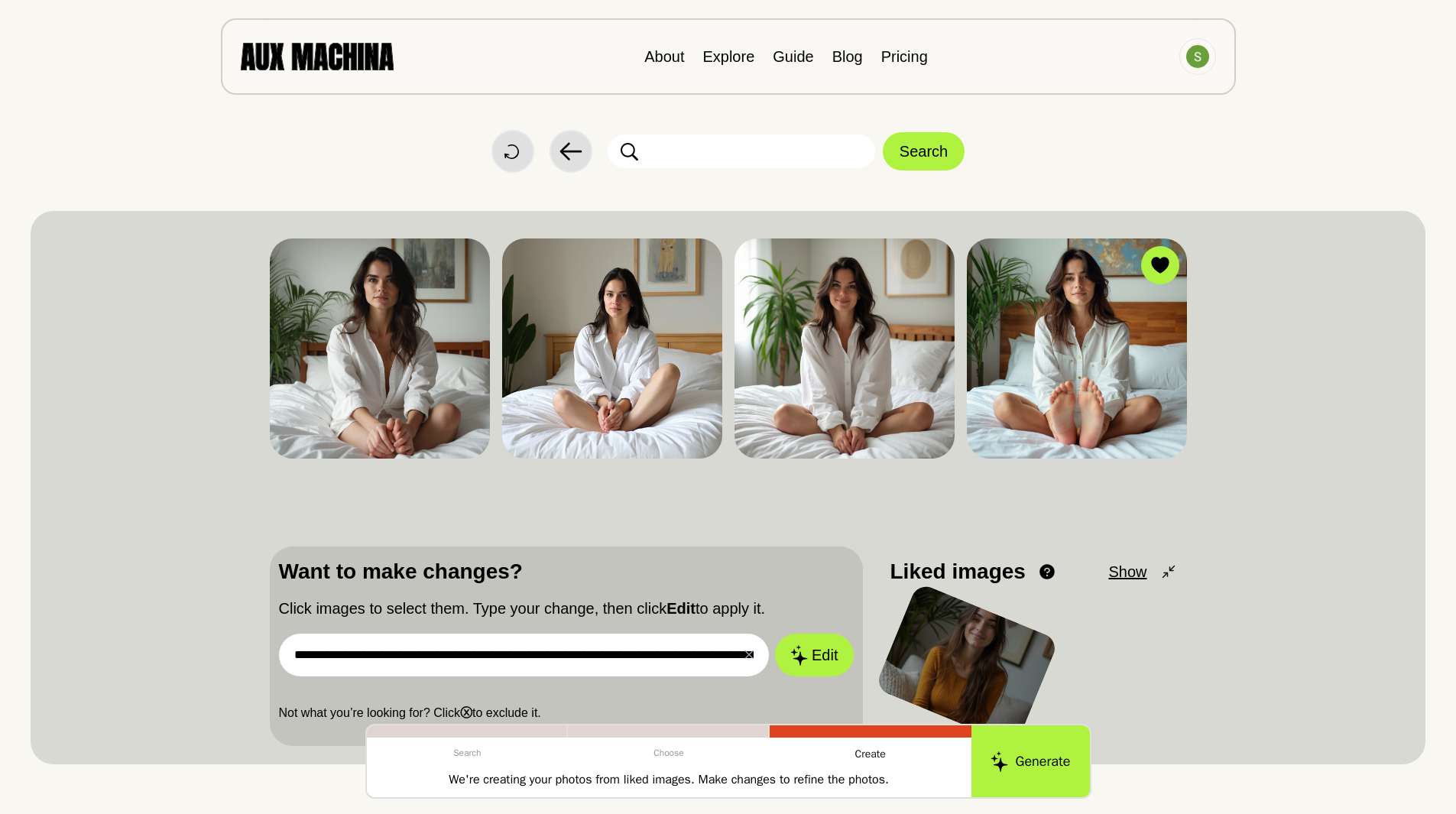 click on "**********" at bounding box center [524, 655] 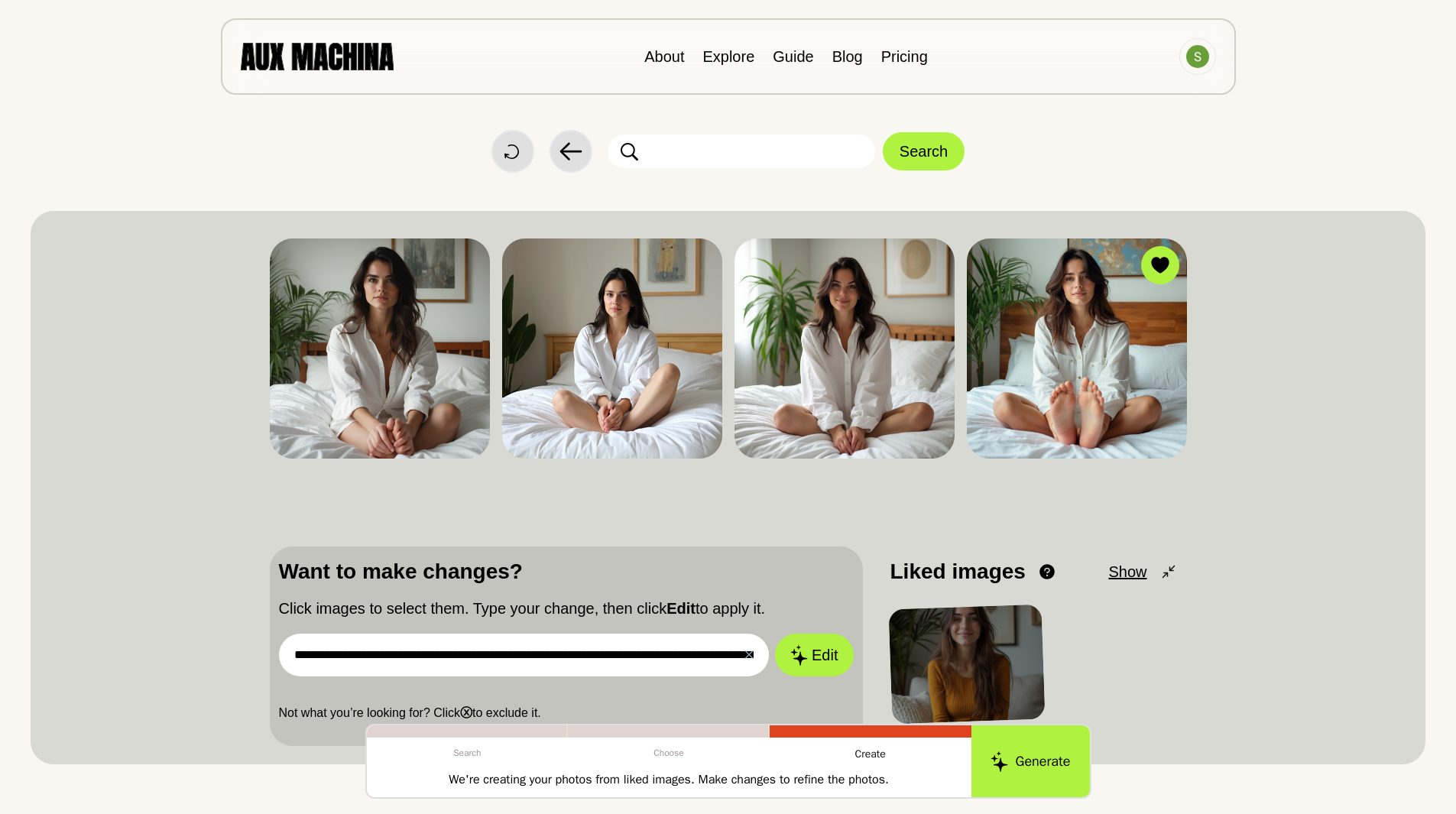 drag, startPoint x: 547, startPoint y: 654, endPoint x: 617, endPoint y: 653, distance: 70.00714 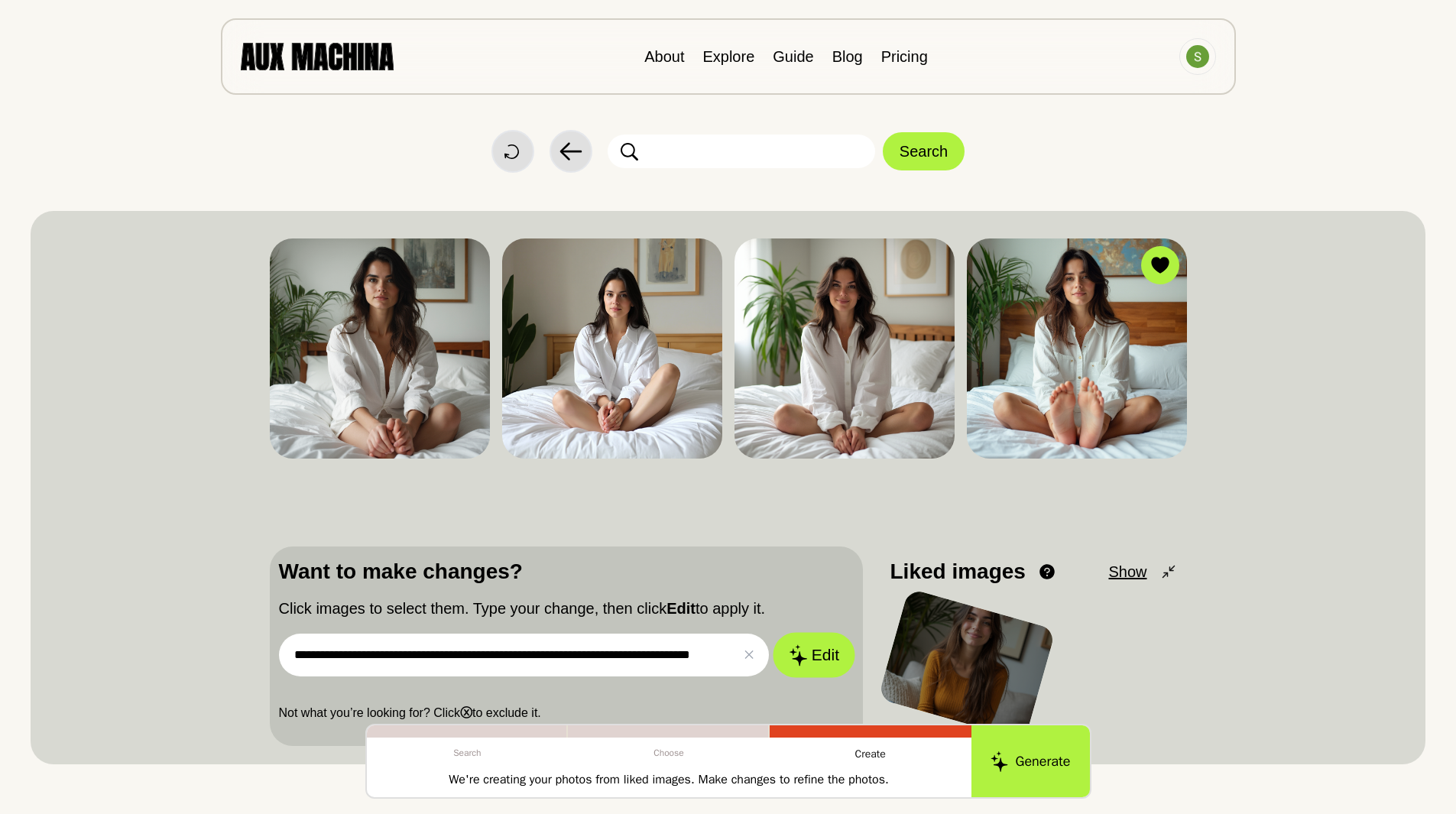 drag, startPoint x: 634, startPoint y: 660, endPoint x: 812, endPoint y: 648, distance: 178.404 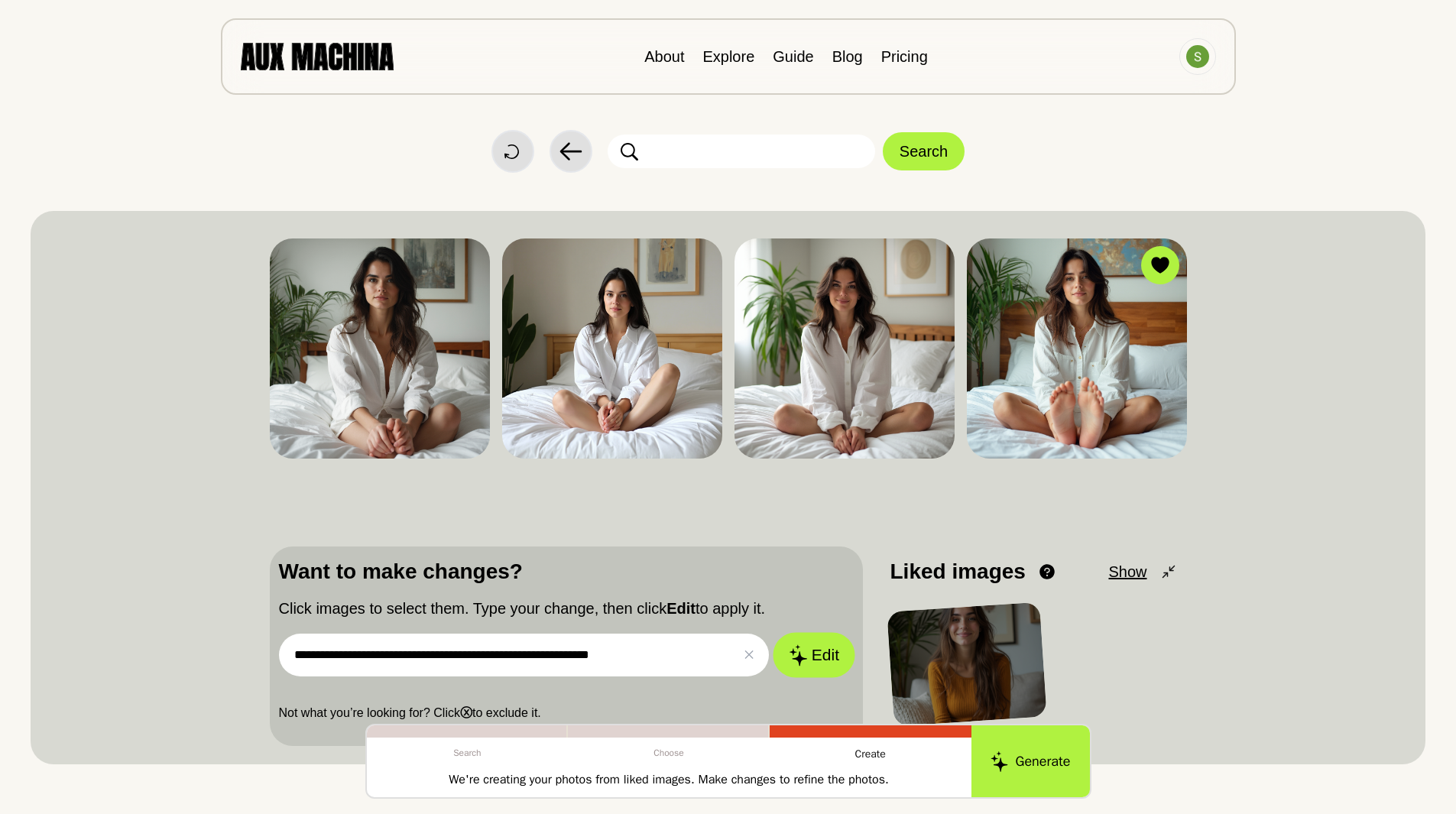 click on "Edit" at bounding box center [814, 655] 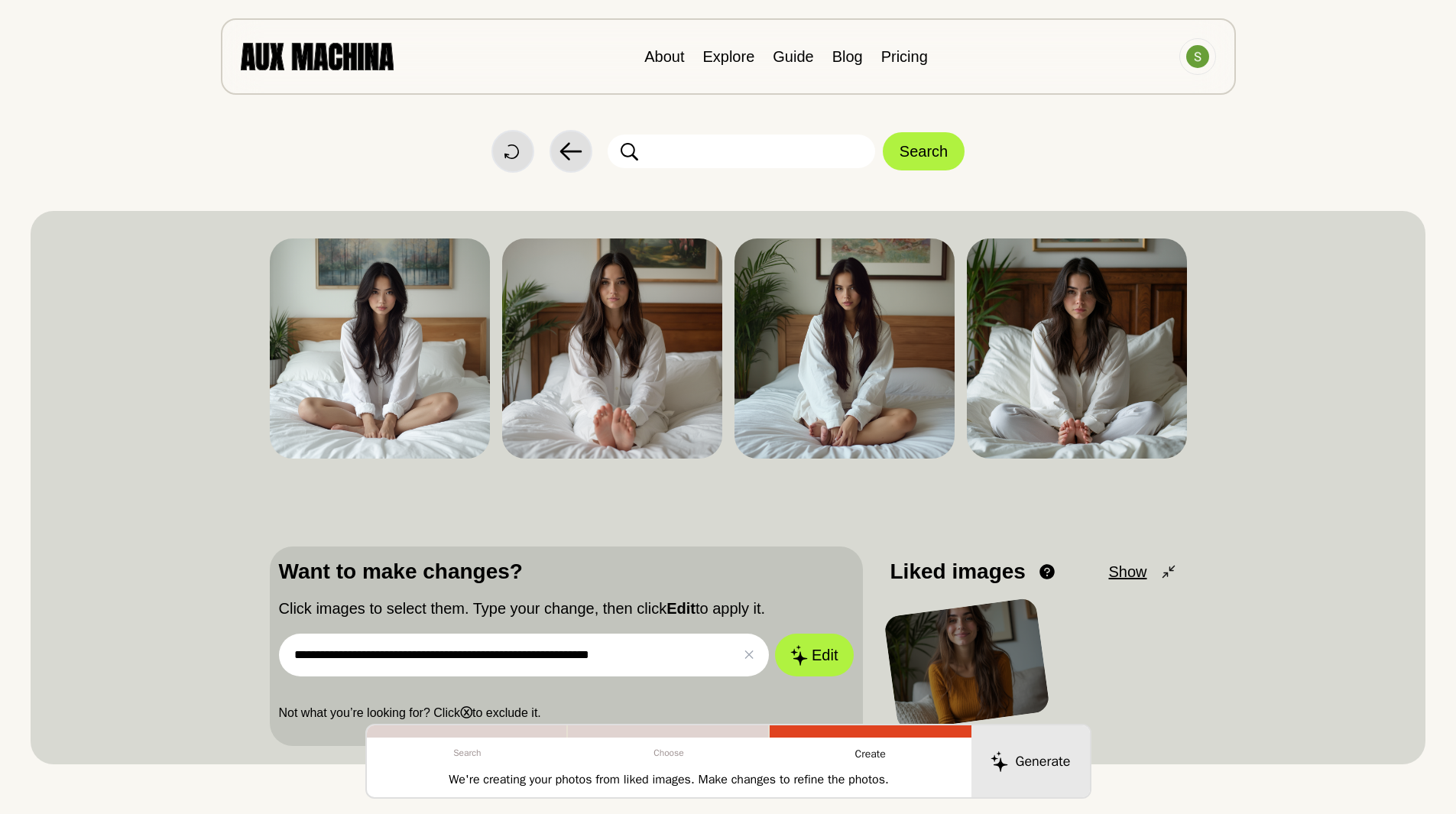 drag, startPoint x: 551, startPoint y: 657, endPoint x: 768, endPoint y: 637, distance: 217.91971 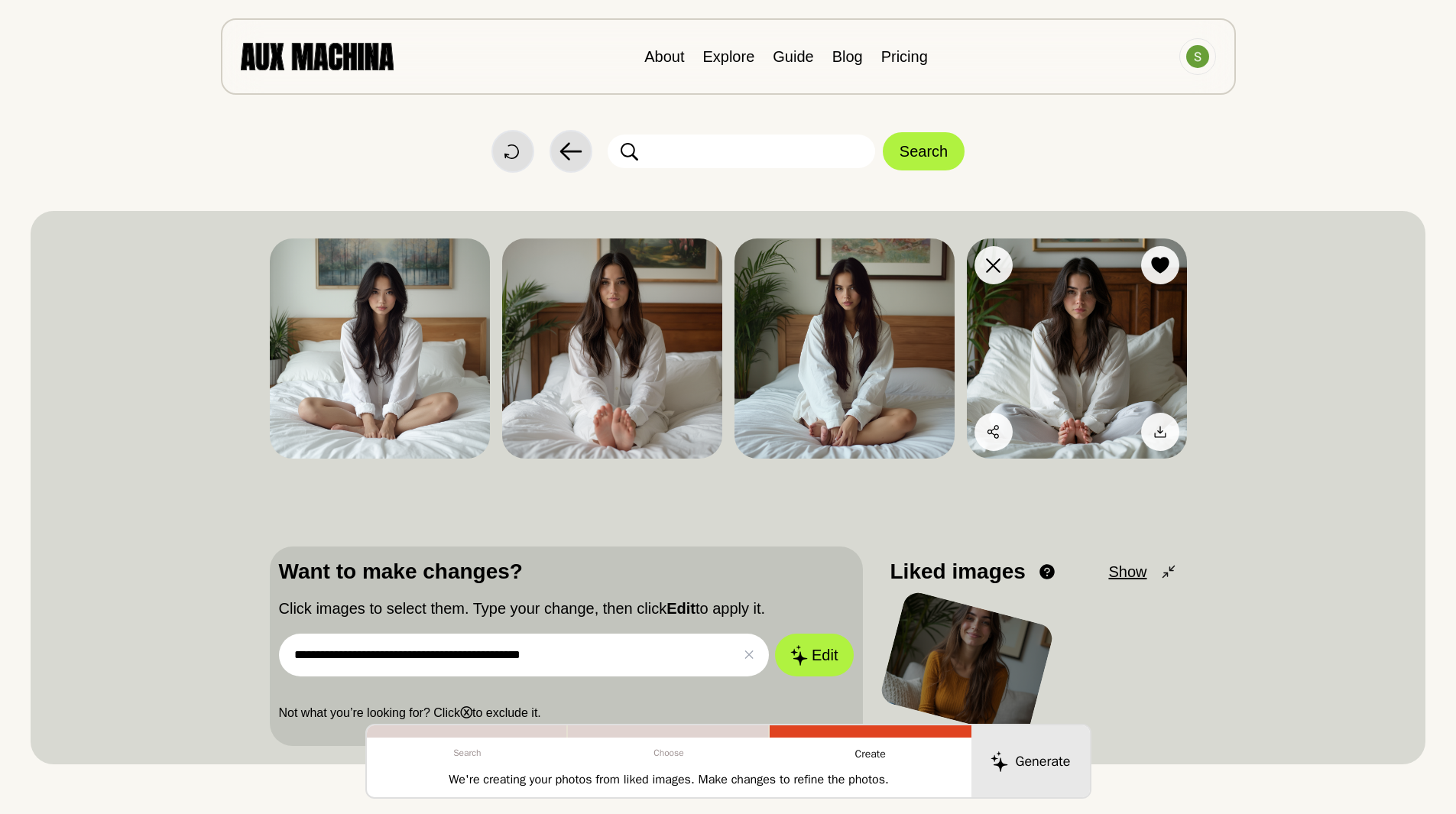 click at bounding box center [1077, 349] 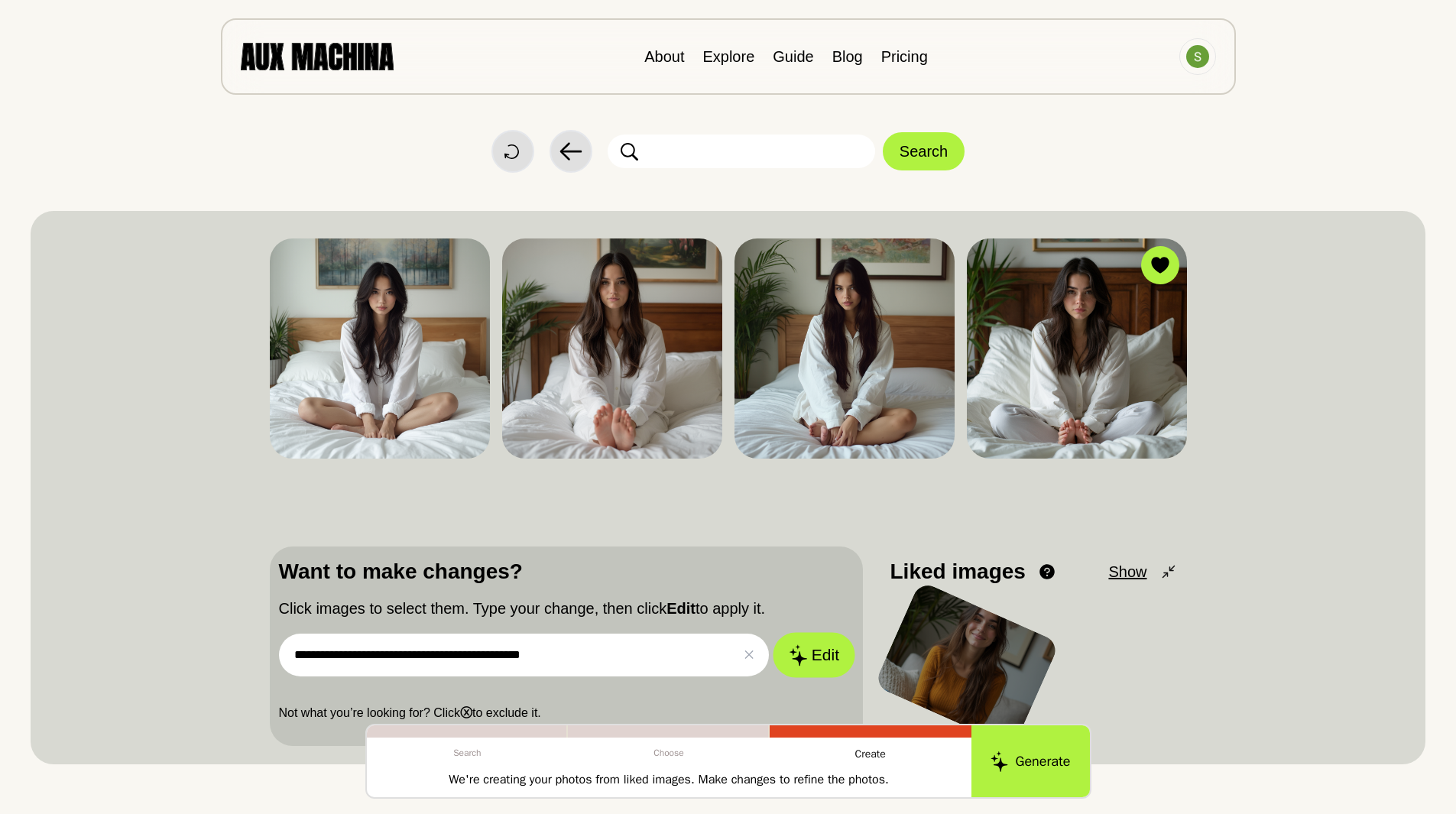 click 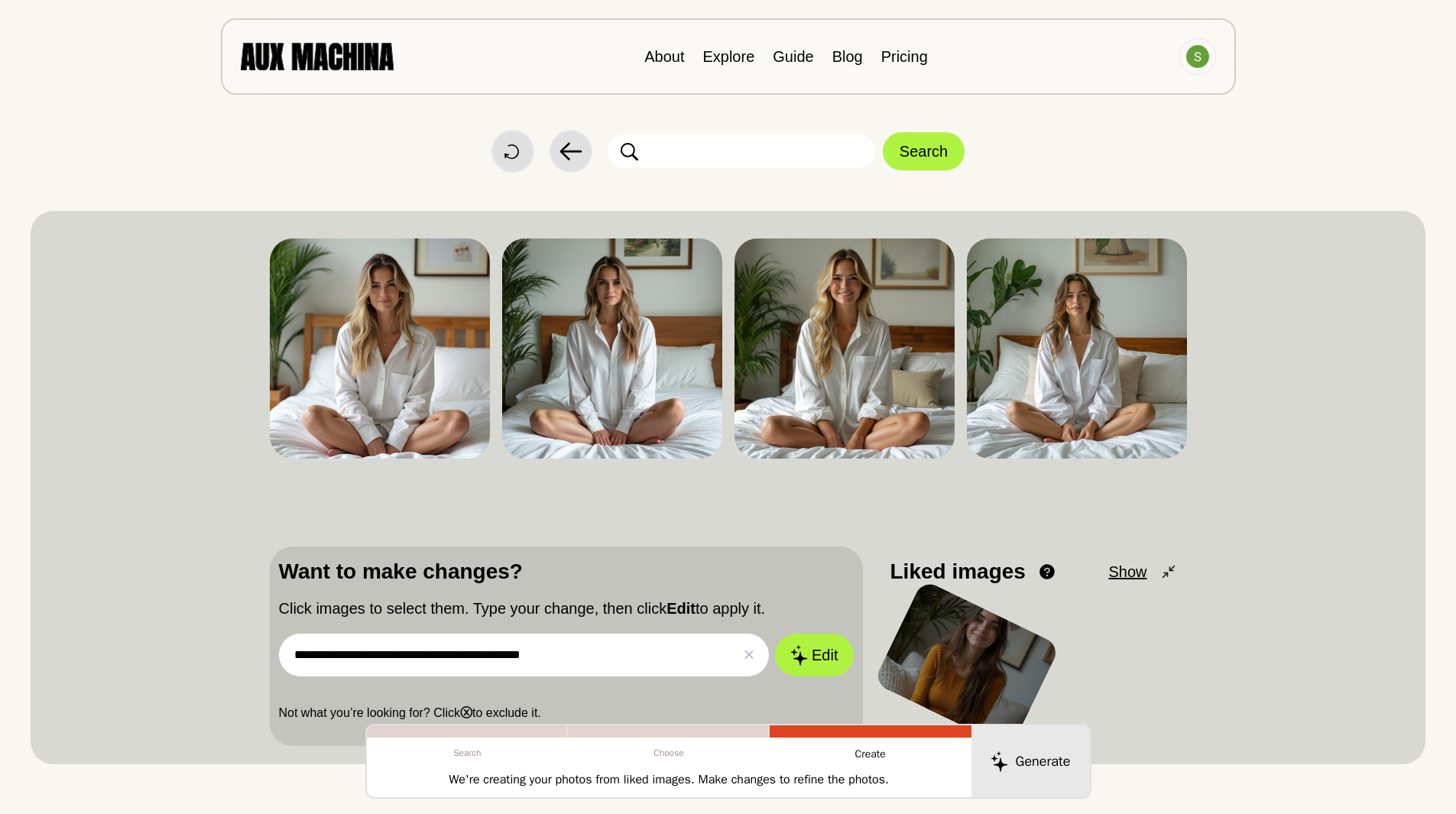 click on "**********" at bounding box center [524, 655] 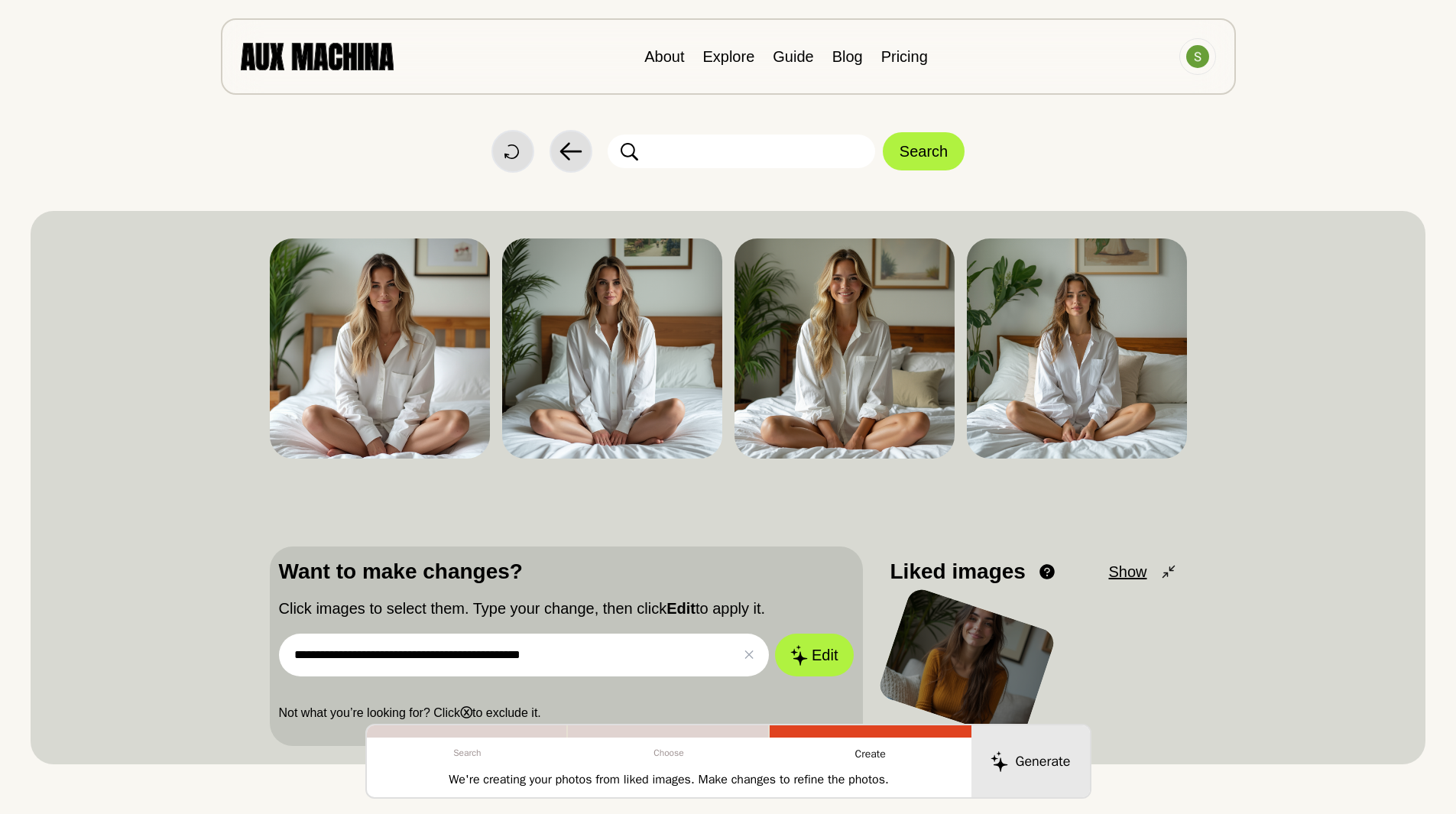 click on "**********" at bounding box center (524, 655) 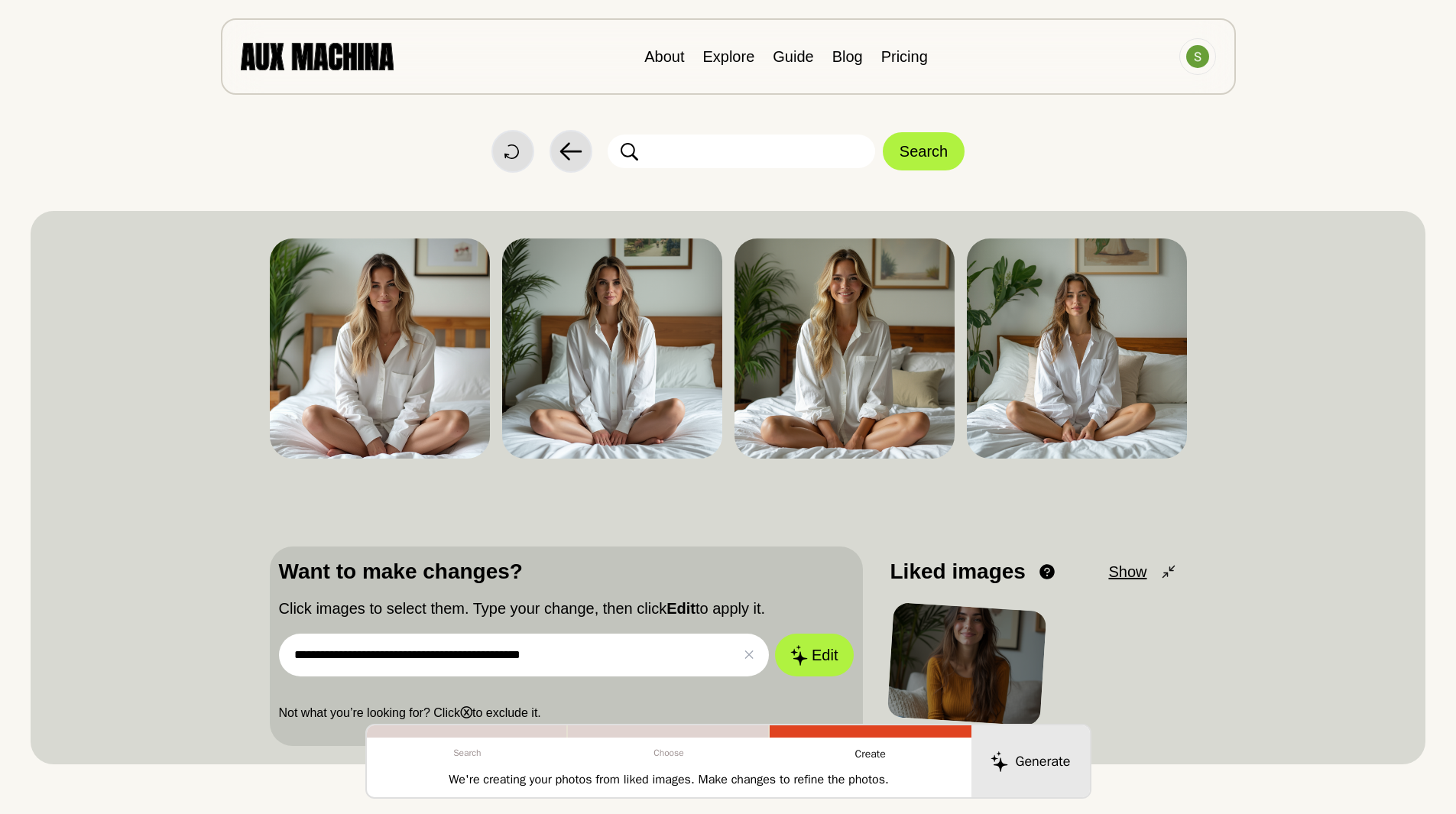 drag, startPoint x: 333, startPoint y: 653, endPoint x: 345, endPoint y: 653, distance: 12 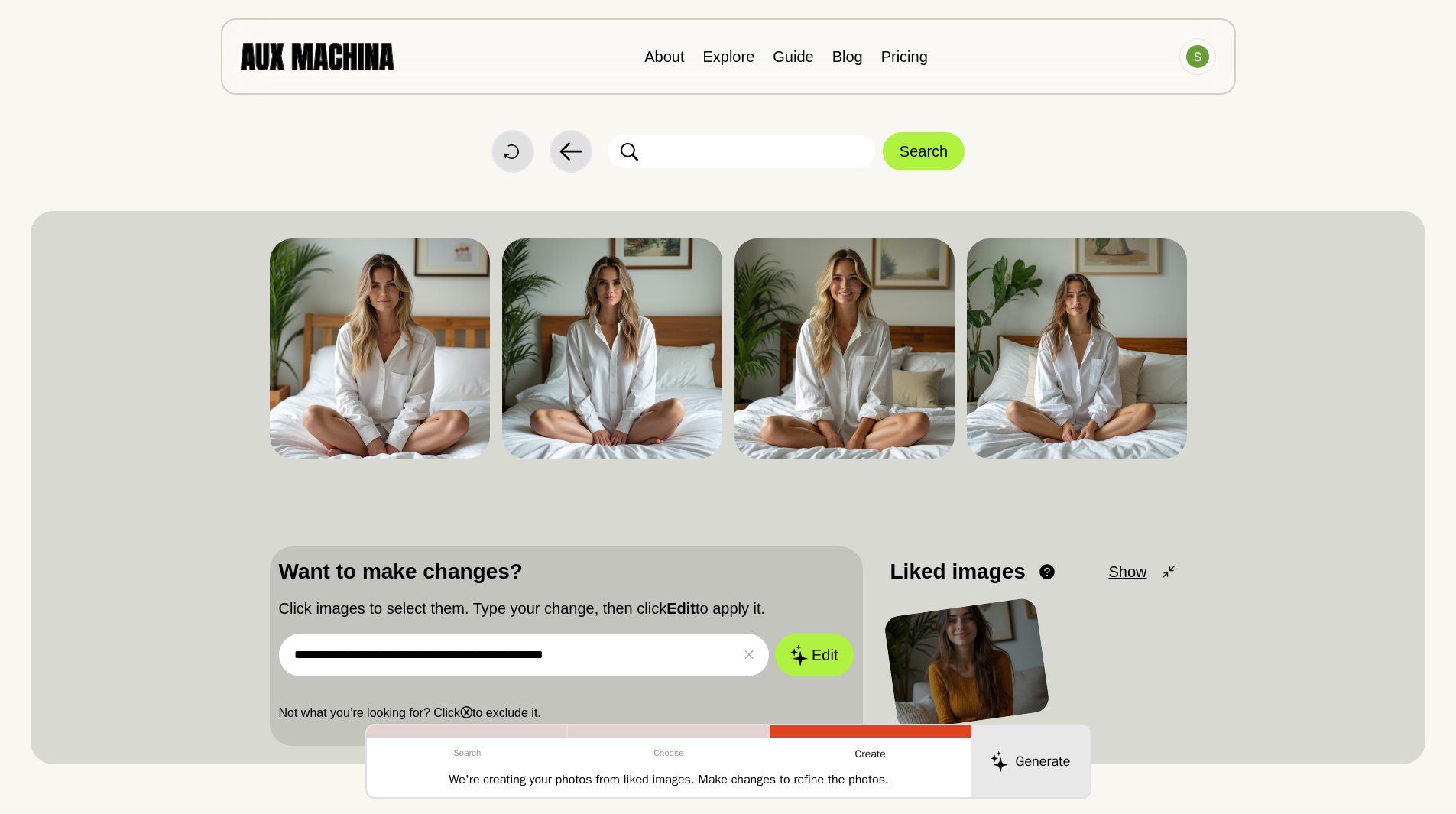click on "**********" at bounding box center [524, 655] 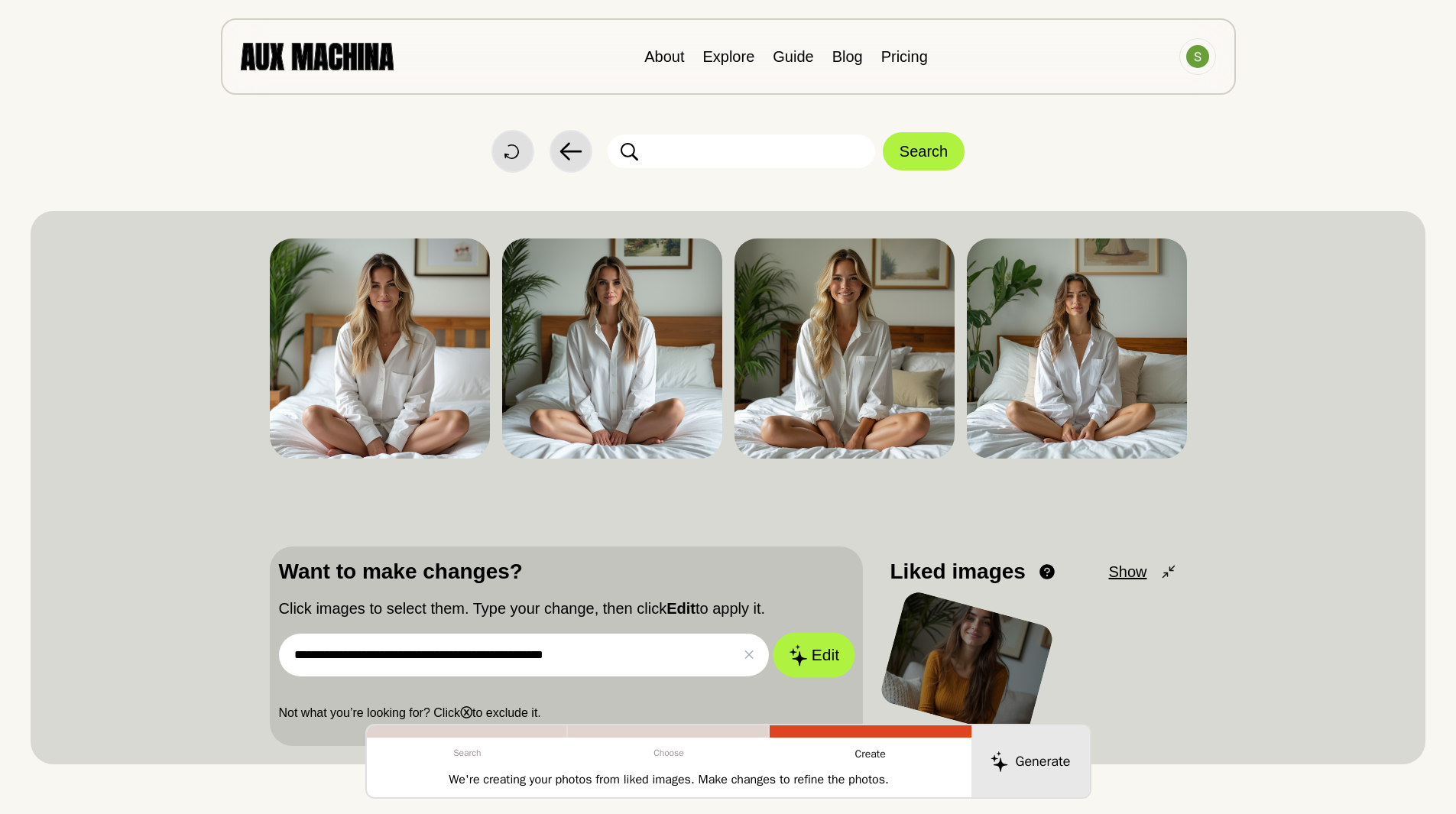 type on "**********" 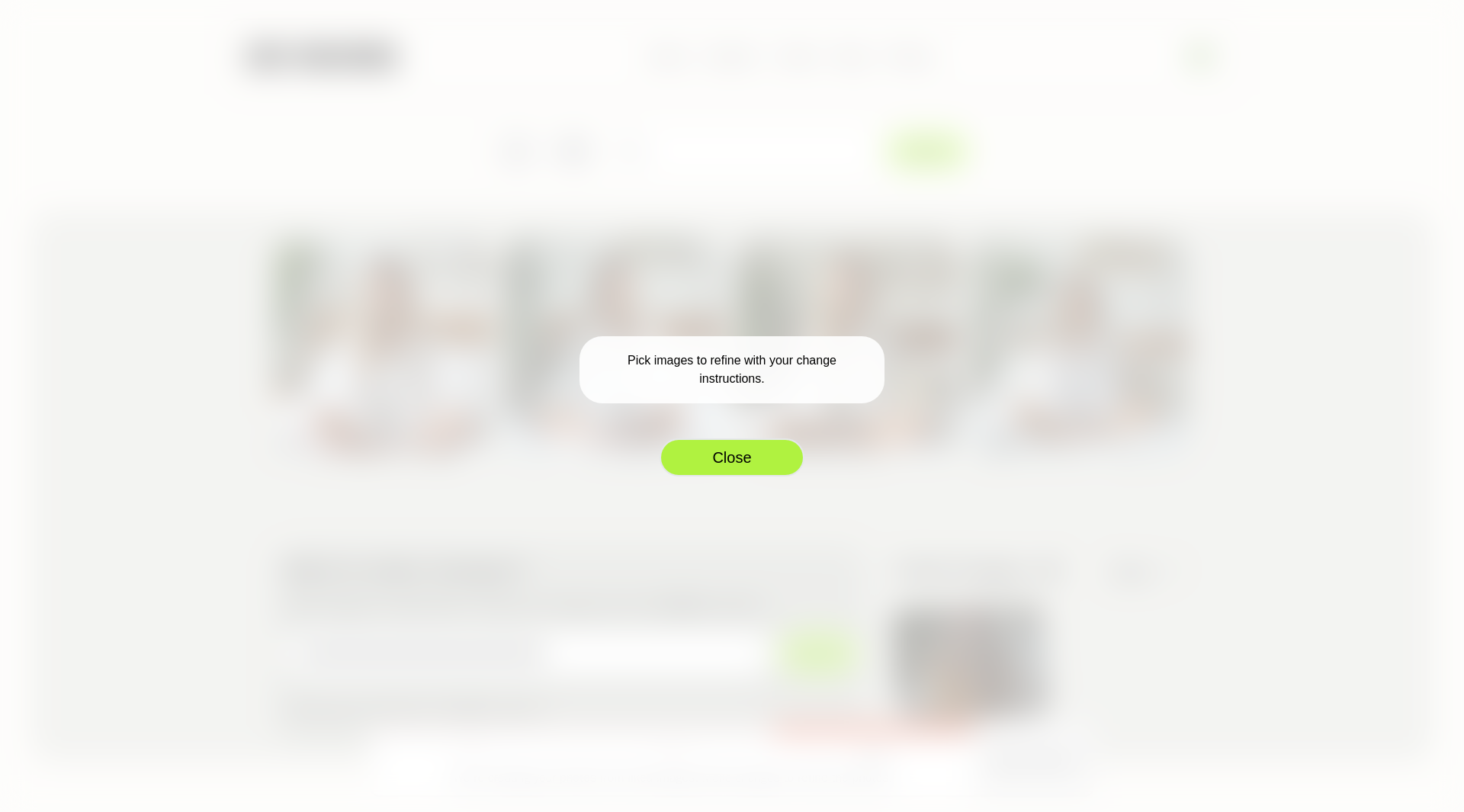 click on "Close" at bounding box center (732, 457) 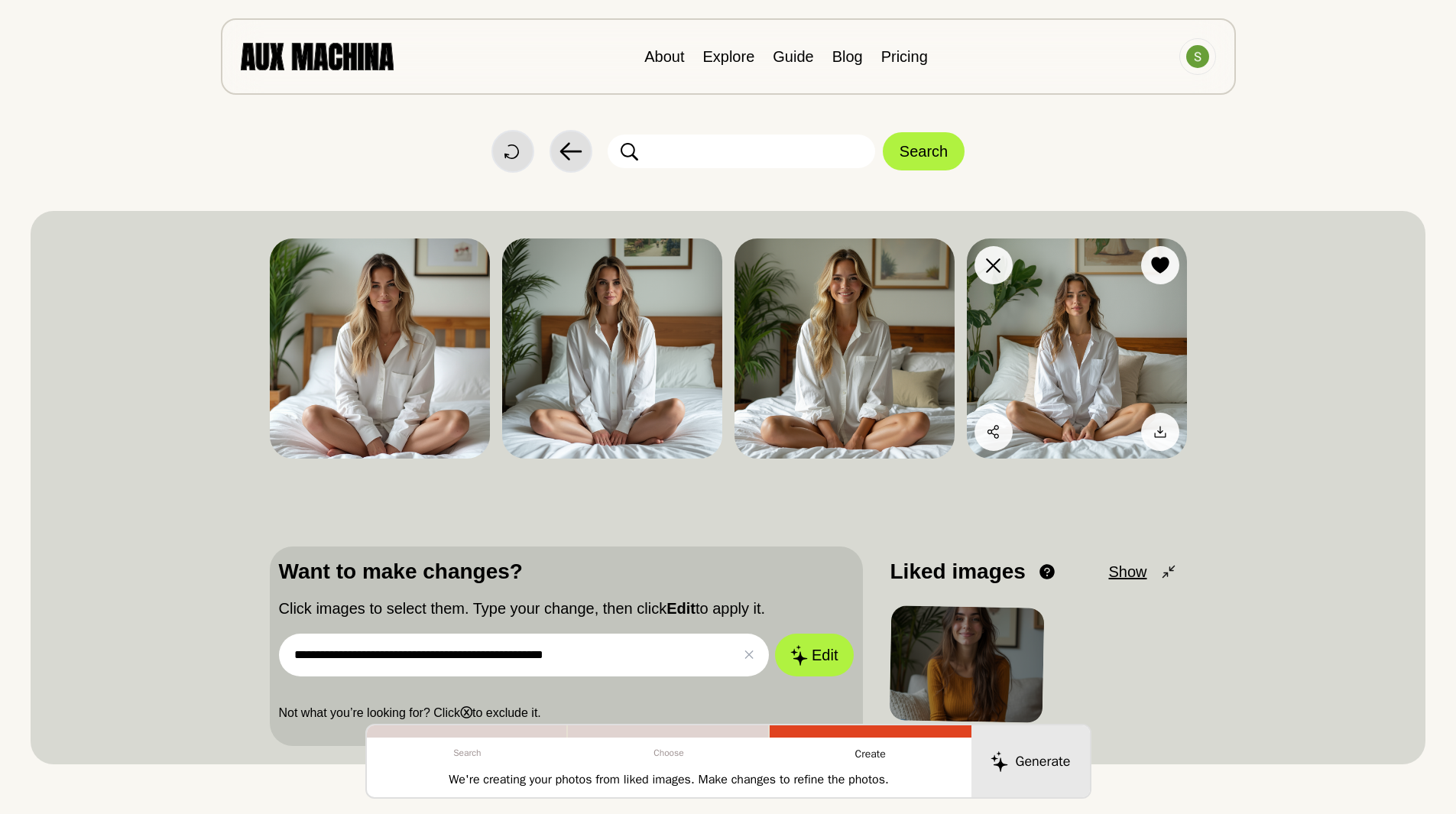 click at bounding box center [1077, 349] 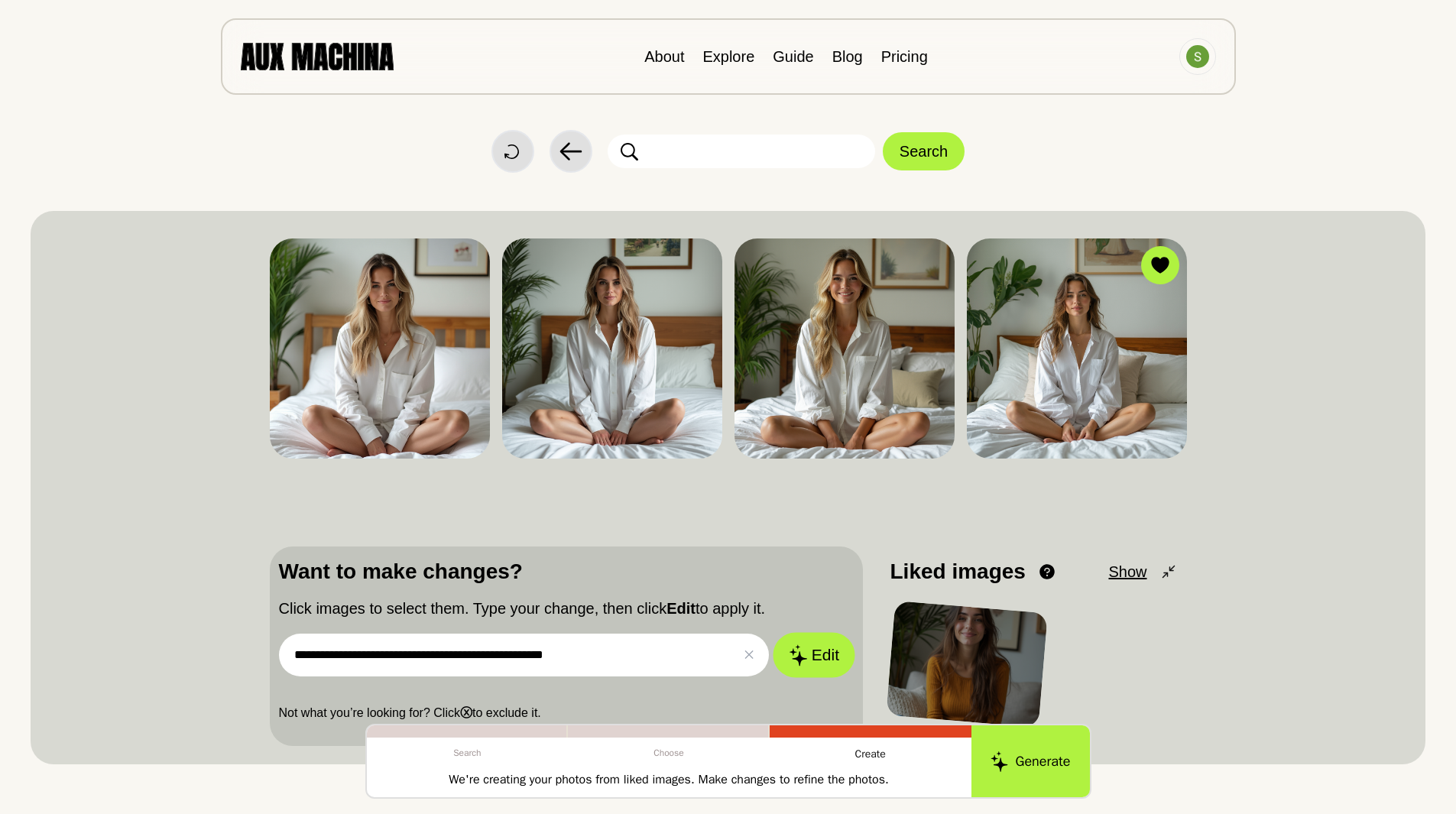 click on "Edit" at bounding box center (814, 655) 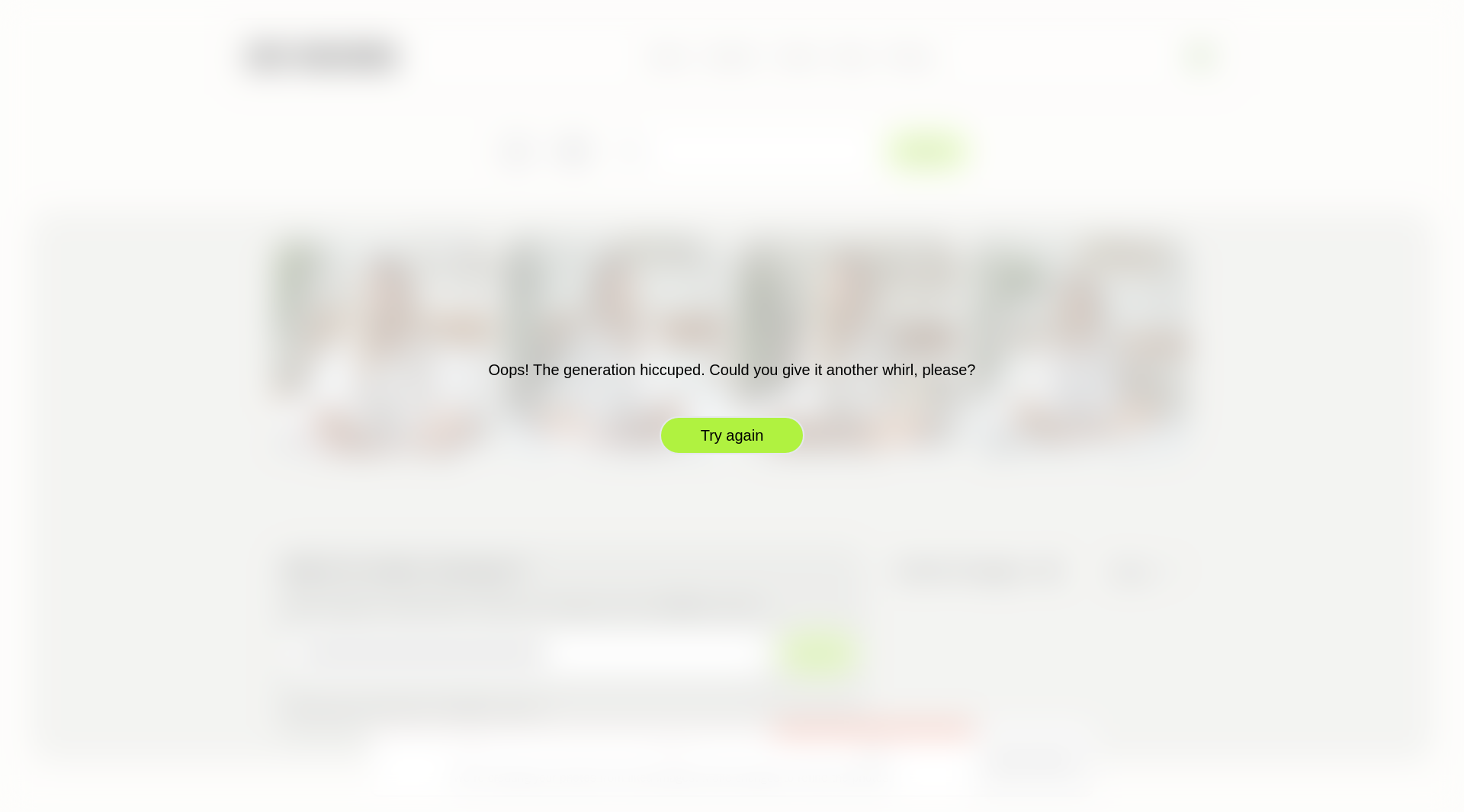 click on "Try again" at bounding box center (732, 435) 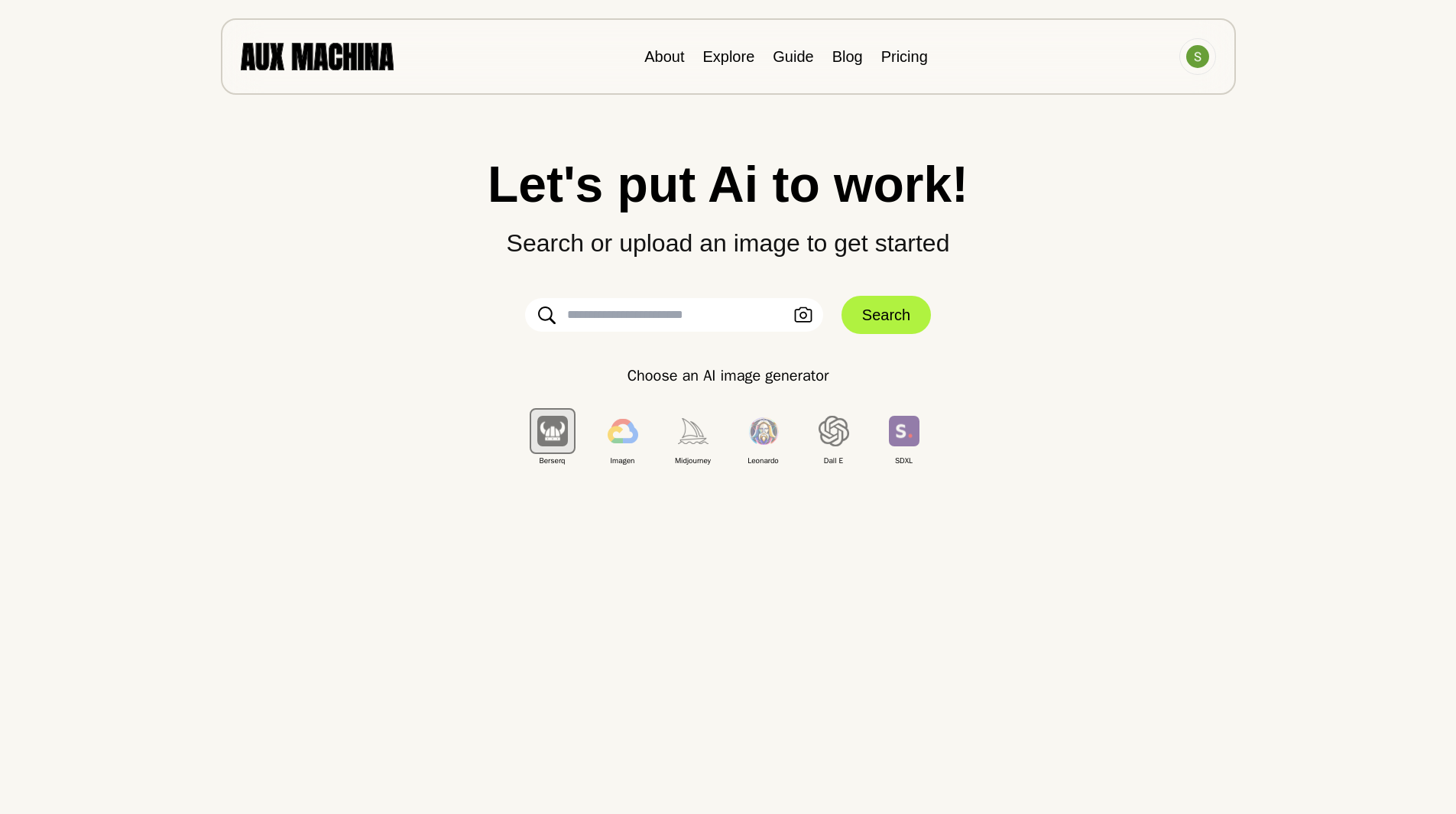 drag, startPoint x: 725, startPoint y: 306, endPoint x: 731, endPoint y: 301, distance: 7.81025 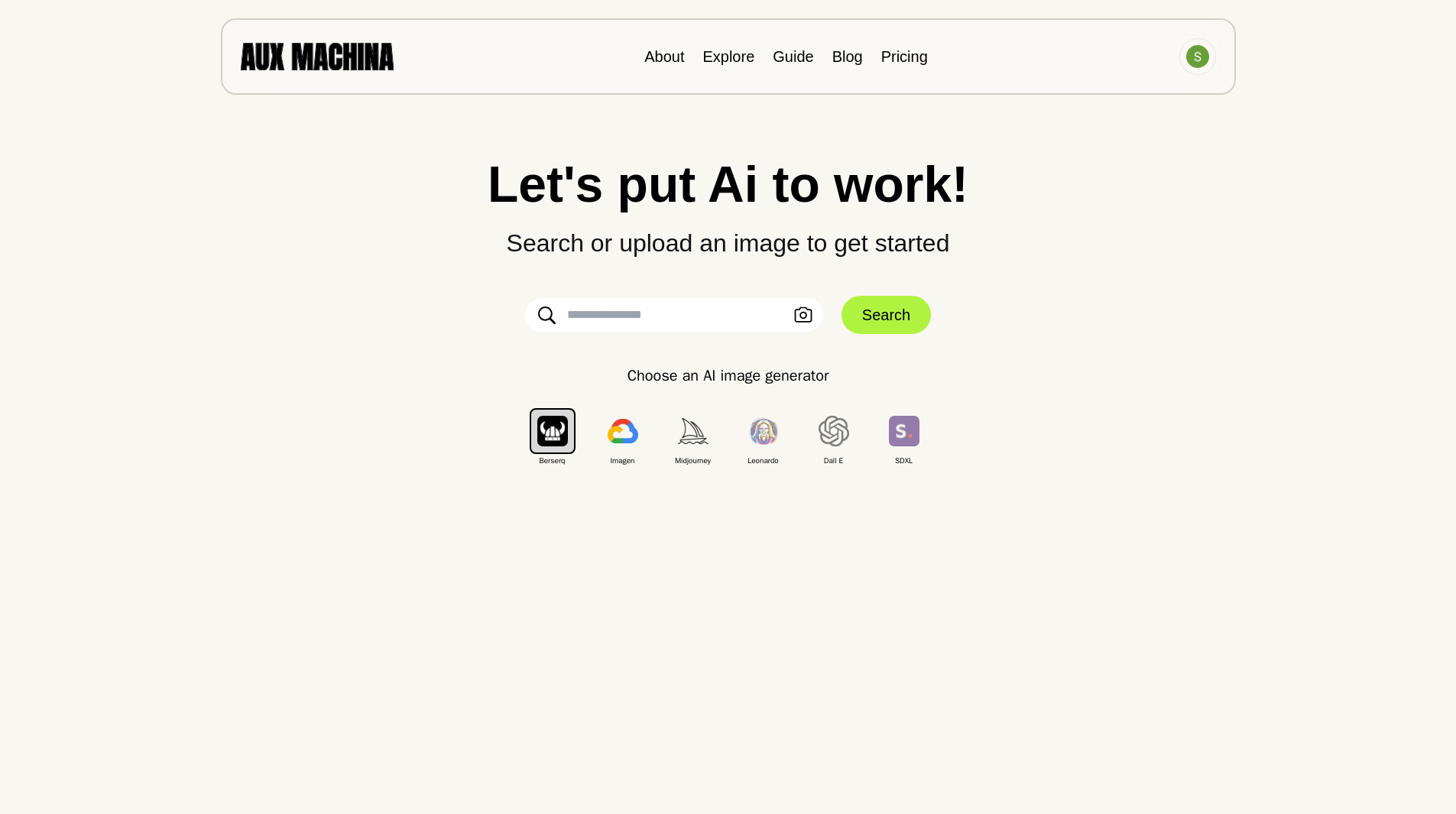 paste on "**********" 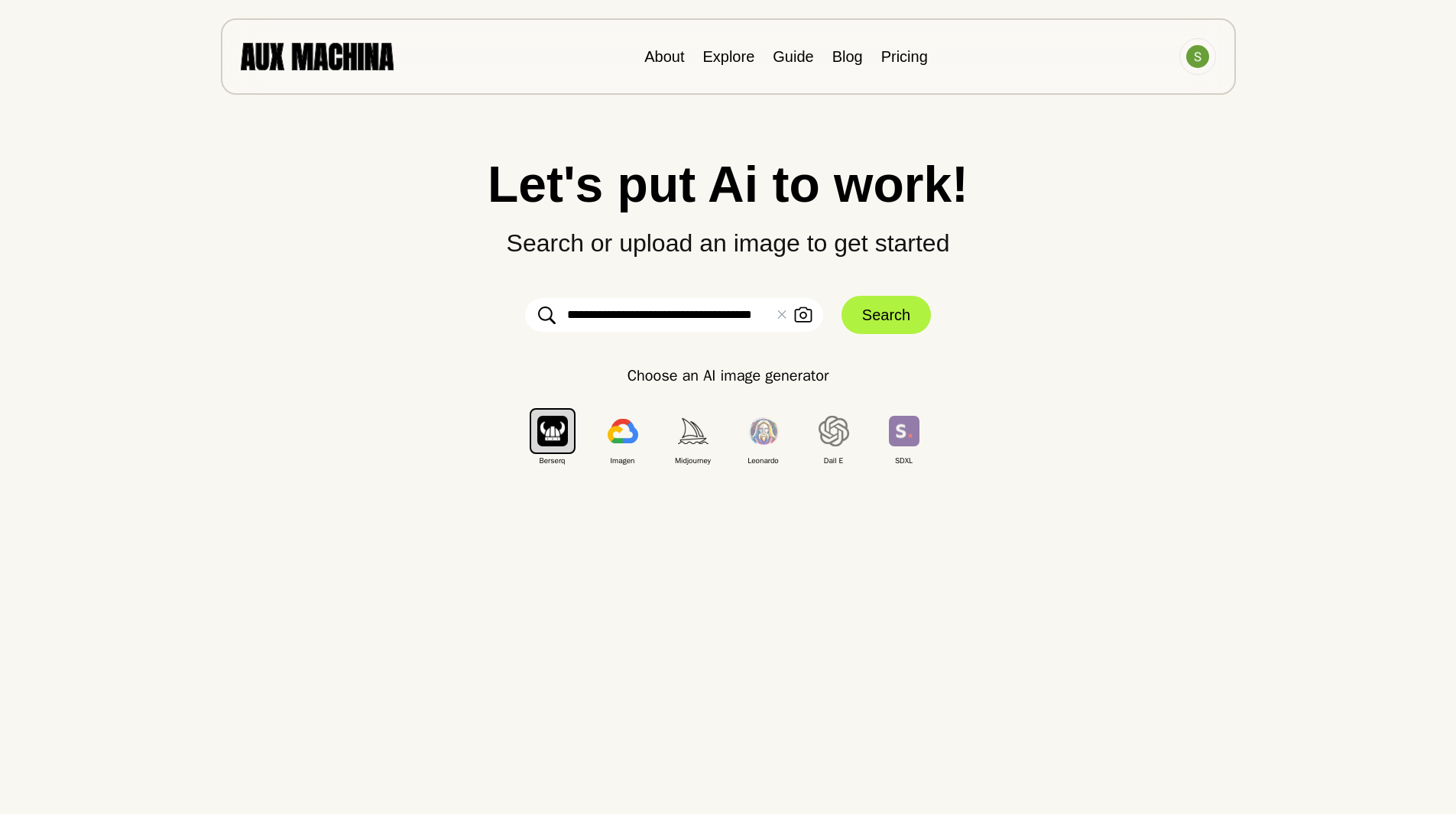 scroll, scrollTop: 0, scrollLeft: 0, axis: both 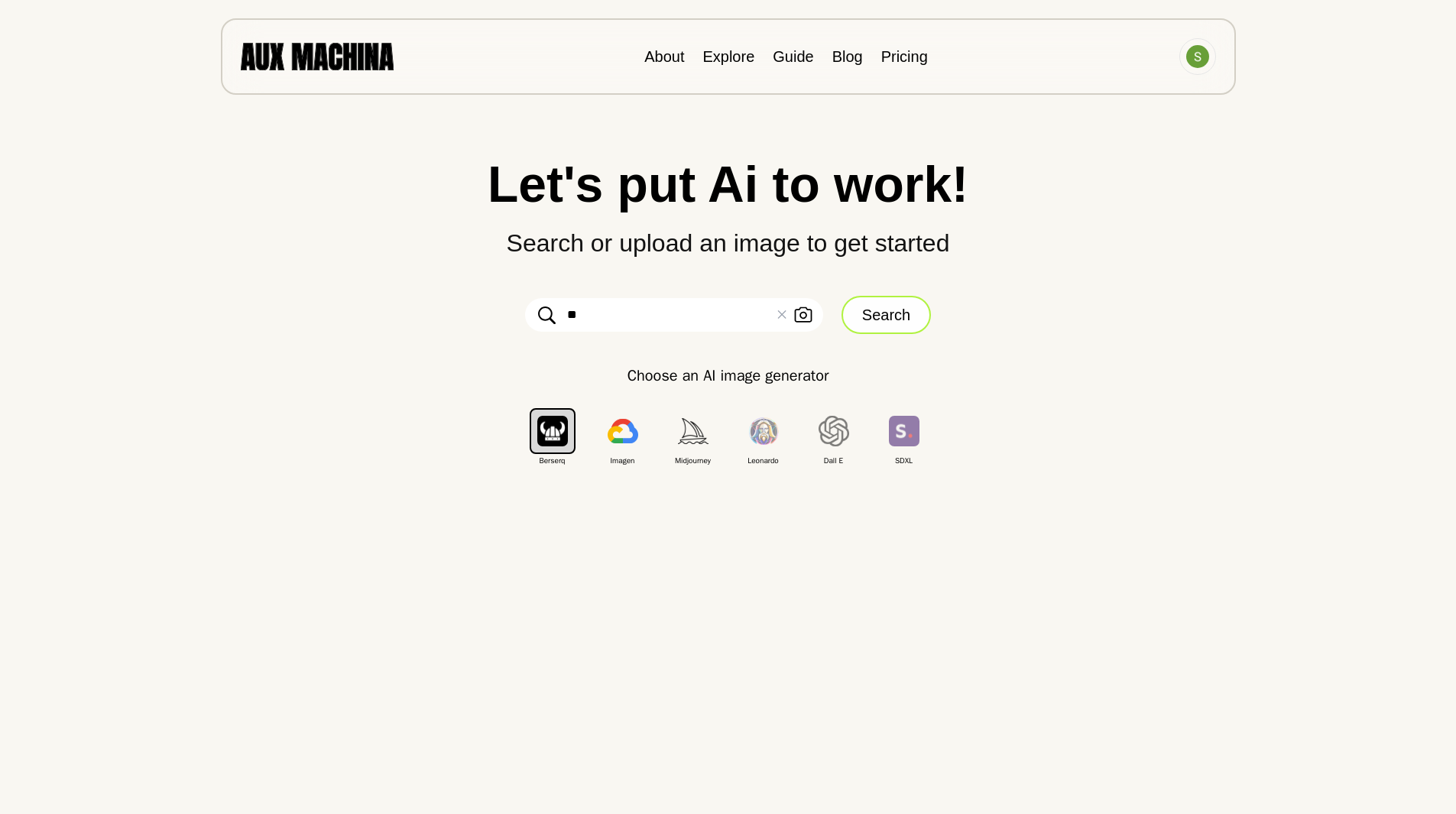 type on "*" 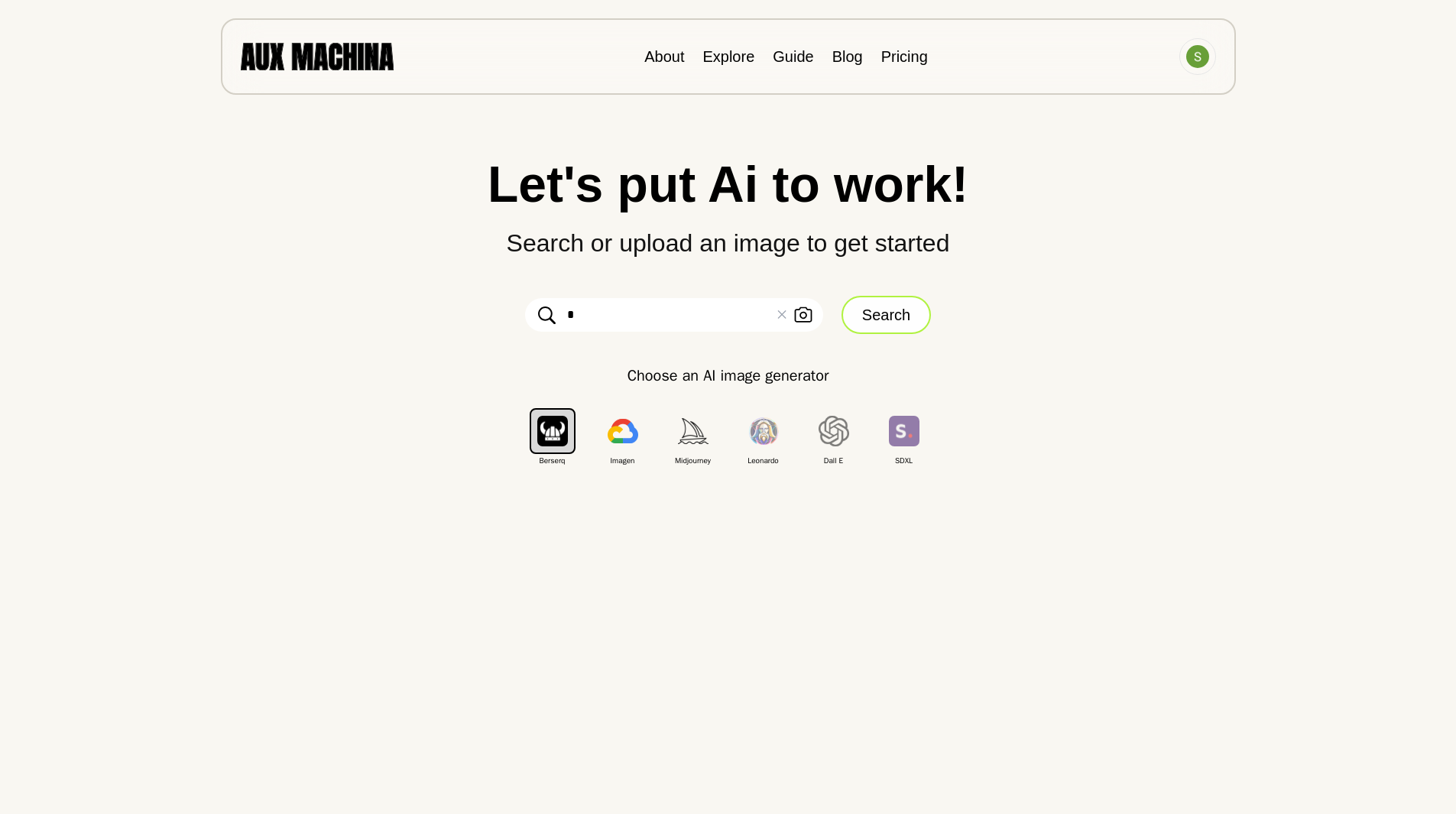 type 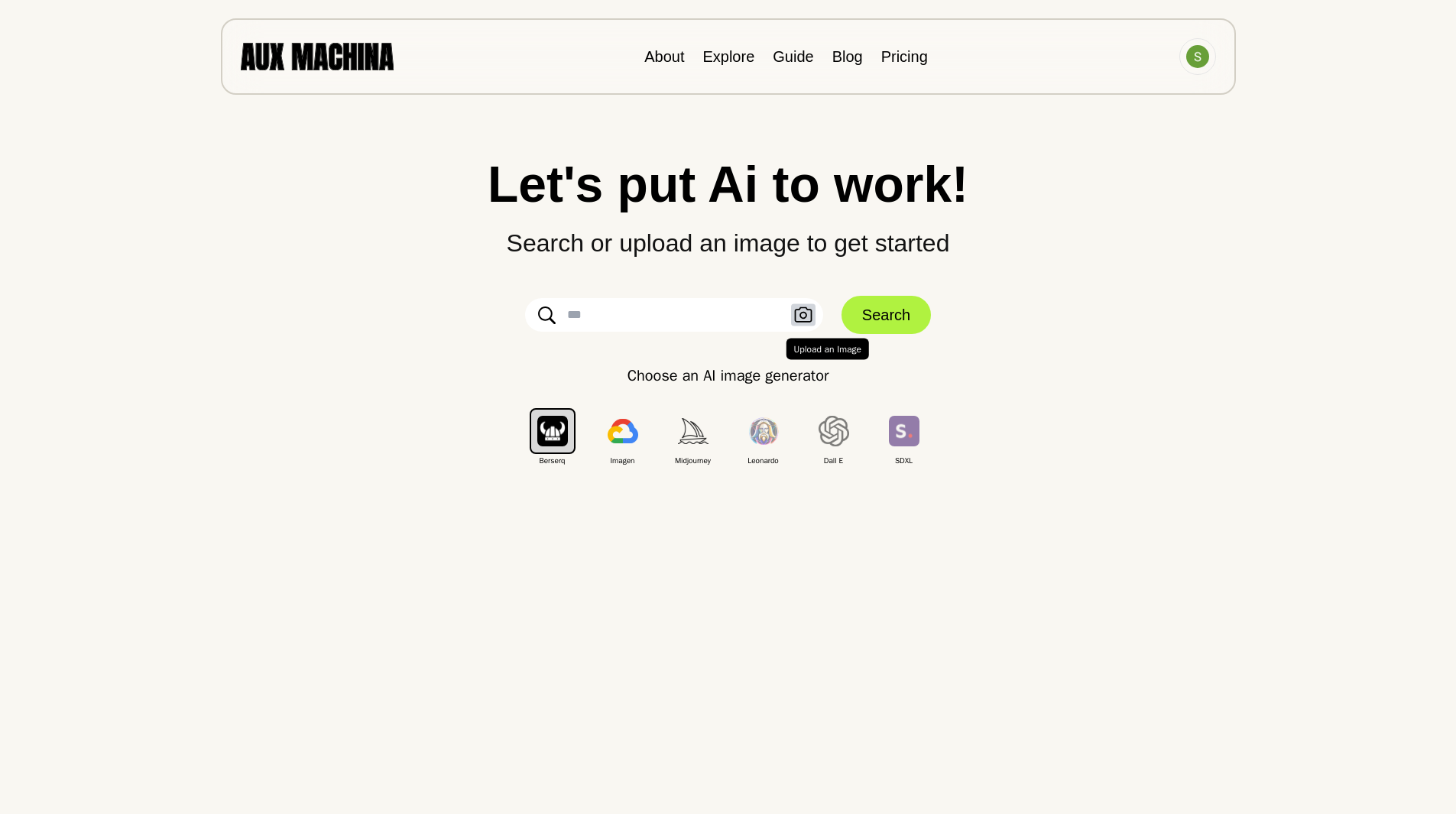 click 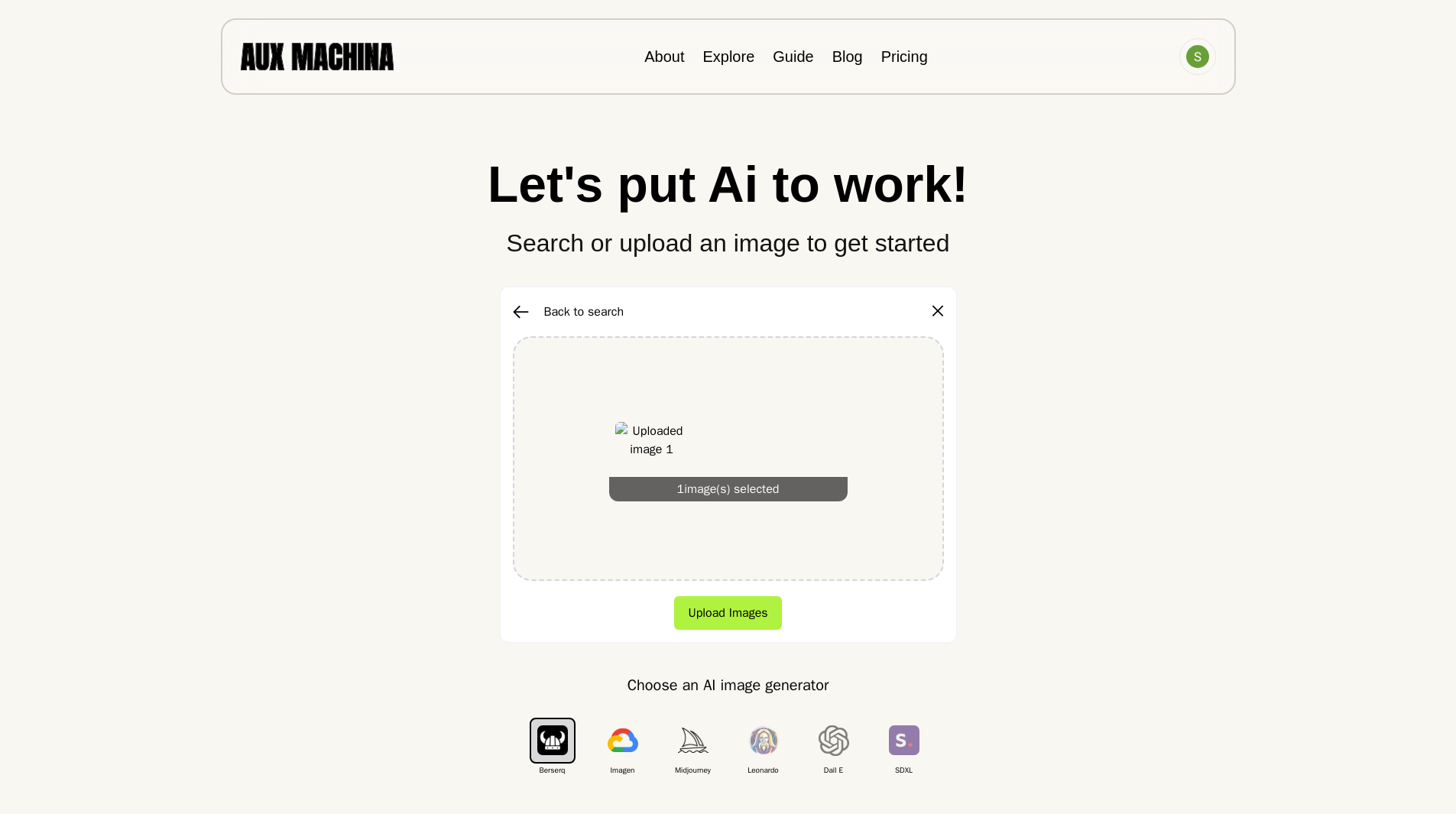 click 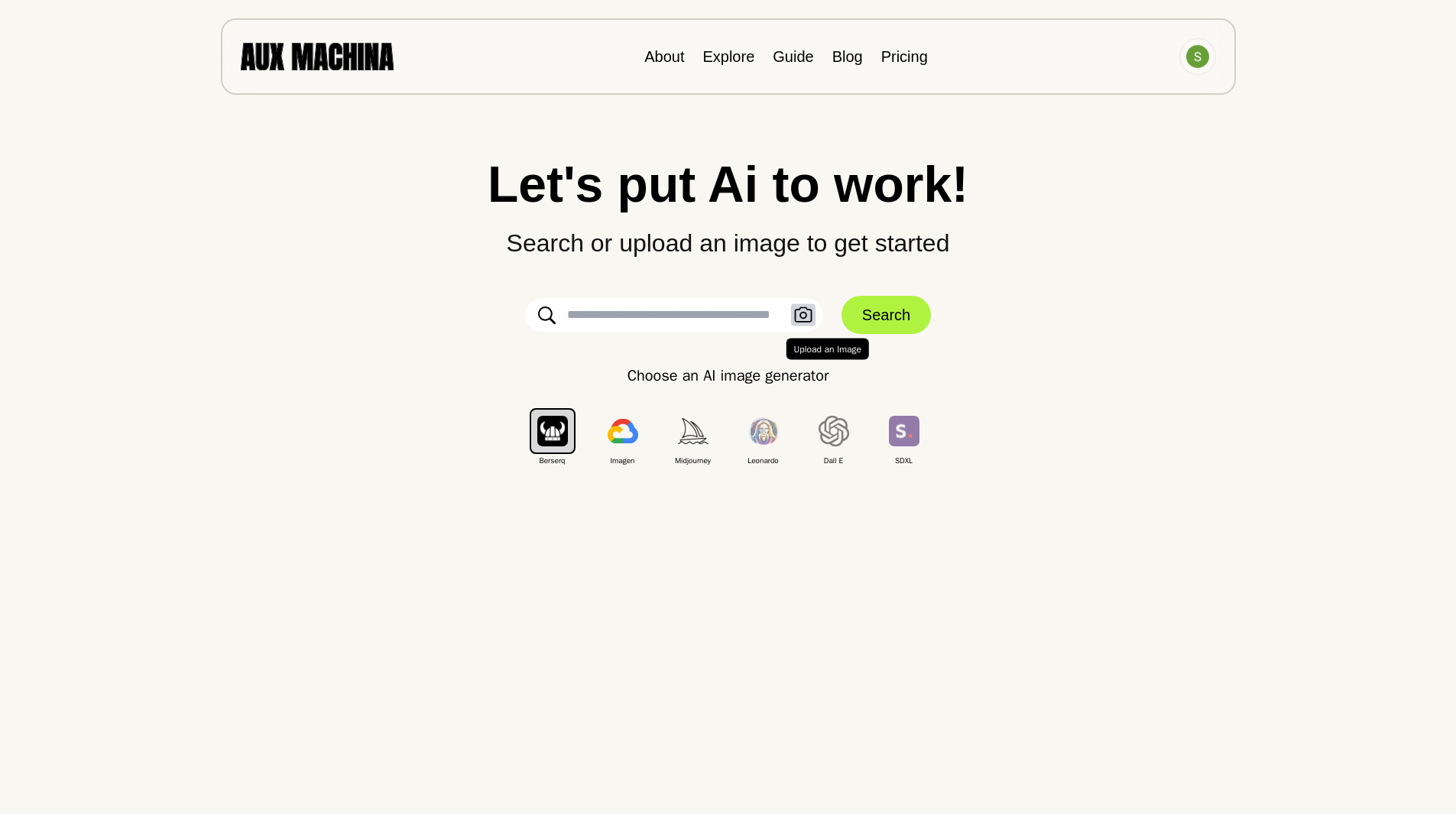click 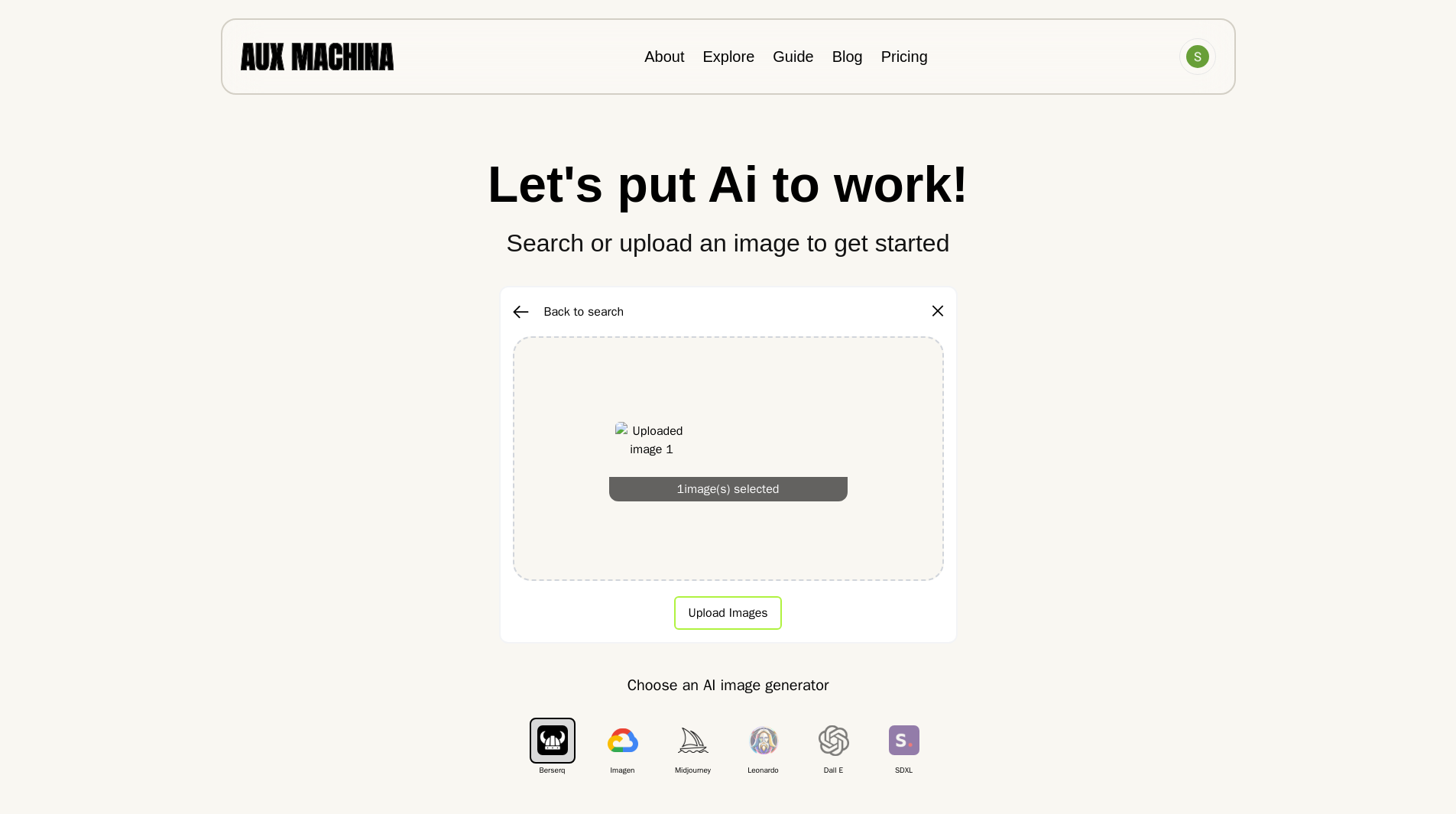 click on "Upload Images" at bounding box center [728, 613] 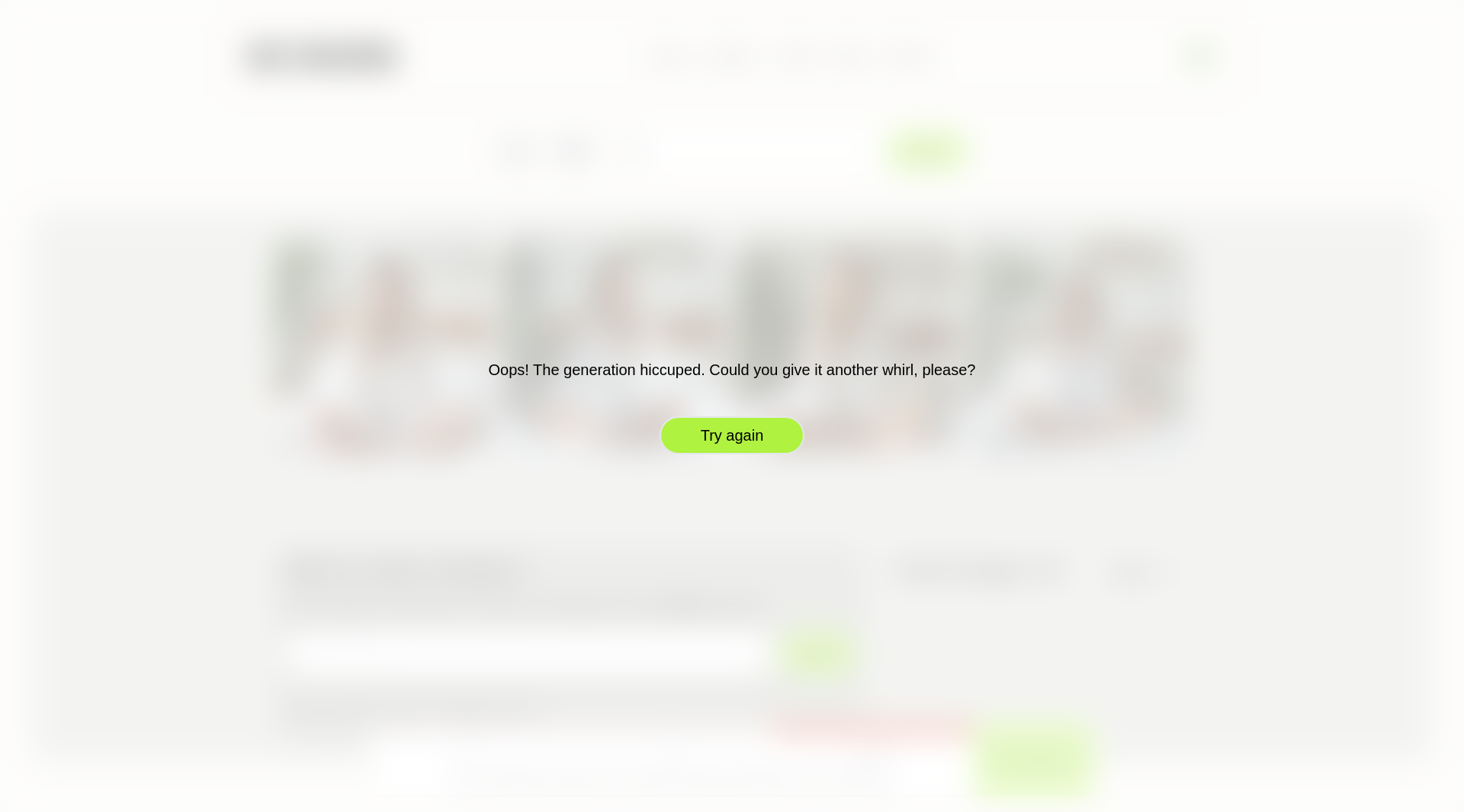 click on "Try again" at bounding box center (732, 435) 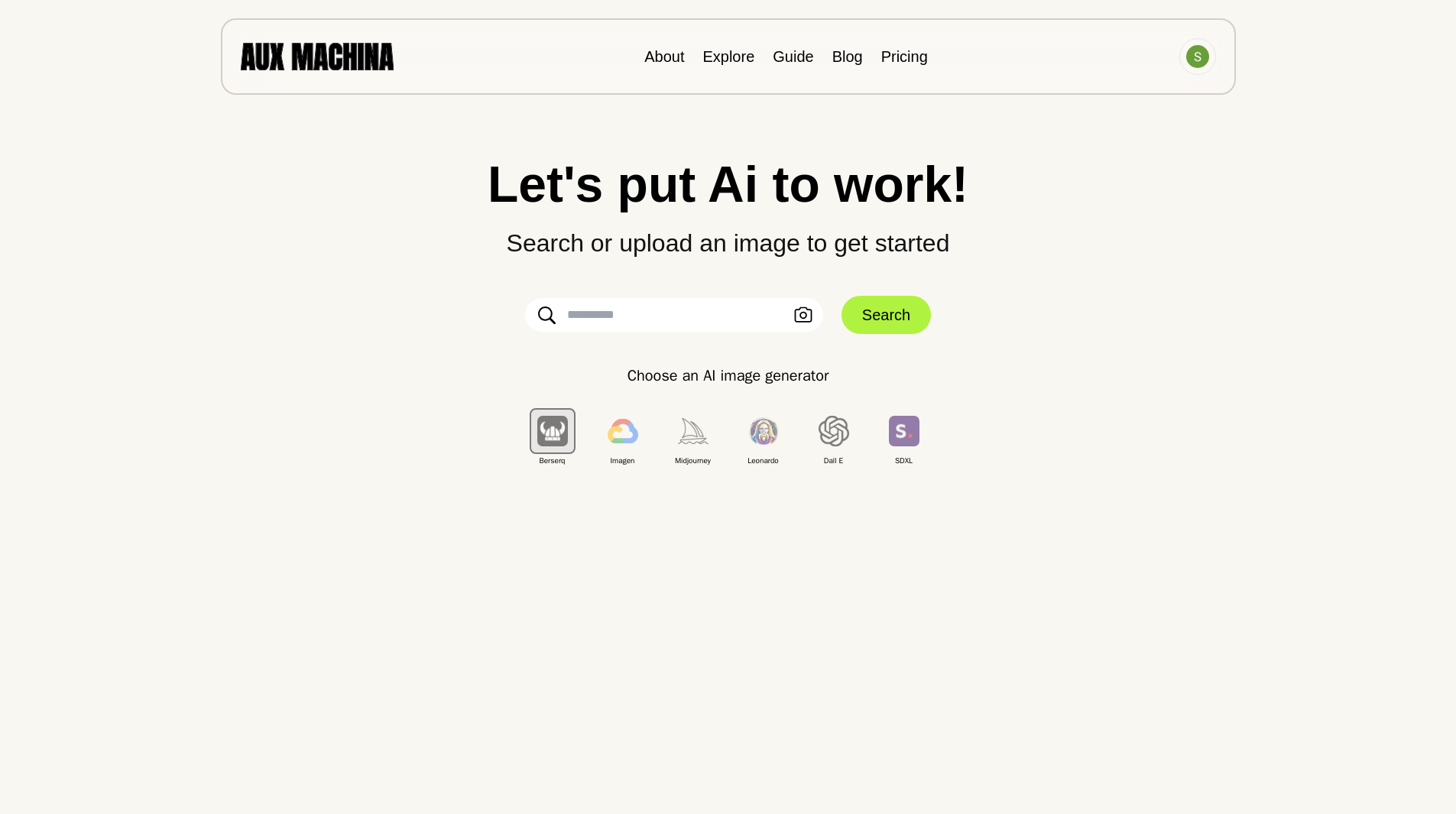 click on "Upload an Image Search" at bounding box center (728, 315) 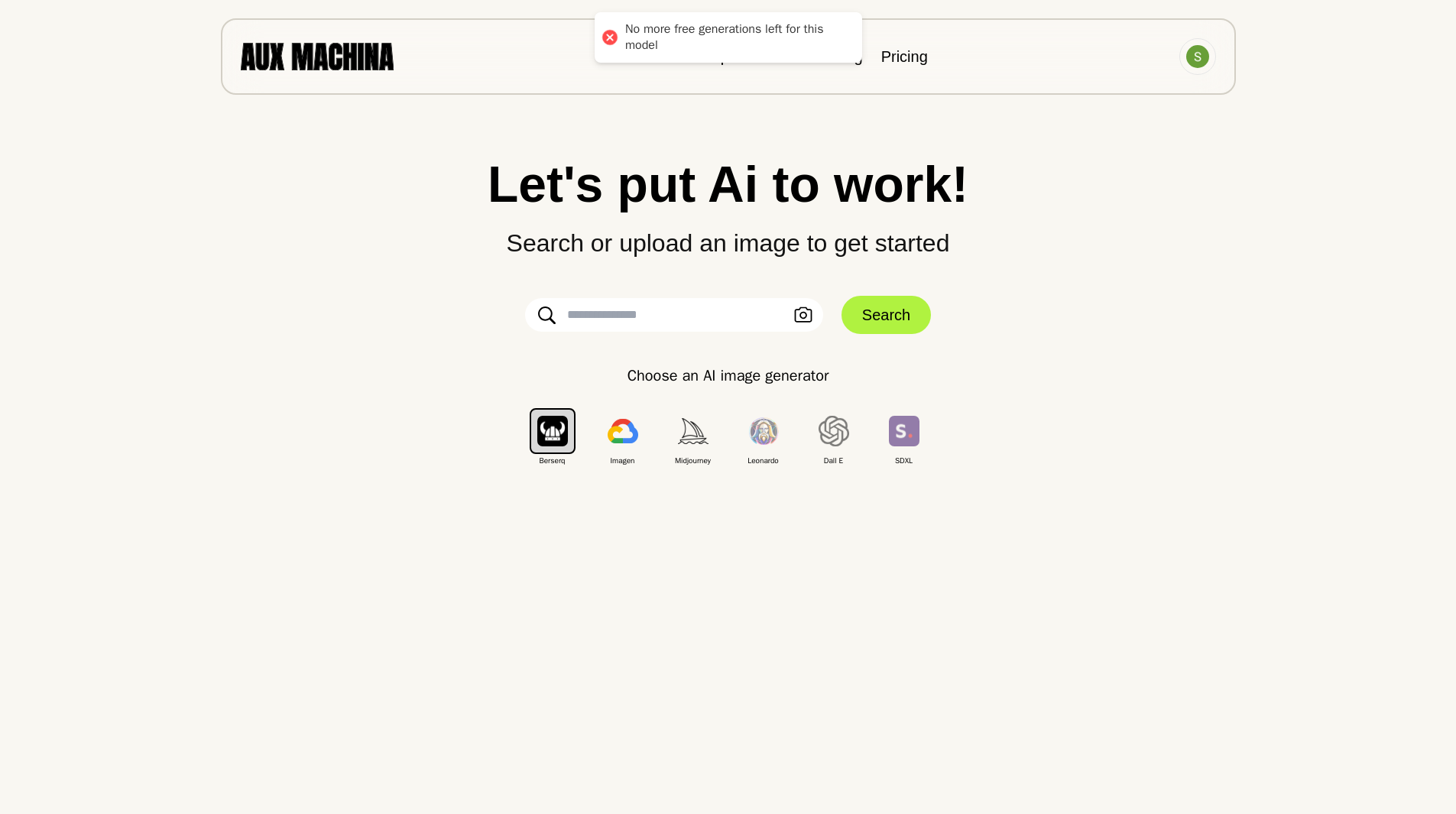 click on "Let's put Ai to work!" at bounding box center [728, 184] 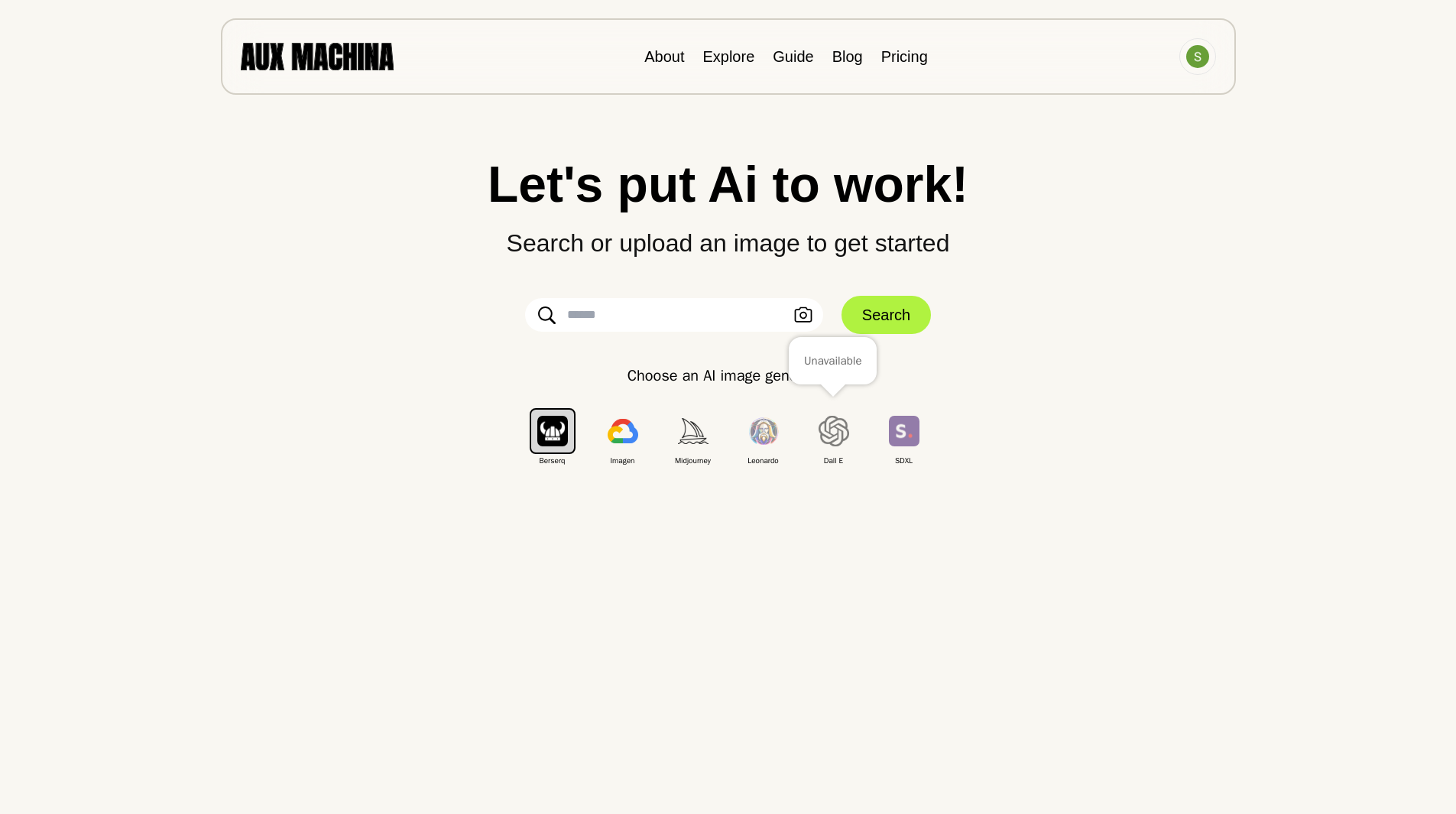 click at bounding box center [834, 431] 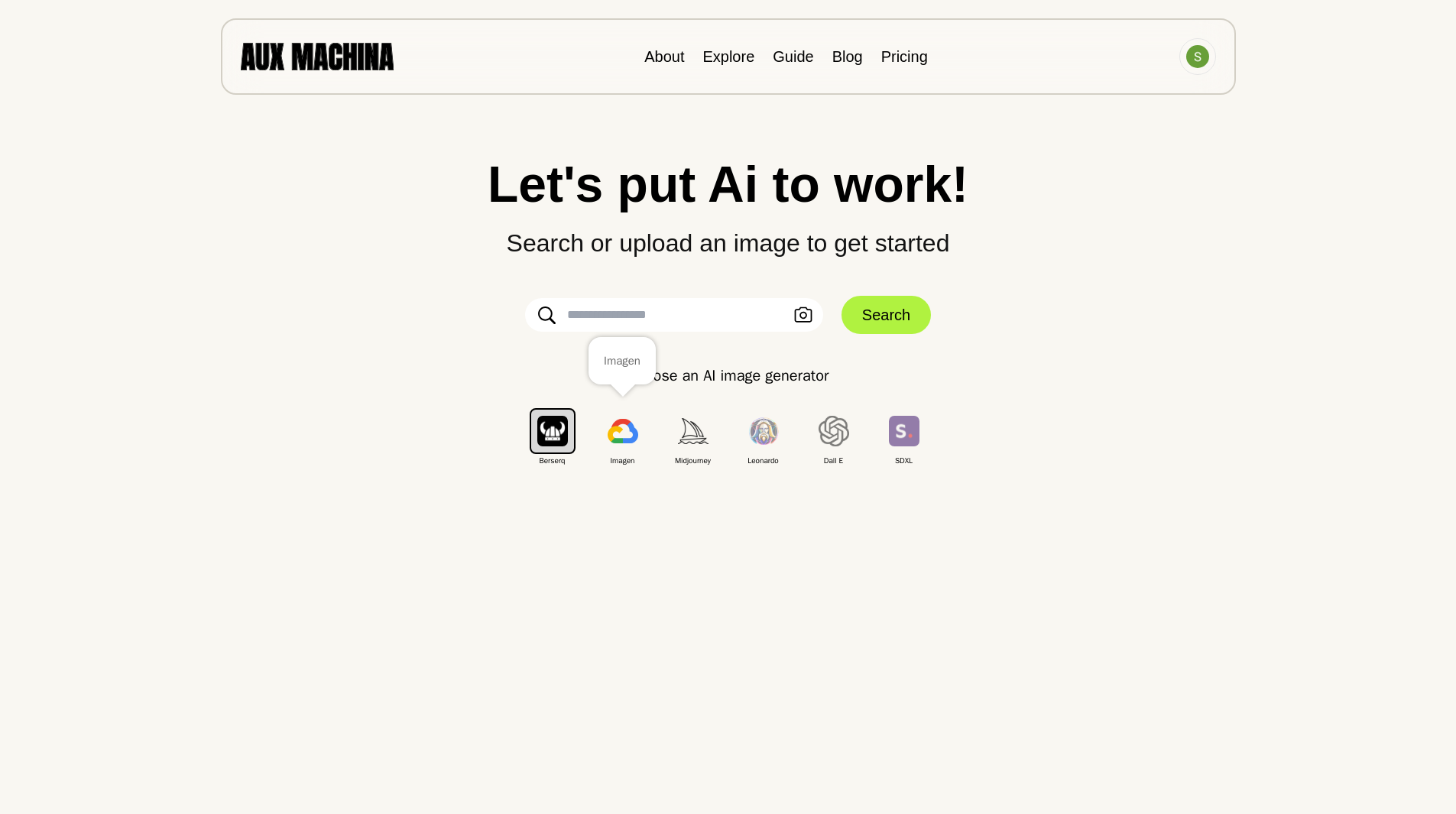 click at bounding box center (623, 431) 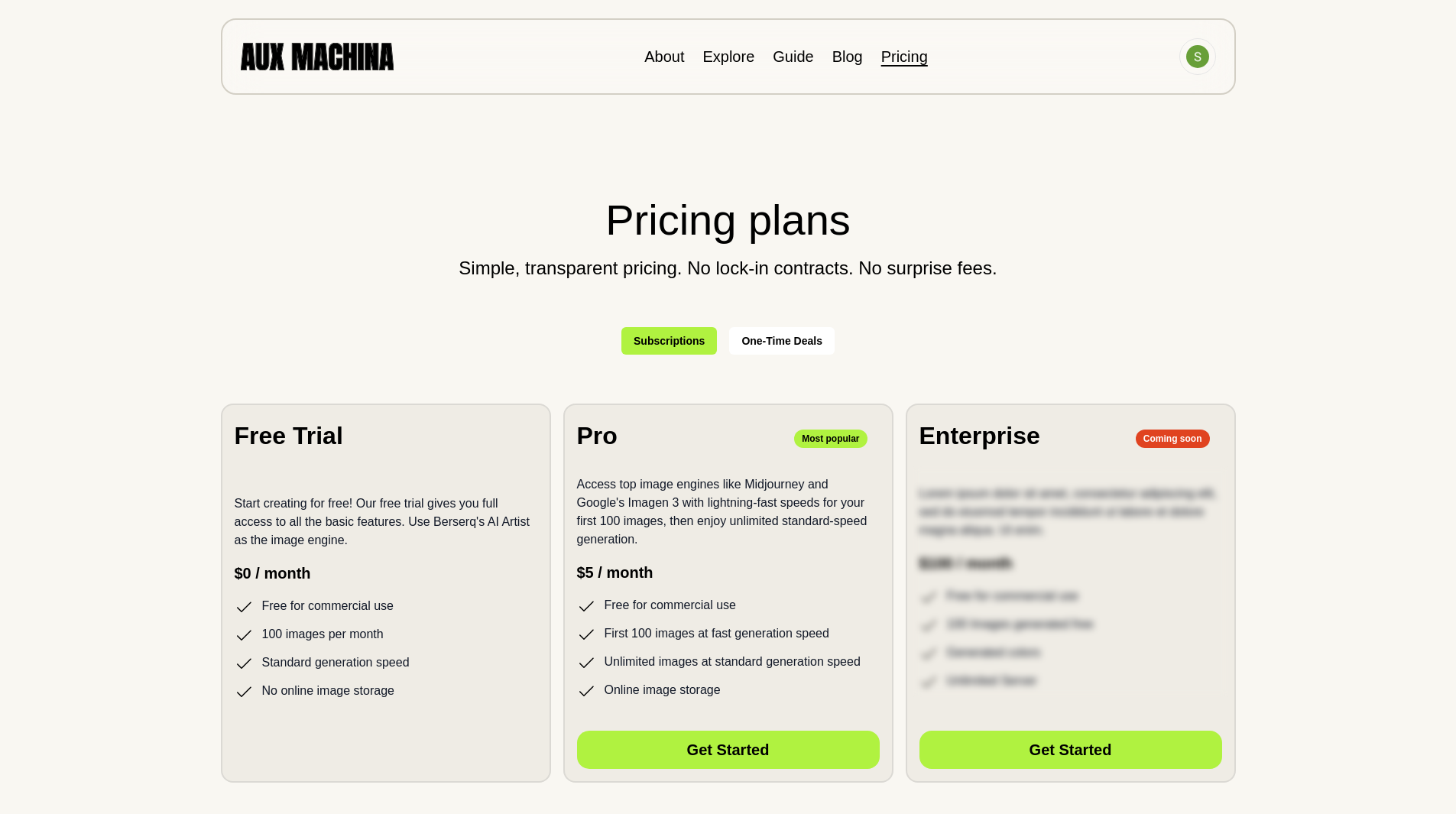 click on "Free Trial" at bounding box center [289, 436] 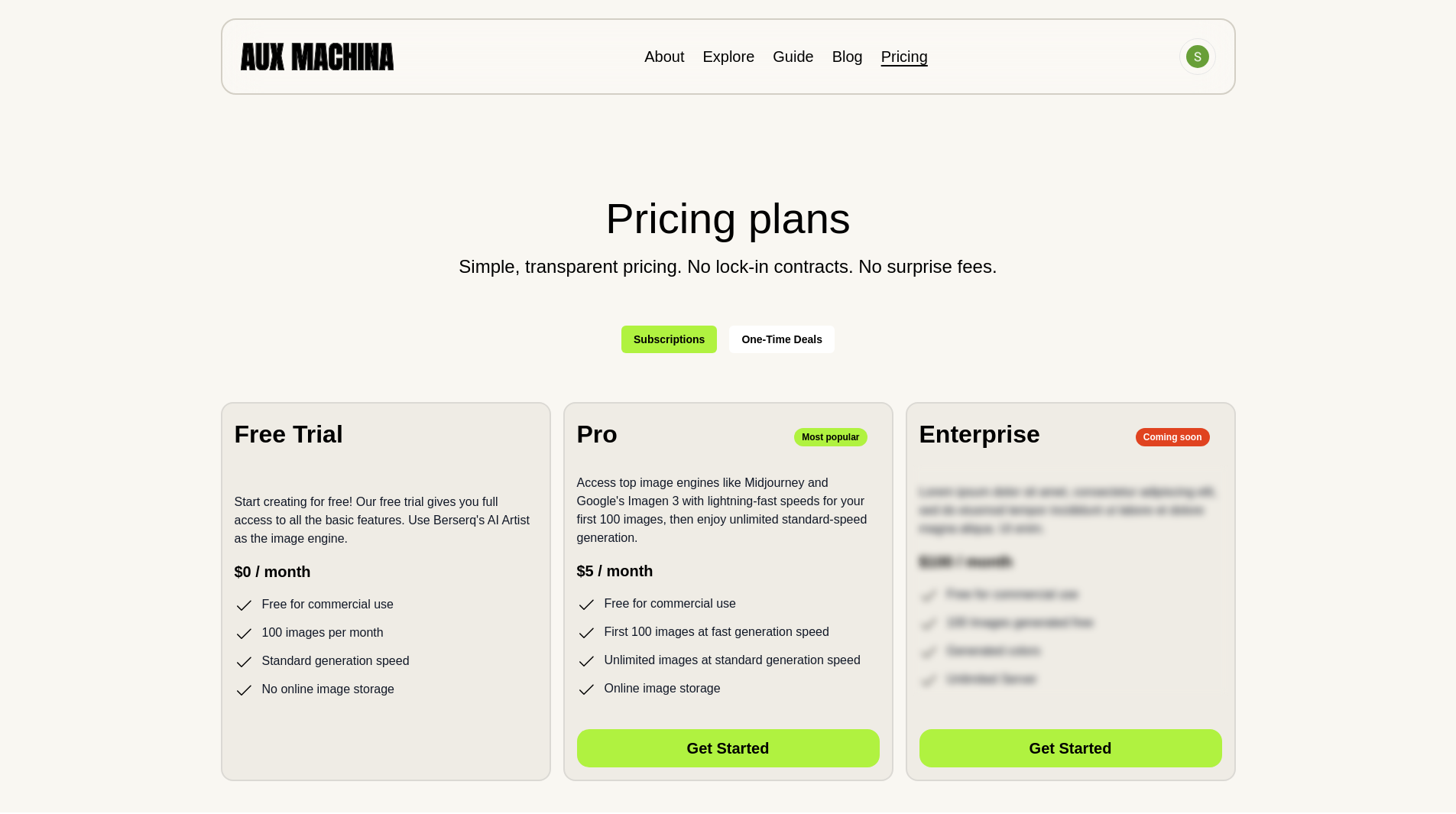 scroll, scrollTop: 0, scrollLeft: 0, axis: both 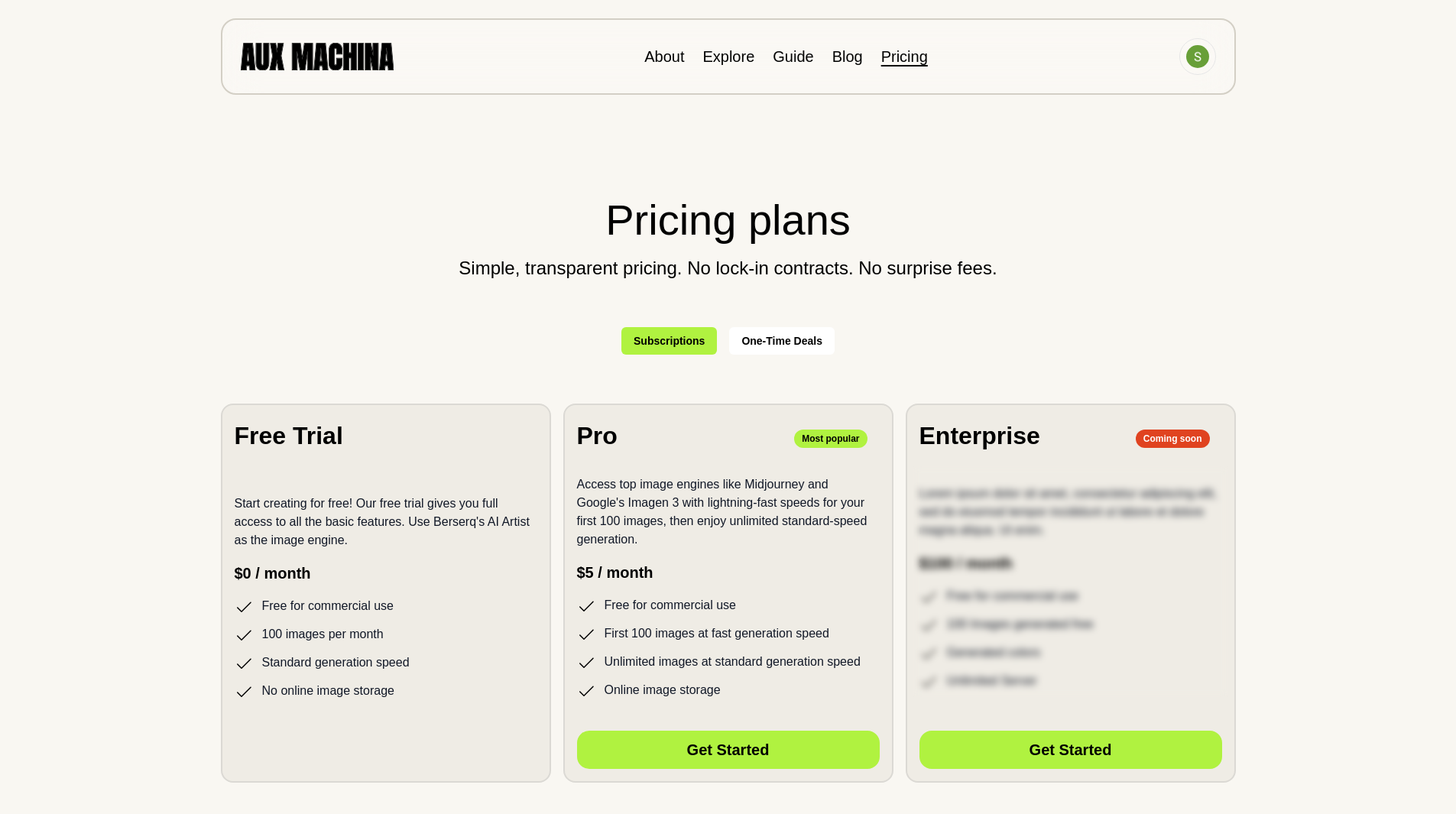 click on "One-Time Deals" at bounding box center [782, 341] 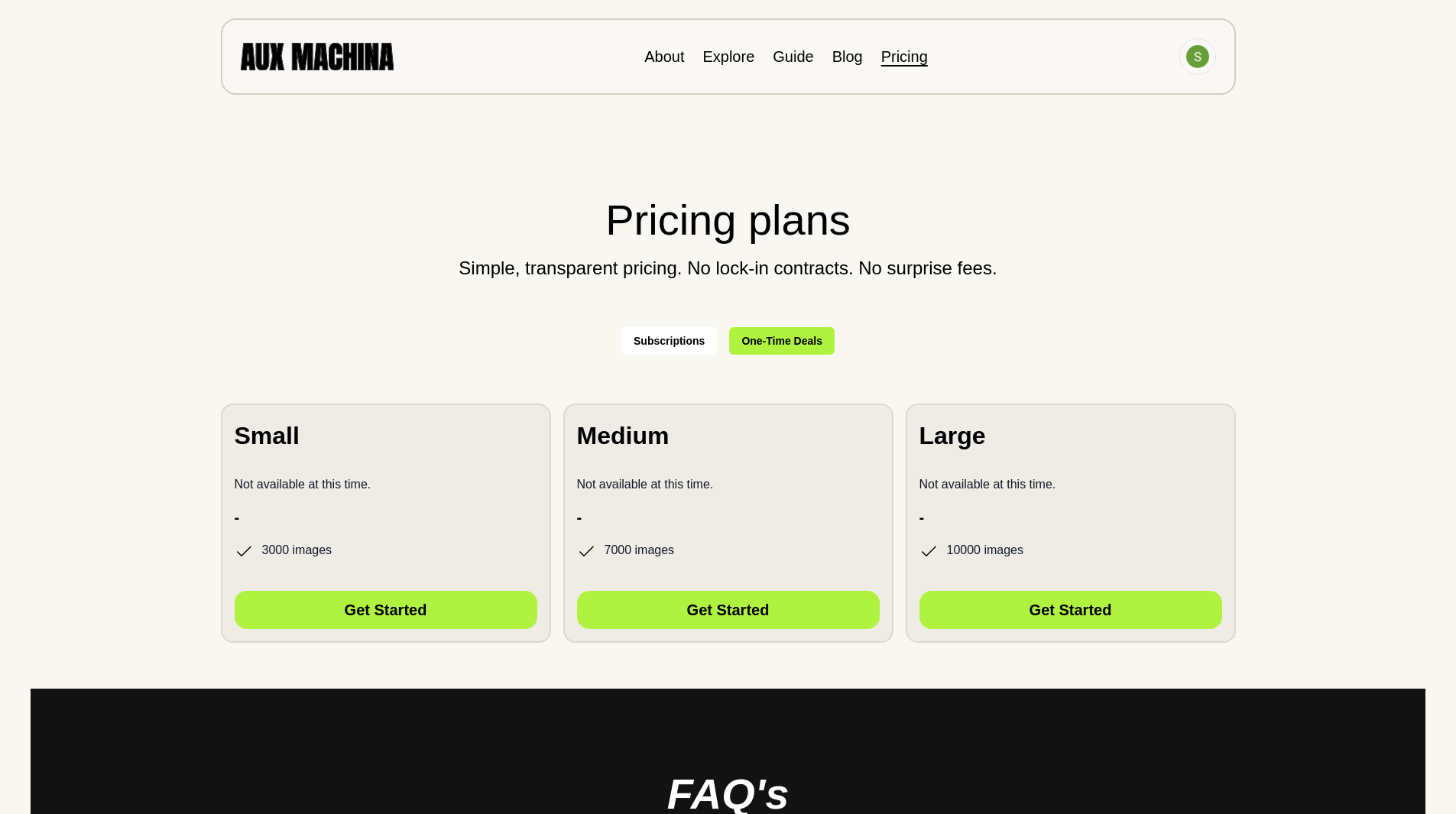 click on "Subscriptions" at bounding box center (669, 341) 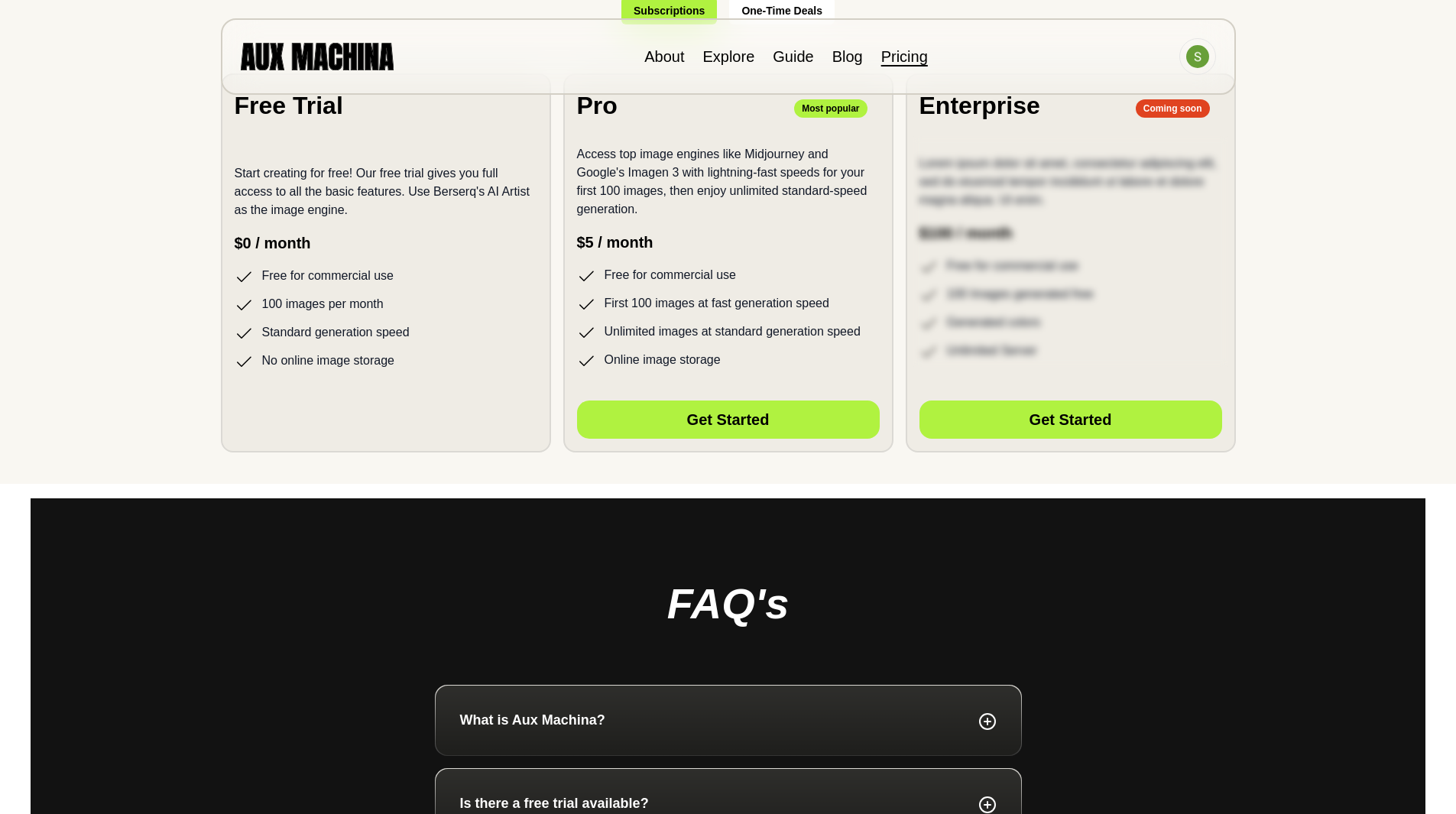 scroll, scrollTop: 0, scrollLeft: 0, axis: both 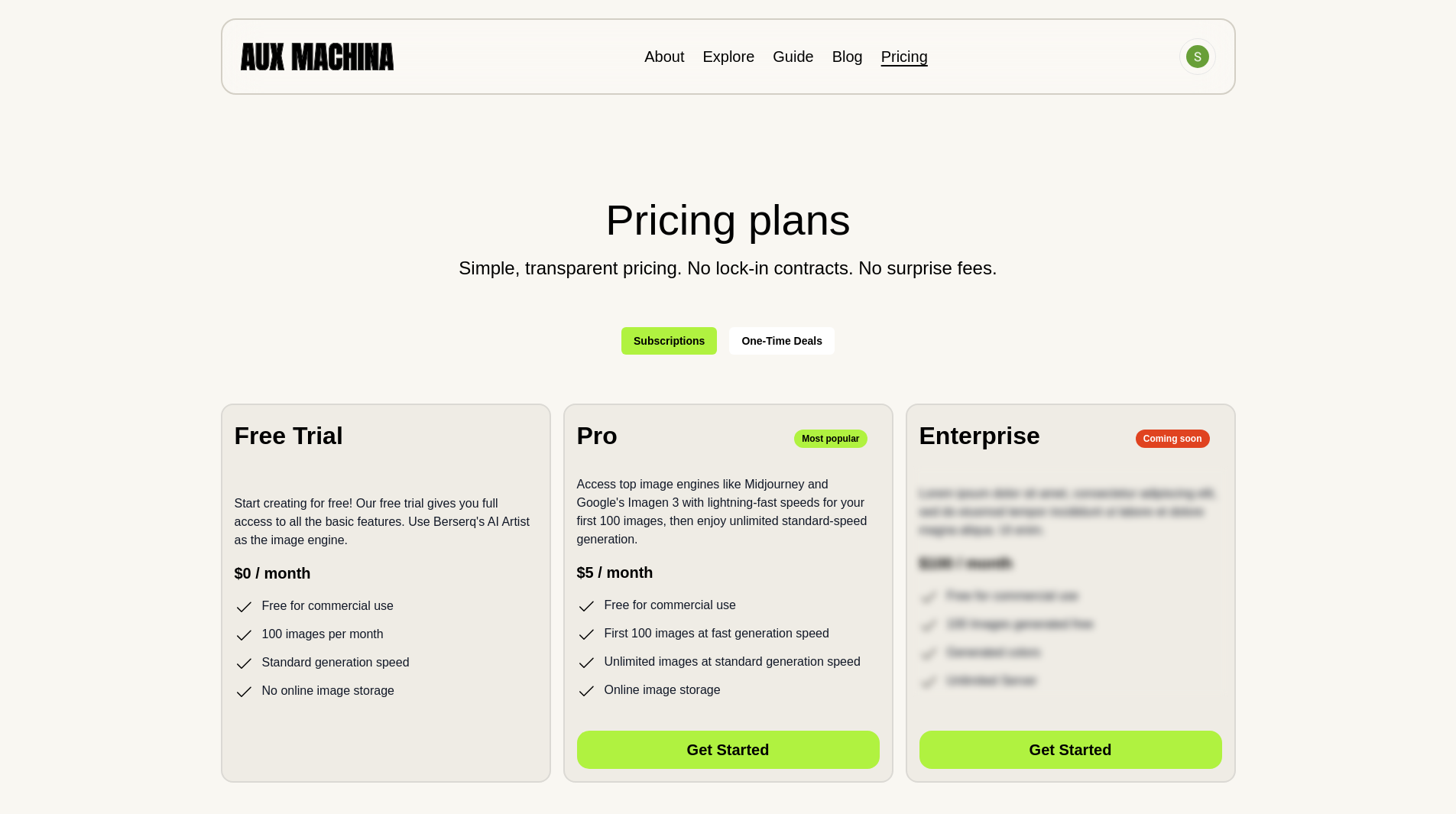 drag, startPoint x: 687, startPoint y: 263, endPoint x: 686, endPoint y: 248, distance: 15.033296 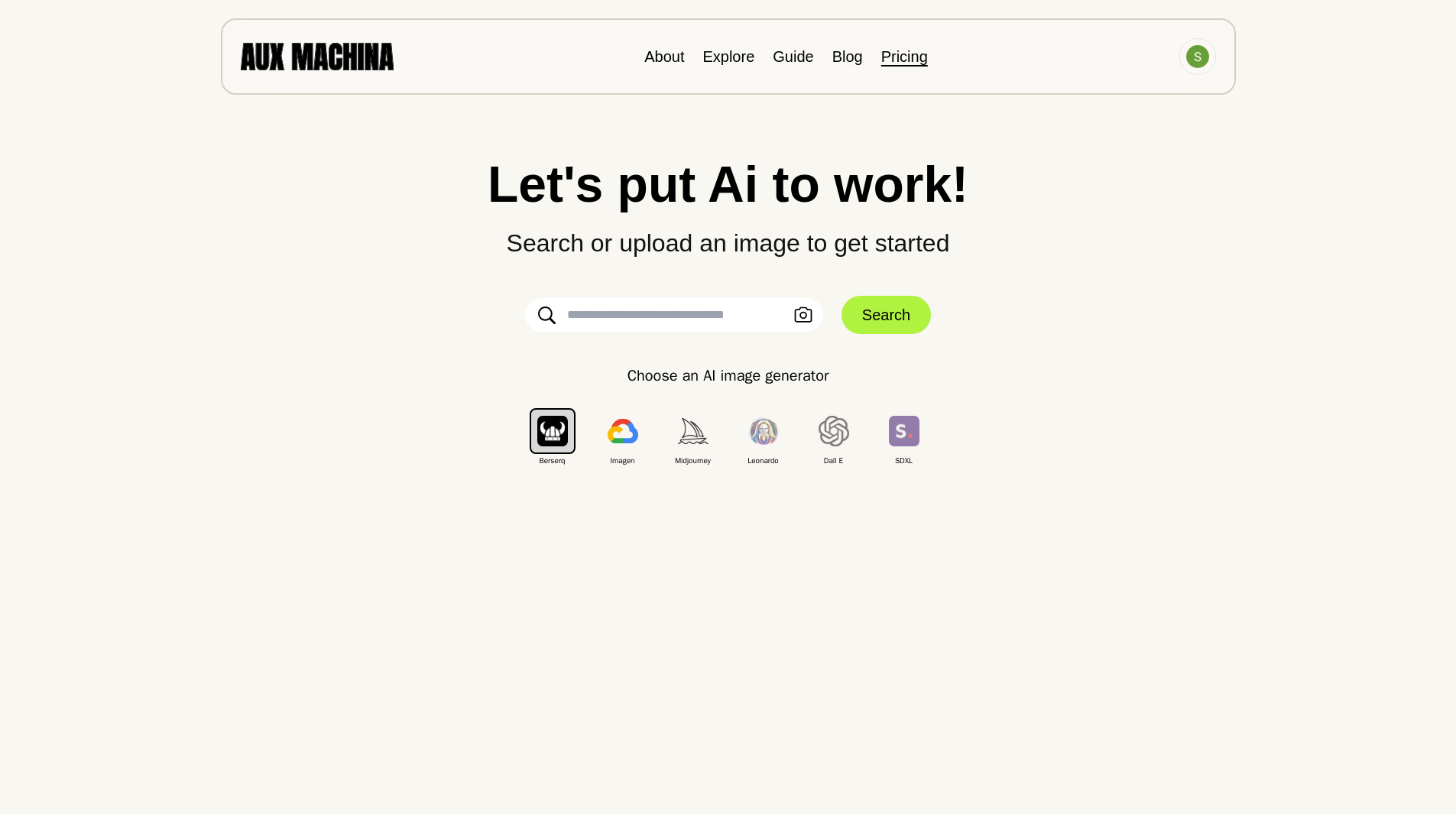 click on "Pricing" at bounding box center [904, 57] 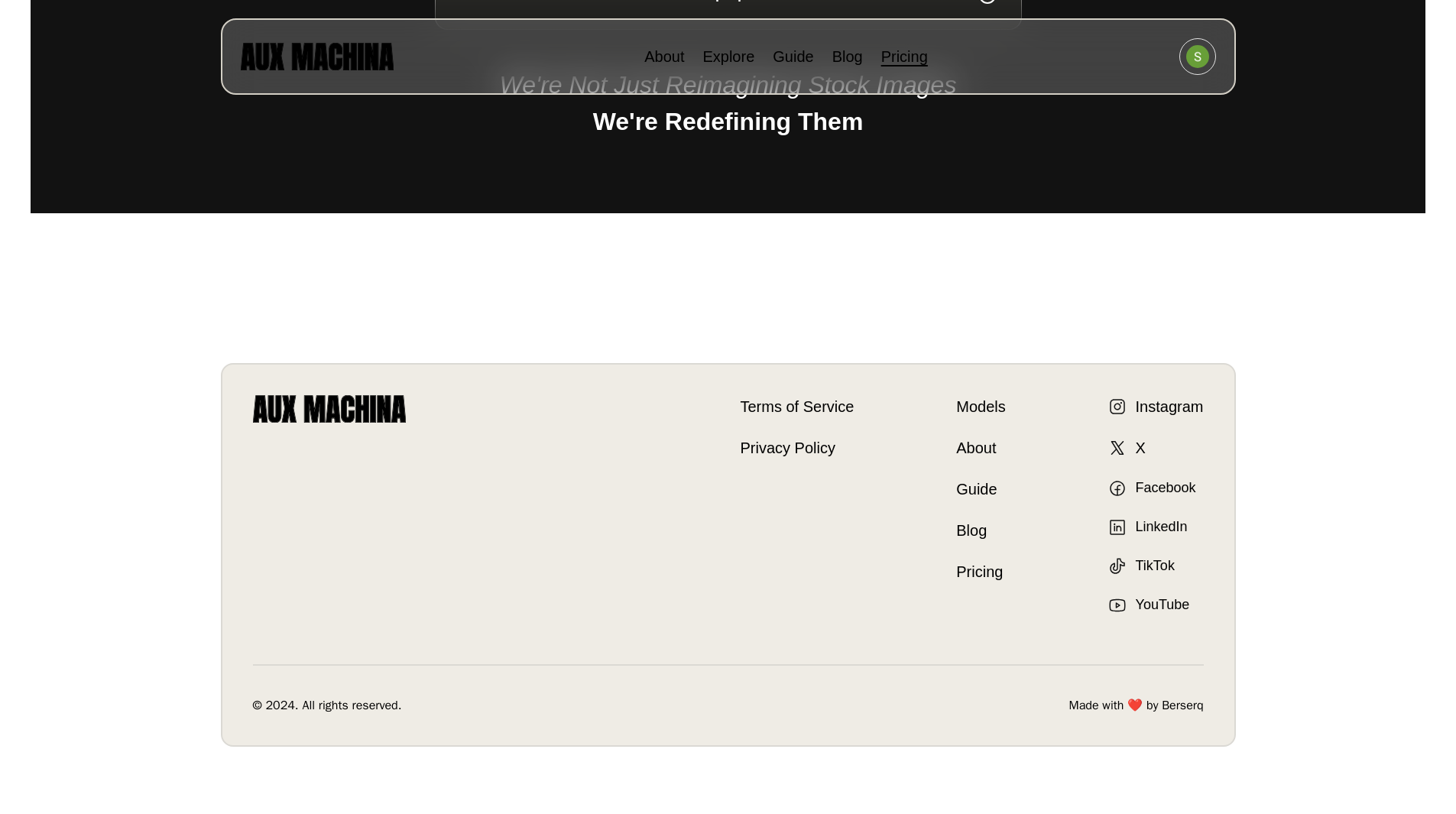 scroll, scrollTop: 1479, scrollLeft: 0, axis: vertical 